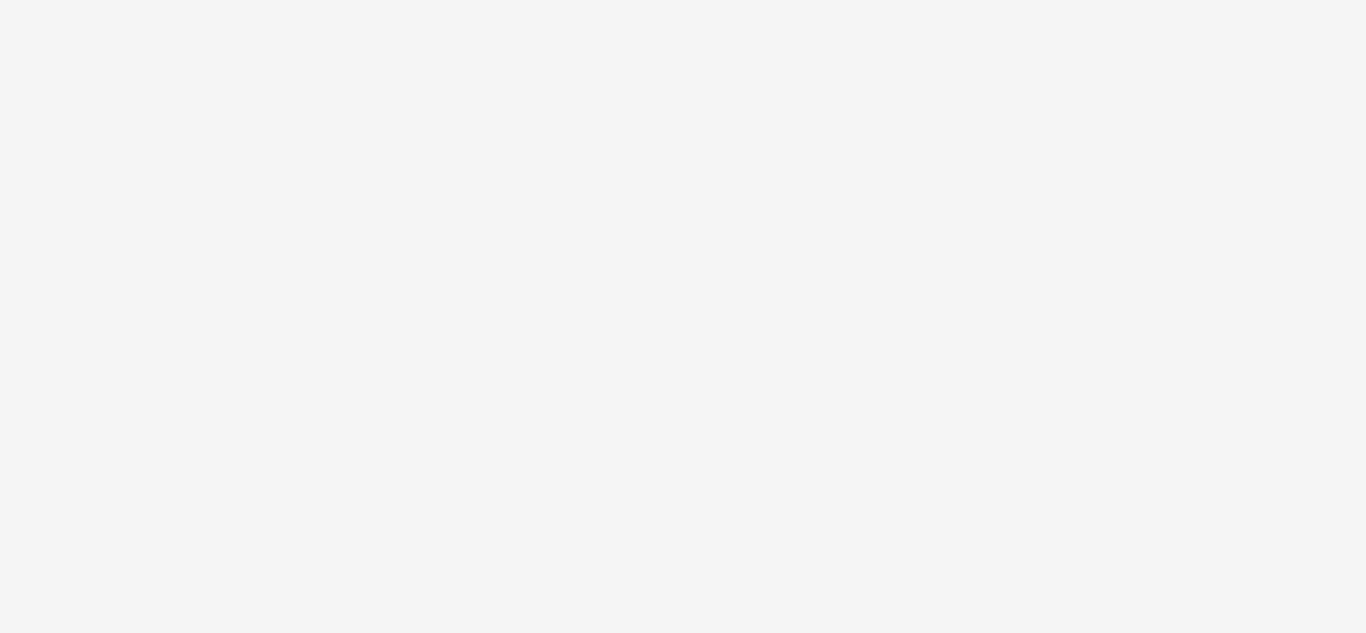 scroll, scrollTop: 0, scrollLeft: 0, axis: both 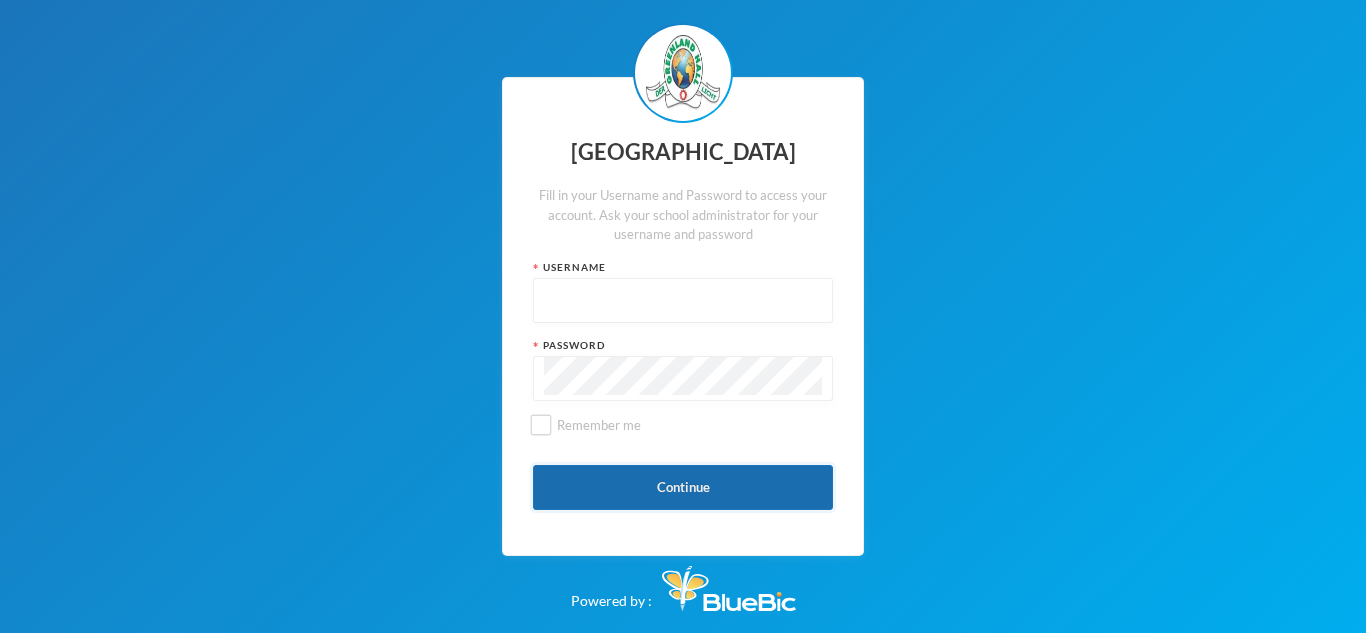 type on "glh25ps22" 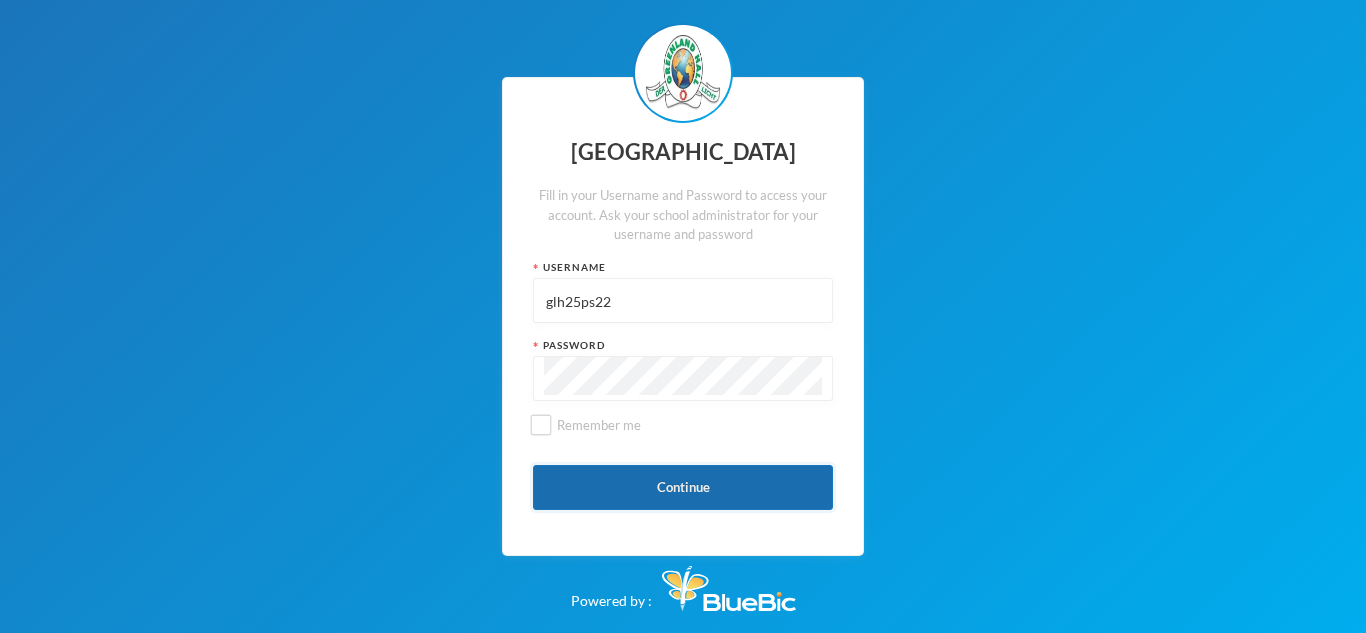 click on "Continue" at bounding box center (683, 487) 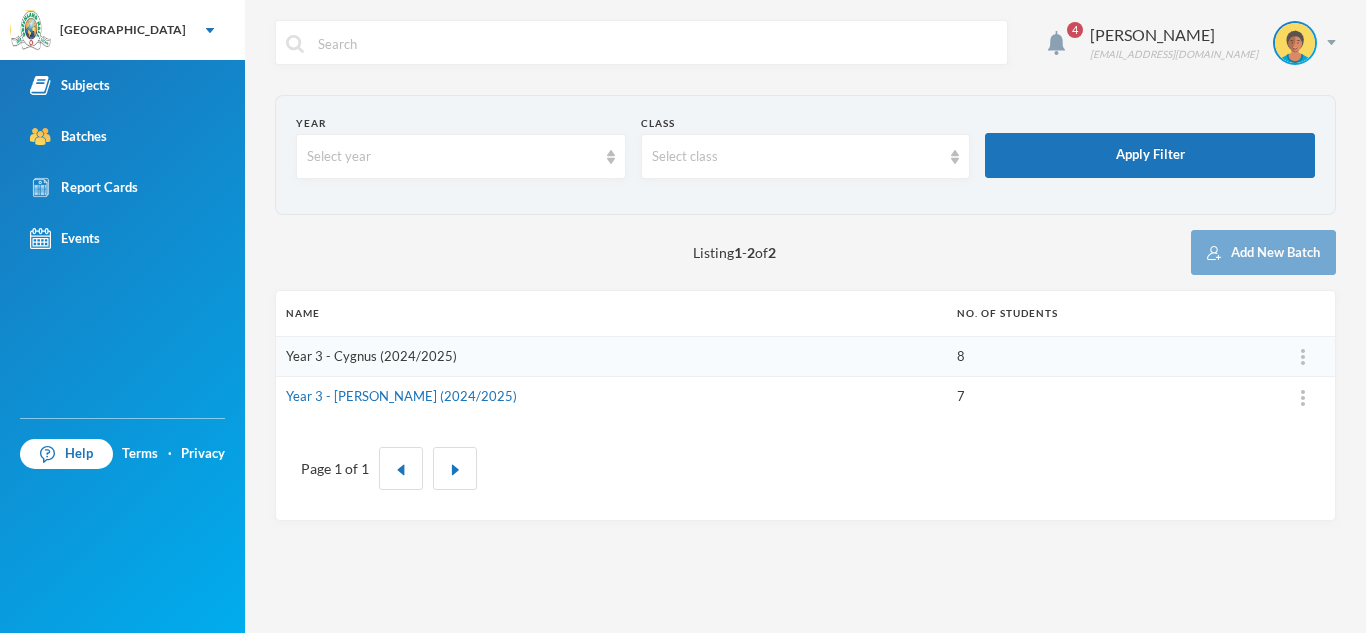 click on "Year 3 - Cygnus (2024/2025)" at bounding box center (371, 356) 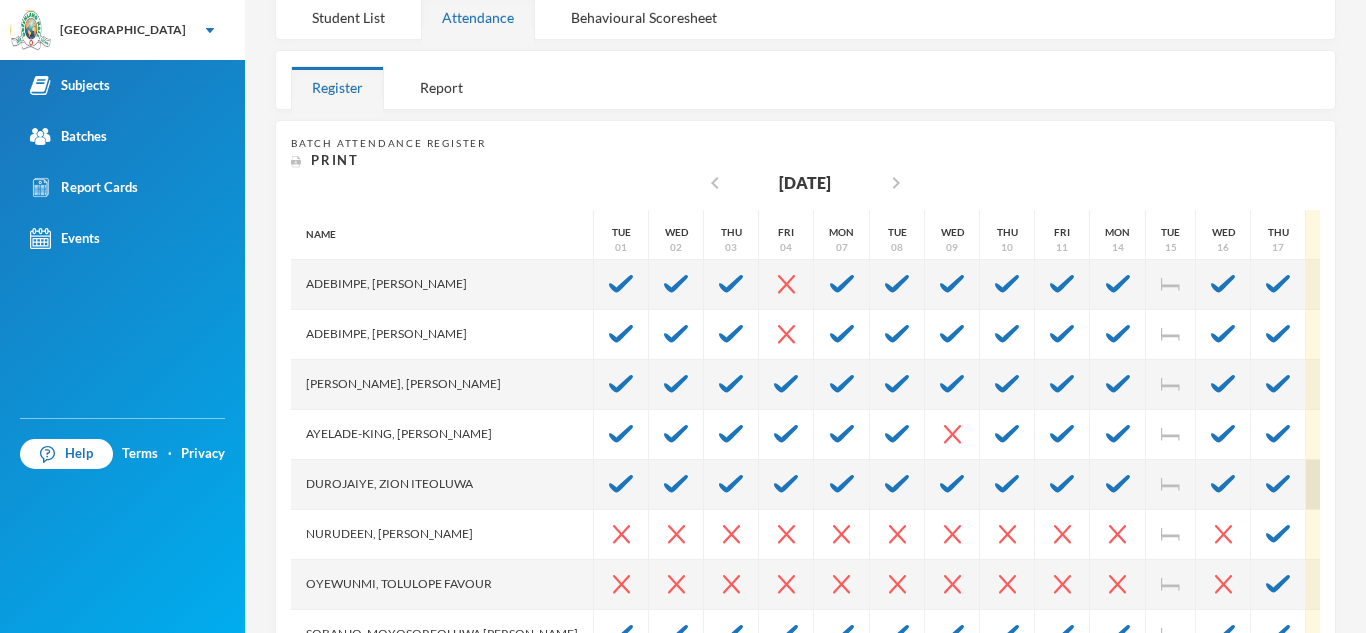 scroll, scrollTop: 280, scrollLeft: 0, axis: vertical 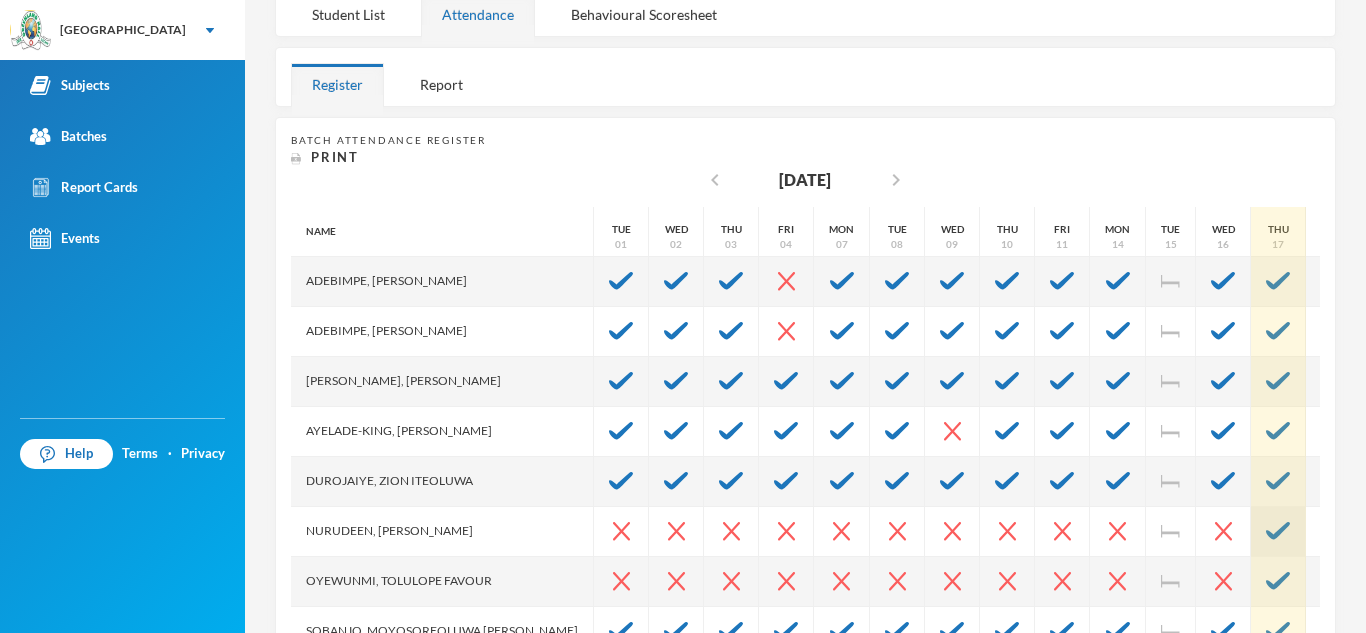 click at bounding box center (1278, 532) 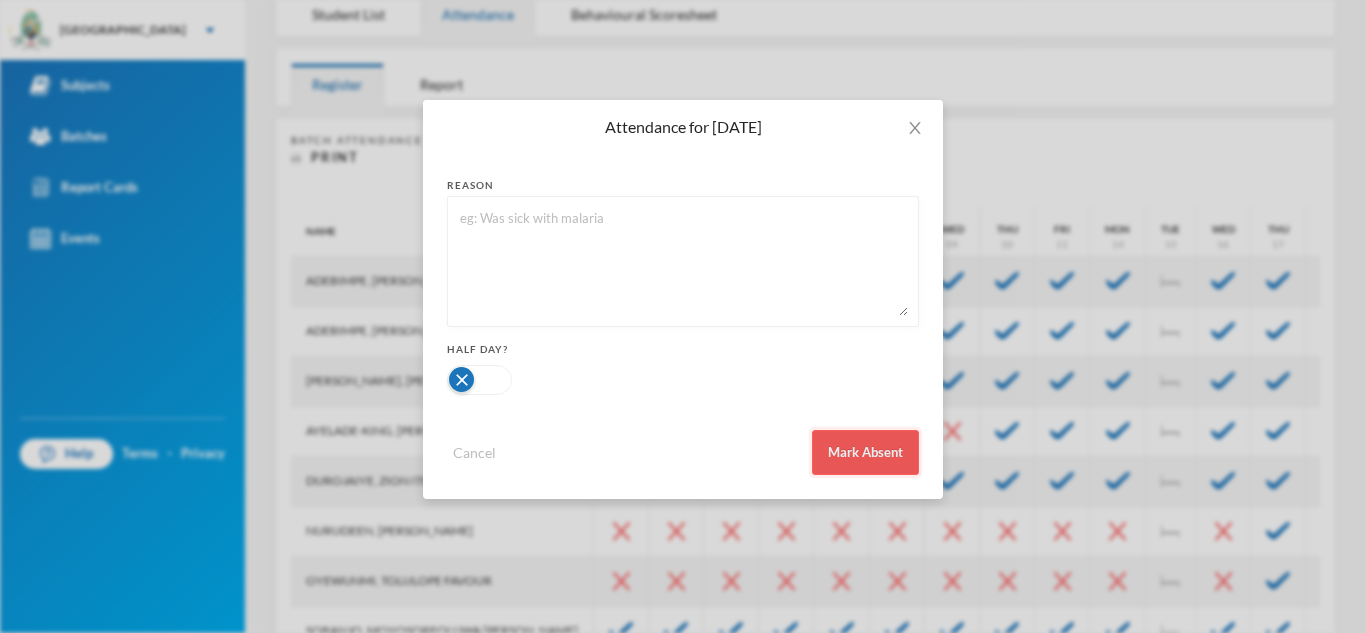 click on "Mark Absent" at bounding box center (865, 452) 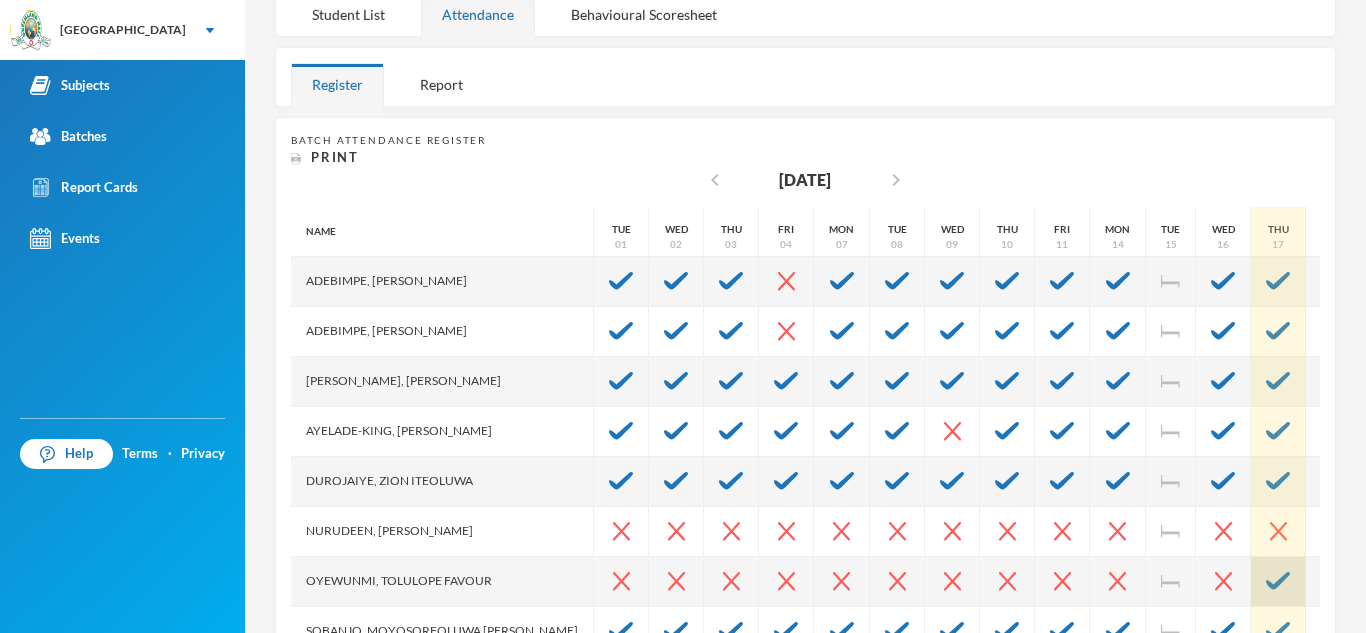 click at bounding box center [1278, 581] 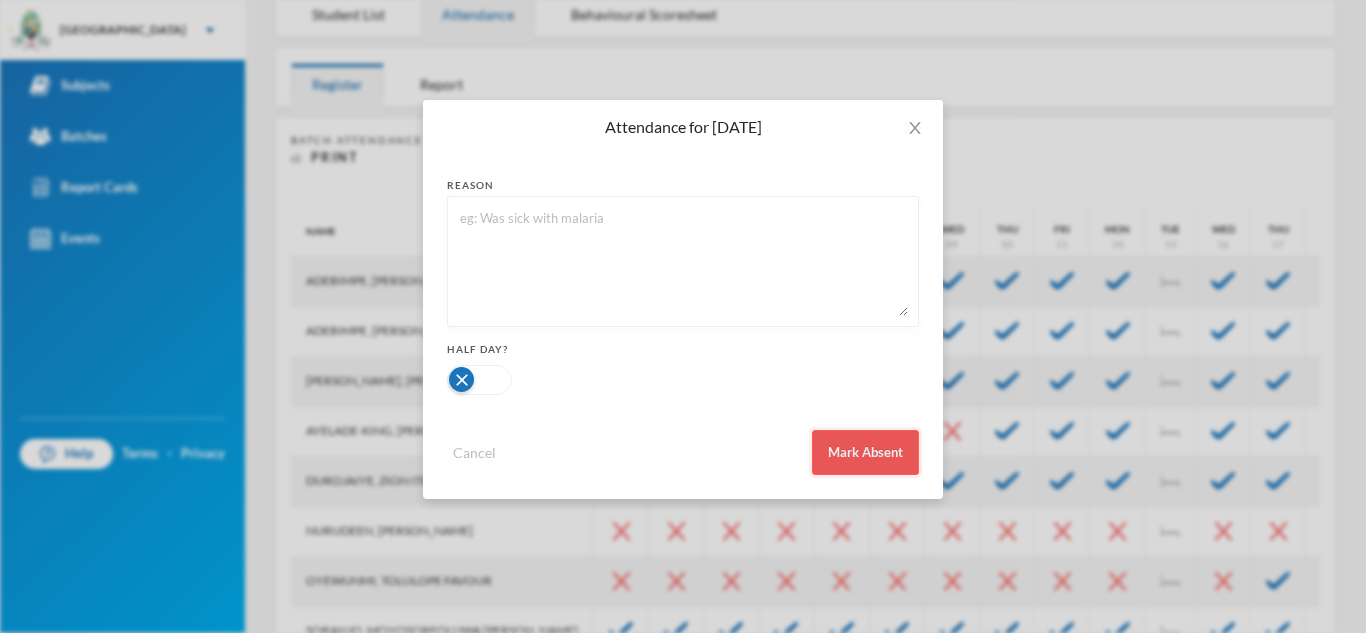 click on "Mark Absent" at bounding box center (865, 452) 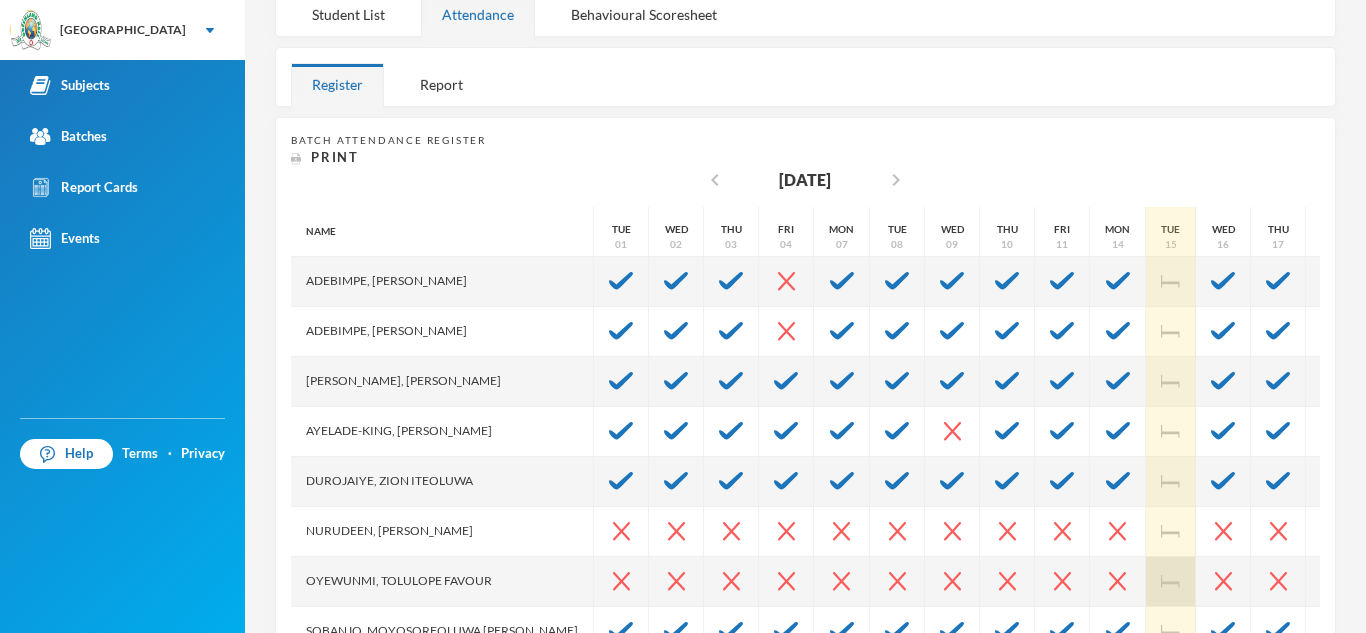 click at bounding box center (1170, 581) 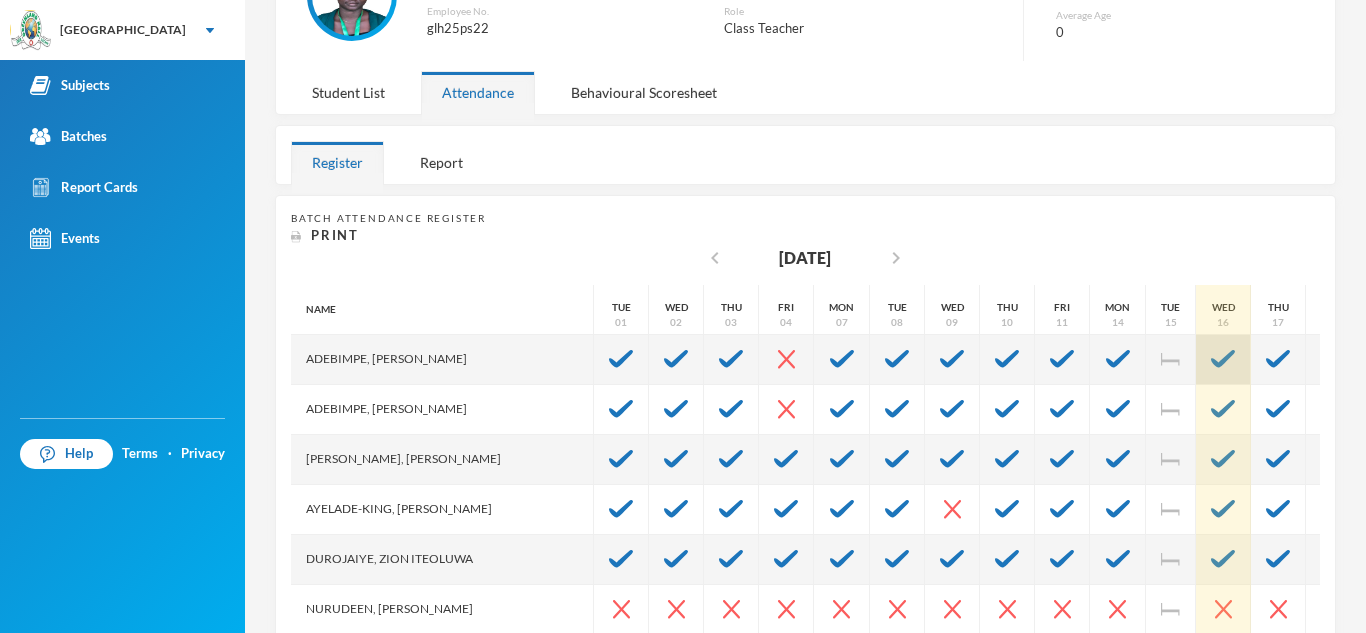 scroll, scrollTop: 200, scrollLeft: 0, axis: vertical 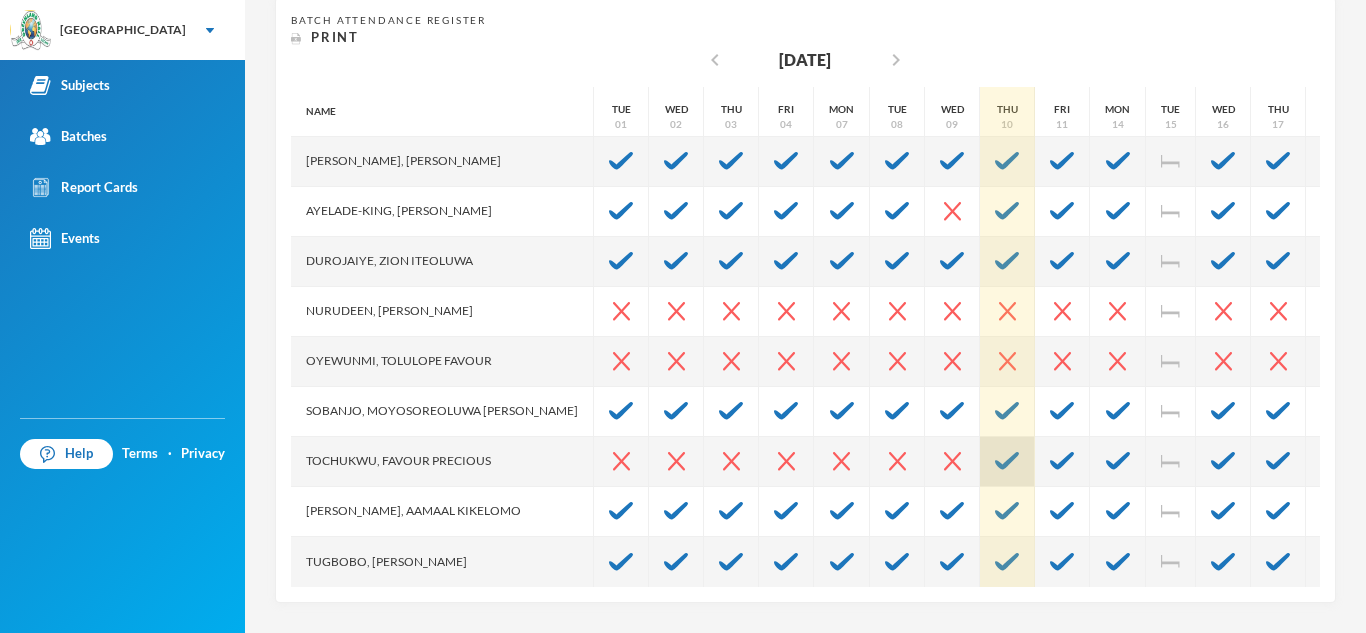 click at bounding box center [1007, 461] 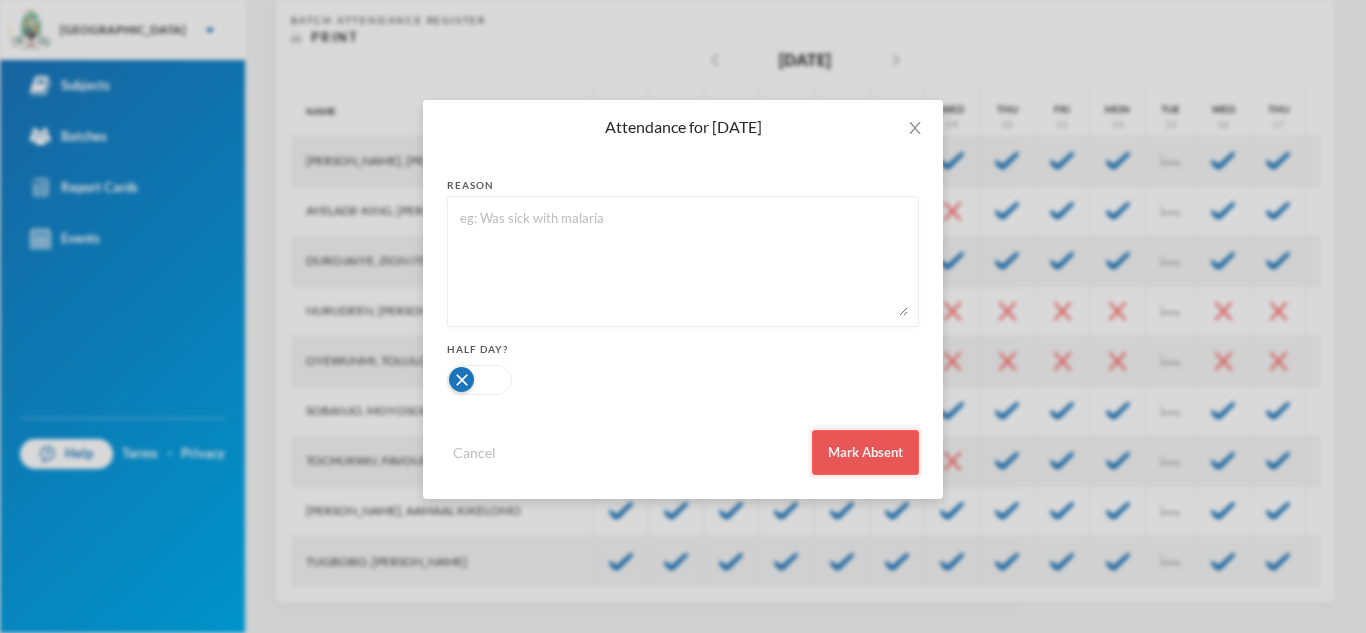 click on "Mark Absent" at bounding box center [865, 452] 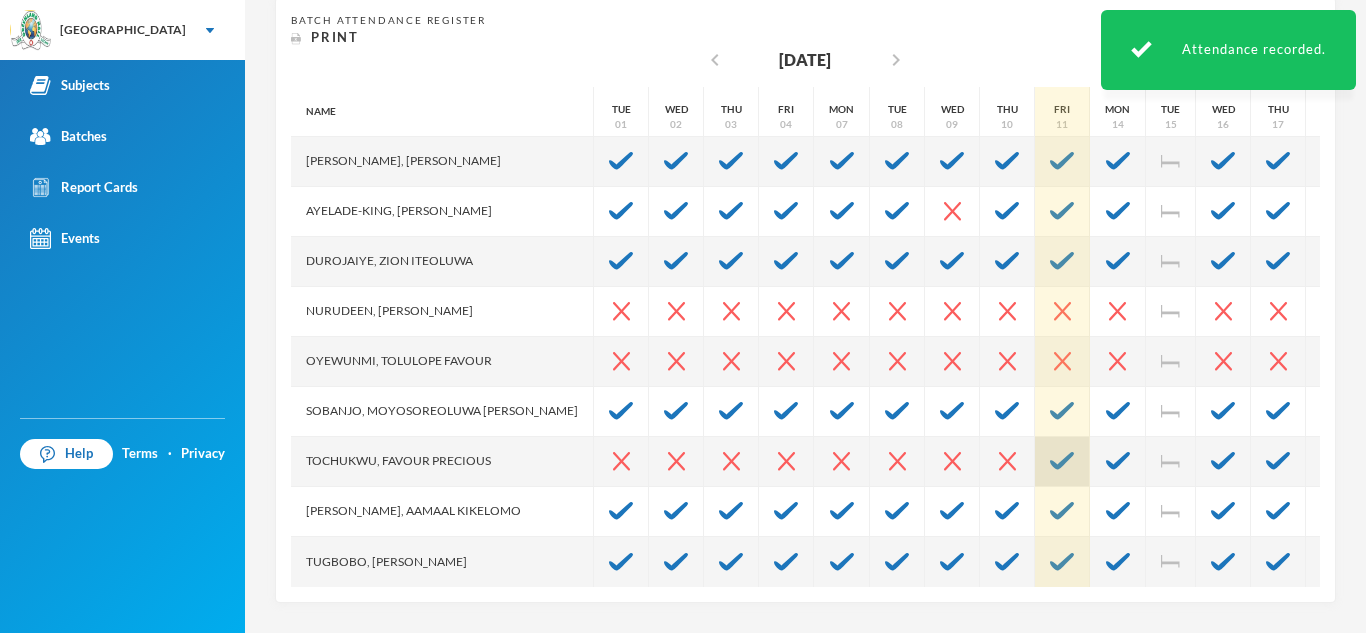 click at bounding box center [1062, 461] 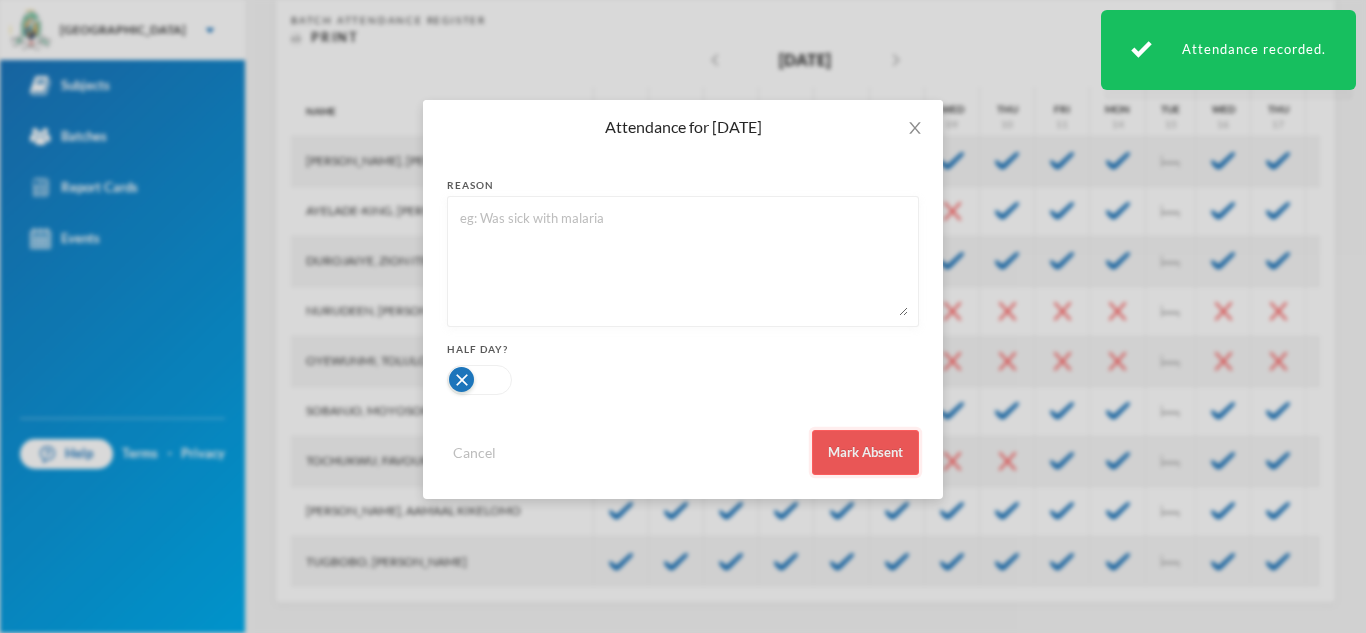 click on "Mark Absent" at bounding box center (865, 452) 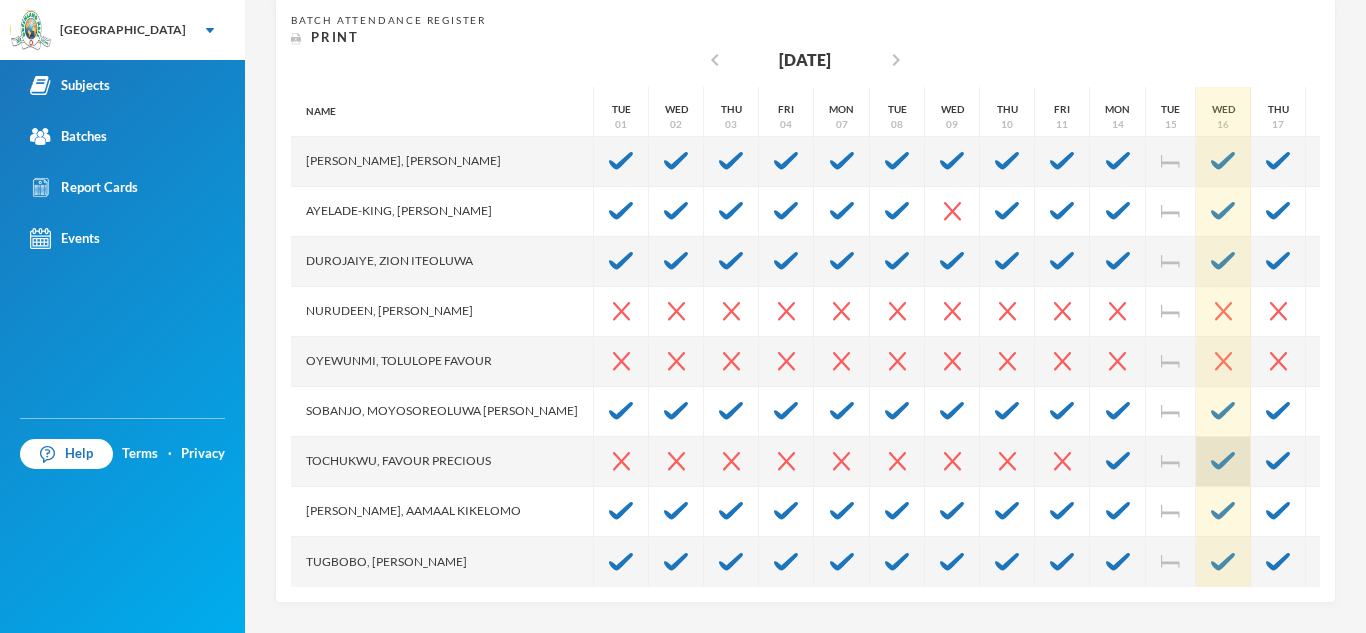 click at bounding box center (1223, 461) 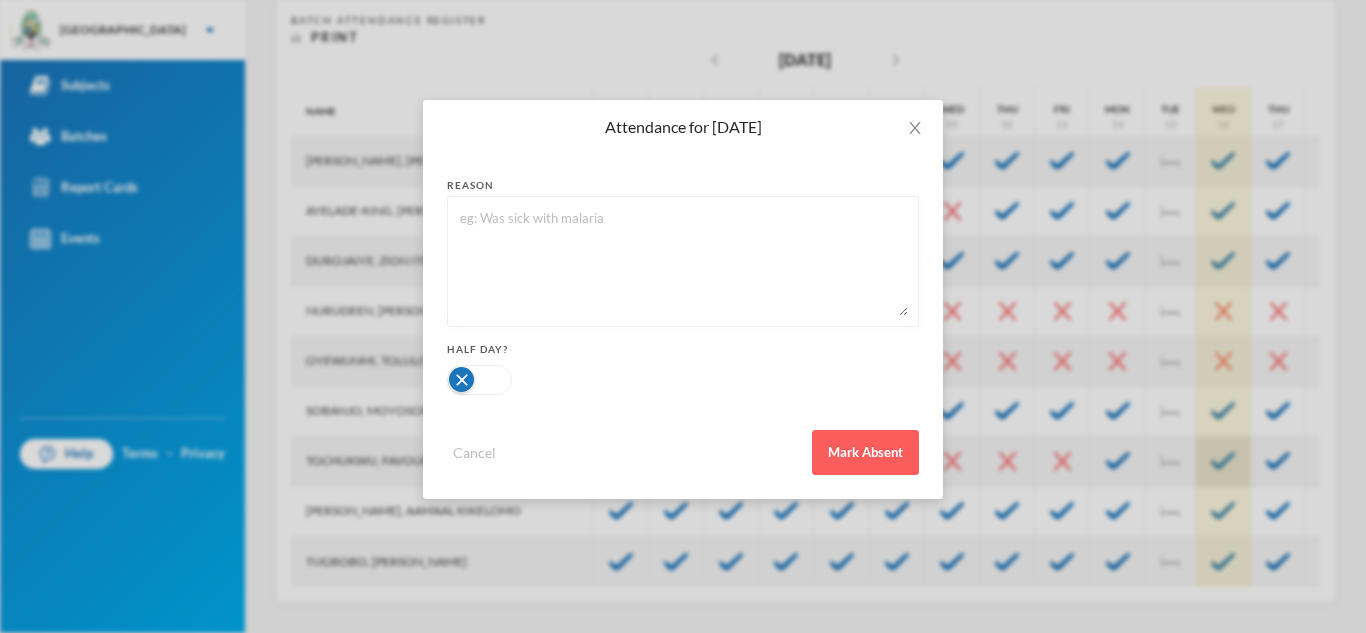 click on "Attendance for [DATE] reason Half Day? Cancel Mark Absent" at bounding box center (683, 316) 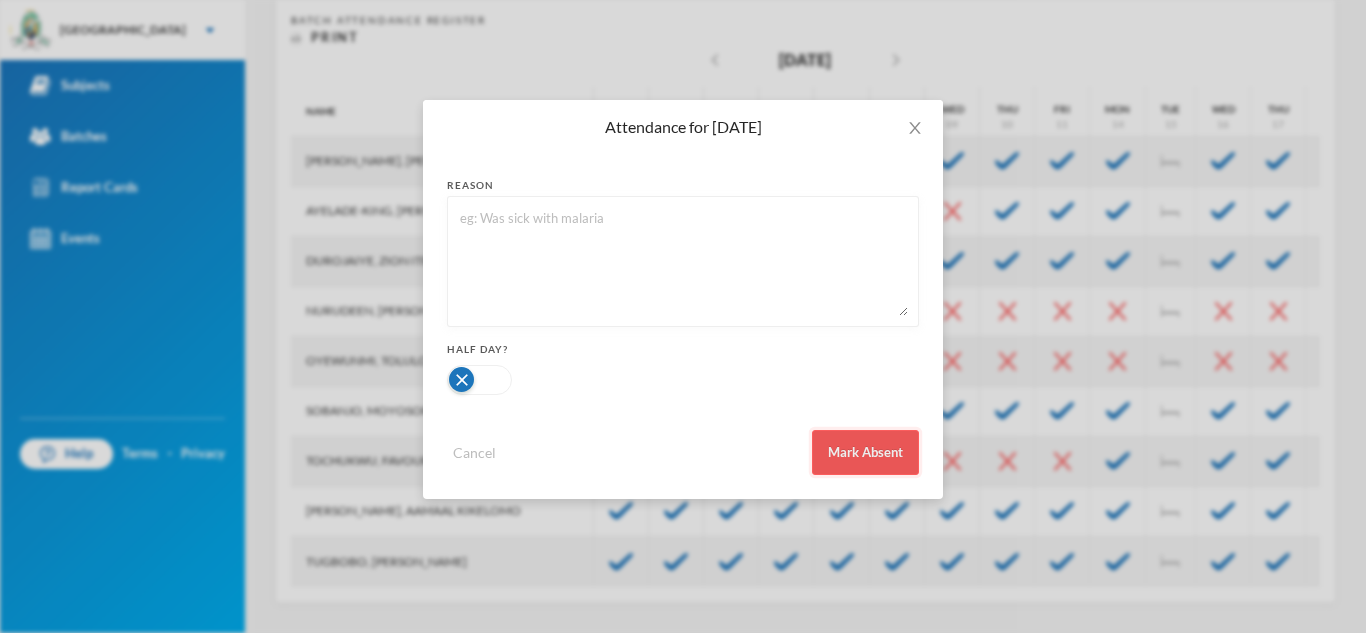 click on "Mark Absent" at bounding box center (865, 452) 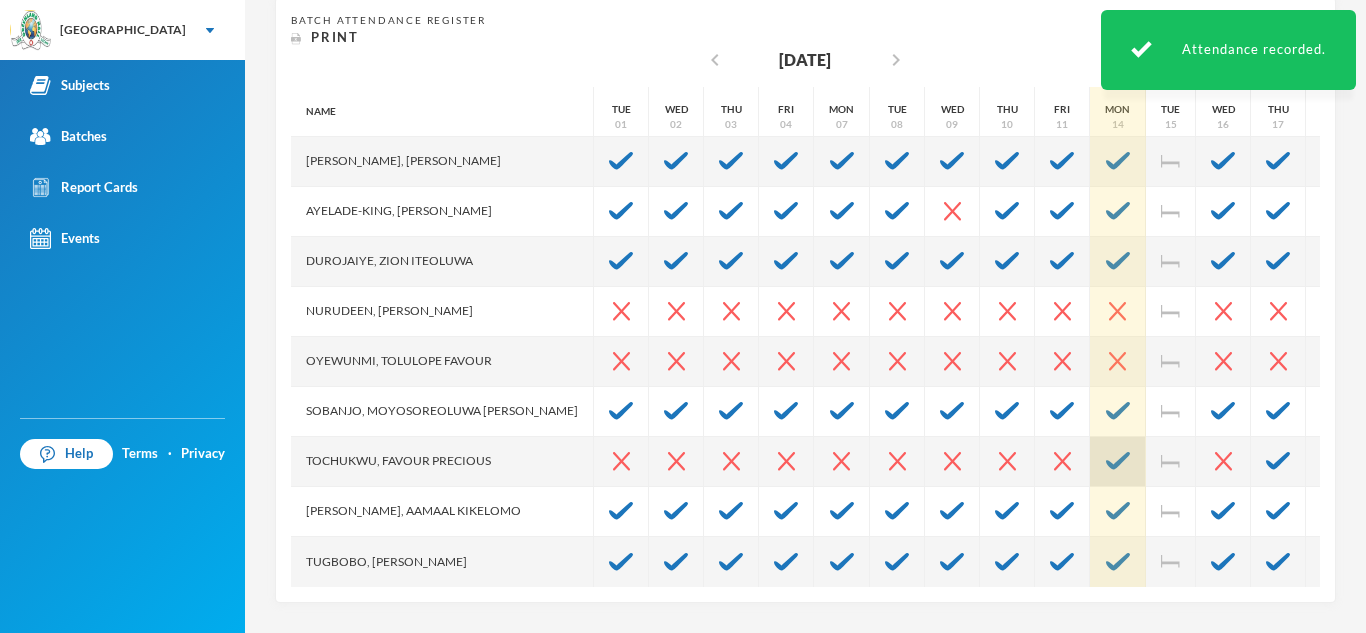 click at bounding box center (1118, 461) 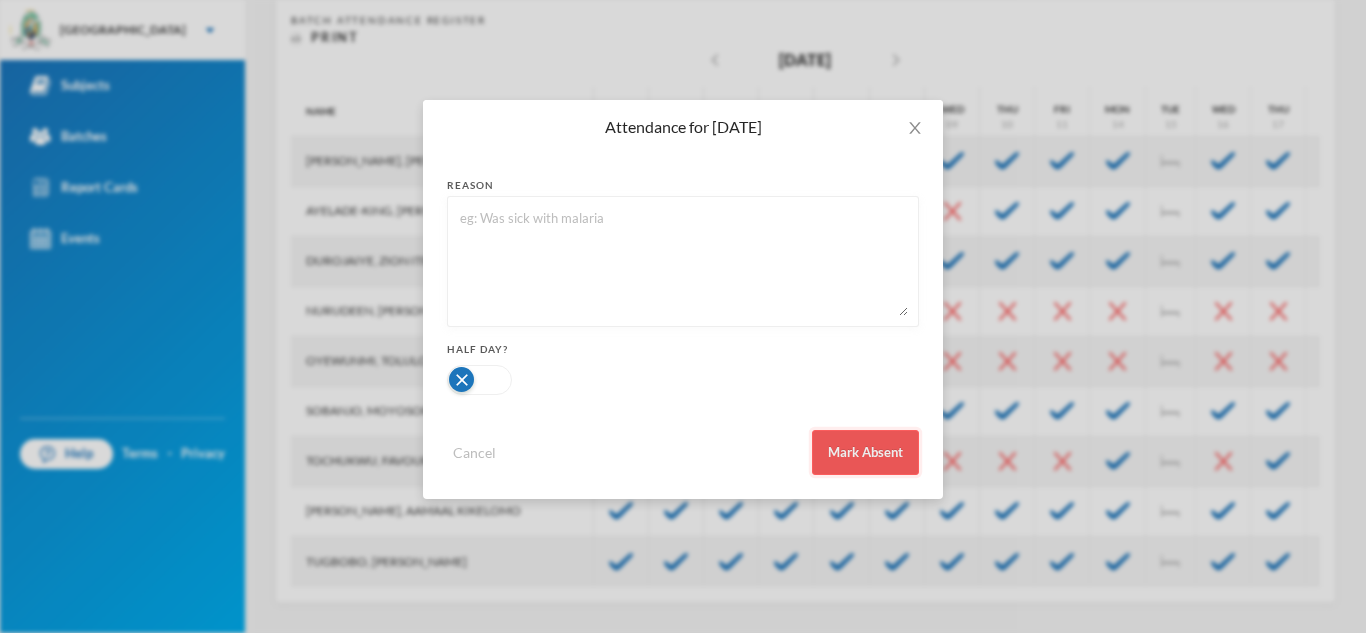 click on "Mark Absent" at bounding box center [865, 452] 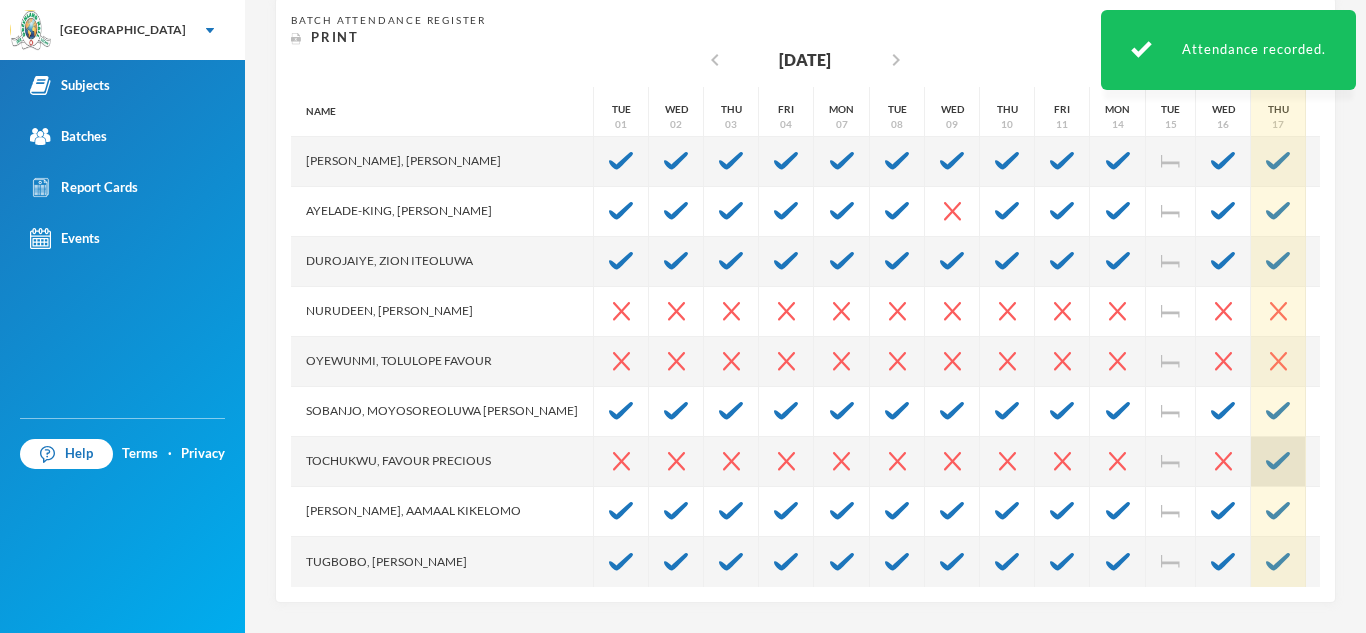 click at bounding box center [1278, 461] 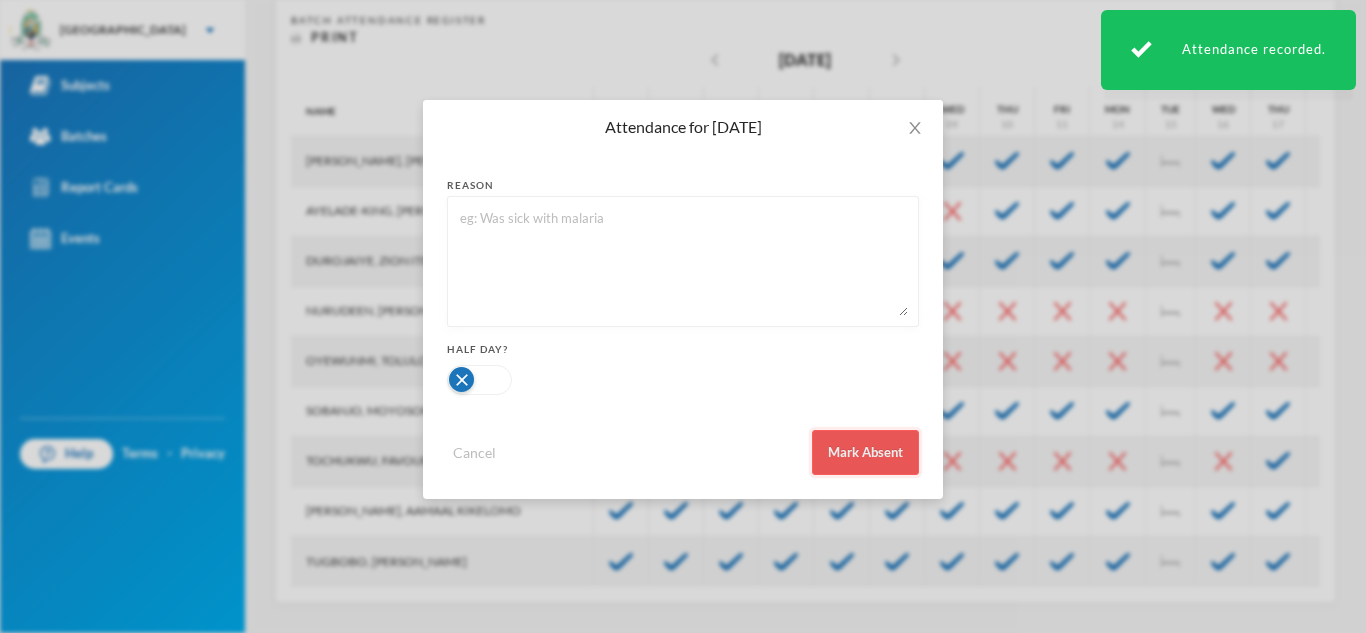 click on "Mark Absent" at bounding box center (865, 452) 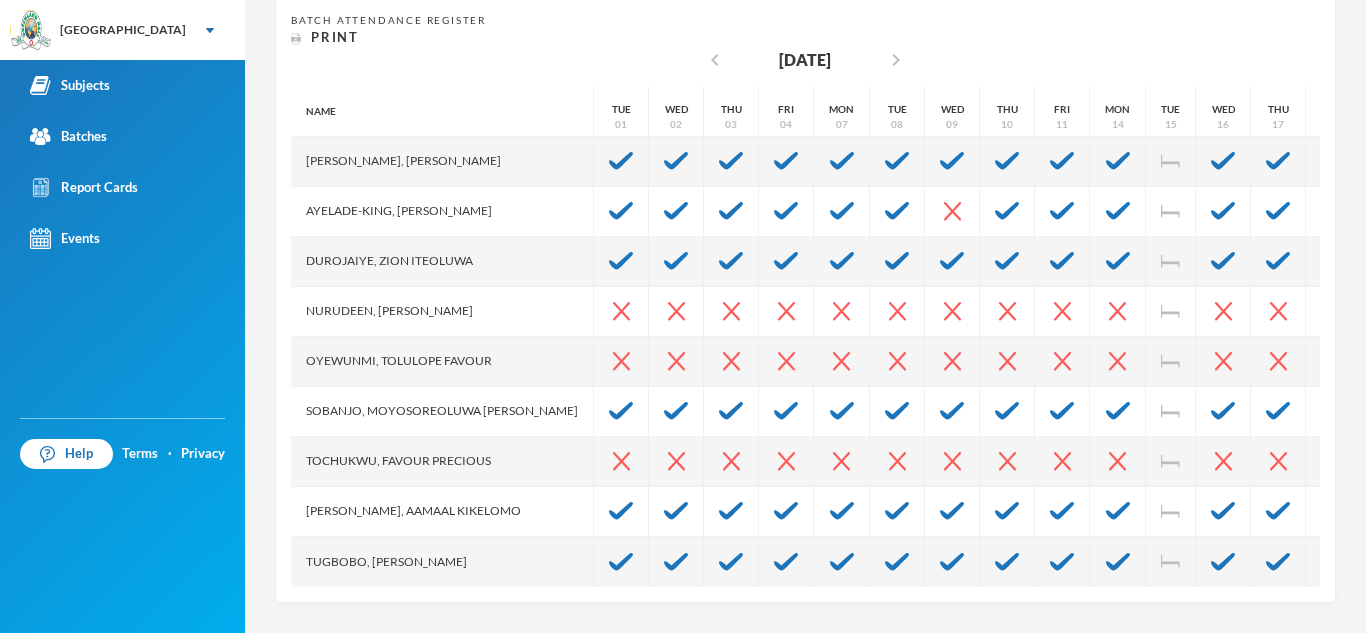 click on "Batch Attendance Register Print  chevron_left [DATE] chevron_right Name [PERSON_NAME] [PERSON_NAME], [PERSON_NAME] [PERSON_NAME], [PERSON_NAME], Ayomiposi [PERSON_NAME], [PERSON_NAME], [PERSON_NAME] Favour Sobanjo, Moyosoreoluwa [PERSON_NAME], Favour [PERSON_NAME], Aamaal [PERSON_NAME], [PERSON_NAME] 01 Wed 02 Thu 03 Fri 04 Mon 07 Tue 08 Wed 09 Thu 10 Fri 11 Mon 14 Tue 15 Wed 16 Thu 17 Fri 18" at bounding box center (805, 300) 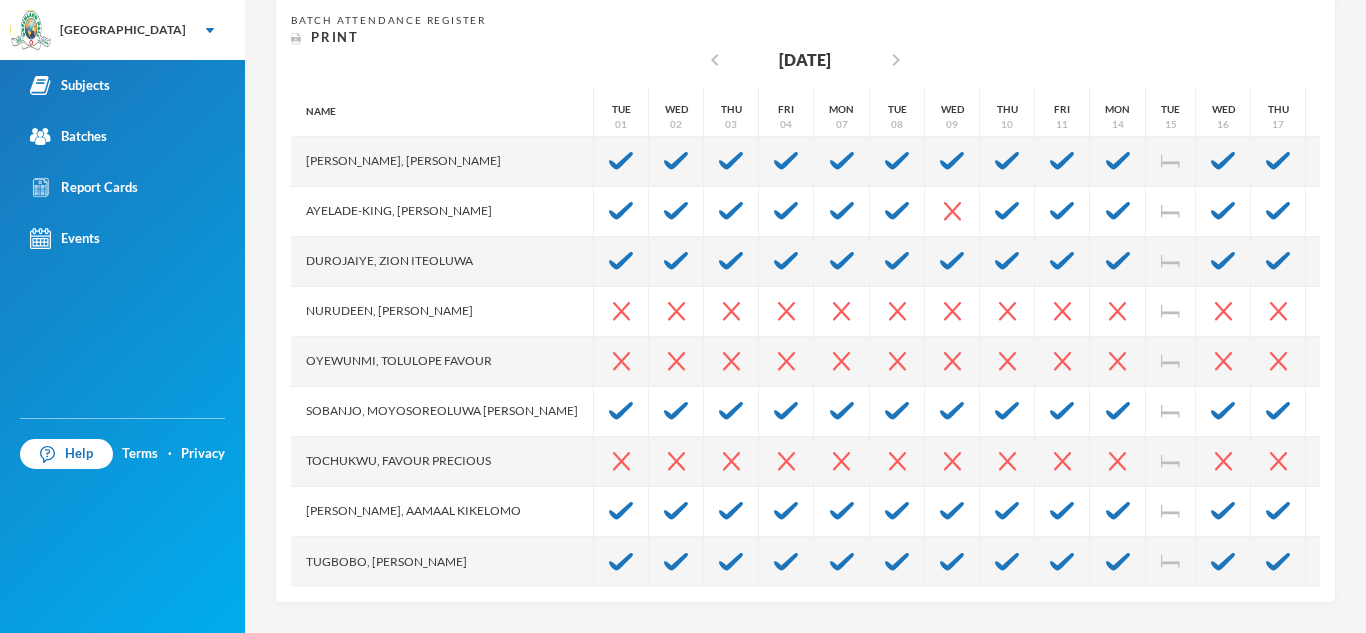 click on "Batch Attendance Register Print  chevron_left [DATE] chevron_right Name [PERSON_NAME] [PERSON_NAME], [PERSON_NAME] [PERSON_NAME], [PERSON_NAME], Ayomiposi [PERSON_NAME], [PERSON_NAME], [PERSON_NAME] Favour Sobanjo, Moyosoreoluwa [PERSON_NAME], Favour [PERSON_NAME], Aamaal [PERSON_NAME], [PERSON_NAME] 01 Wed 02 Thu 03 Fri 04 Mon 07 Tue 08 Wed 09 Thu 10 Fri 11 Mon 14 Tue 15 Wed 16 Thu 17 Fri 18" at bounding box center (805, 300) 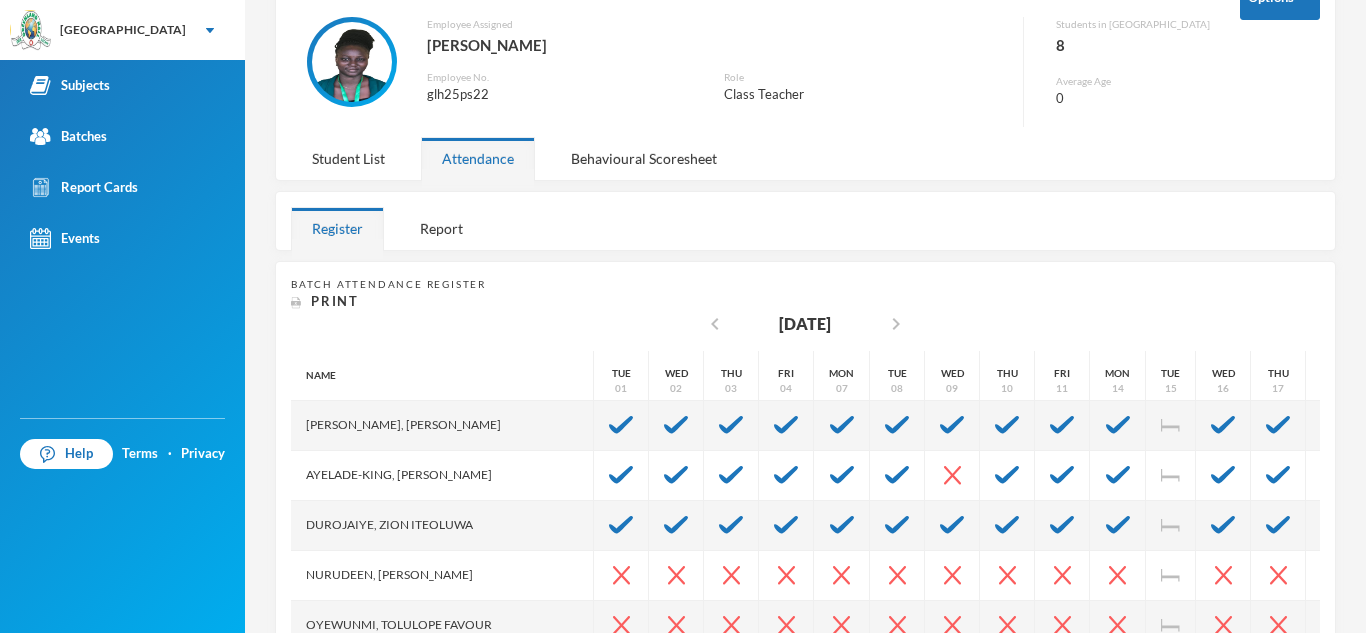 scroll, scrollTop: 40, scrollLeft: 0, axis: vertical 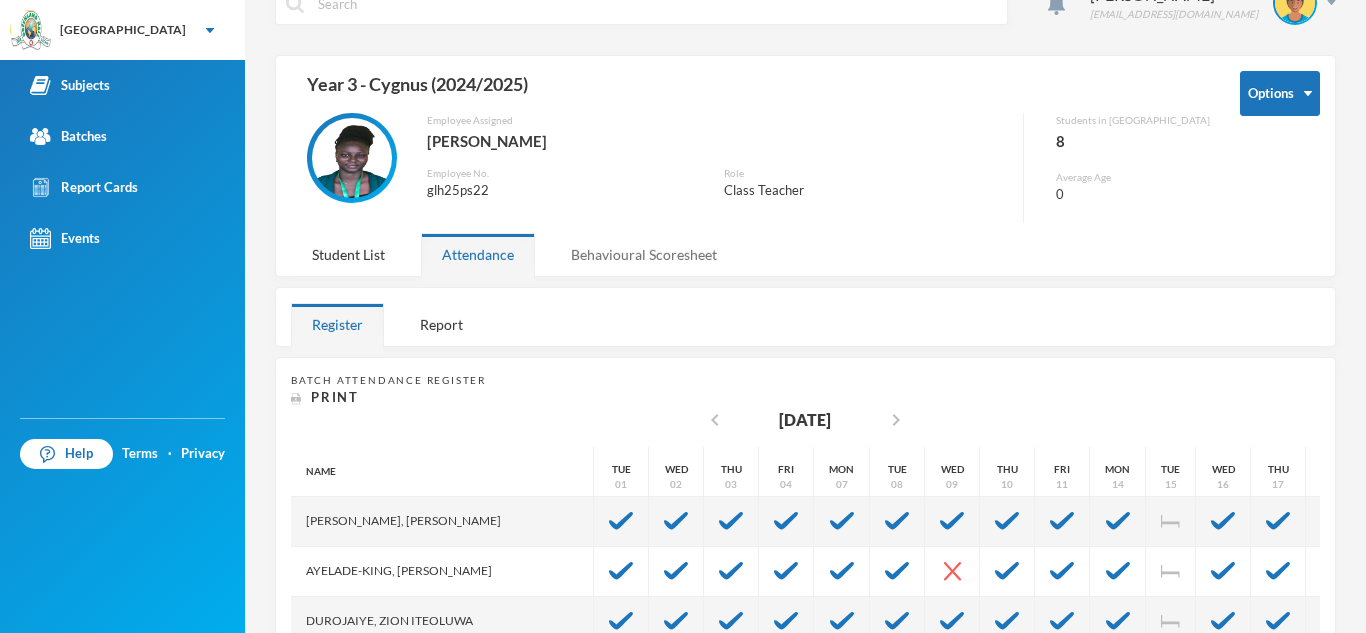 click on "Behavioural Scoresheet" at bounding box center (644, 254) 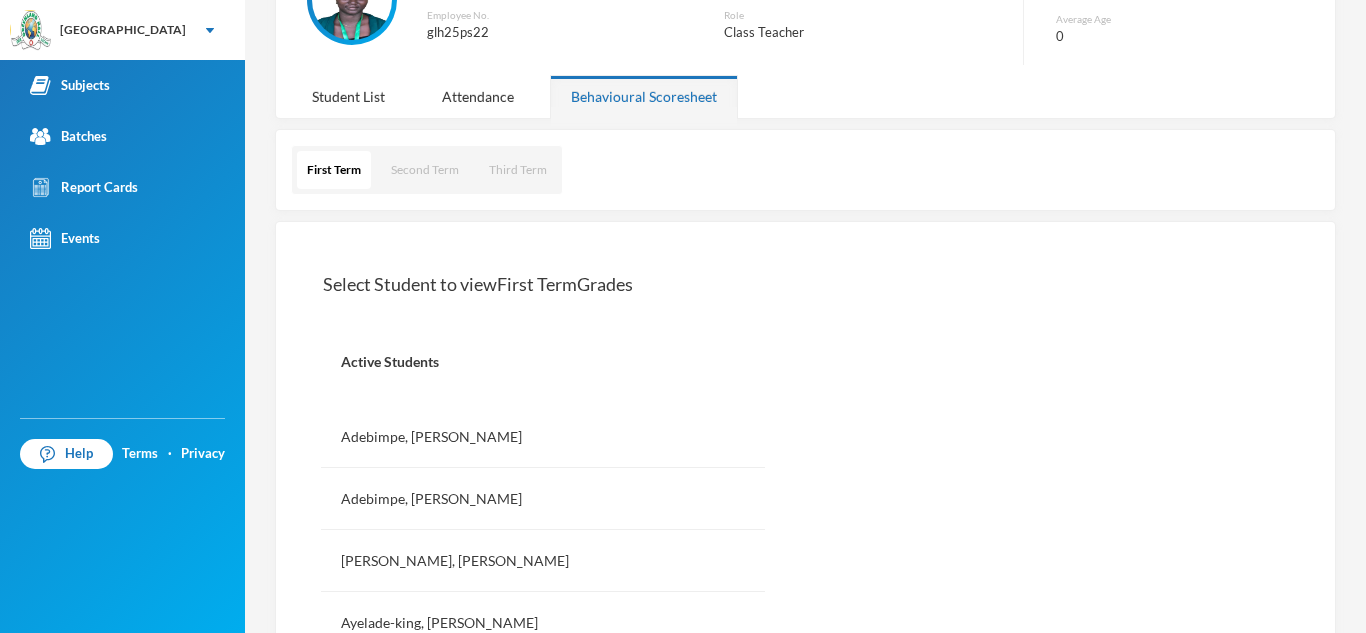 scroll, scrollTop: 200, scrollLeft: 0, axis: vertical 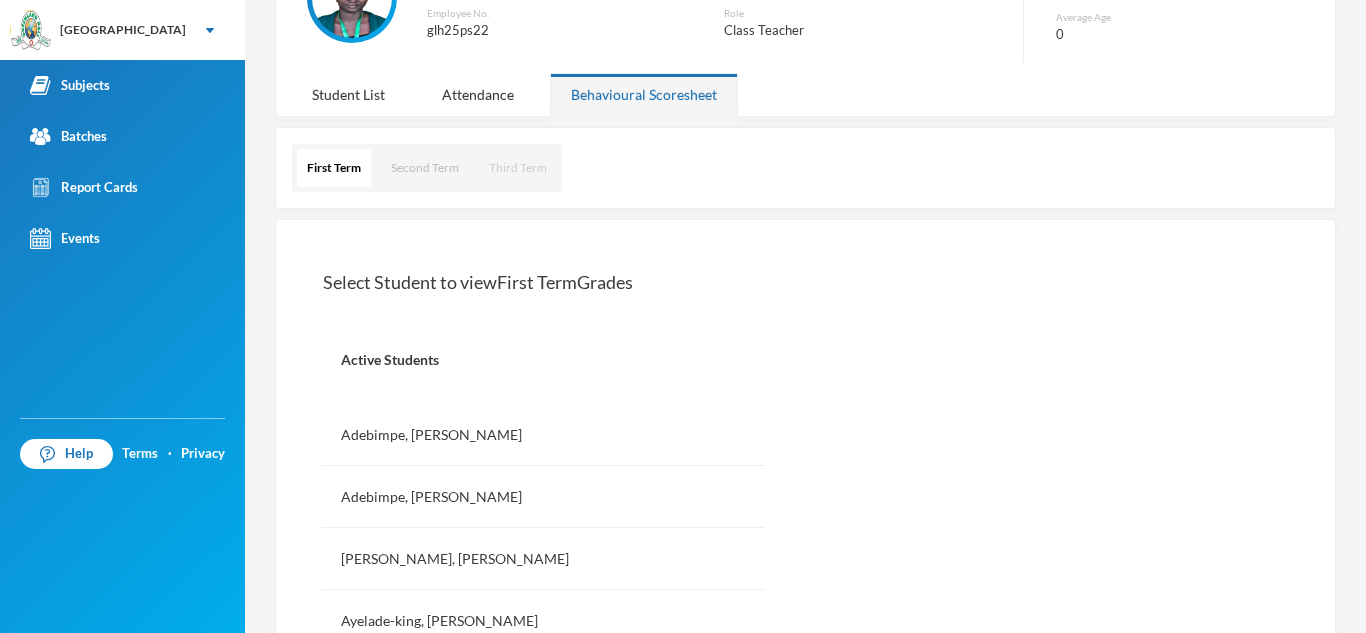 click on "Third Term" at bounding box center (518, 168) 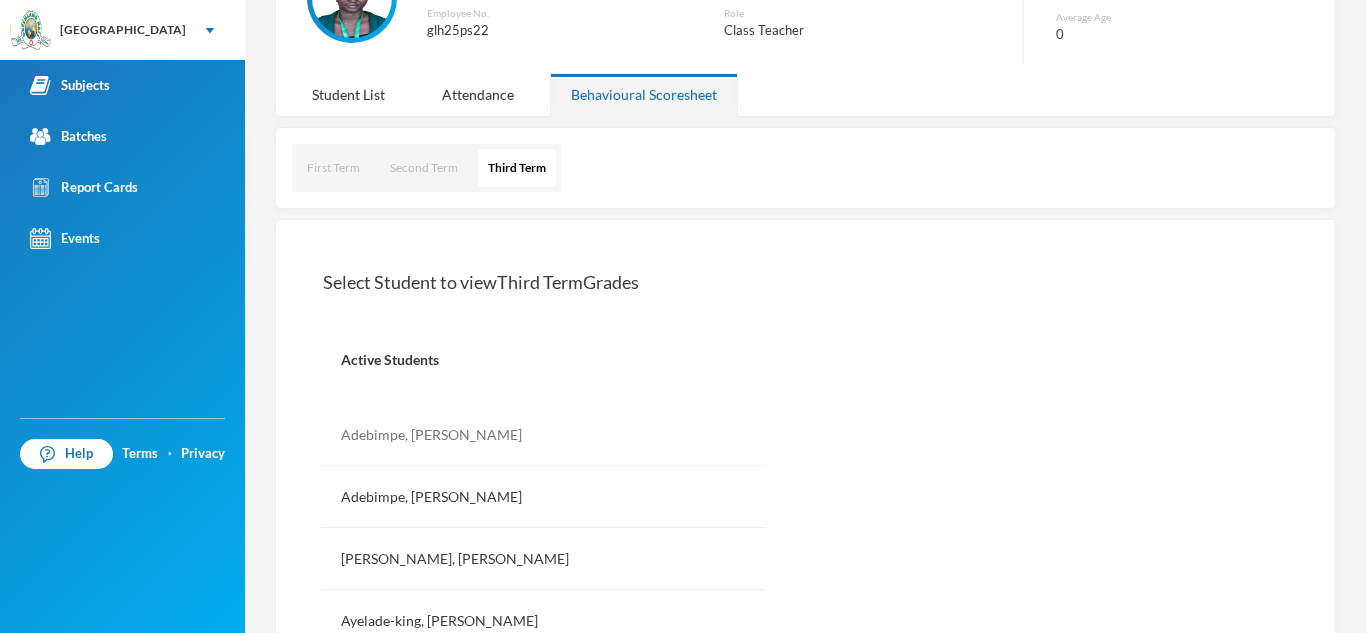 click on "Adebimpe, [PERSON_NAME]" at bounding box center [543, 435] 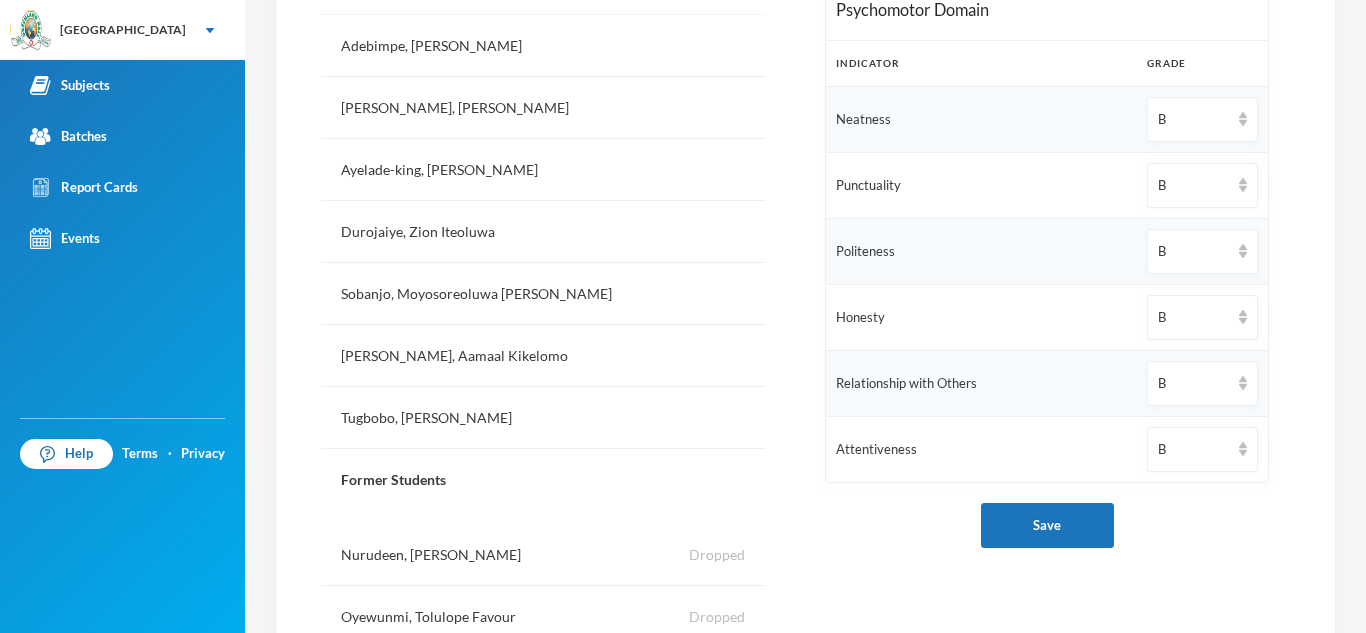 scroll, scrollTop: 794, scrollLeft: 0, axis: vertical 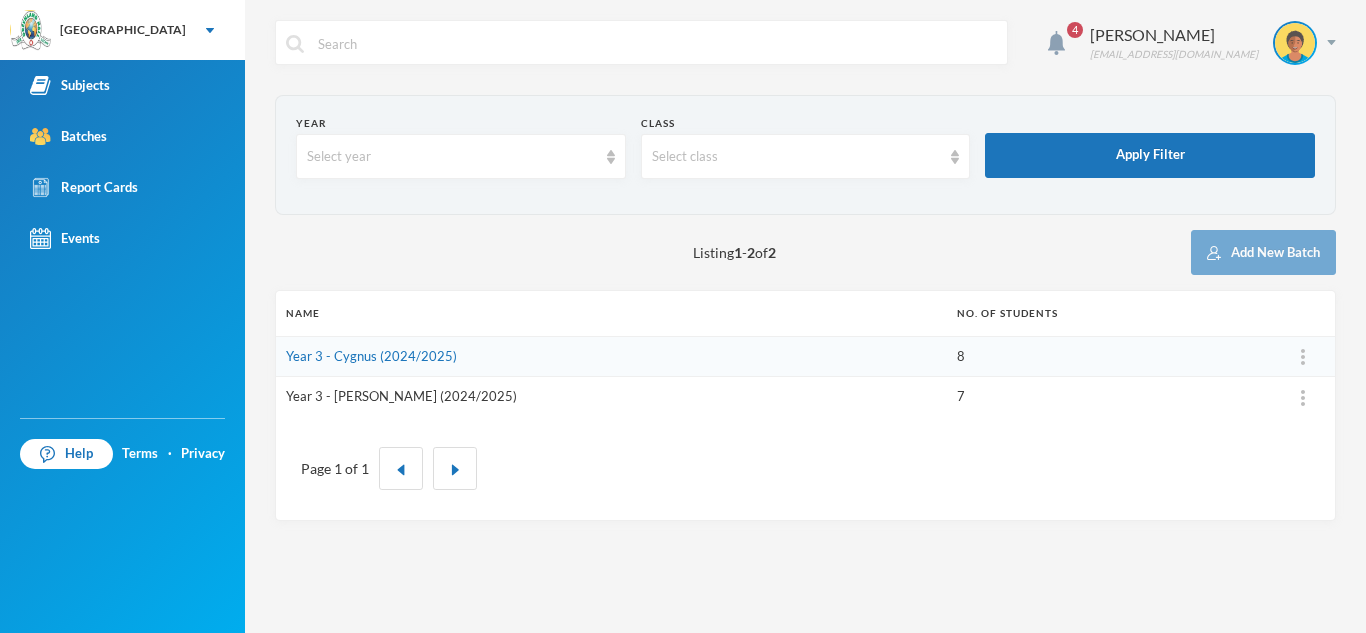 click on "Year 3 - [PERSON_NAME] (2024/2025)" at bounding box center [401, 396] 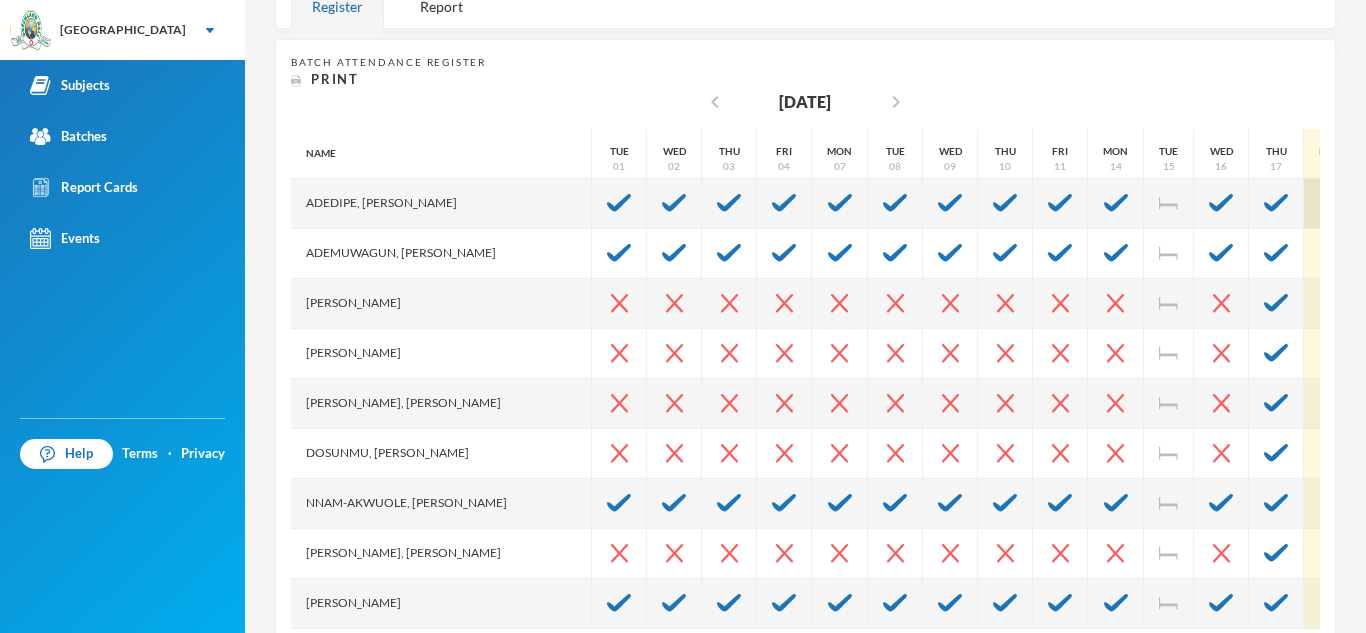 scroll, scrollTop: 360, scrollLeft: 0, axis: vertical 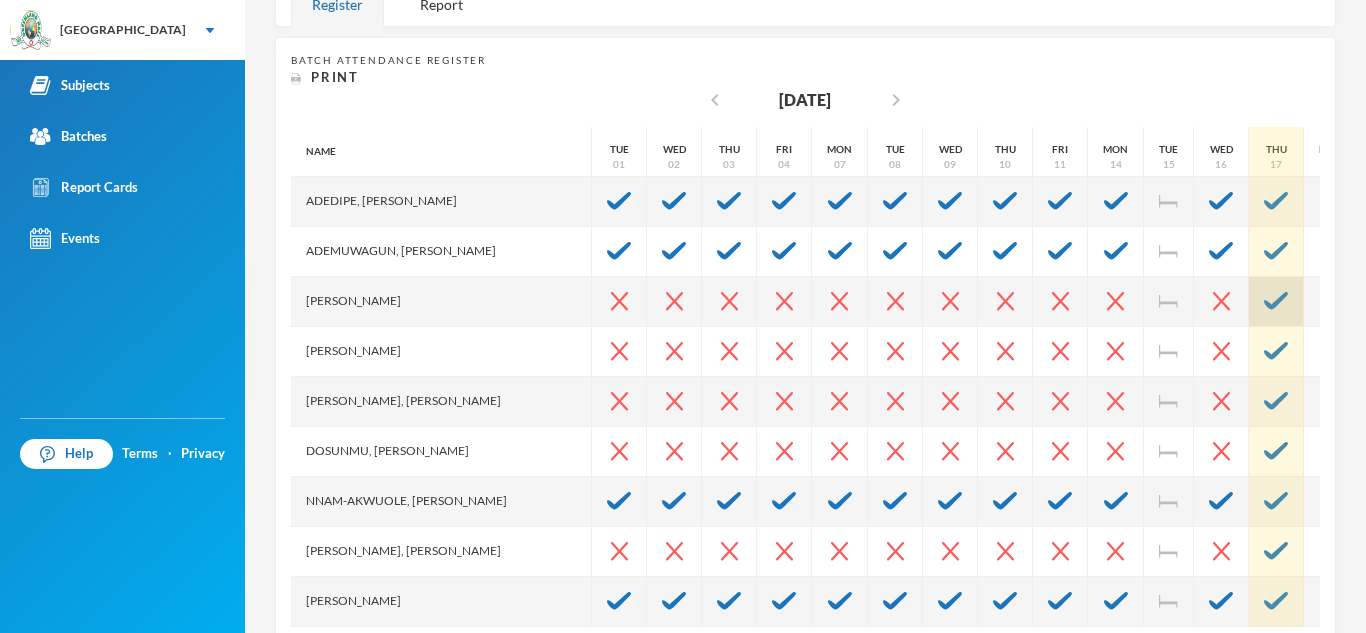 click at bounding box center [1276, 301] 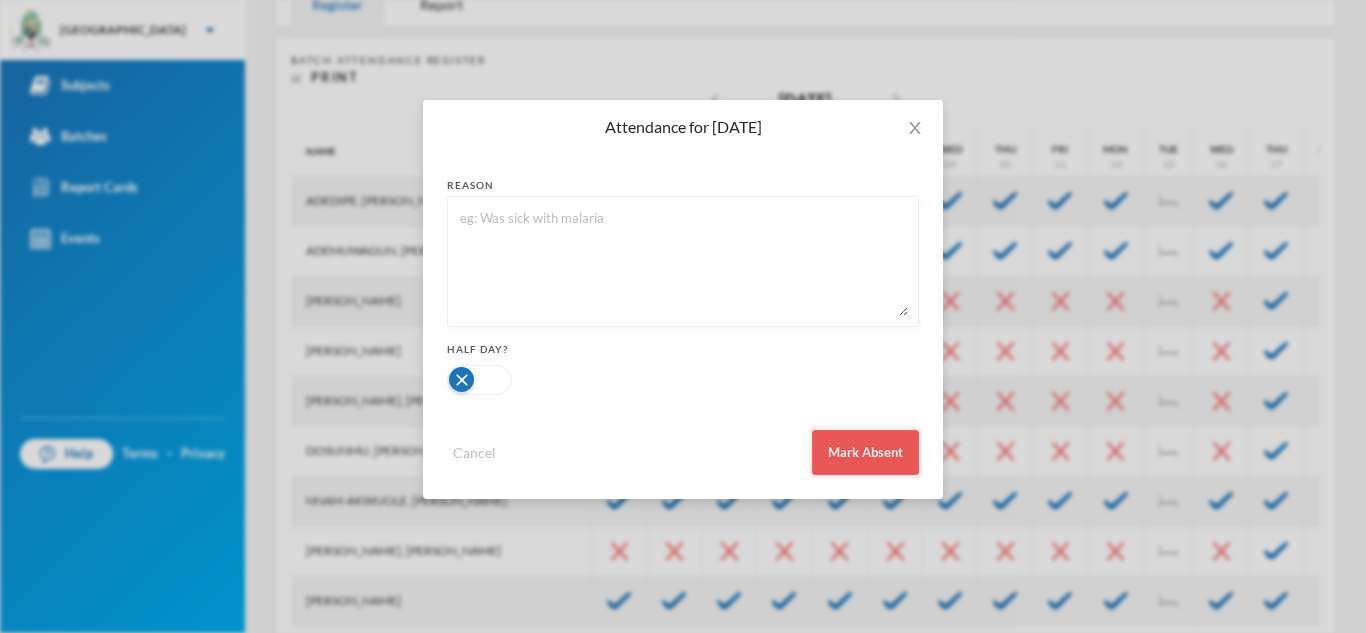 click on "Mark Absent" at bounding box center (865, 452) 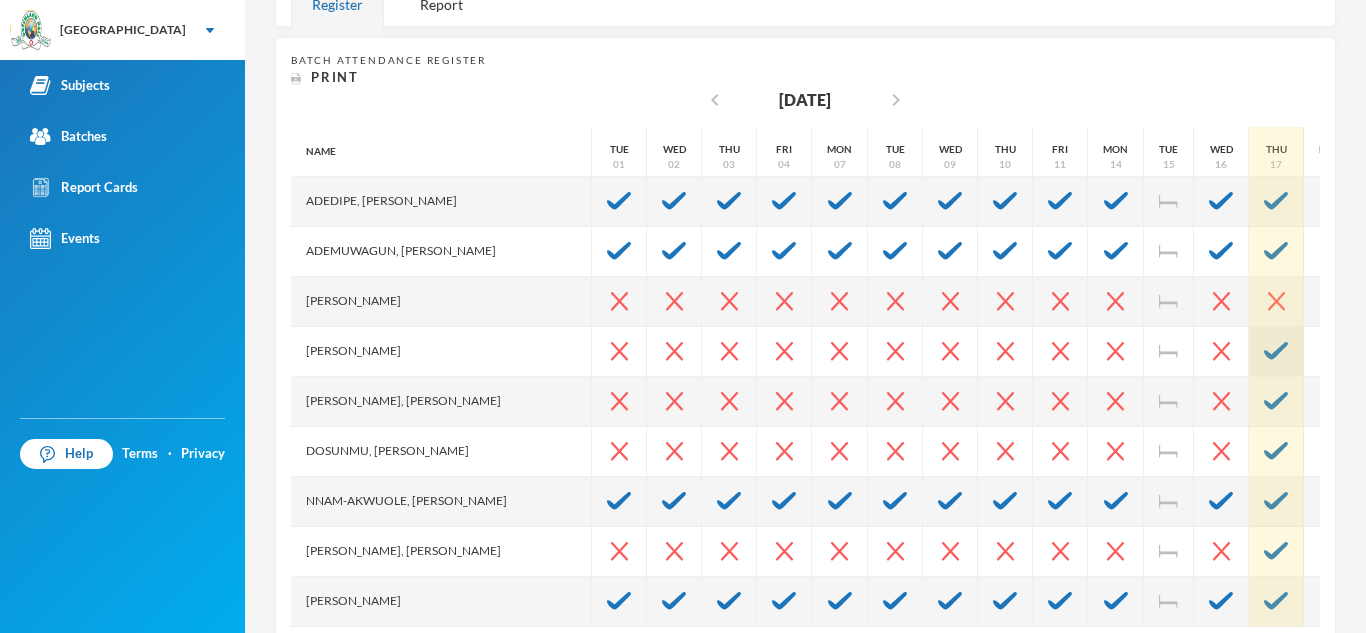 click at bounding box center [1276, 351] 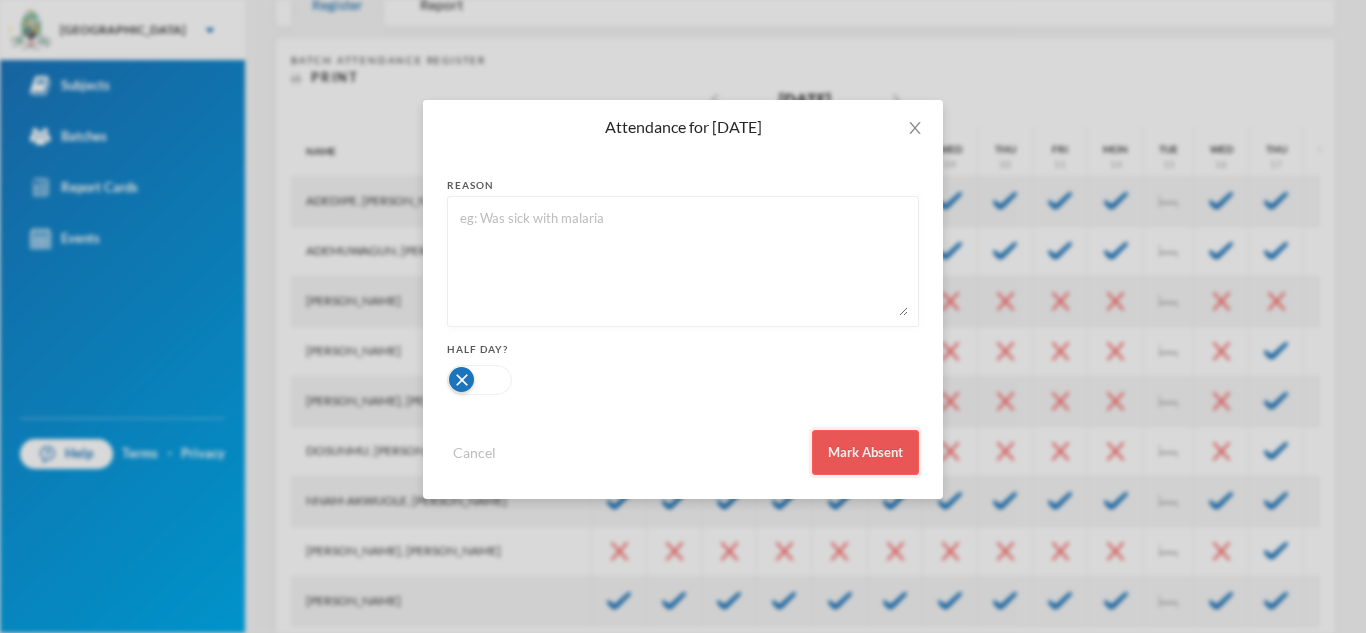 click on "Mark Absent" at bounding box center [865, 452] 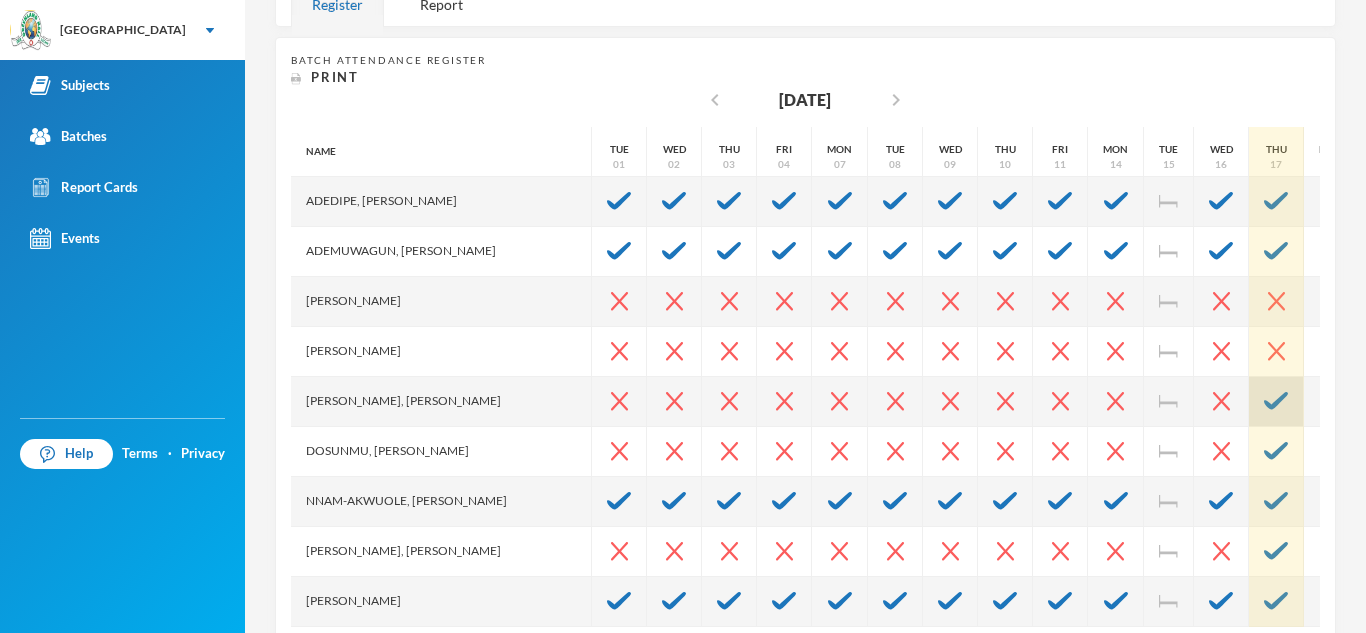 click at bounding box center [1276, 401] 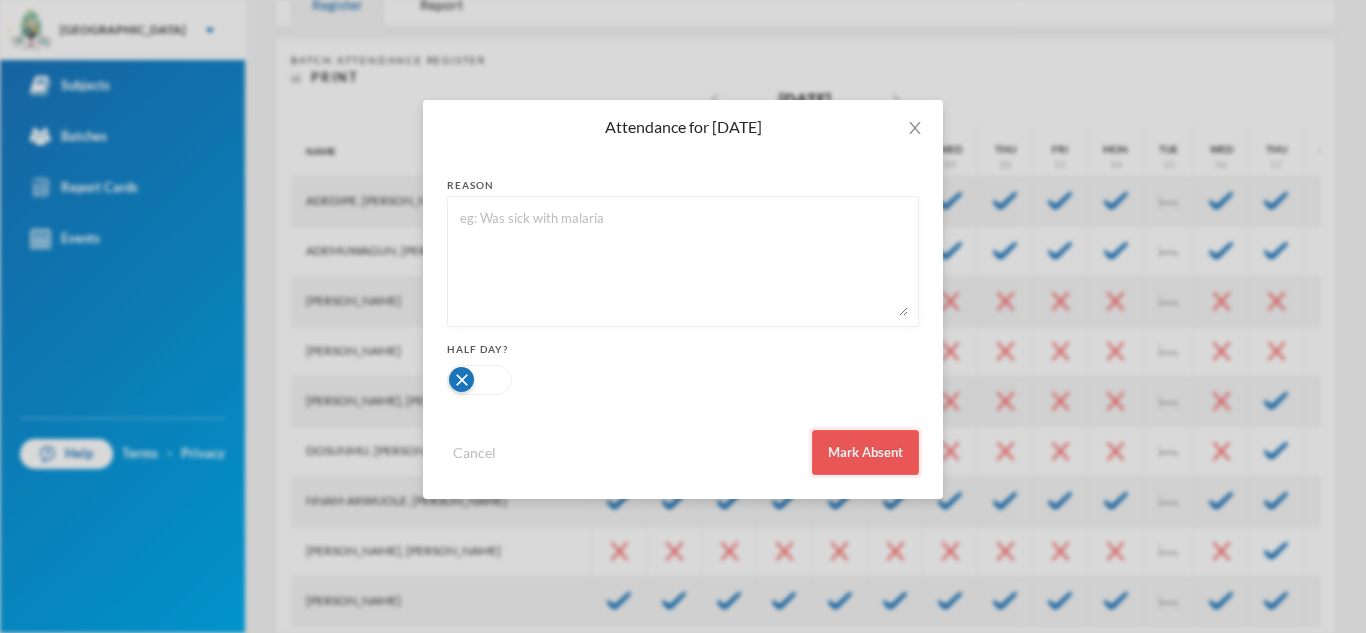 click on "Mark Absent" at bounding box center [865, 452] 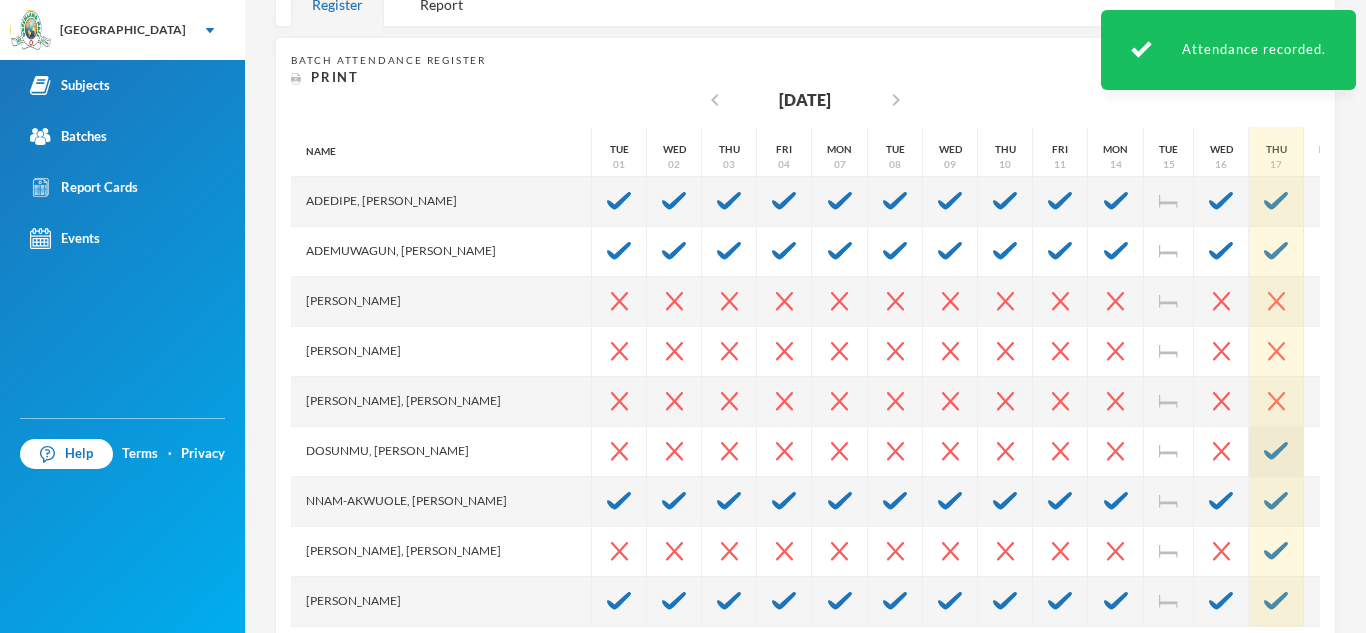 click at bounding box center (1276, 451) 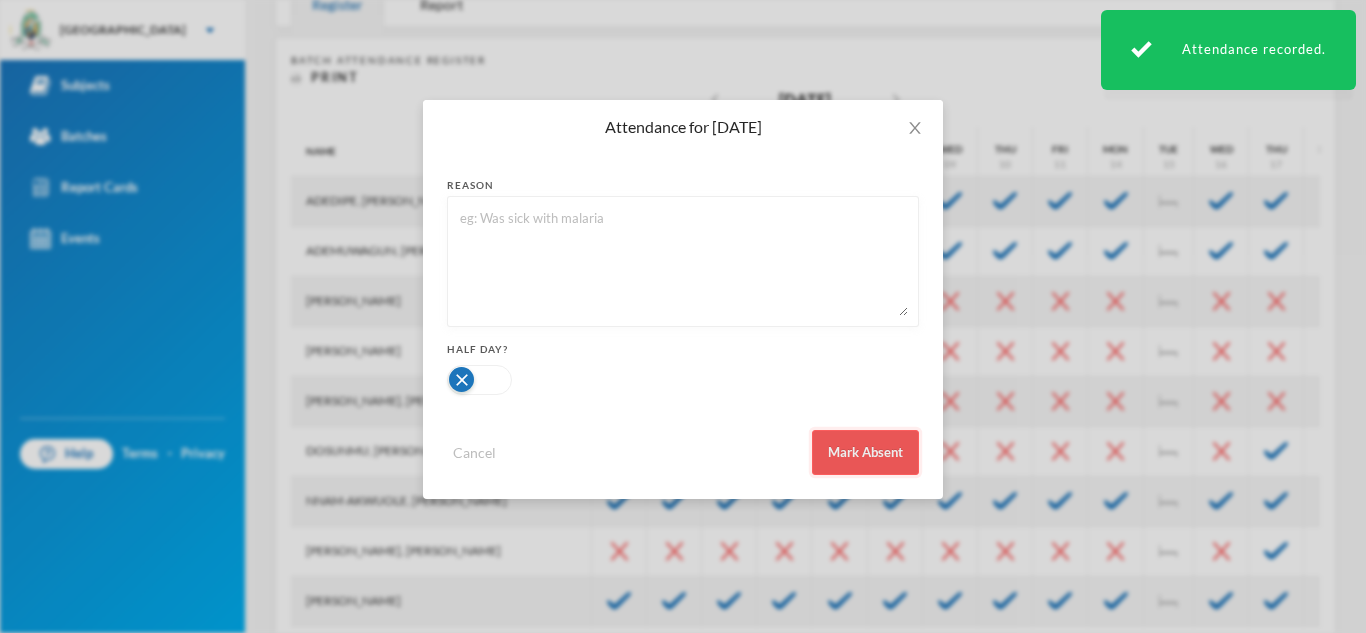 click on "Mark Absent" at bounding box center [865, 452] 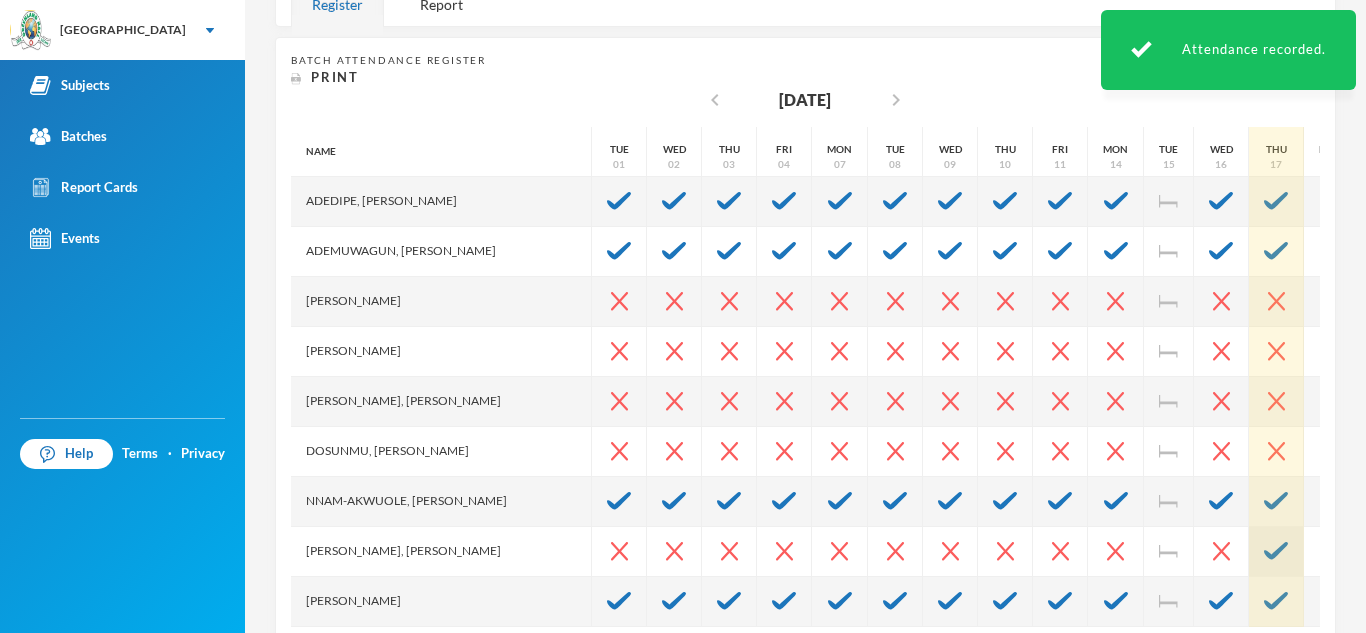 click at bounding box center (1276, 551) 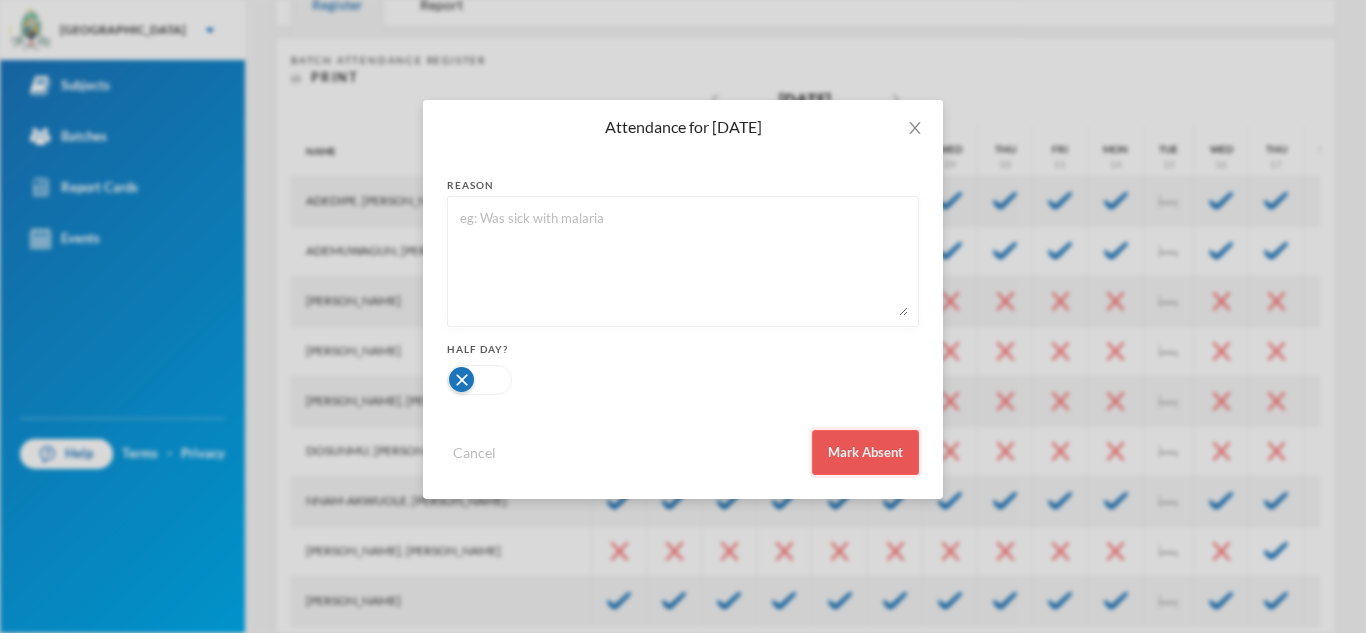 click on "Mark Absent" at bounding box center (865, 452) 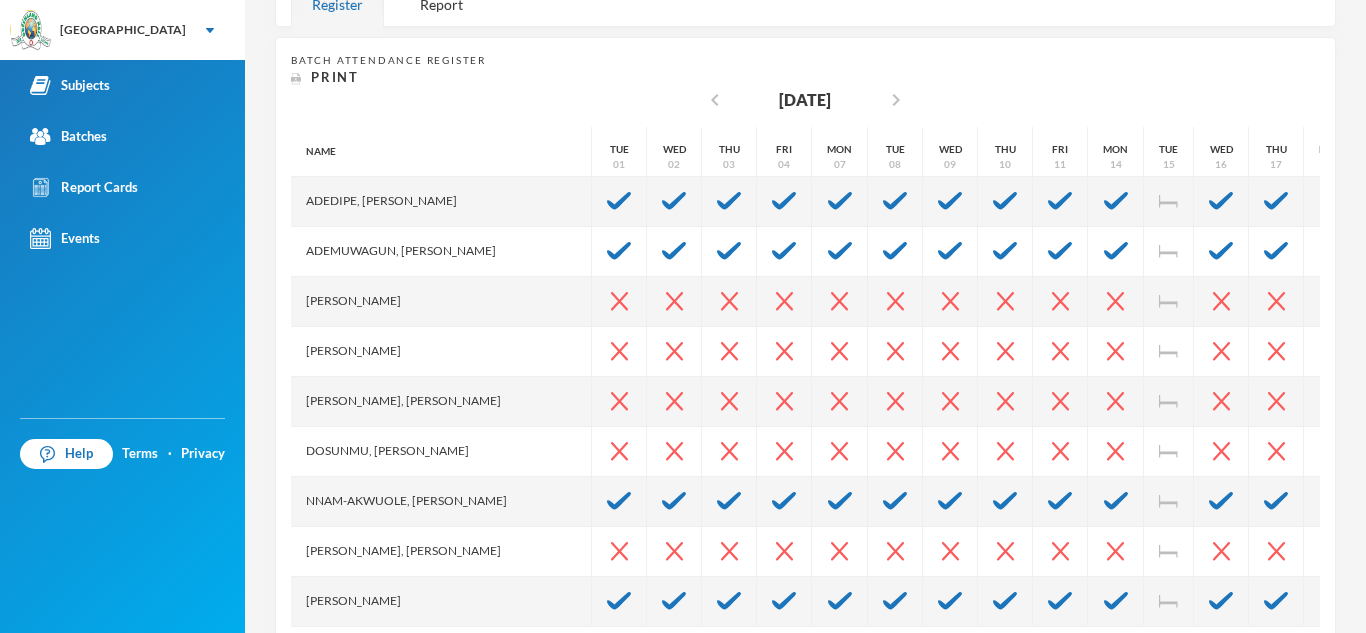 click on "Batch Attendance Register Print  chevron_left July 2025 chevron_right Name Adedipe, Iseoluwa Lael Ademuwagun, Keshinro Samson Adeniji, Mariam Folorunsho Badung, Abigail Veirat Dawodu, Nimaah Lailat Dosunmu, Usman Williams Nnam-akwuole, Catherine Chiwendu Obinna, Ariella Ginikachukwu Ogedengbe, James Ozauogwu Owodolu, Oluwaferanmi Kunle Oyewole, Royalty Oluwaferanmi Shekoni, Mumeen Gbolahan Victor-idowu, Oluwadarasimi Goodness Tue 01 Wed 02 Thu 03 Fri 04 Mon 07 Tue 08 Wed 09 Thu 10 Fri 11 Mon 14 Tue 15 Wed 16 Thu 17 Fri 18" at bounding box center [805, 340] 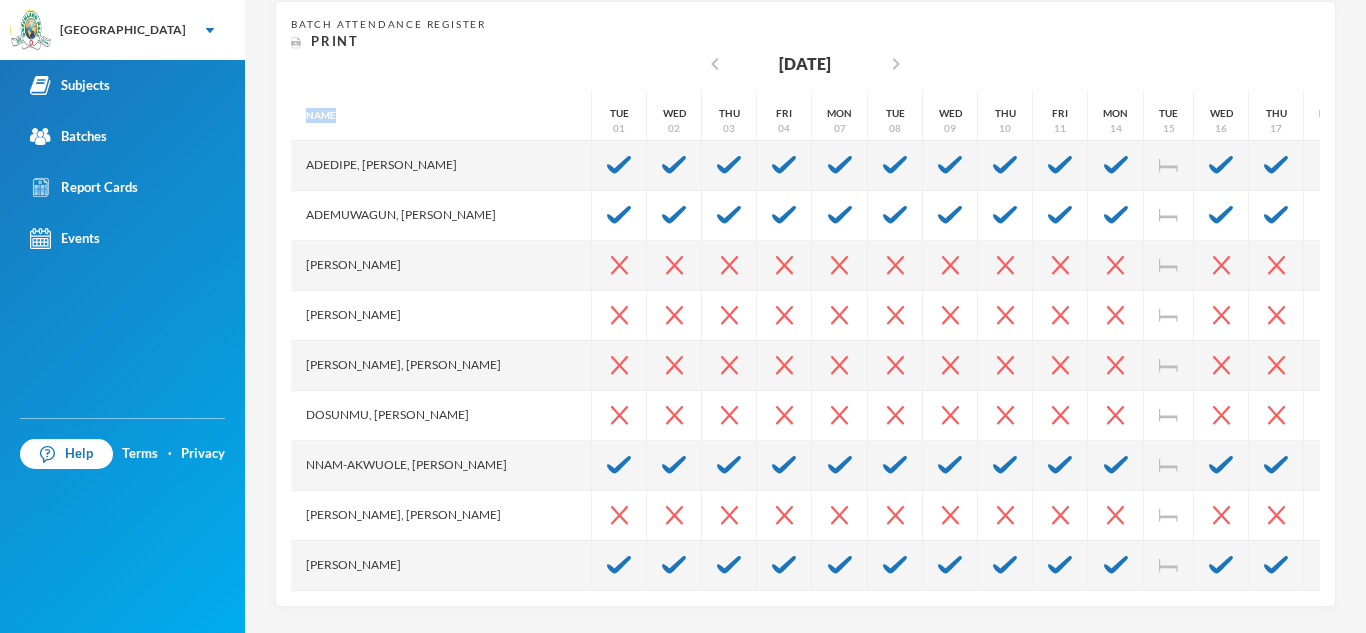scroll, scrollTop: 400, scrollLeft: 0, axis: vertical 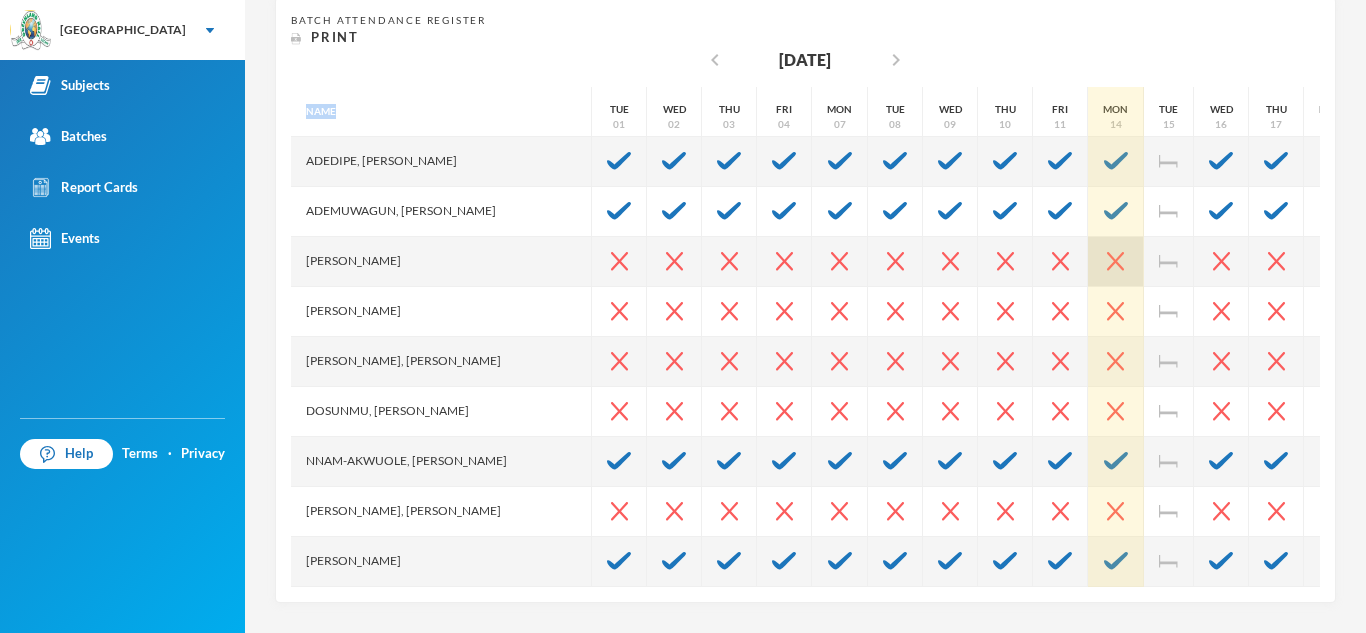 click at bounding box center [1116, 262] 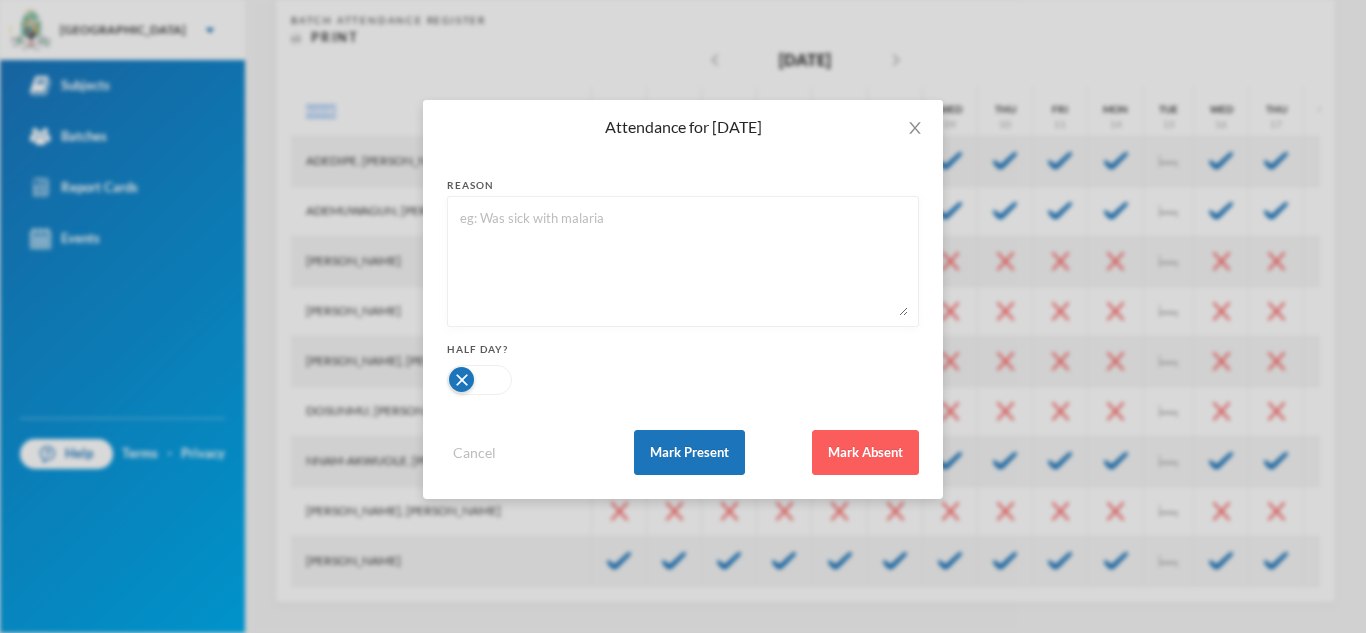 click on "Attendance for Jul 14, 2025 reason Half Day? Mark Present Cancel Mark Absent" at bounding box center [683, 316] 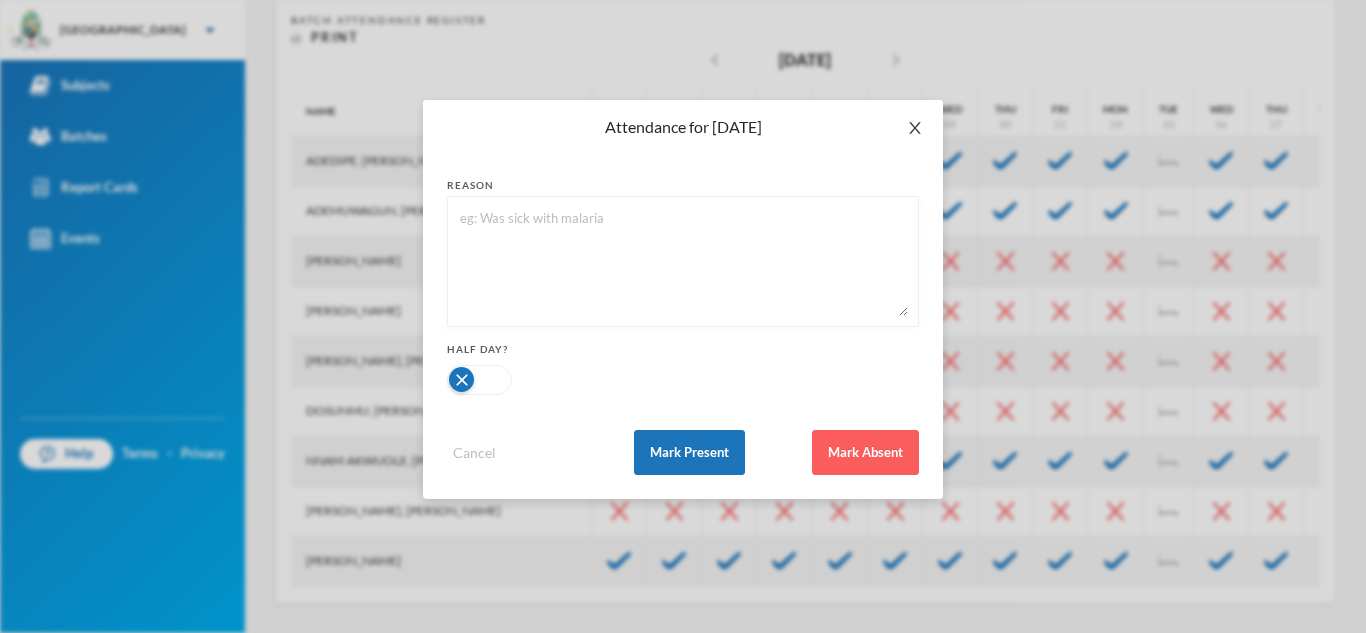 click 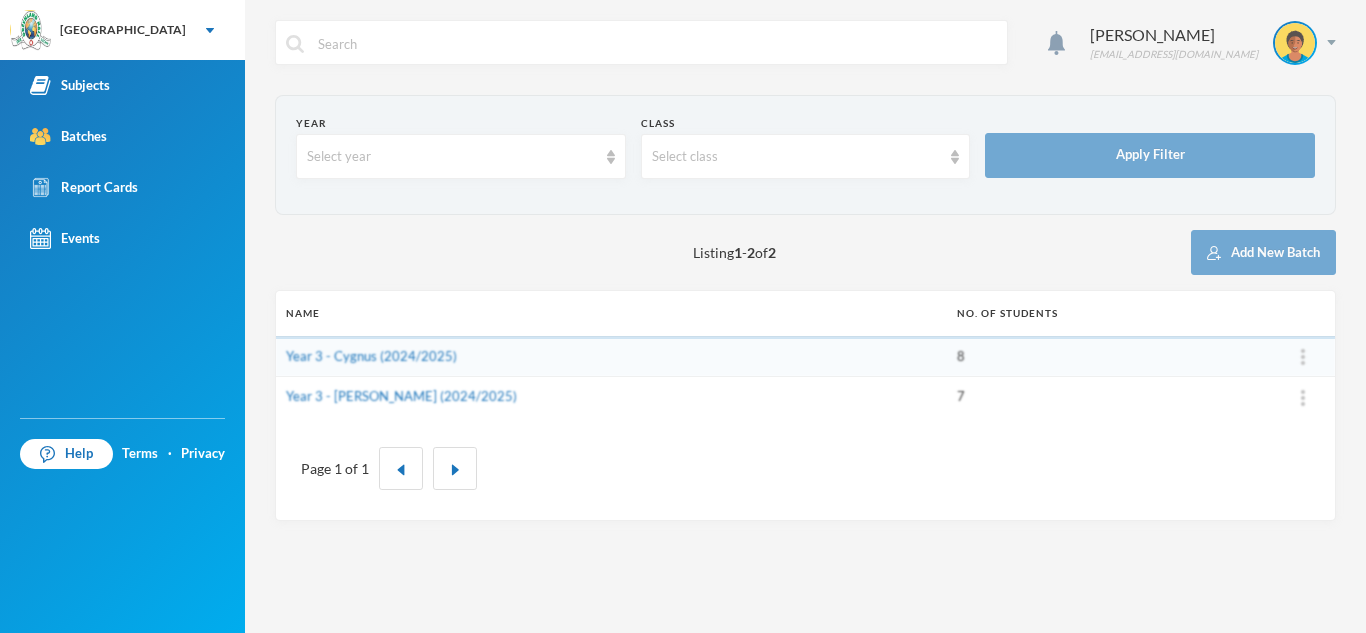 scroll, scrollTop: 0, scrollLeft: 0, axis: both 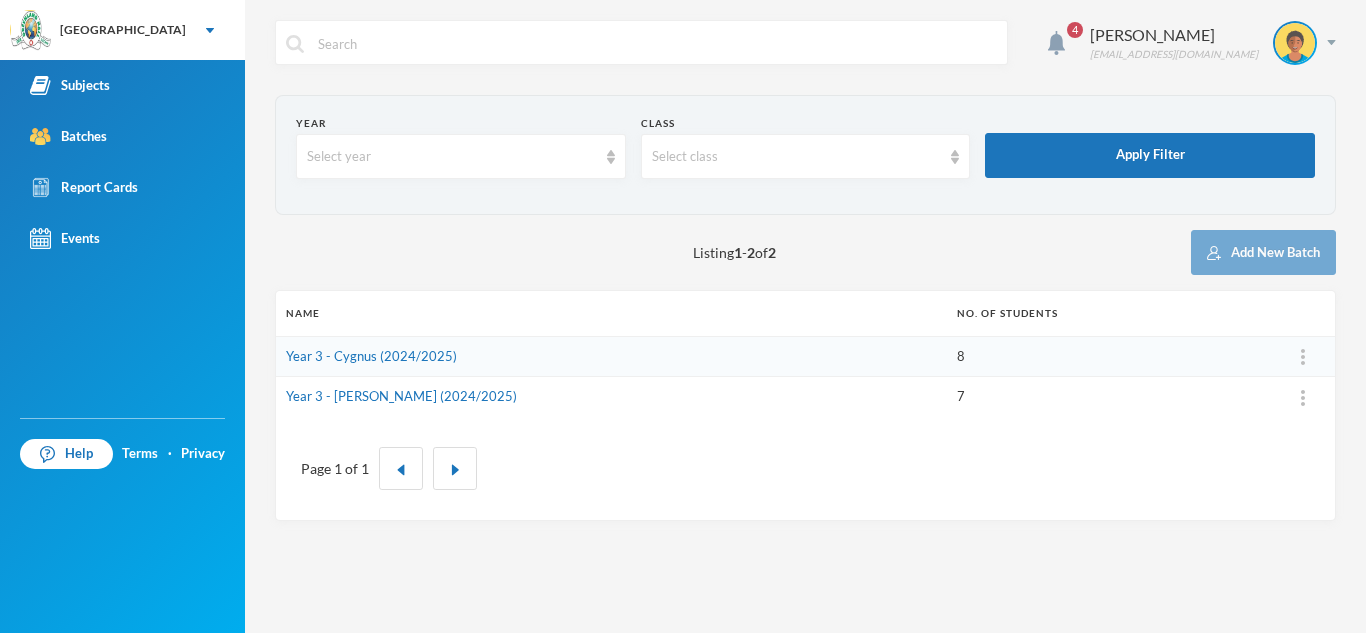 click on "8" at bounding box center [1109, 356] 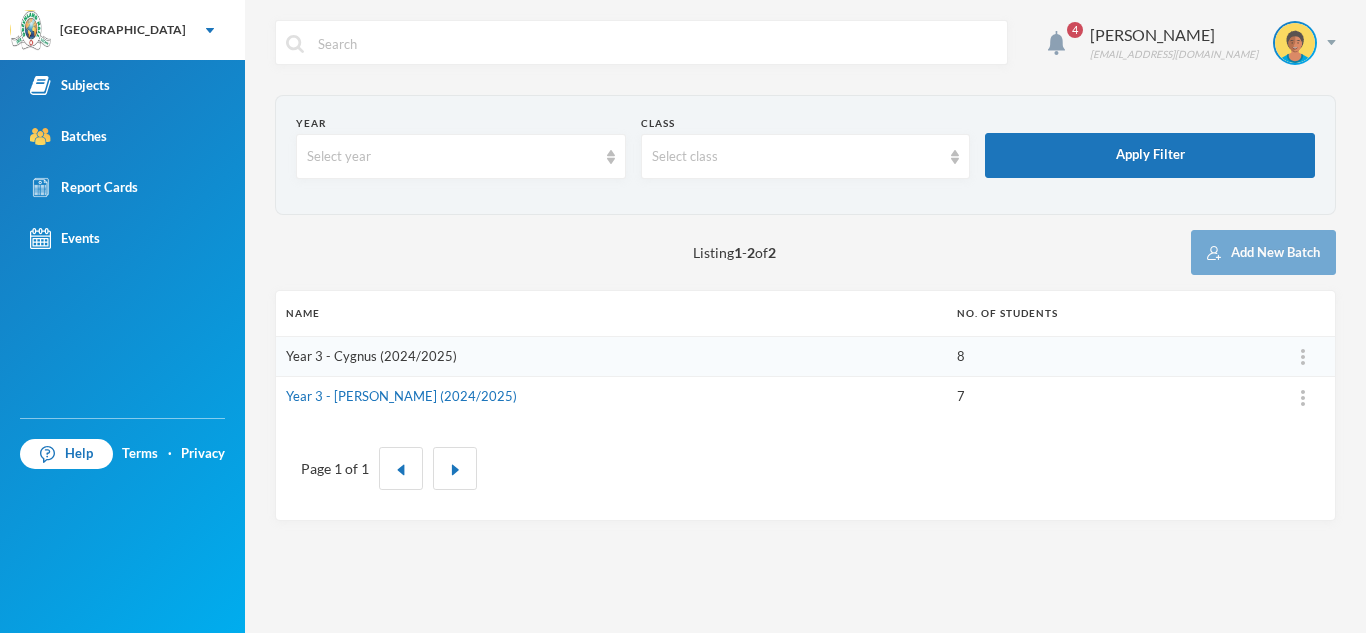 click on "Year 3 - Cygnus (2024/2025)" at bounding box center [371, 356] 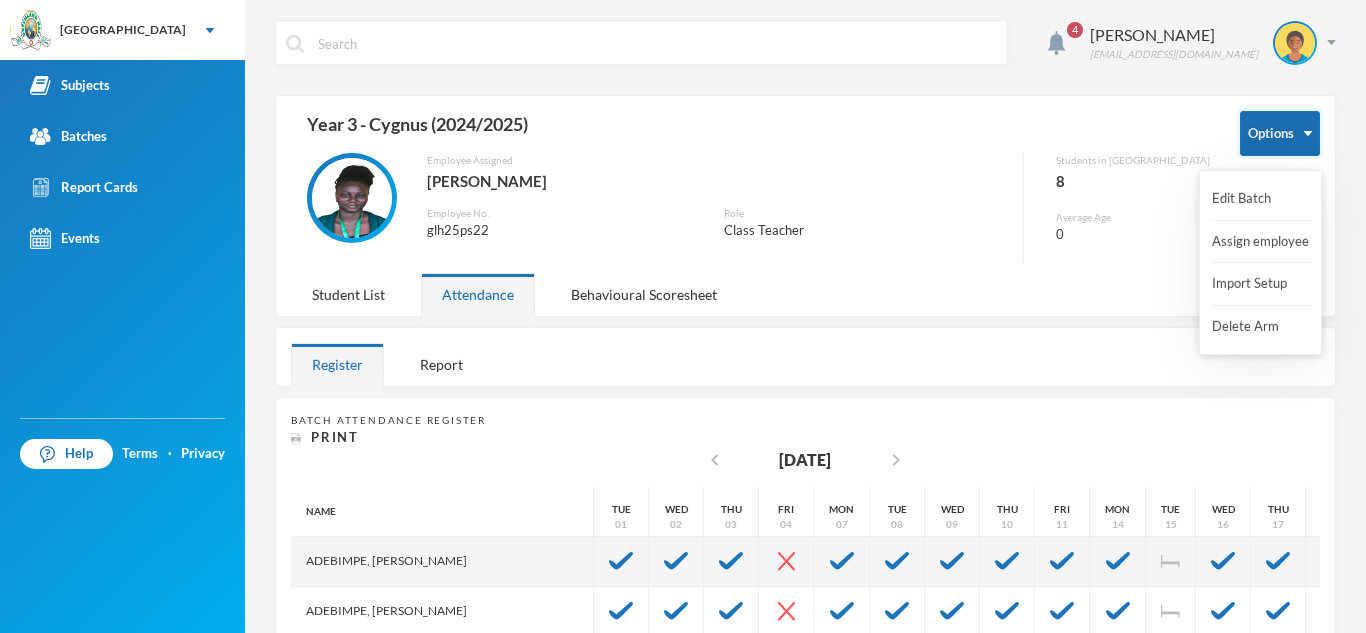click on "Options" at bounding box center (1280, 133) 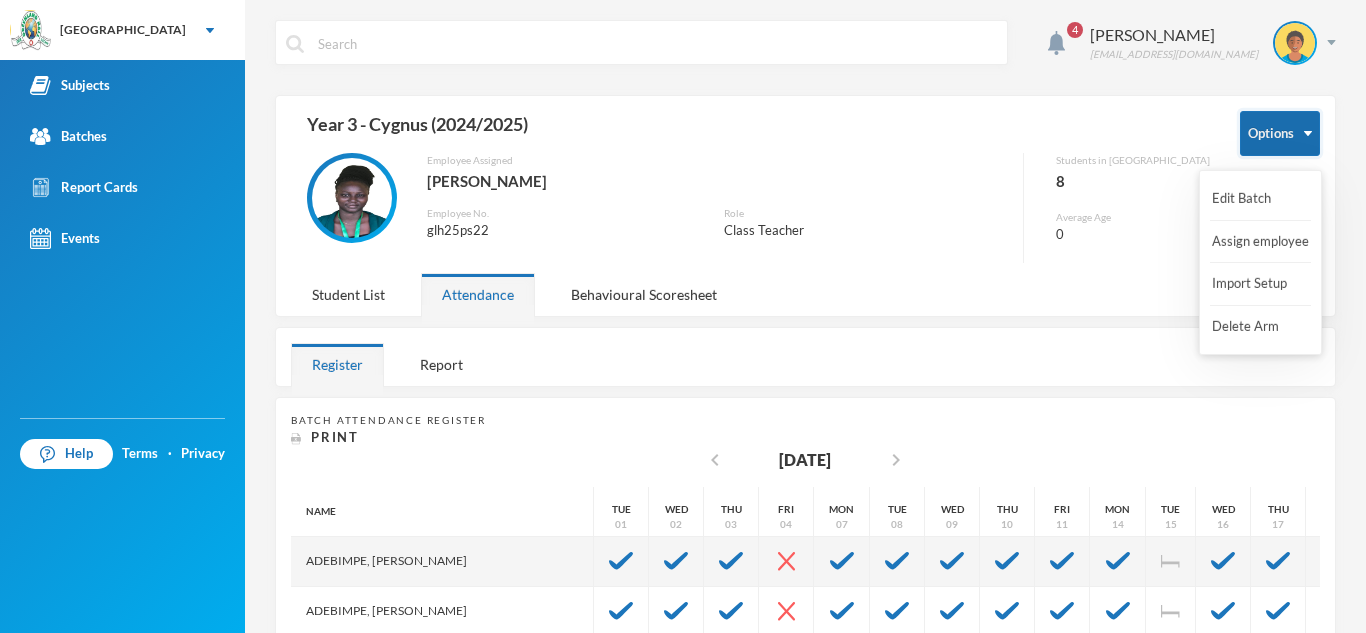 click on "Options" at bounding box center (1280, 133) 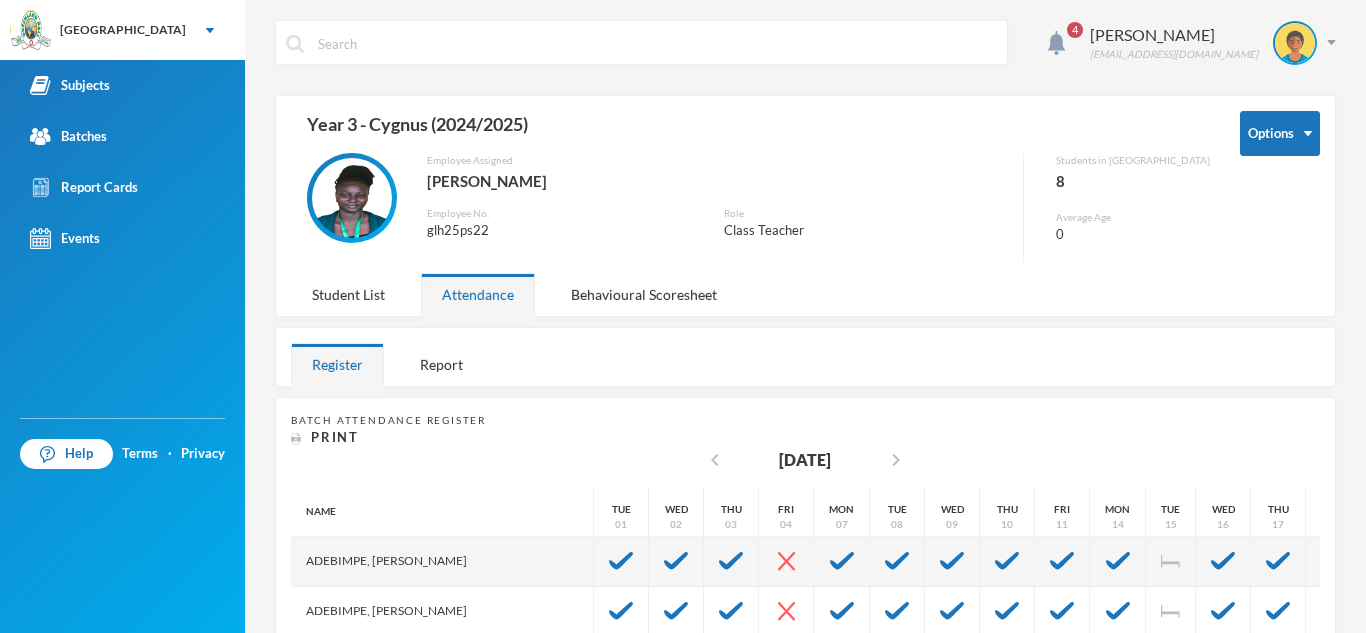 click on "Year 3 - Cygnus (2024/2025)" at bounding box center [750, 132] 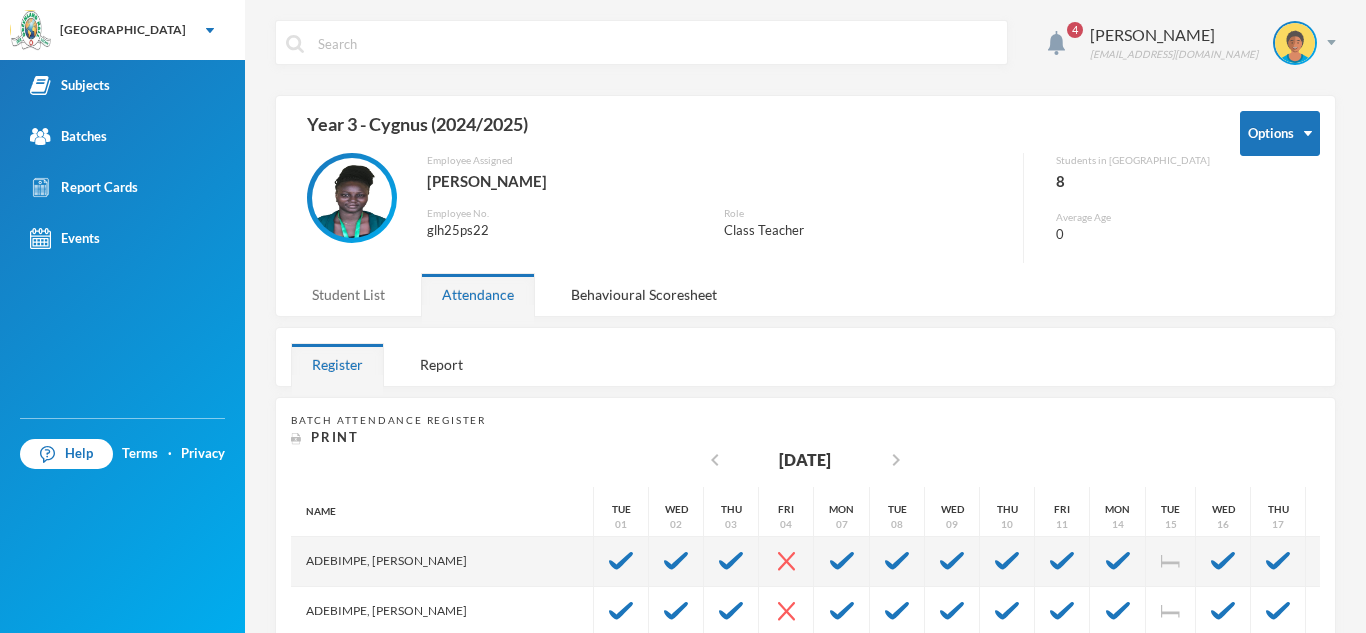 click on "Student List" at bounding box center [348, 294] 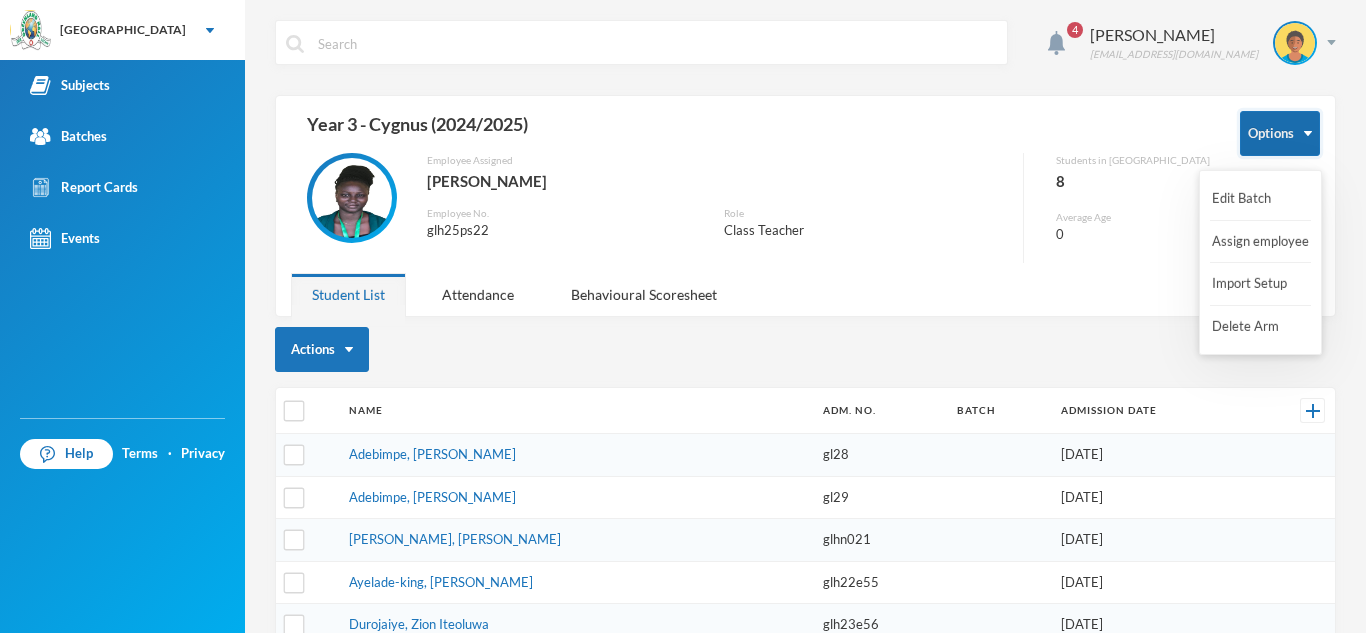 click on "Options" at bounding box center (1280, 133) 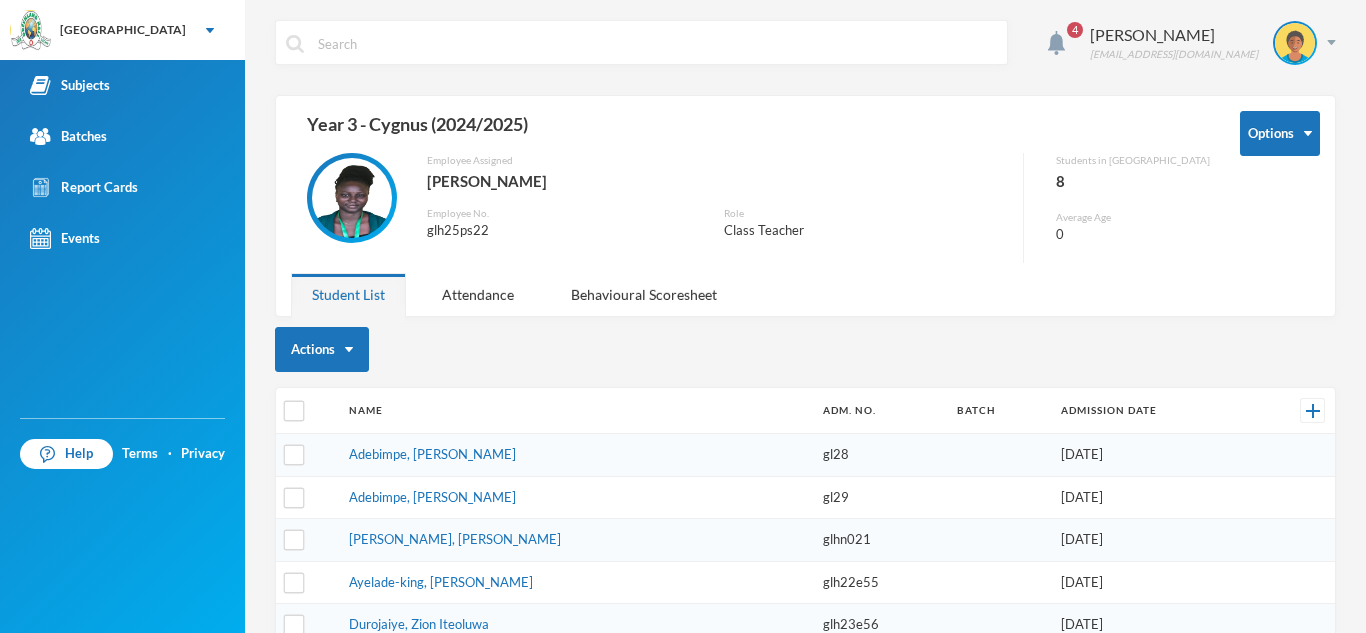 type 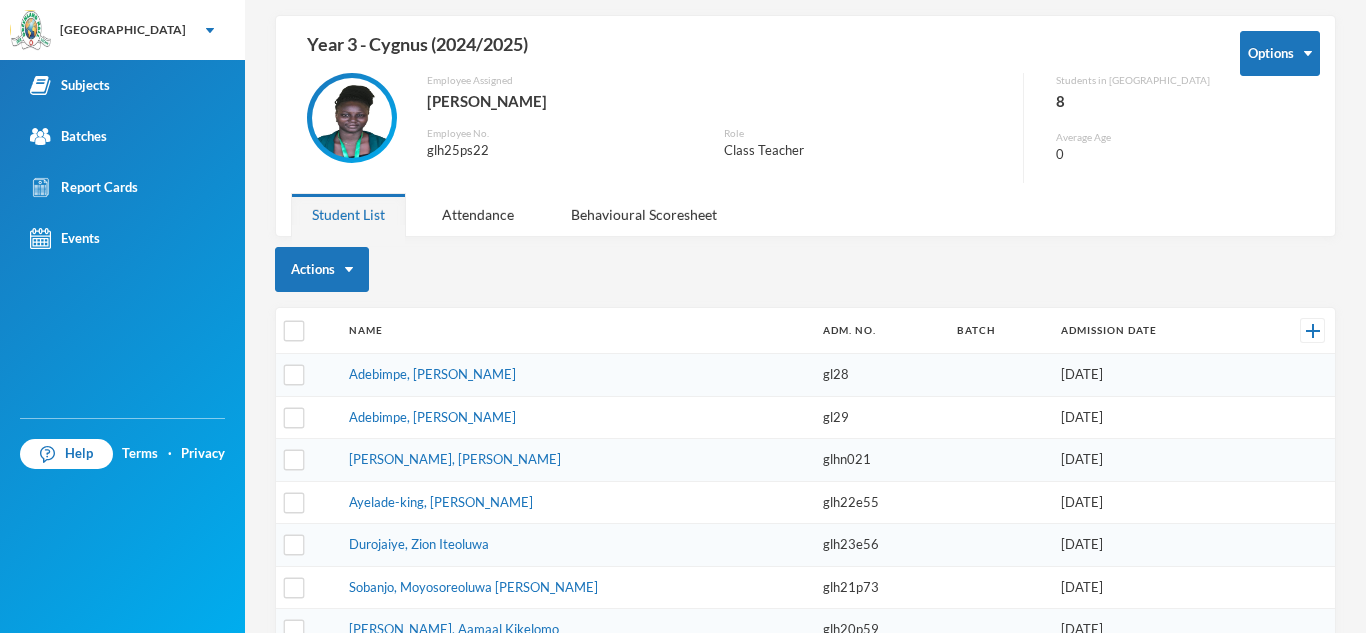 scroll, scrollTop: 0, scrollLeft: 0, axis: both 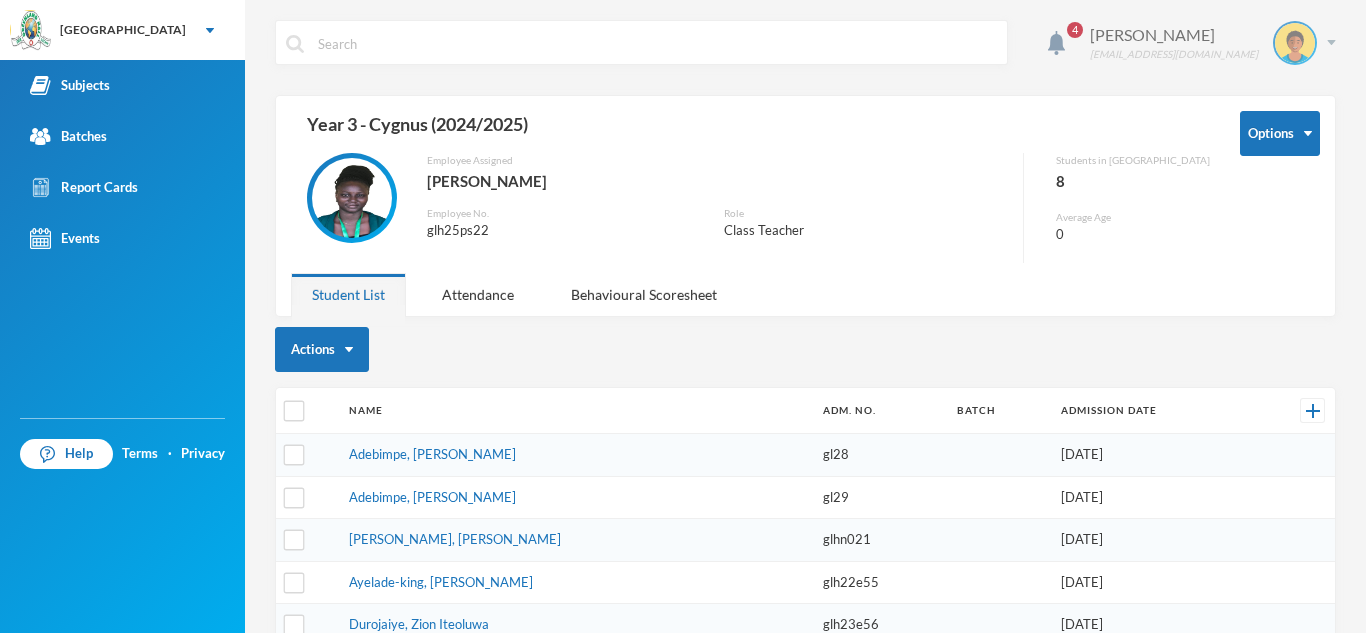 click at bounding box center [1295, 43] 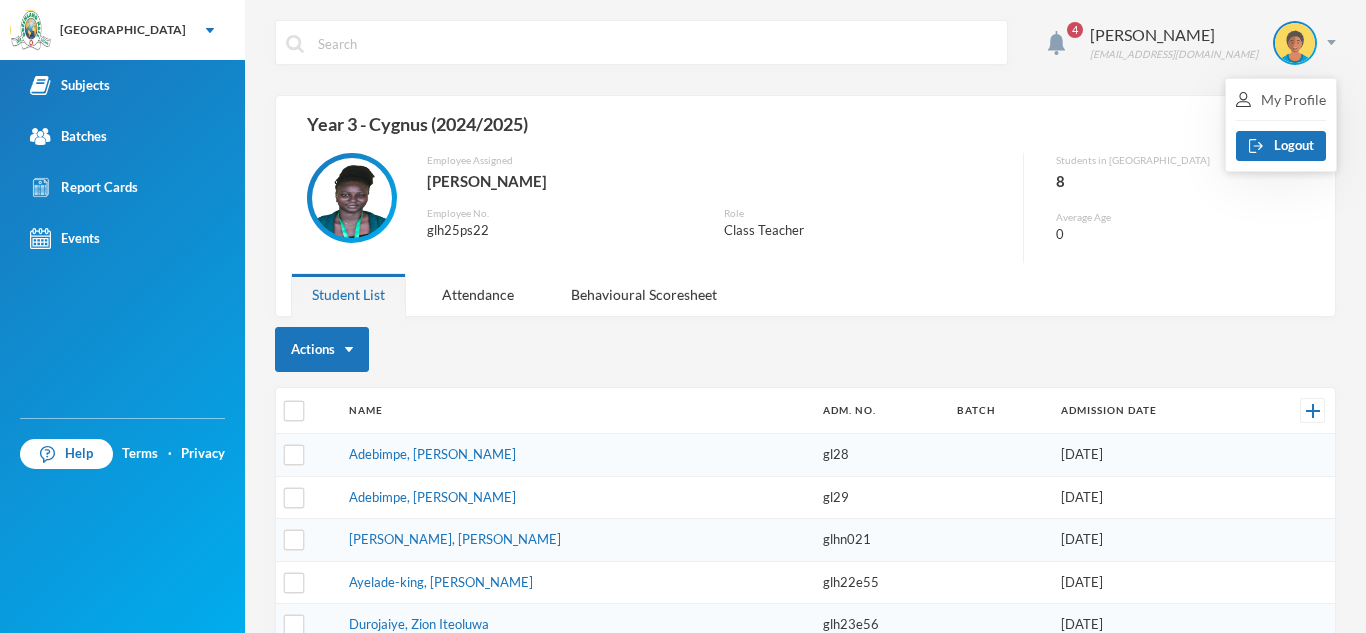 click on "Year 3 - Cygnus (2024/2025)" at bounding box center [750, 132] 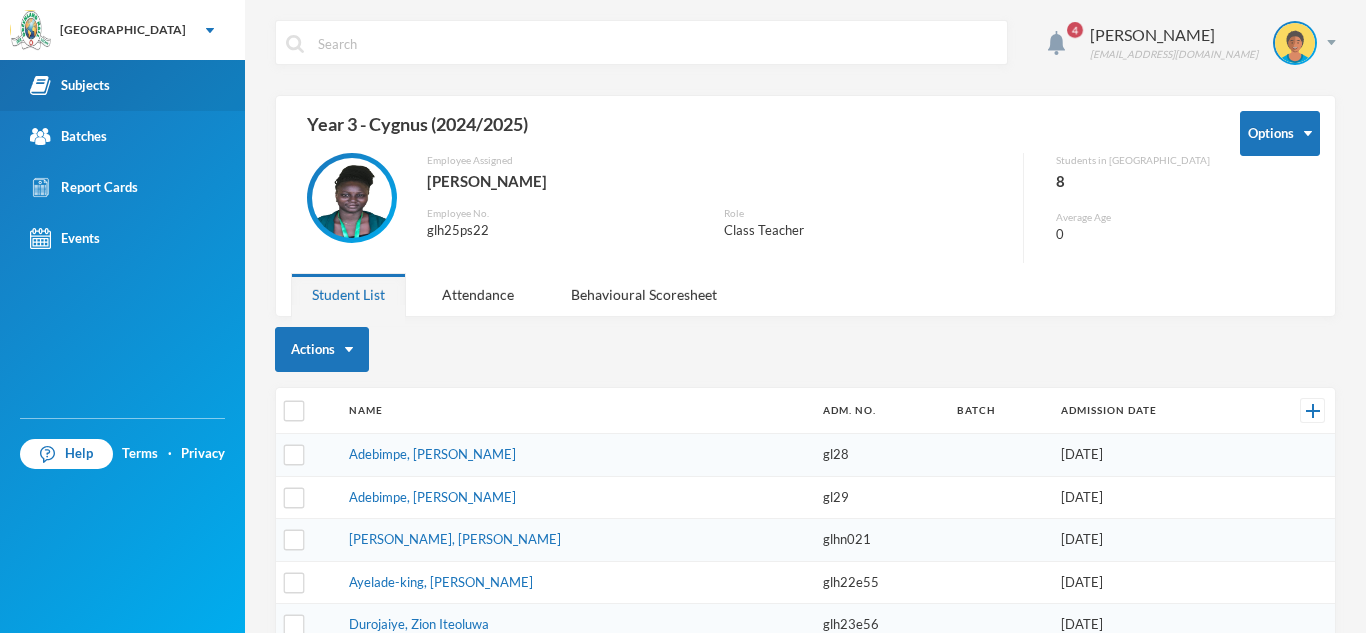 click on "Subjects" at bounding box center [70, 85] 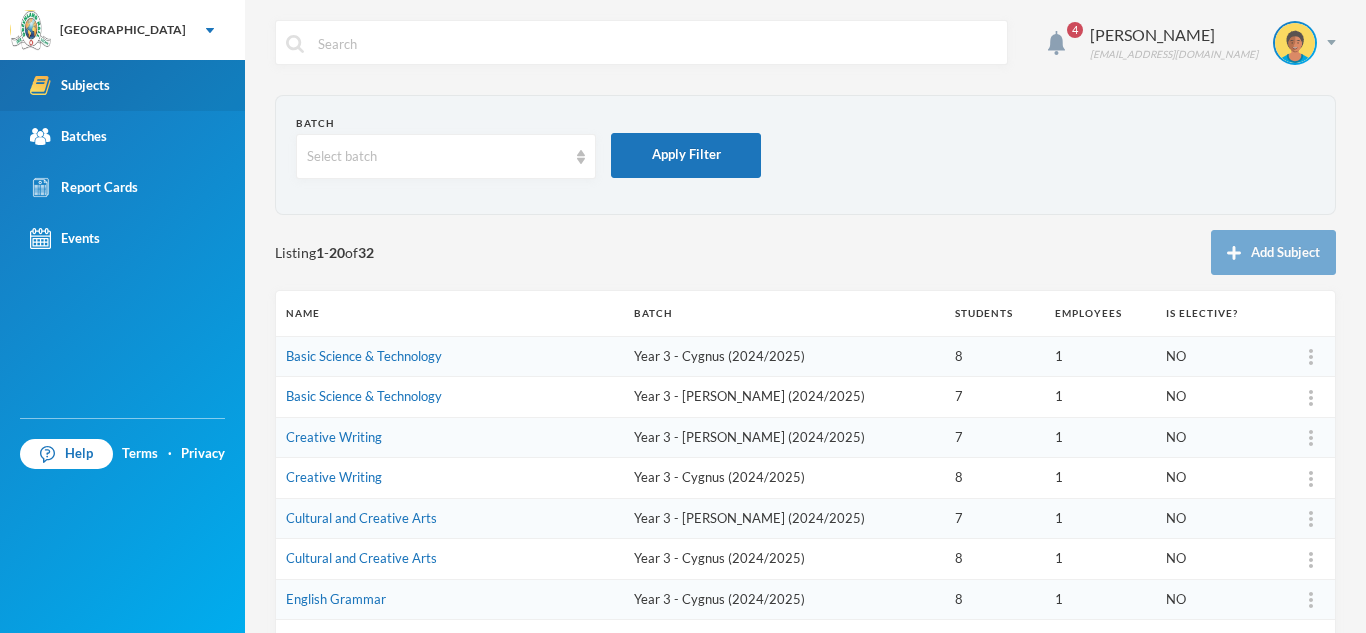 click on "Subjects" at bounding box center [122, 85] 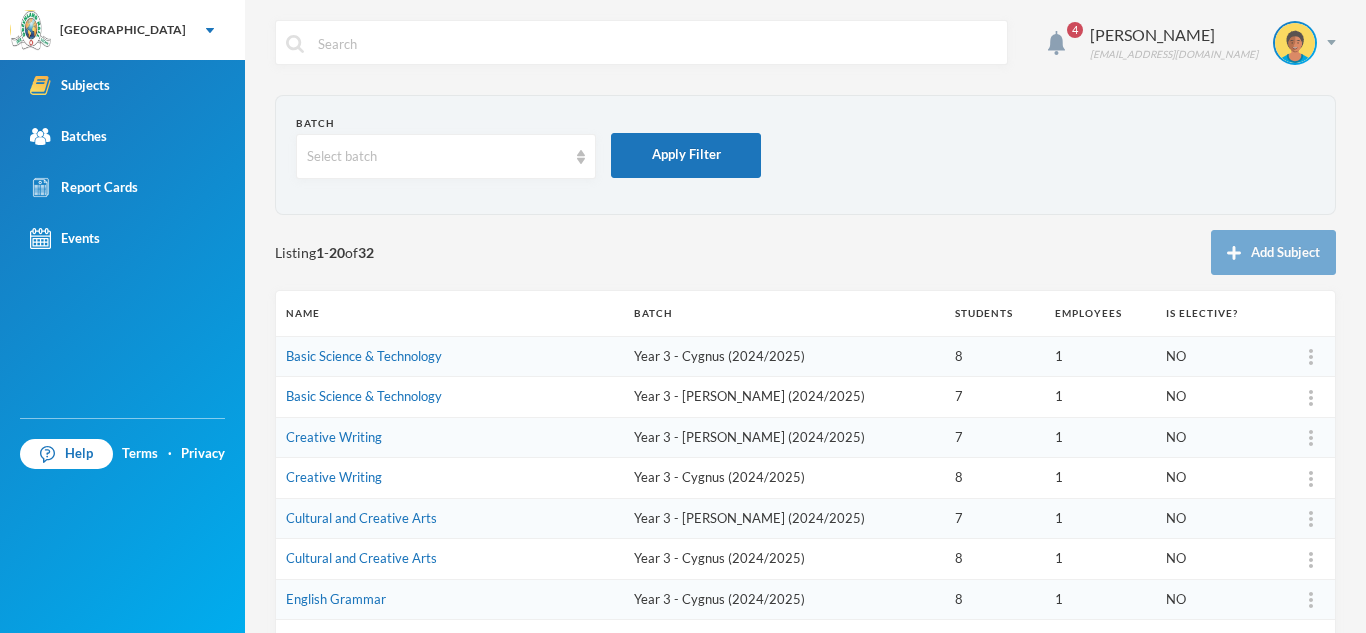 click on "Batch Select batch Apply Filter" at bounding box center (805, 155) 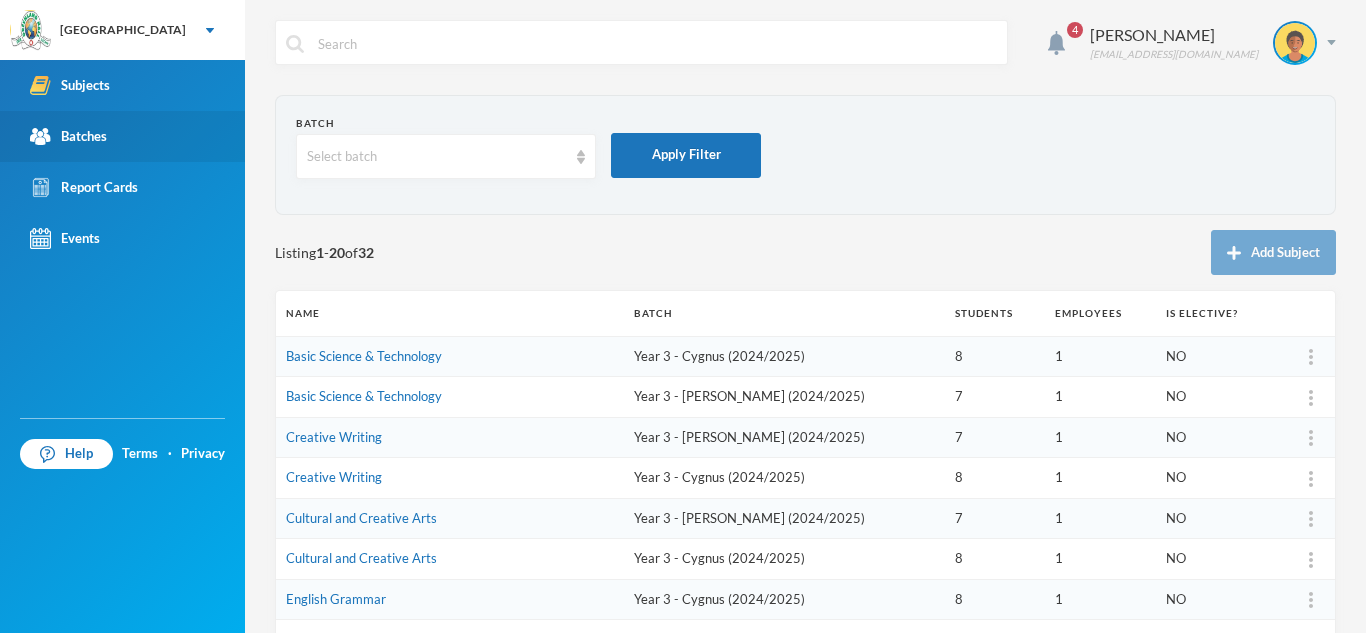 click on "Batches" at bounding box center [68, 136] 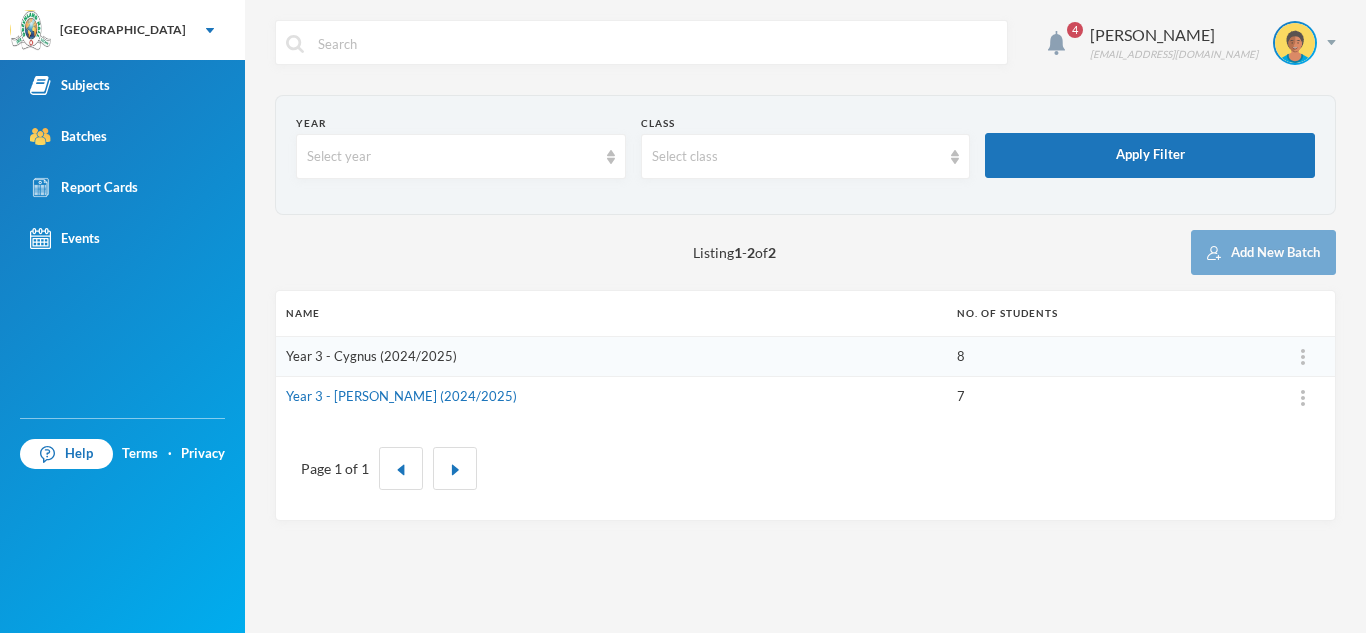 click on "Year 3 - Cygnus (2024/2025)" at bounding box center [371, 356] 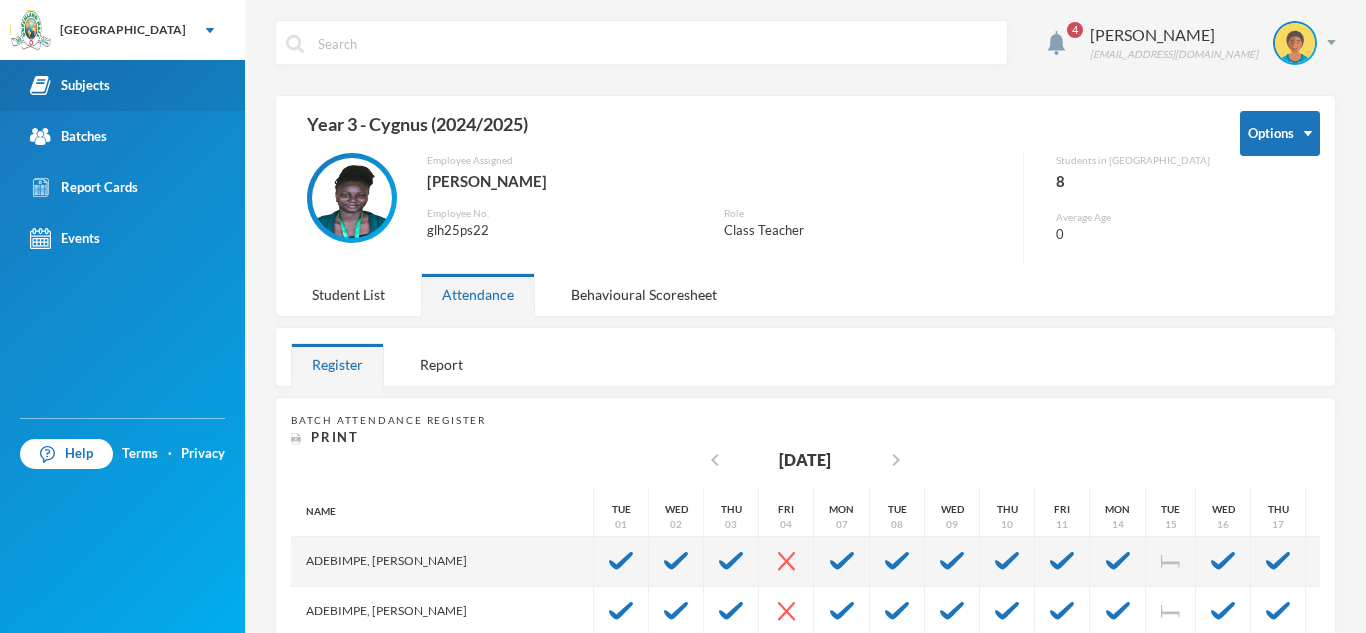 click on "Subjects" at bounding box center (70, 85) 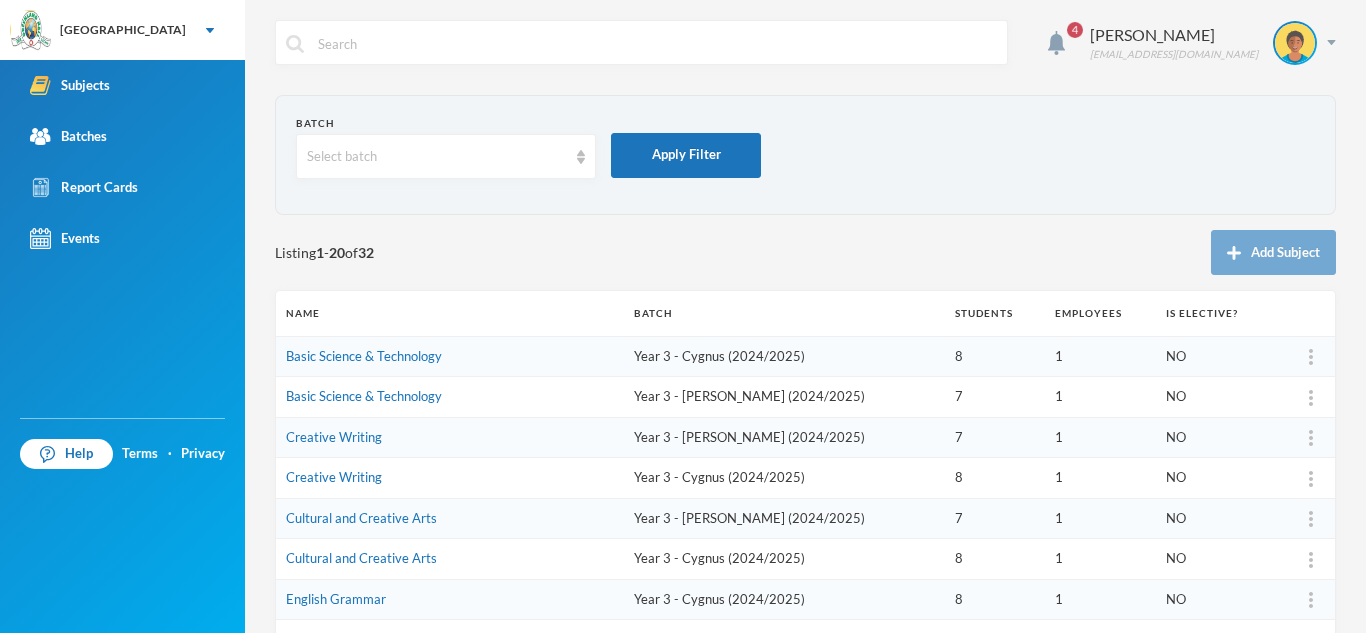 click on "Batch Select batch Apply Filter" at bounding box center (805, 155) 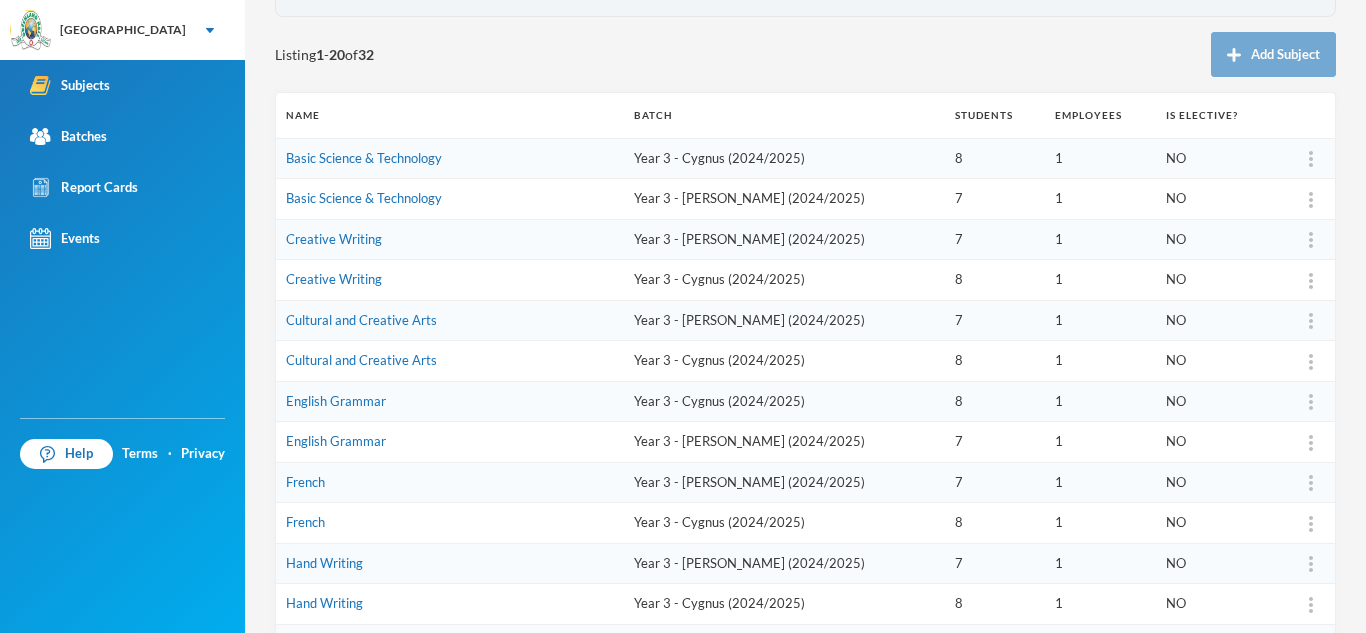 scroll, scrollTop: 200, scrollLeft: 0, axis: vertical 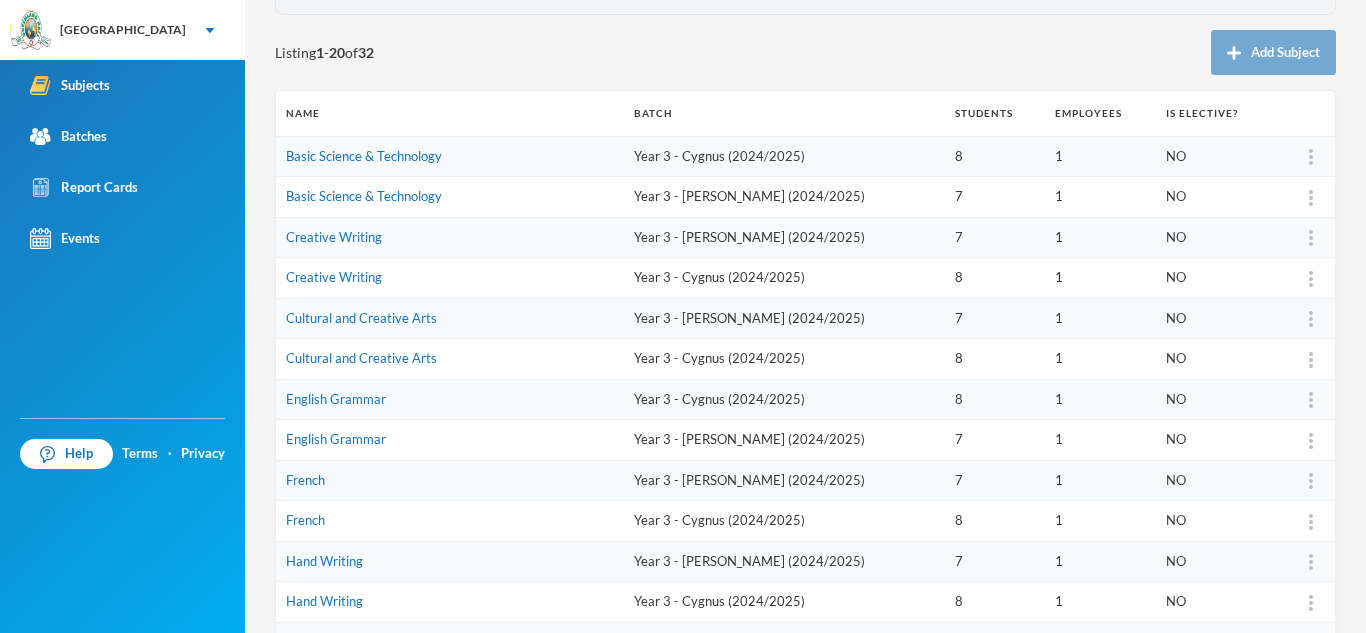 click on "French" at bounding box center (450, 480) 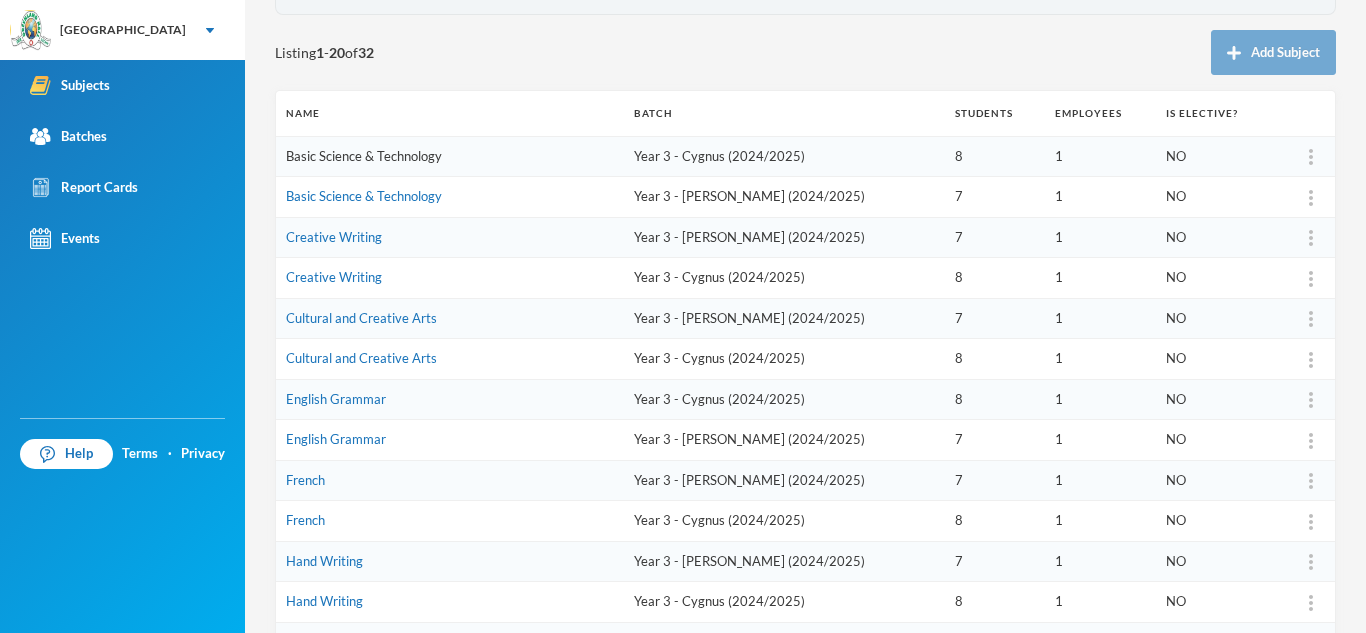 click on "Basic Science & Technology" at bounding box center (364, 156) 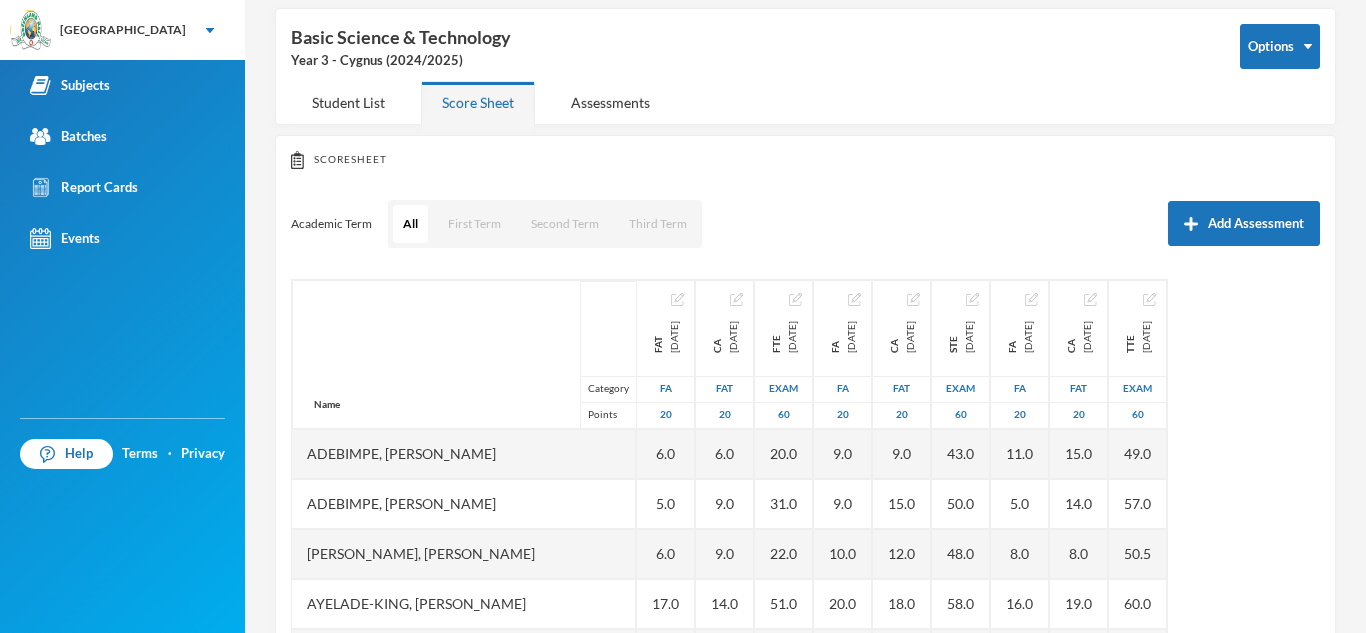 scroll, scrollTop: 200, scrollLeft: 0, axis: vertical 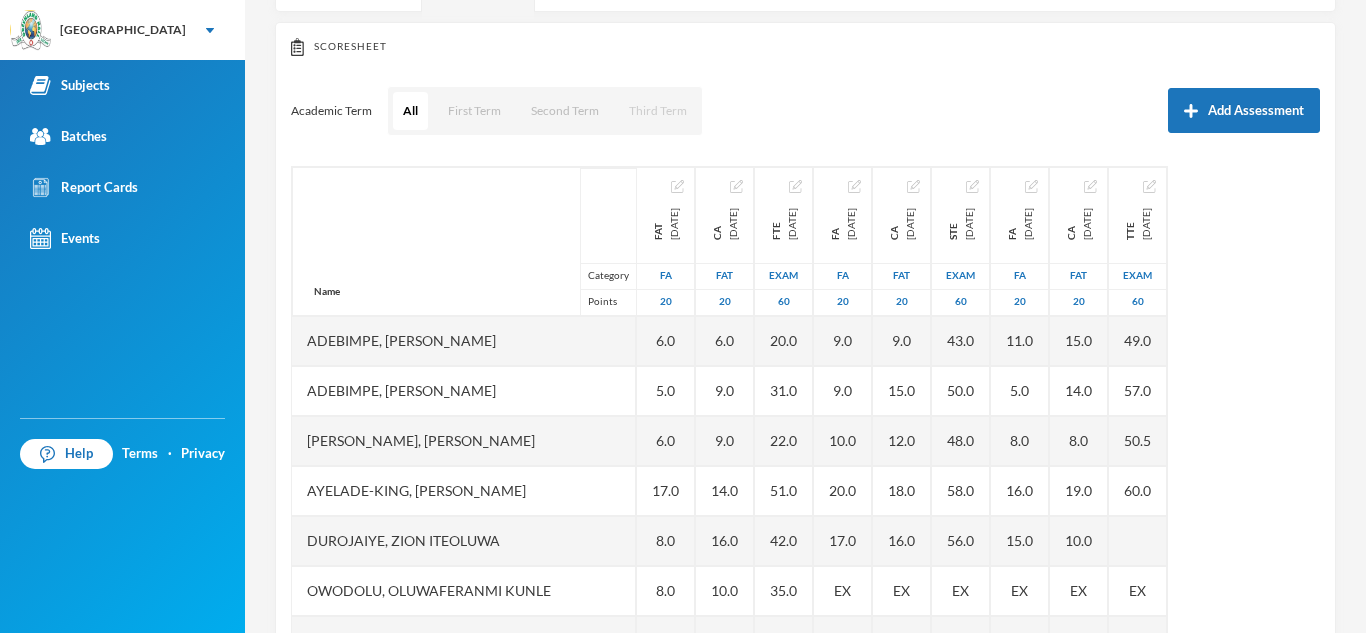 click on "Third Term" at bounding box center [658, 111] 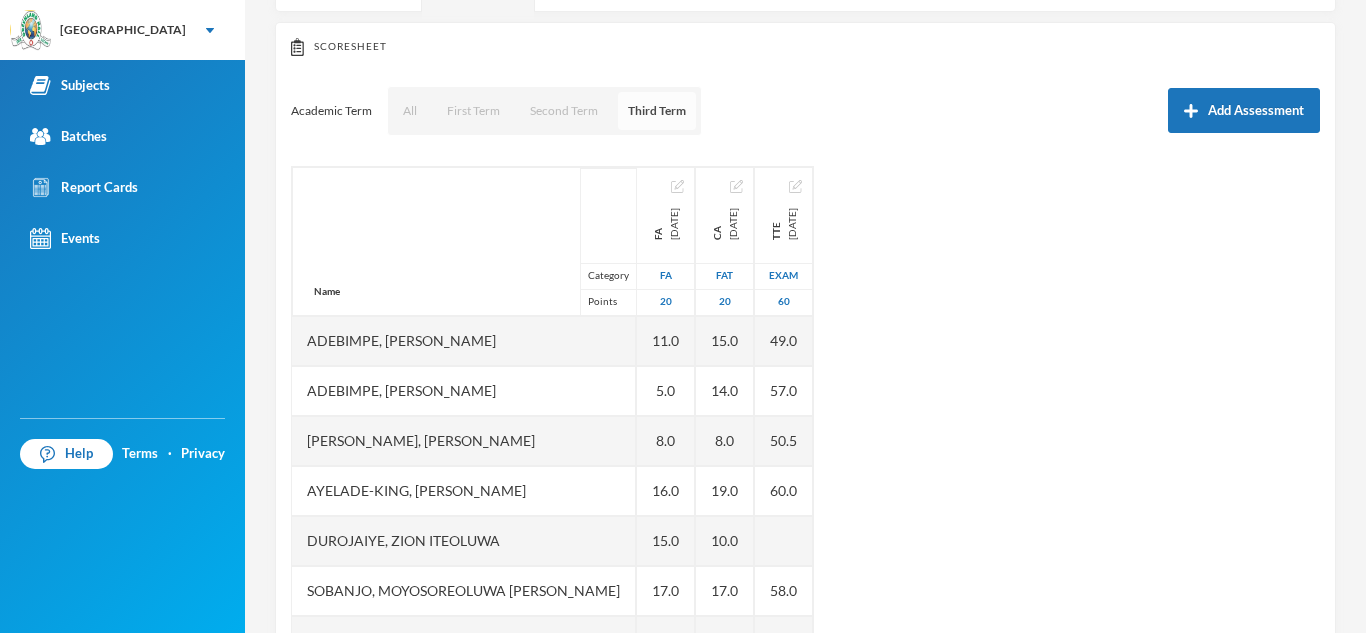 type 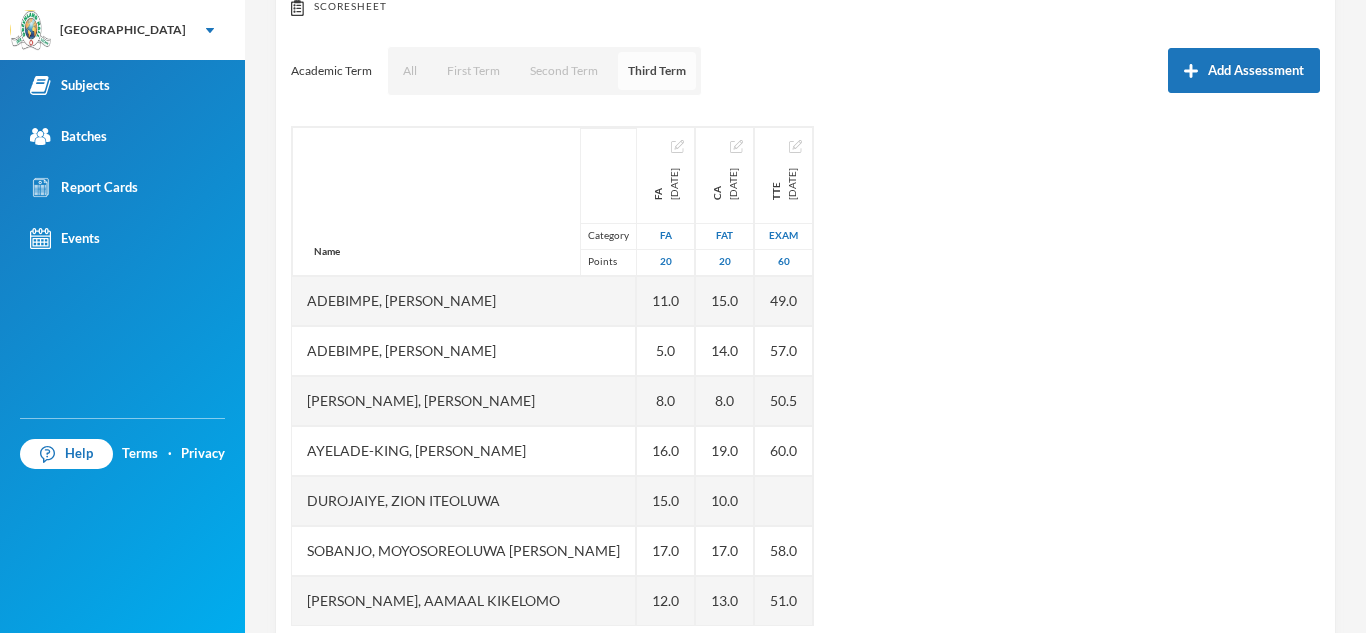 scroll, scrollTop: 279, scrollLeft: 0, axis: vertical 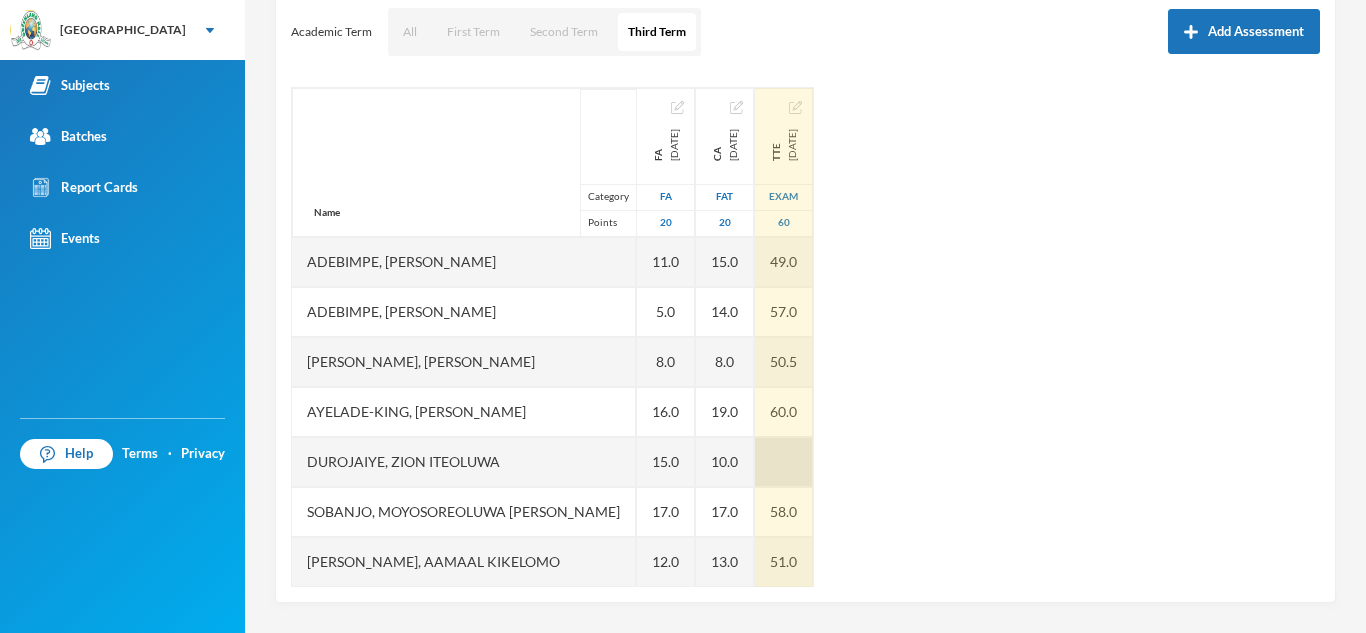 click at bounding box center (784, 462) 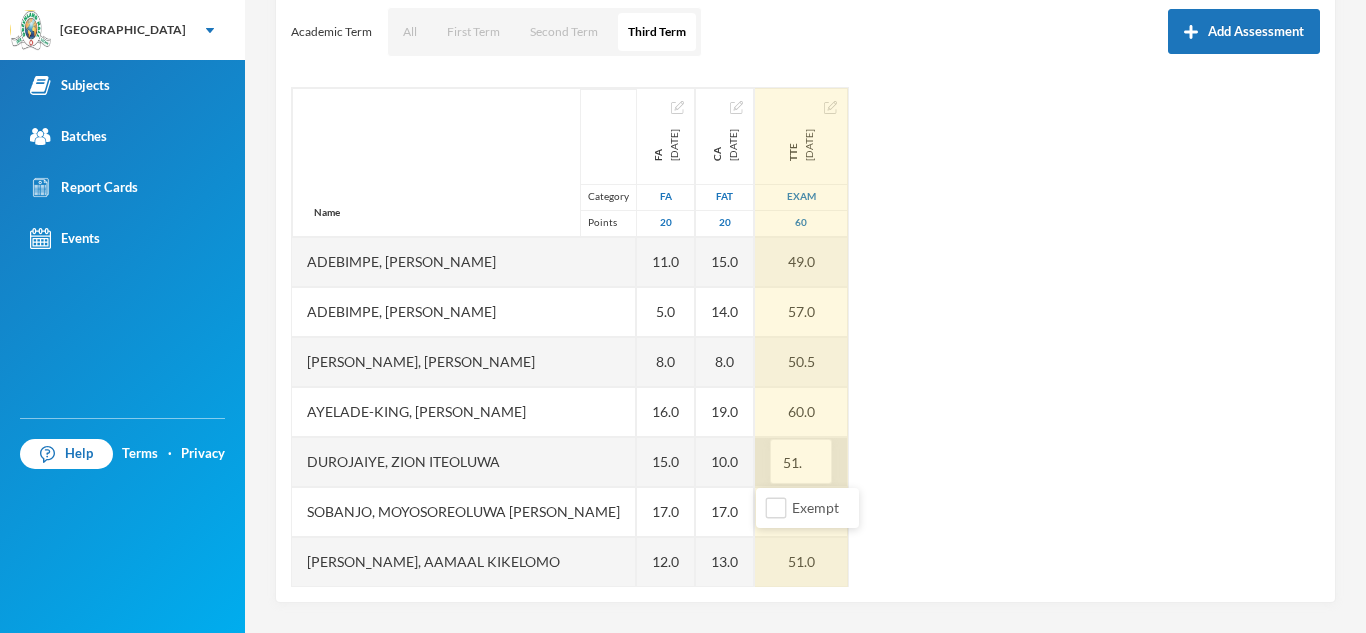 type on "51.5" 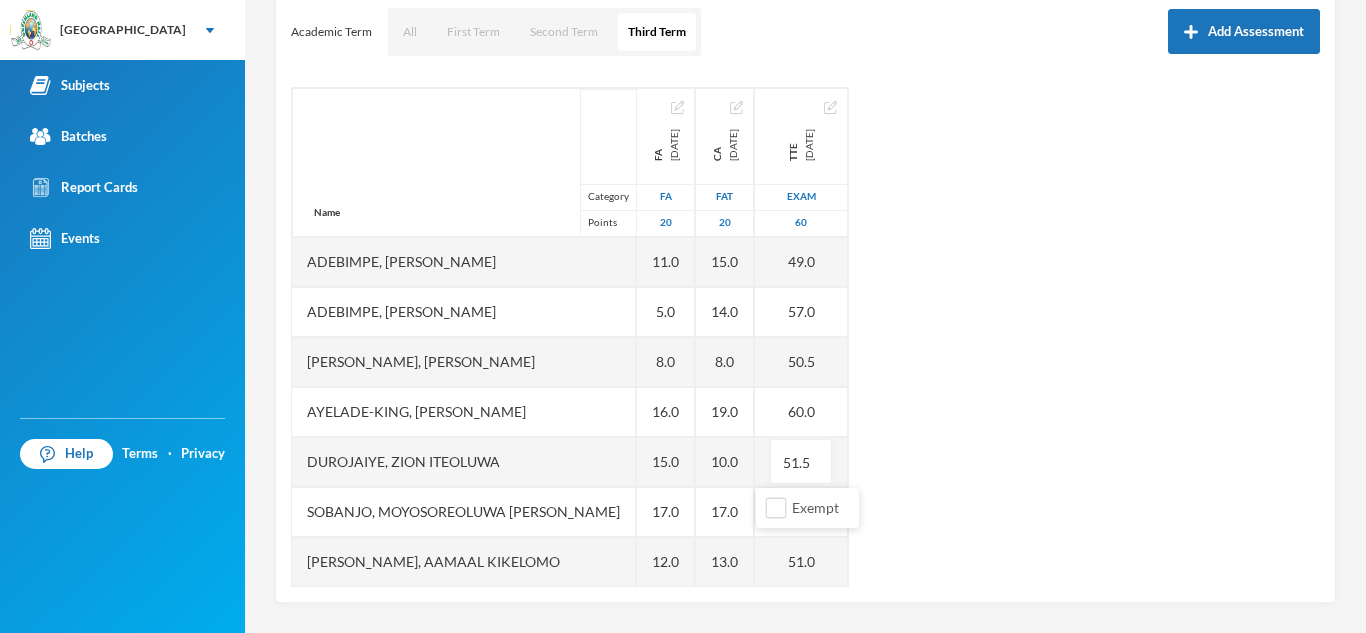click on "Name   Category Points Adebimpe, Kehinde Emmanuel Adebimpe, Taiwo Emmanuella Adekoya, Ewaoluwa Aliyah Ayelade-king, Ayomiposi Daniel Durojaiye, Zion Iteoluwa Sobanjo, Moyosoreoluwa Josephine Tope-owolewa, Aamaal Kikelomo Tugbobo, Olamide Joel FA 2025-05-23 FA 20 11.0 5.0 8.0 16.0 15.0 17.0 12.0 8.0 CA 2025-06-26 FAT 20 15.0 14.0 8.0 19.0 10.0 17.0 13.0 16.0 TTE 2025-07-18 Exam 60 49.0 57.0 50.5 60.0 51.5 58.0 51.0 5.0" at bounding box center (805, 337) 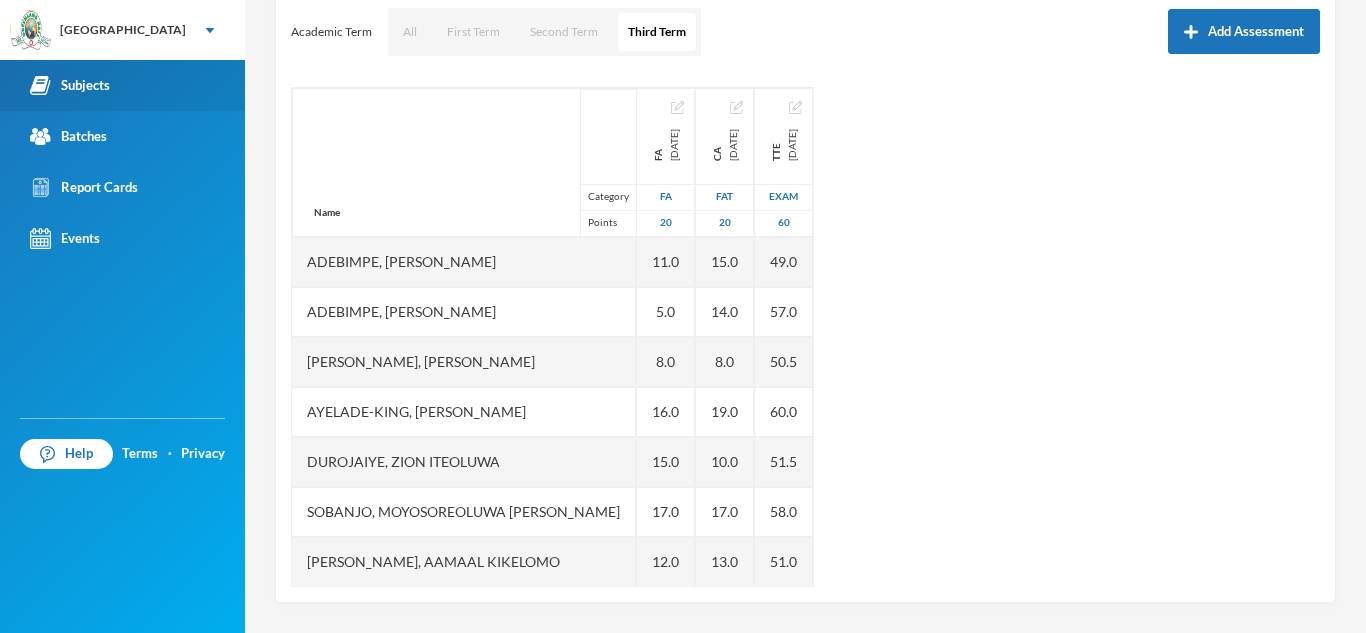 click at bounding box center [40, 85] 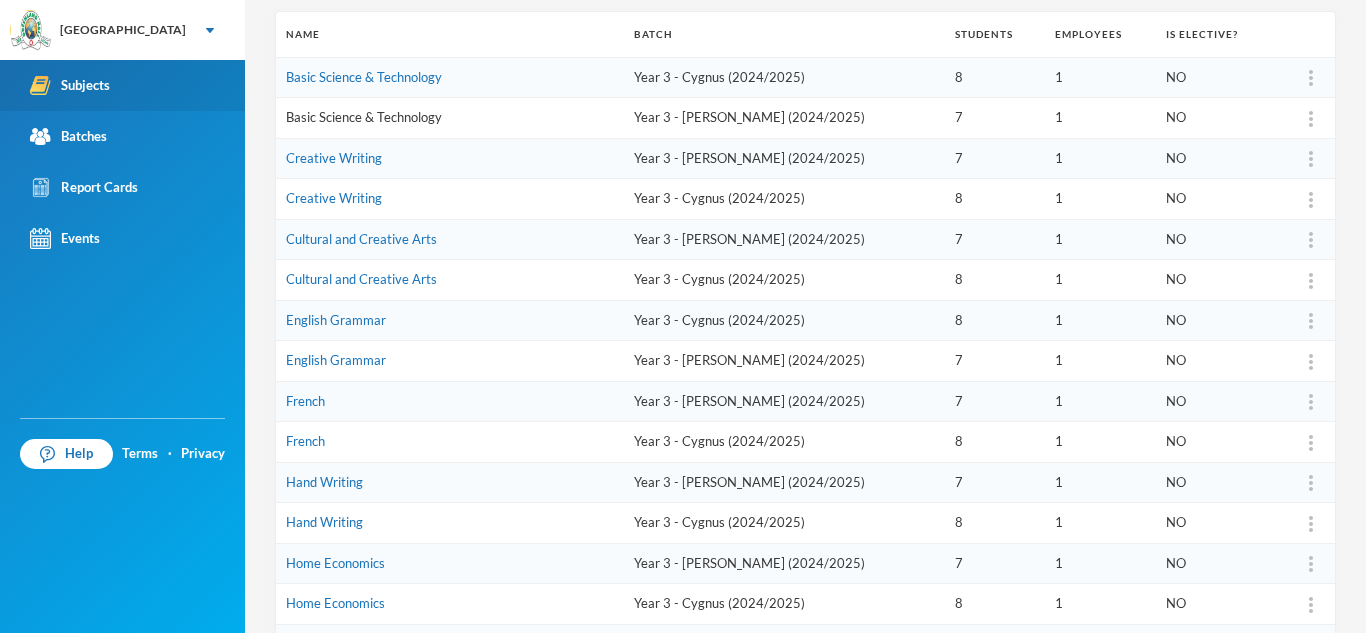 click on "Basic Science & Technology" at bounding box center (364, 117) 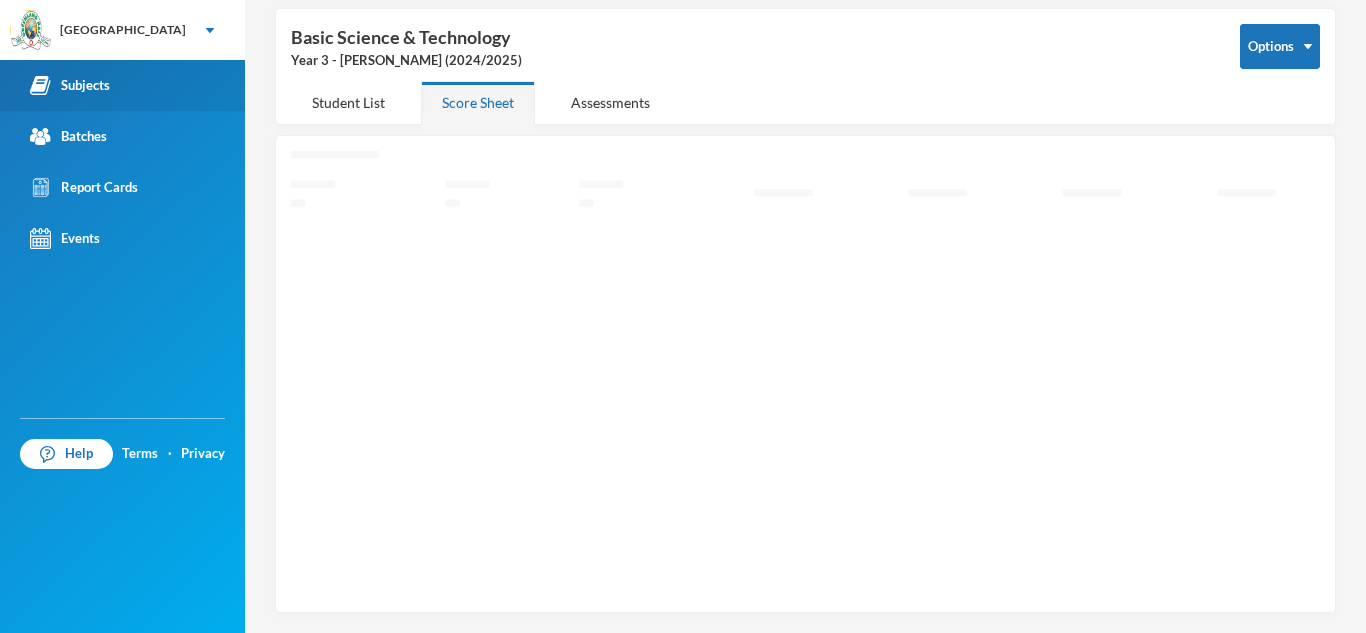 scroll, scrollTop: 87, scrollLeft: 0, axis: vertical 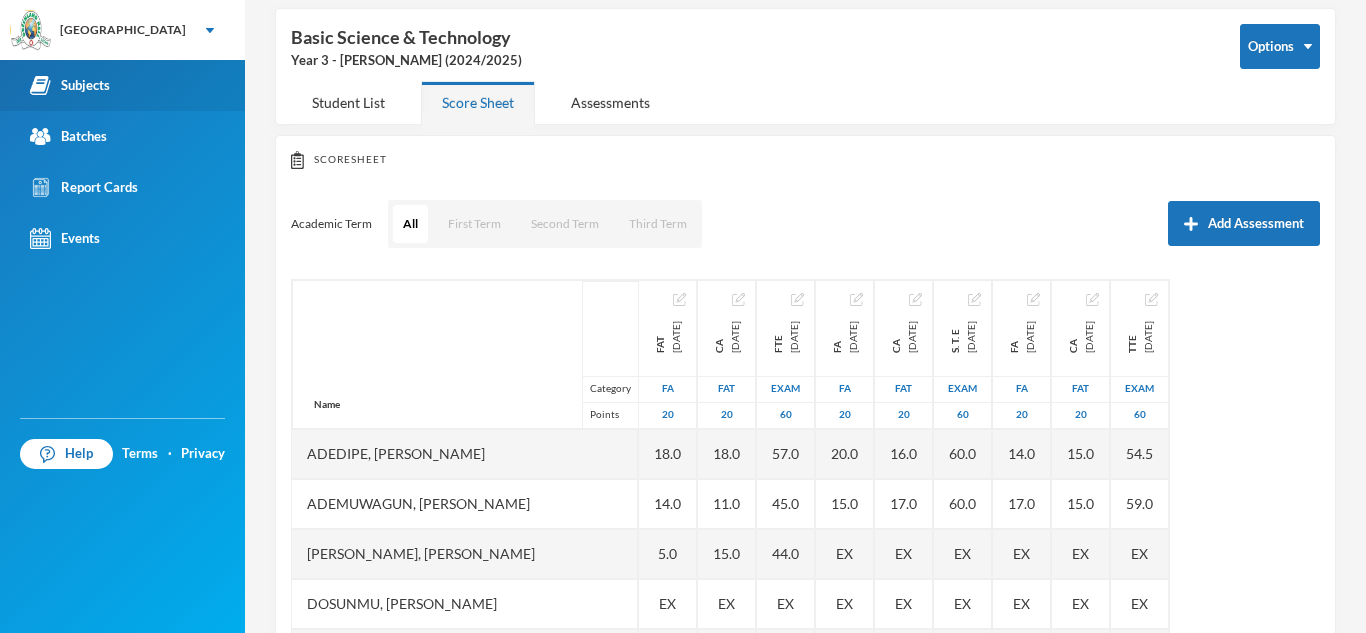 click on "Scoresheet" at bounding box center (805, 160) 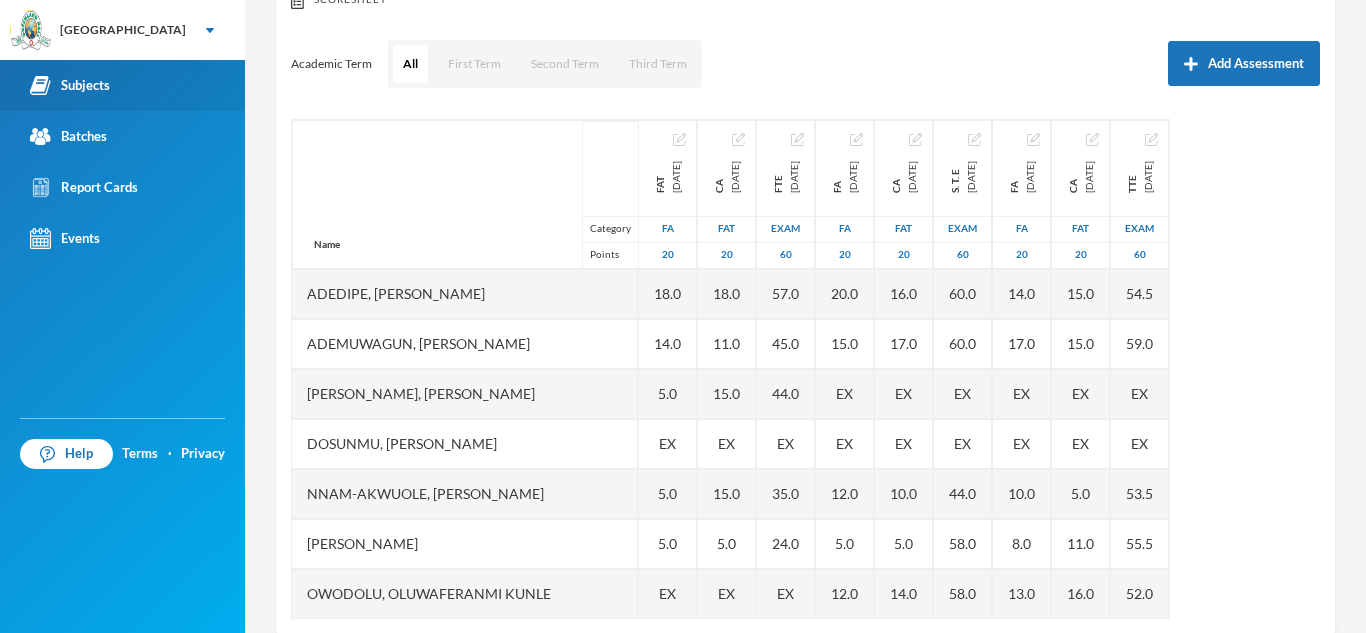 scroll, scrollTop: 279, scrollLeft: 0, axis: vertical 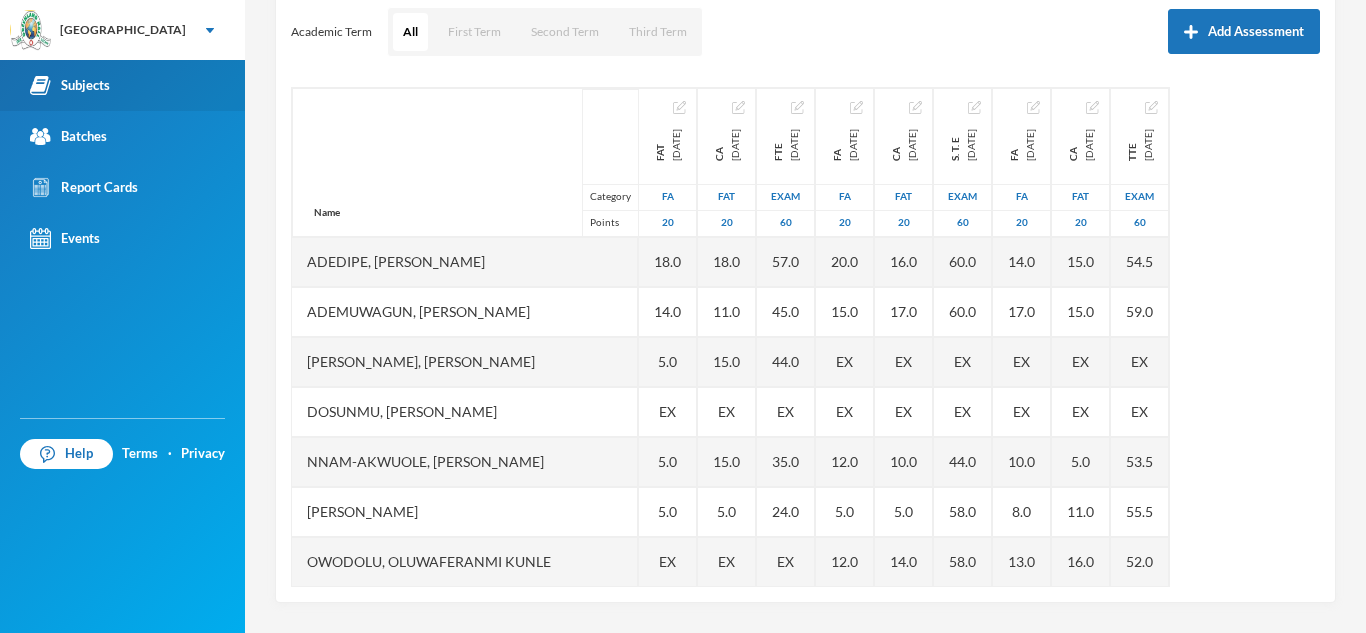 click on "Subjects" at bounding box center [122, 85] 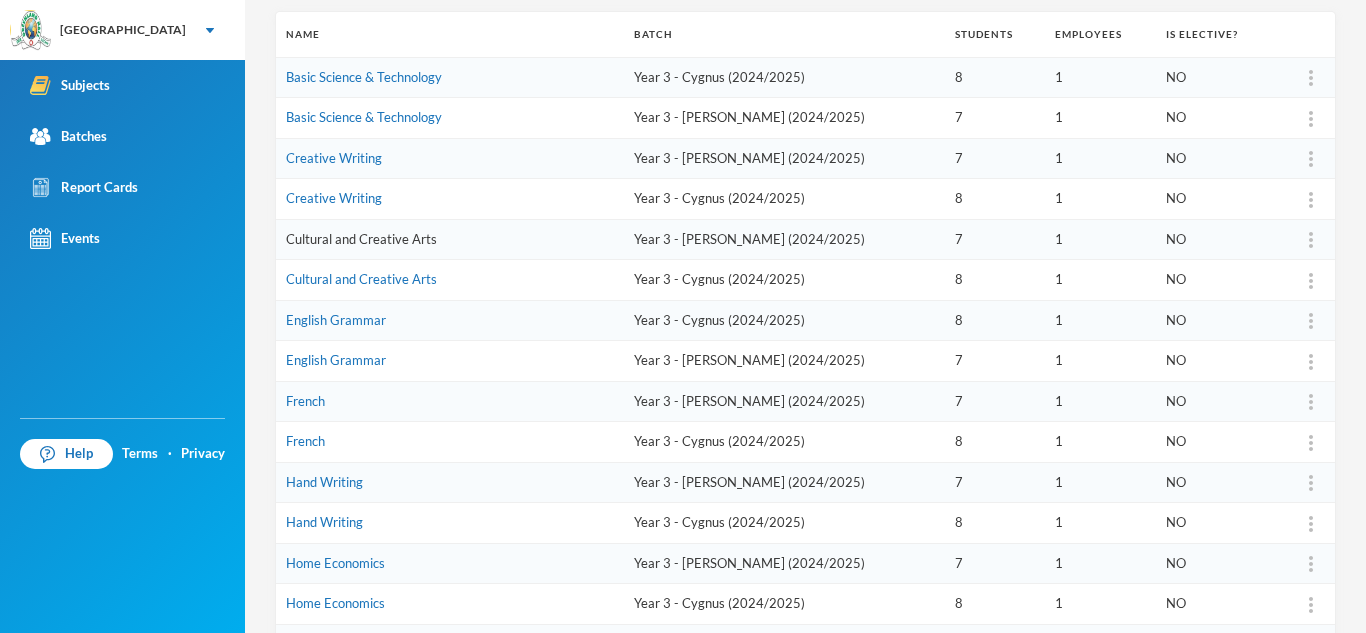 click on "Cultural and Creative Arts" at bounding box center (361, 239) 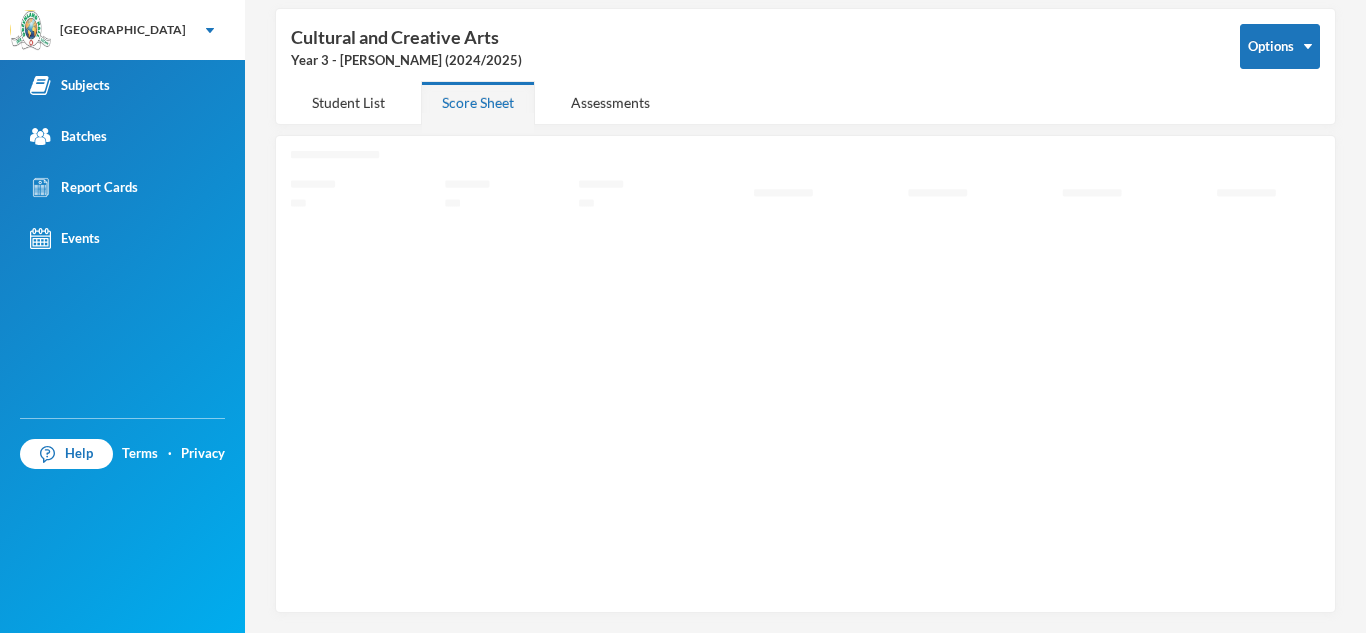 scroll, scrollTop: 87, scrollLeft: 0, axis: vertical 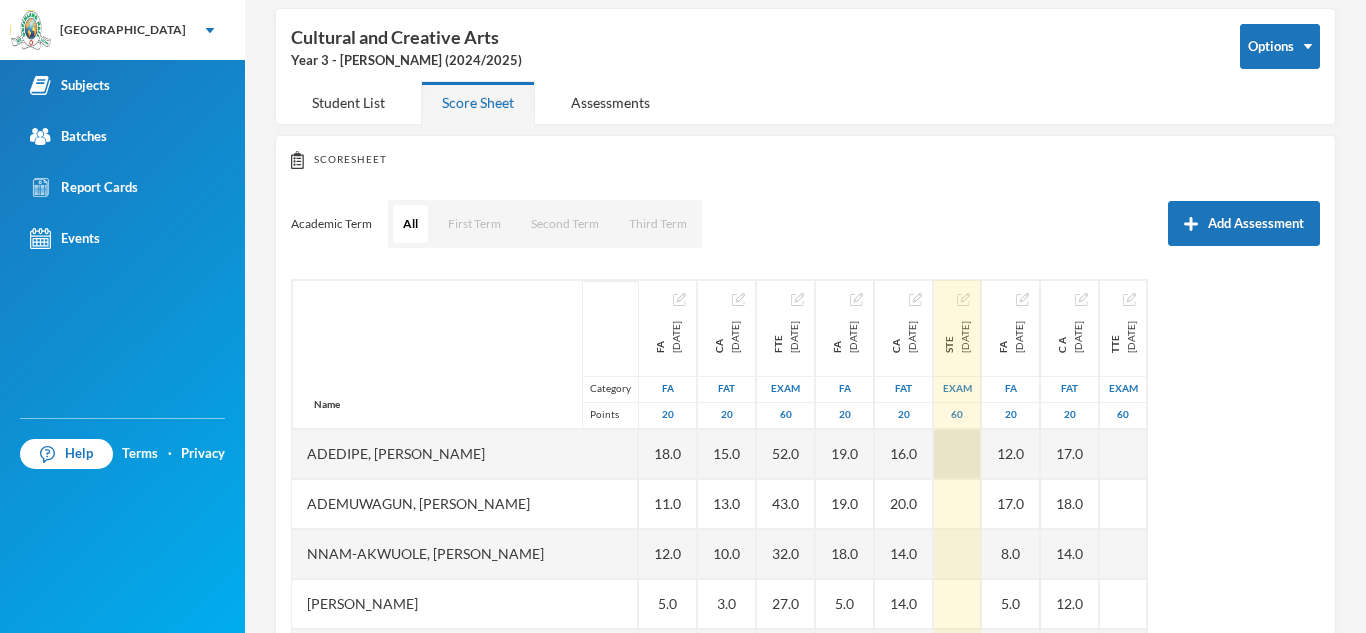 click at bounding box center [957, 454] 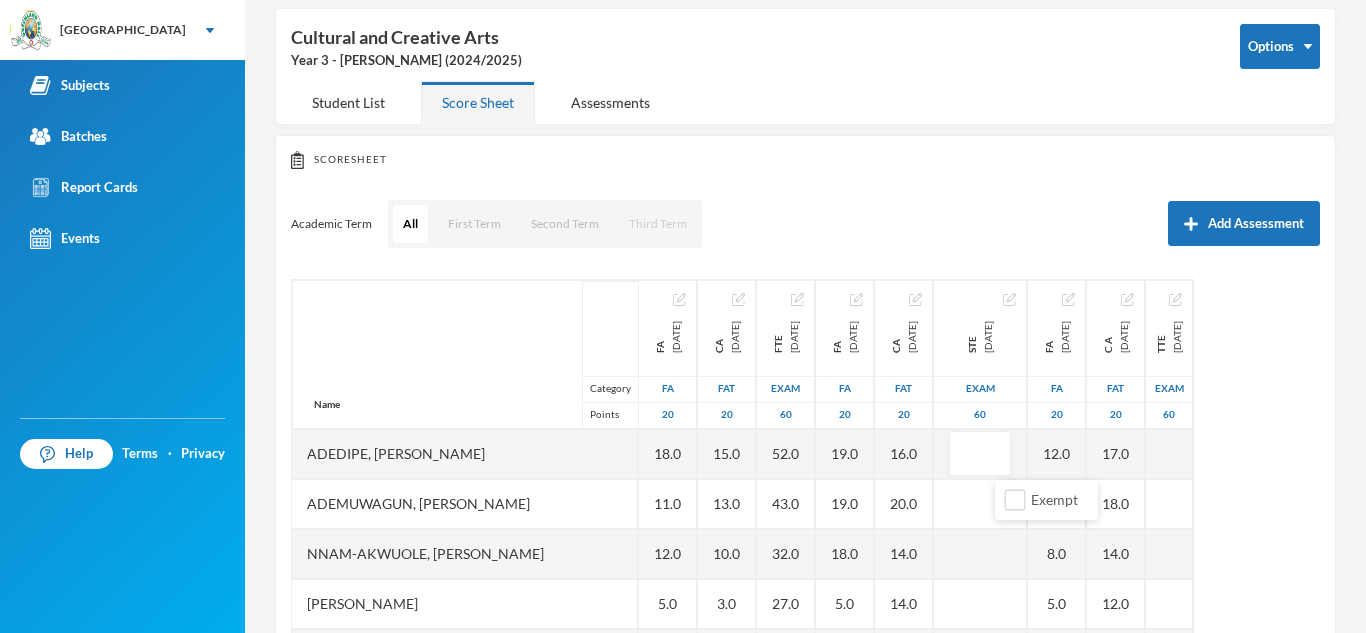 click on "Third Term" at bounding box center [658, 224] 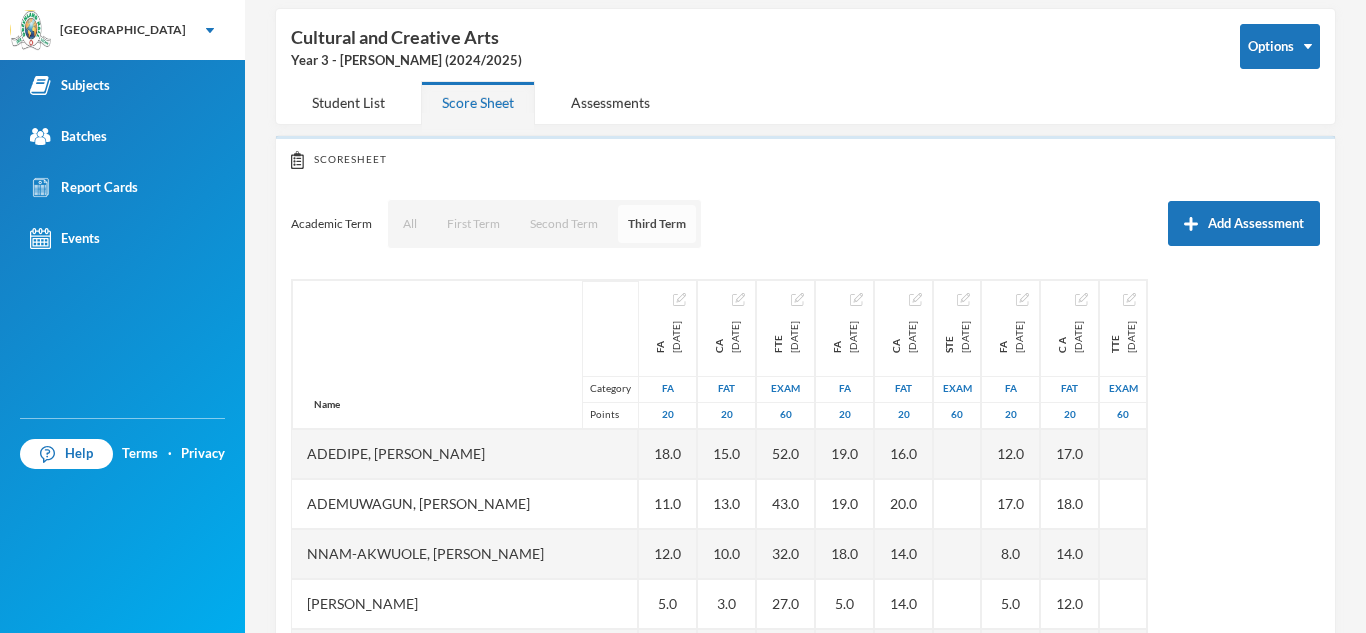 click on "Third Term" at bounding box center (657, 224) 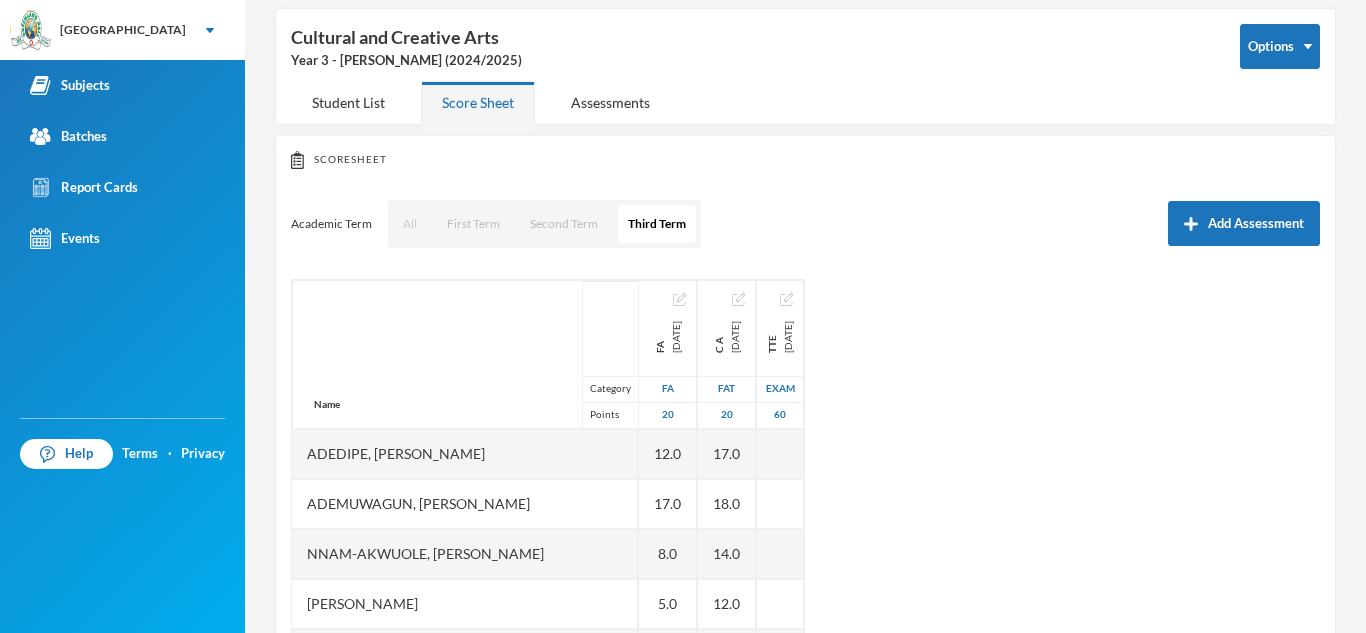 click on "All" at bounding box center [410, 224] 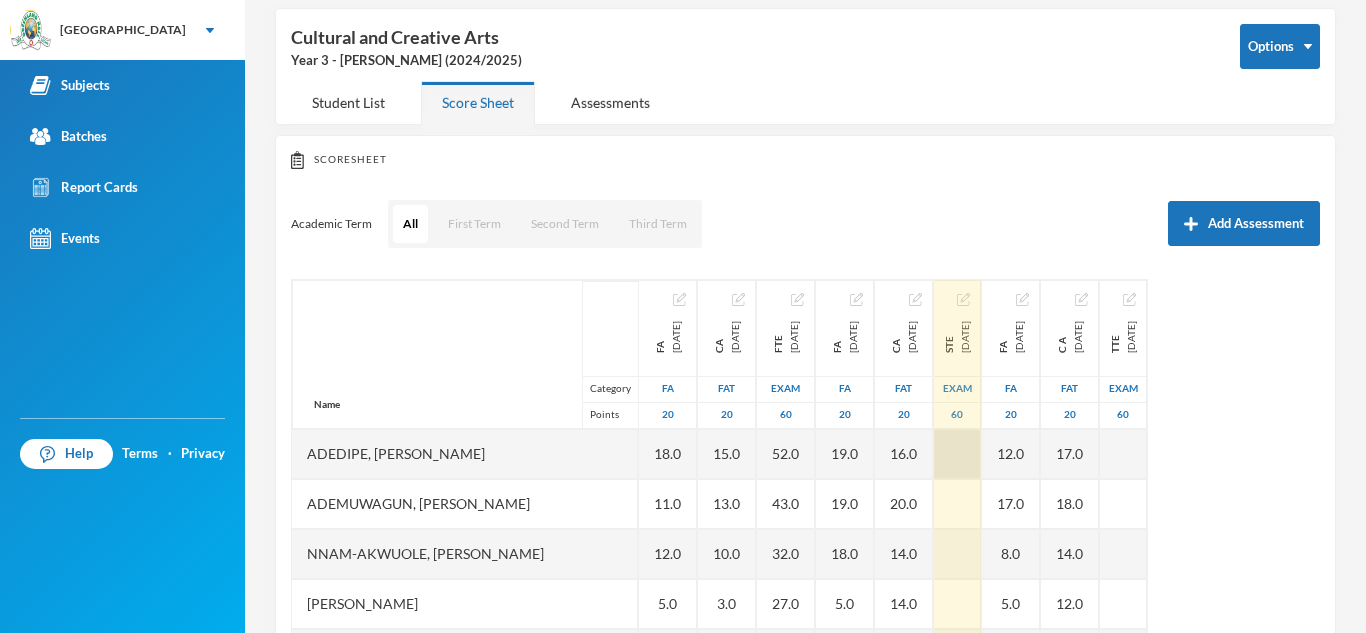 click at bounding box center (957, 454) 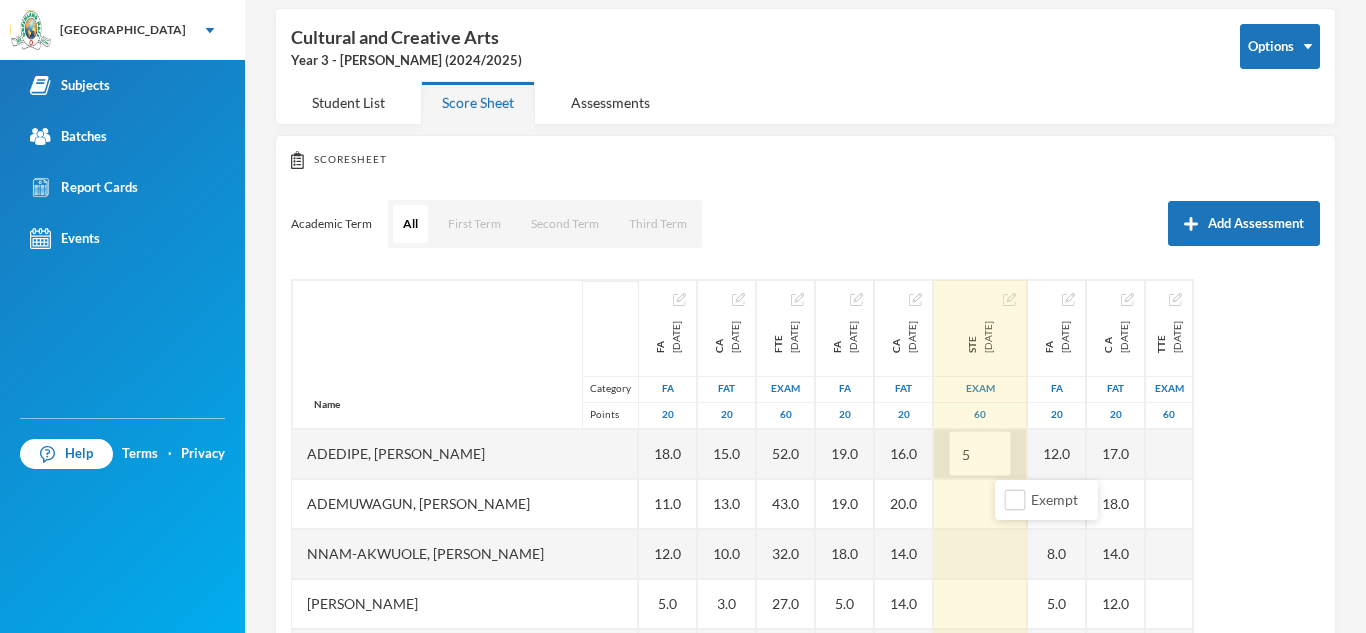 type on "55" 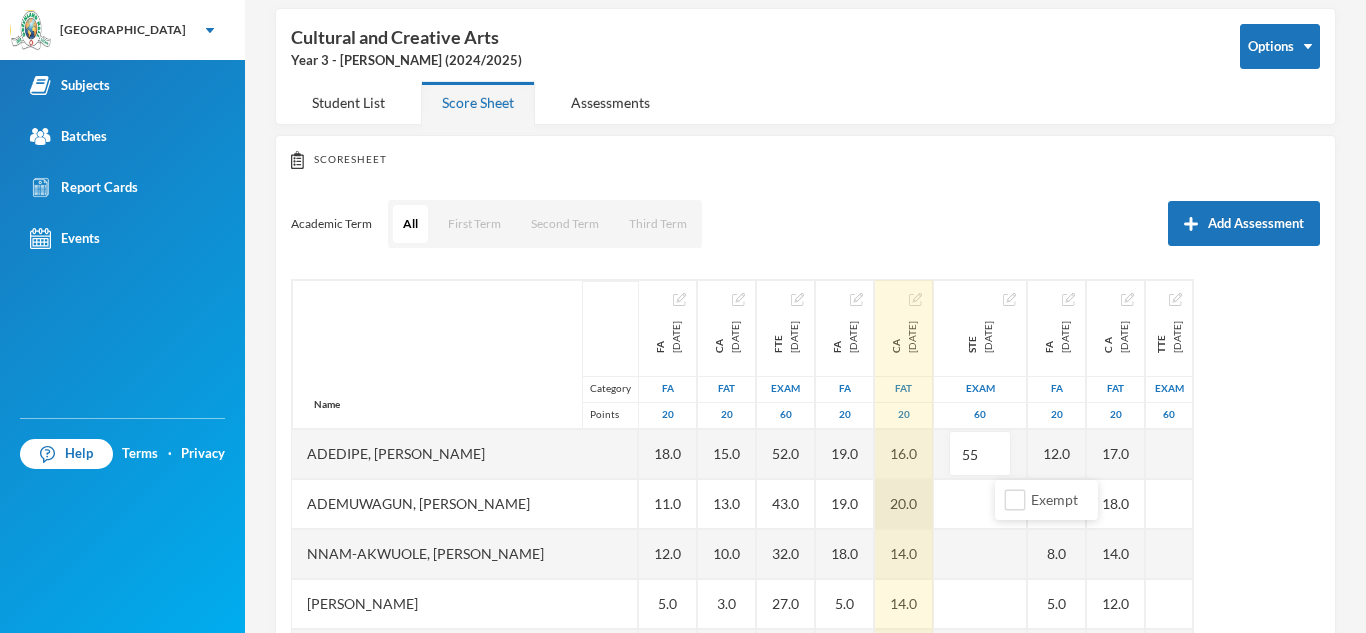 click on "20.0" at bounding box center [904, 504] 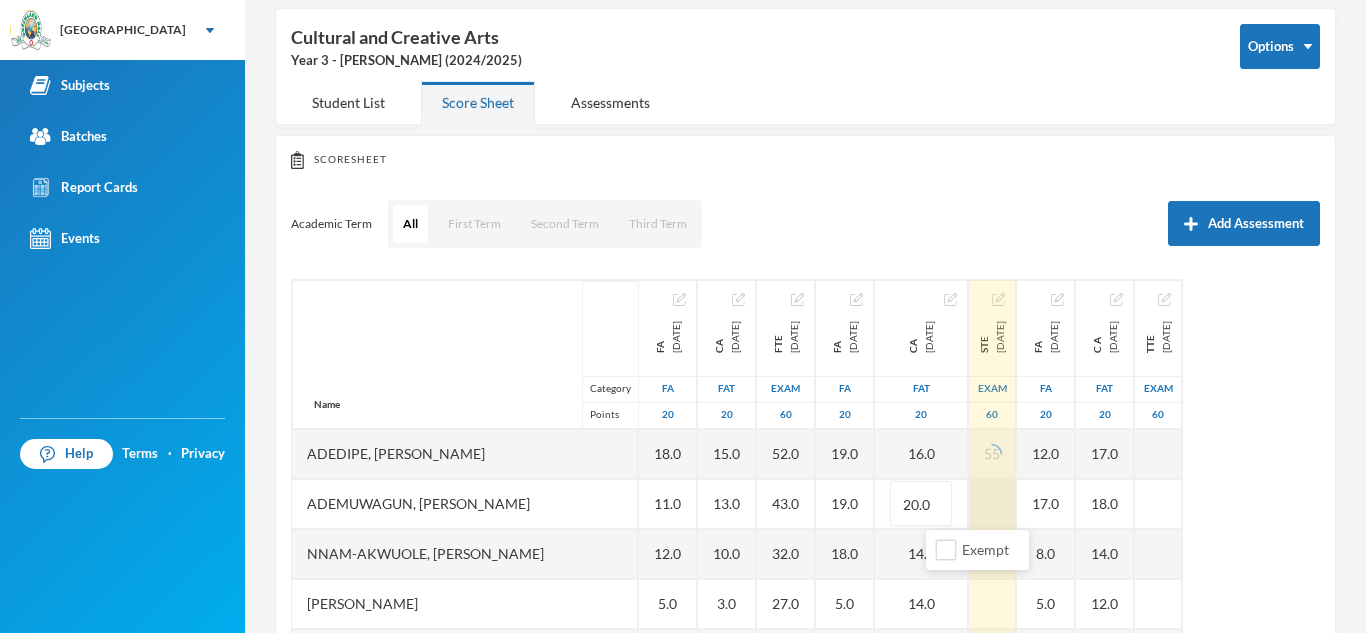 click at bounding box center (992, 504) 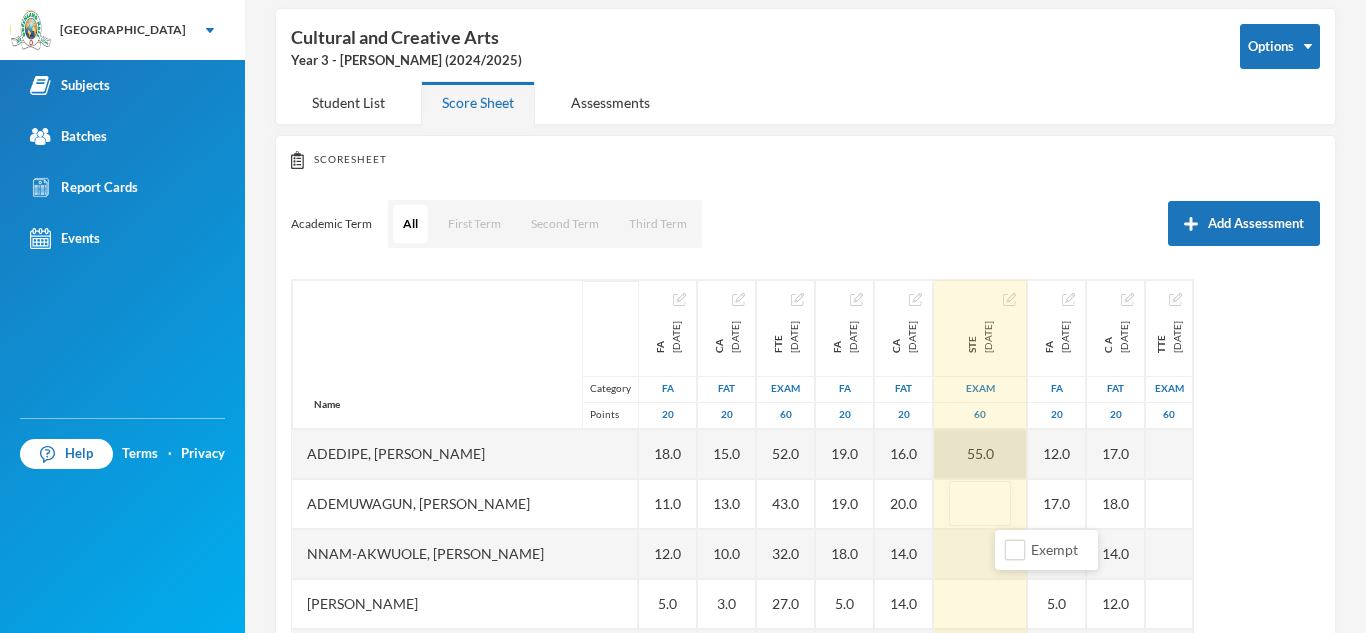 click on "55.0" at bounding box center (980, 454) 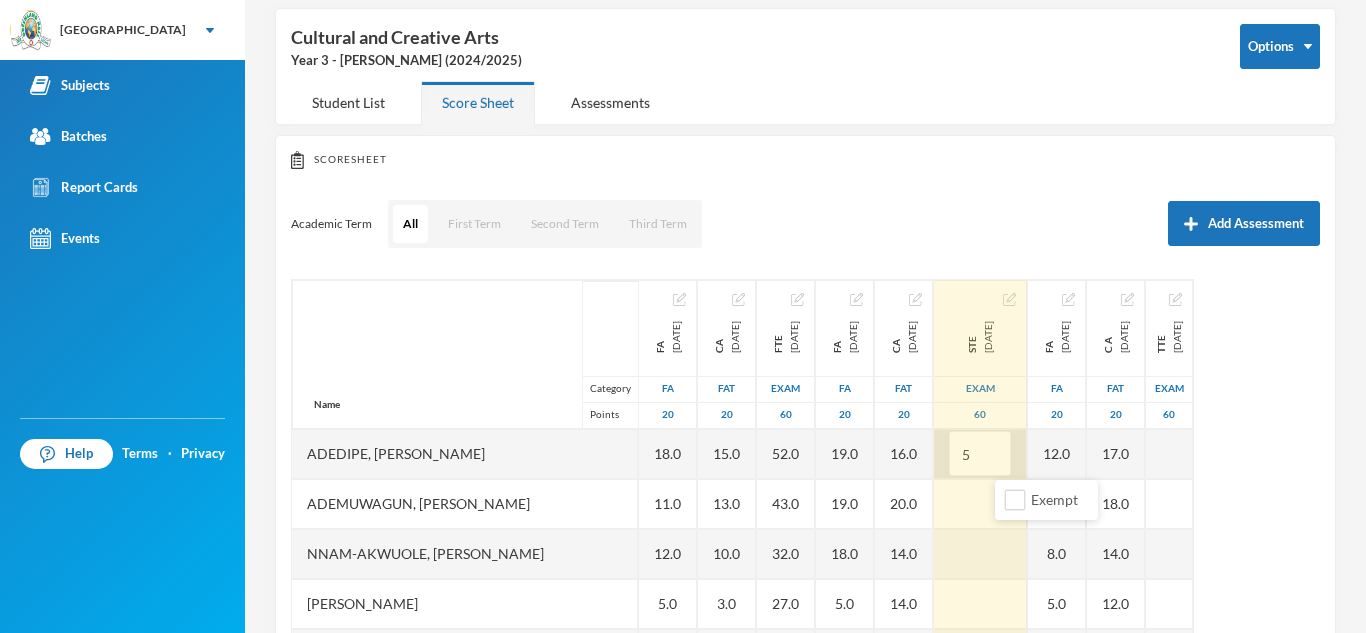 type on "58" 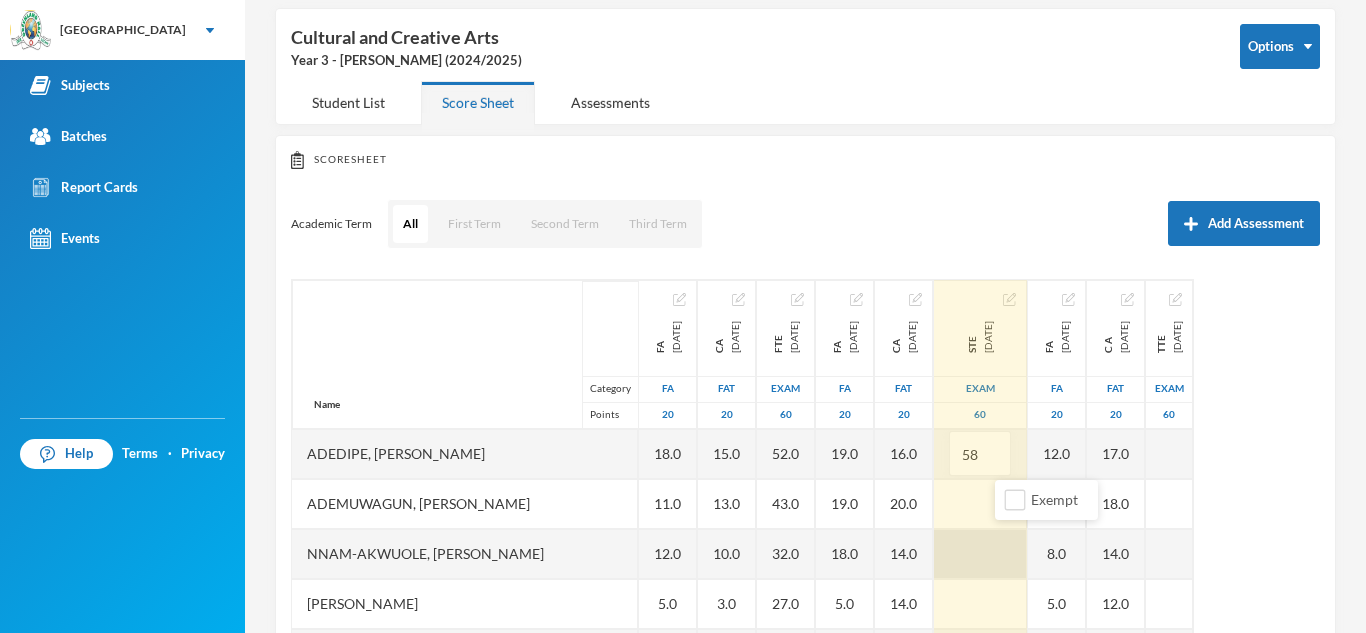 click at bounding box center [980, 554] 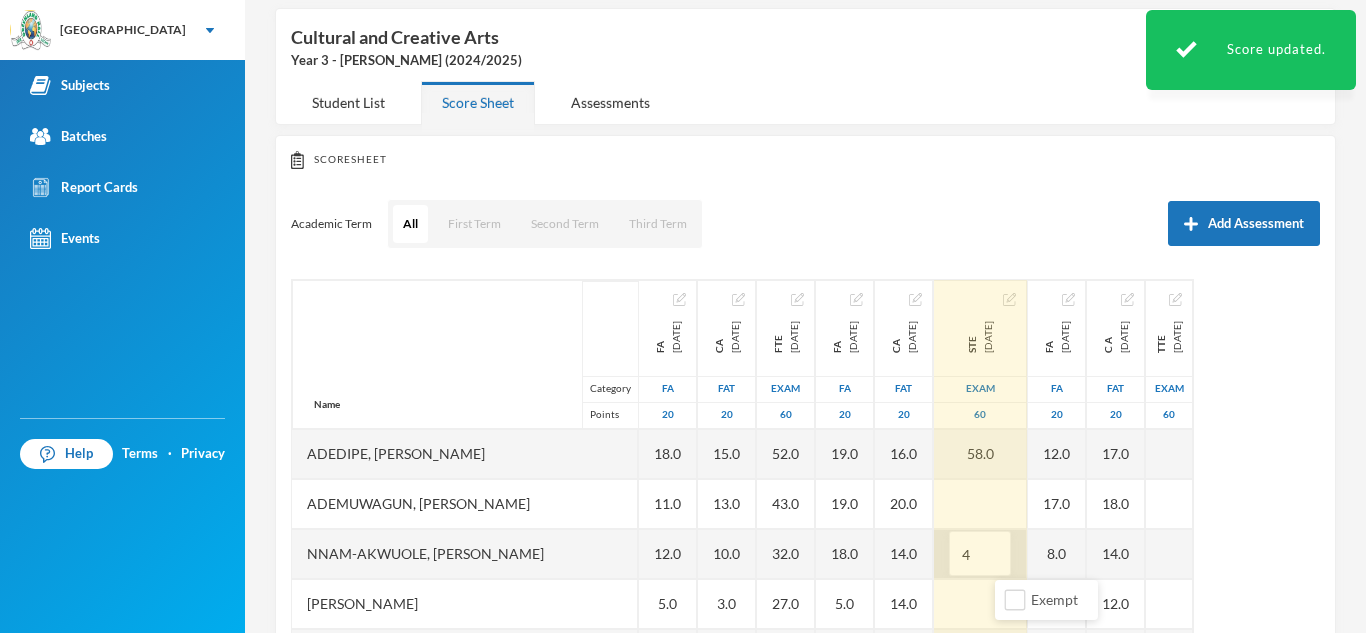 type on "40" 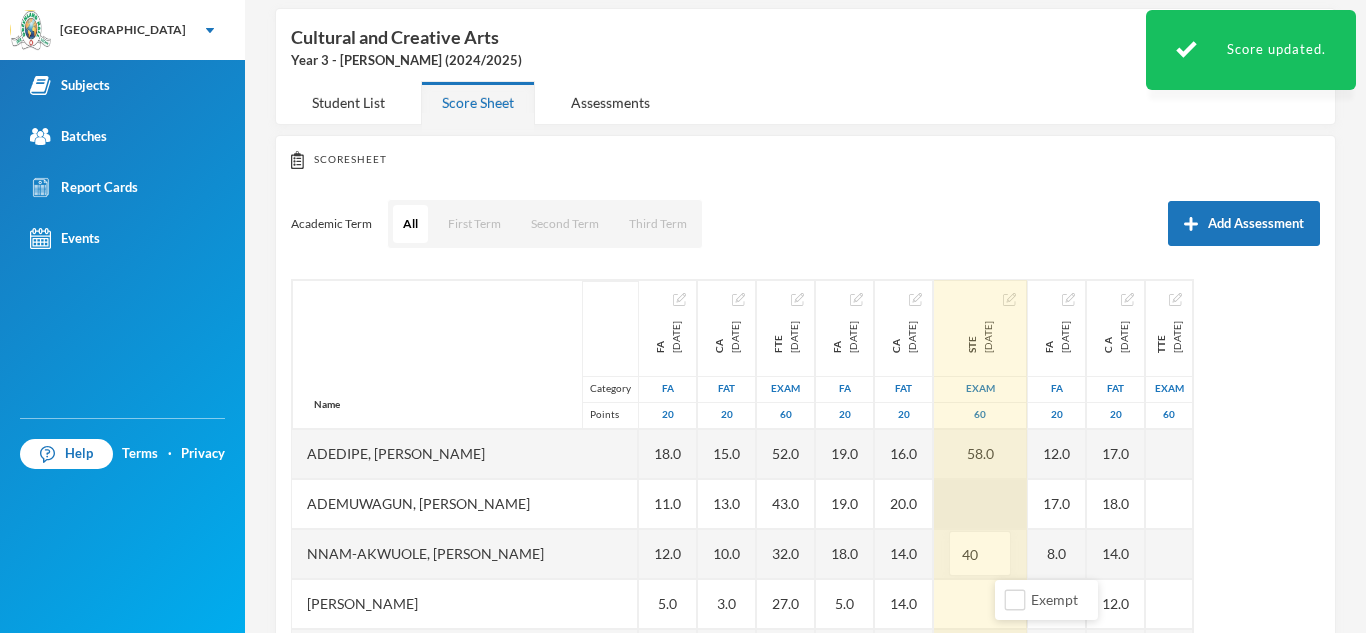 click at bounding box center [980, 504] 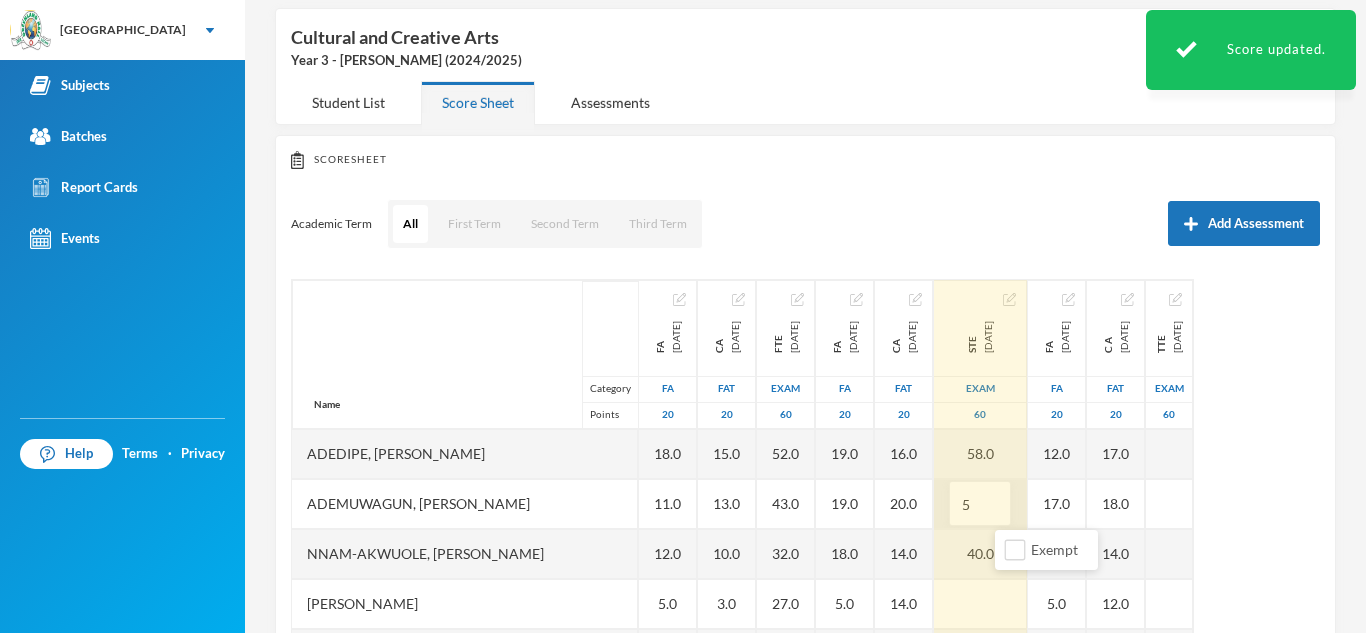 type on "58" 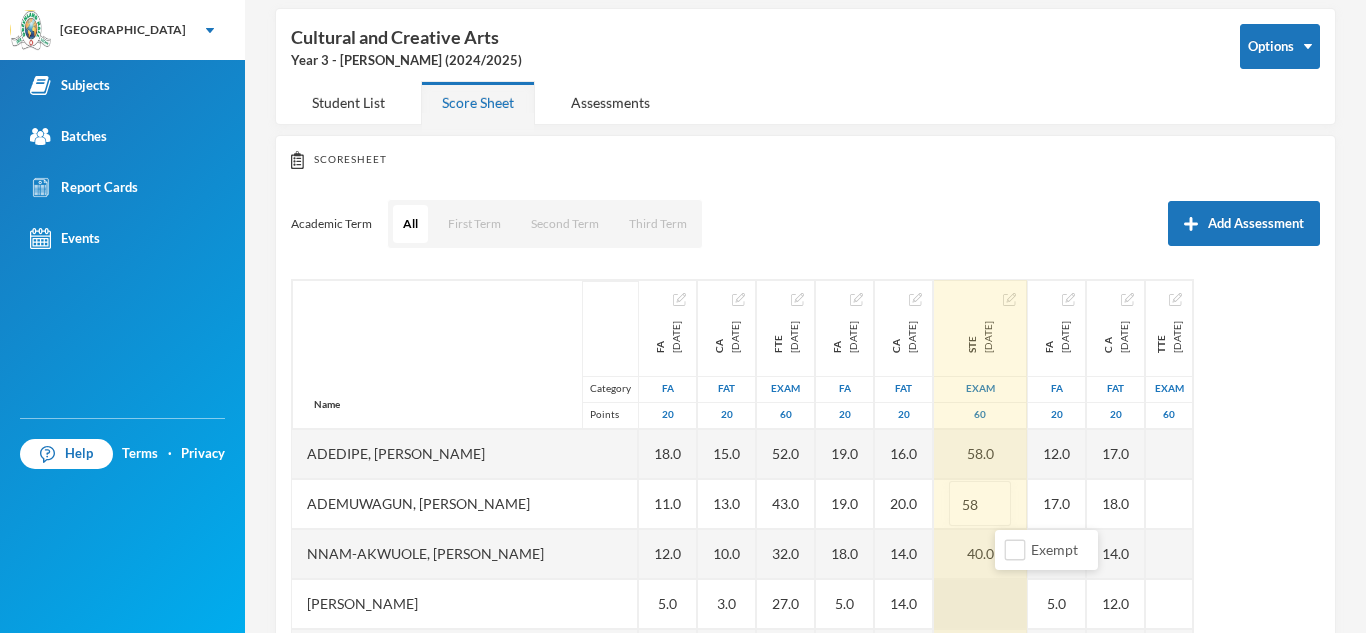 click at bounding box center [980, 604] 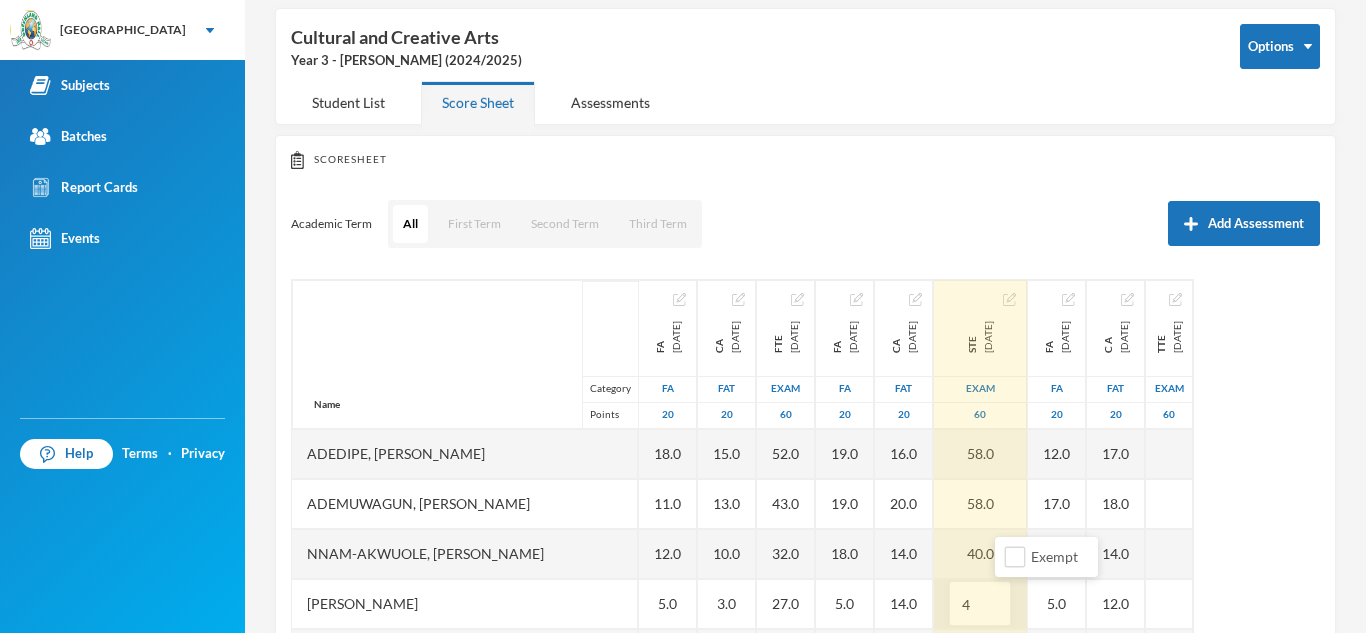 type on "40" 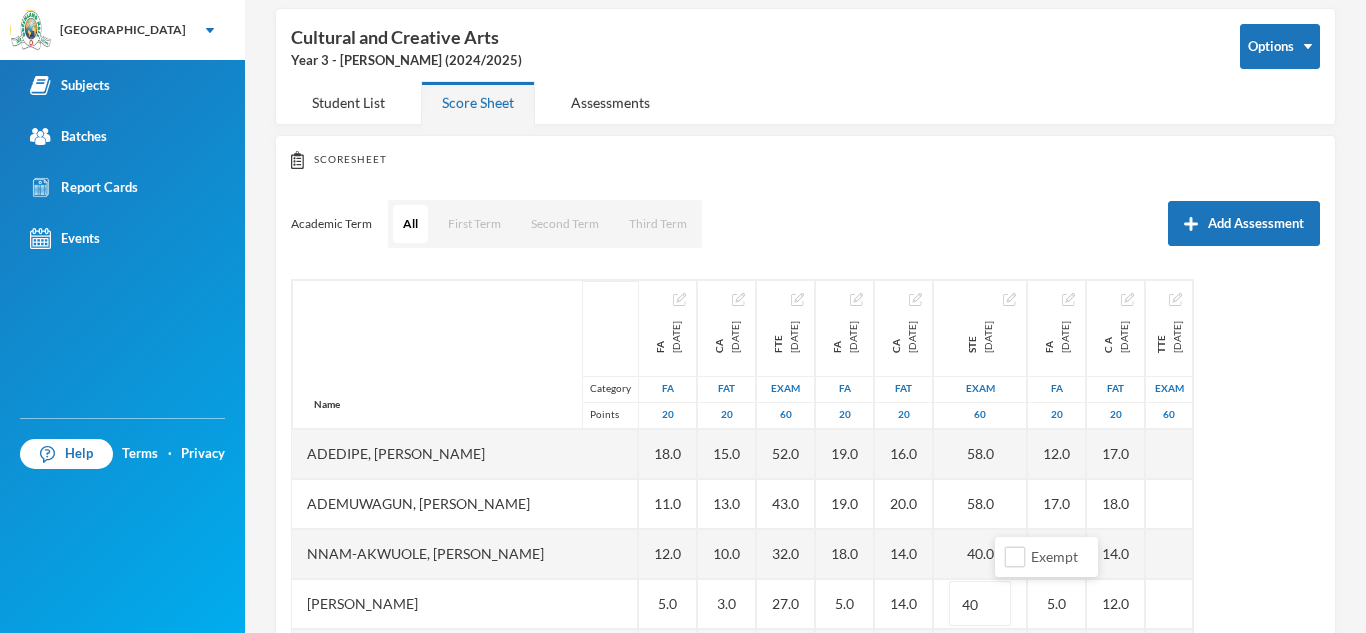 click on "All First Term Second Term Third Term" at bounding box center (545, 224) 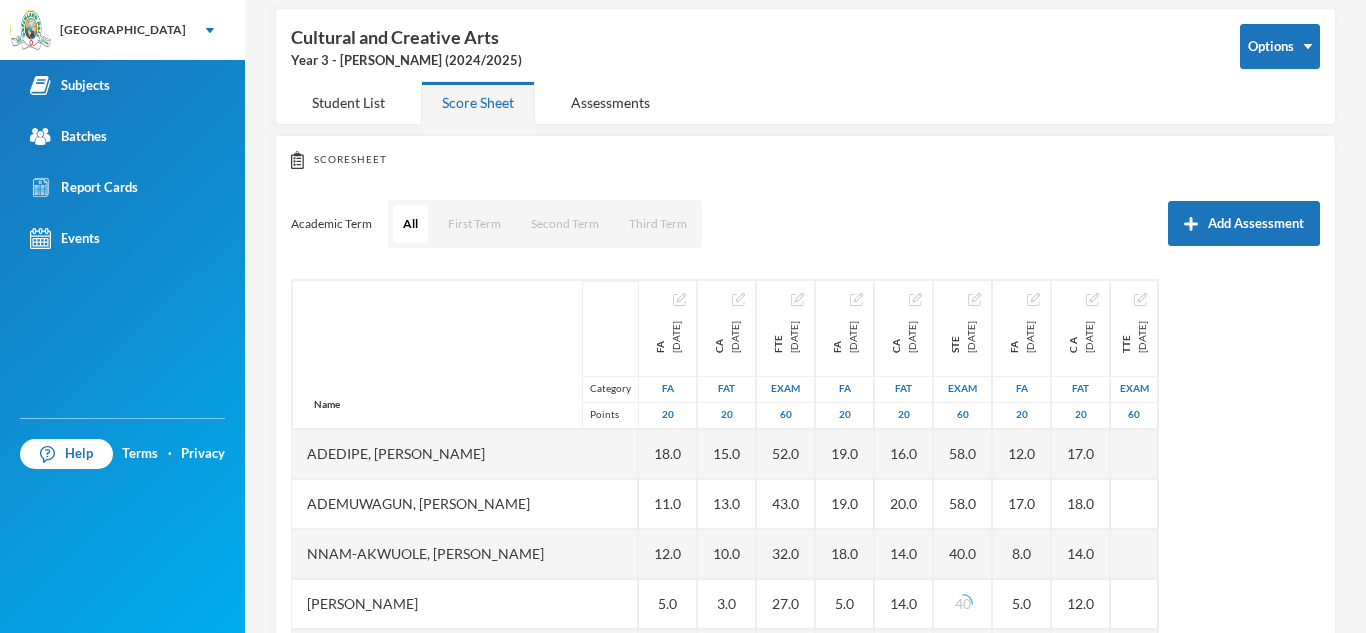 click on "Scoresheet Academic Term All First Term Second Term Third Term Add Assessment Name   Category Points Adedipe, Iseoluwa Lael Ademuwagun, Keshinro Samson Nnam-akwuole, Catherine Chiwendu Ogedengbe, James Ozauogwu Owodolu, Oluwaferanmi Kunle Shekoni, Mumeen Gbolahan Victor-idowu, Oluwadarasimi Goodness FA 2024-10-09 FA 20 18.0 11.0 12.0 5.0 7.0 16.0 16.0 CA 2024-11-29 FAT 20 15.0 13.0 10.0 3.0 9.0 12.0 18.0 FTE 2024-12-13 Exam 60 52.0 43.0 32.0 27.0 30.0 42.0 56.0 FA 2025-01-31 FA 20 19.0 19.0 18.0 5.0 16.0 16.0 18.0 CA 2025-03-07 FAT 20 16.0 20.0 14.0 14.0 20.0 20.0 20.0 STE 2025-03-28 Exam 60 58.0 58.0 40.0 40 FA 2025-05-23 FA 20 12.0 17.0 8.0 5.0 16.0 17.0 19.0 C A 2025-06-26 FAT 20 17.0 18.0 14.0 12.0 11.0 14.0 20.0 TTE 2025-07-18 Exam 60" at bounding box center [805, 465] 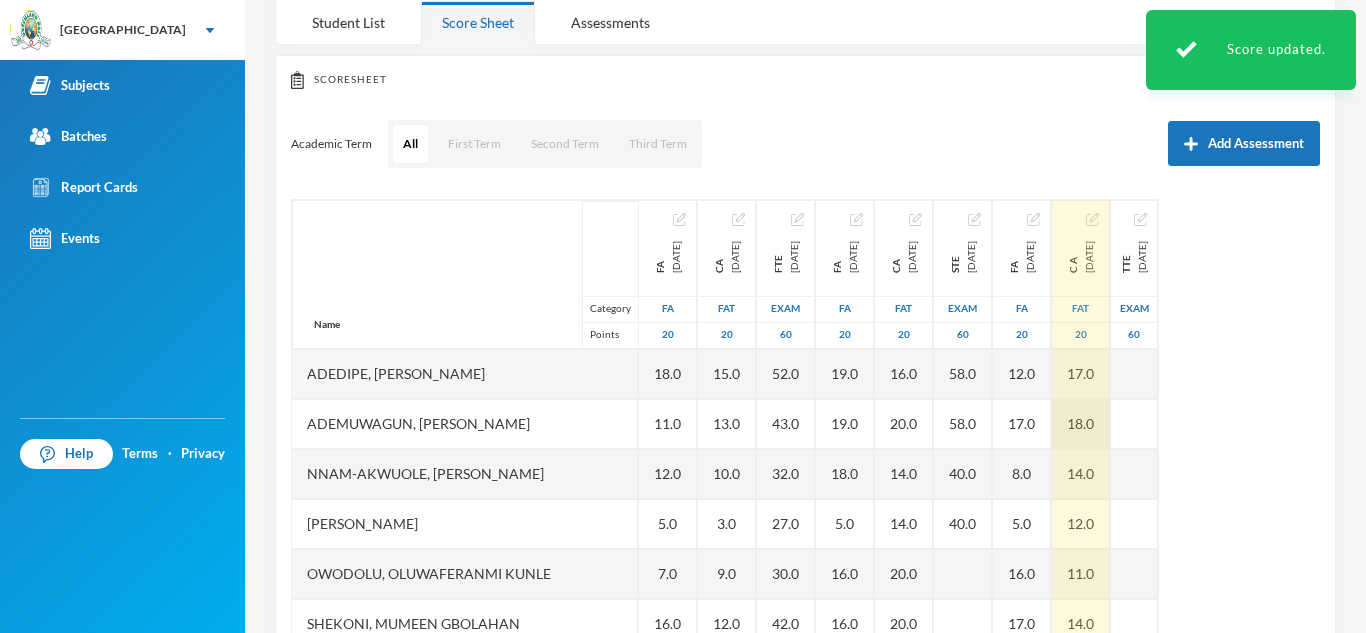 scroll, scrollTop: 207, scrollLeft: 0, axis: vertical 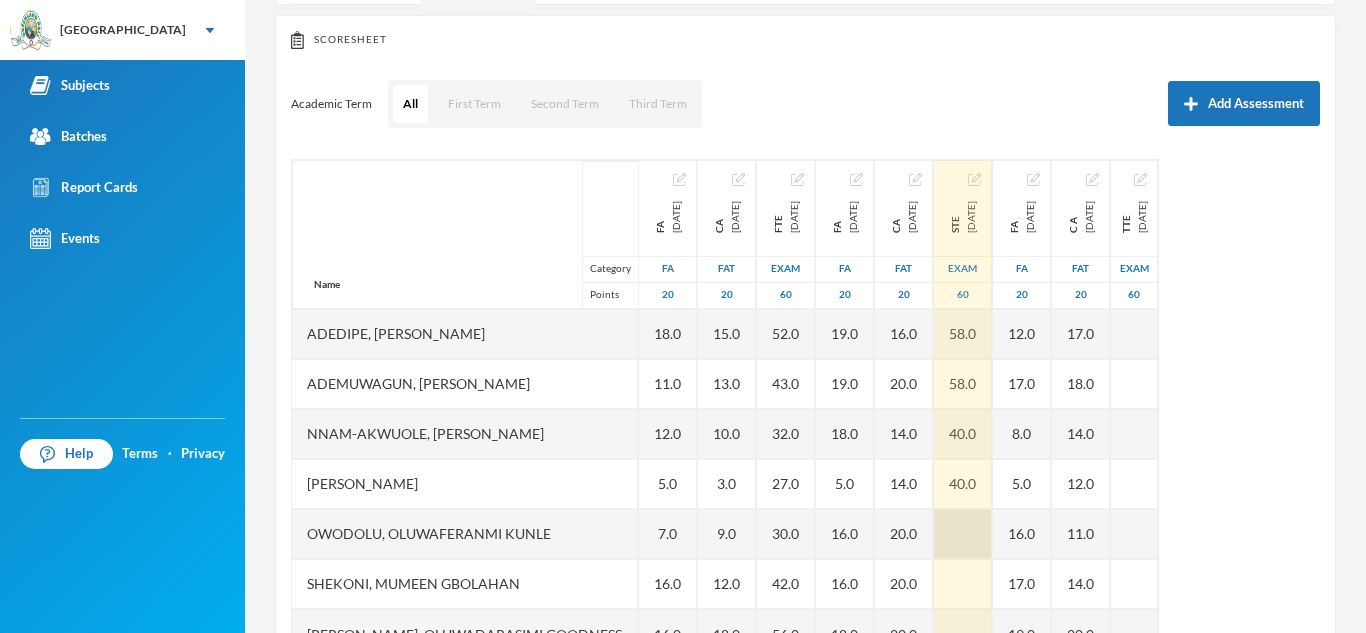 click at bounding box center [963, 534] 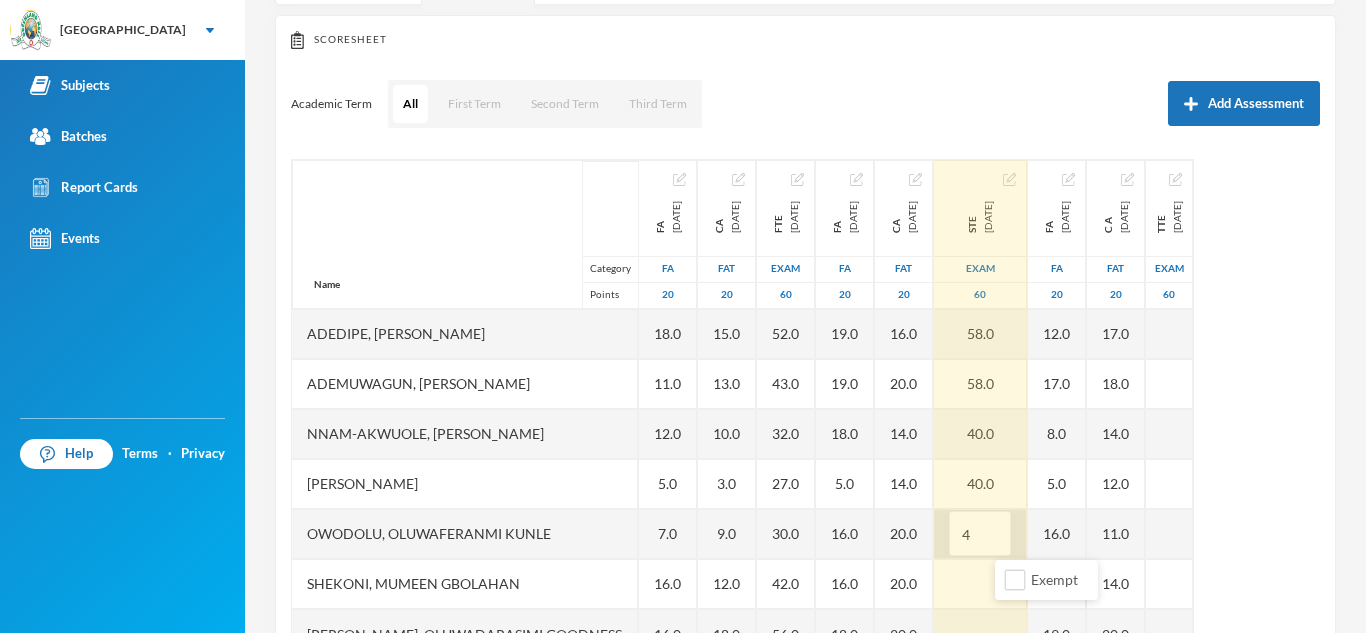 type on "40" 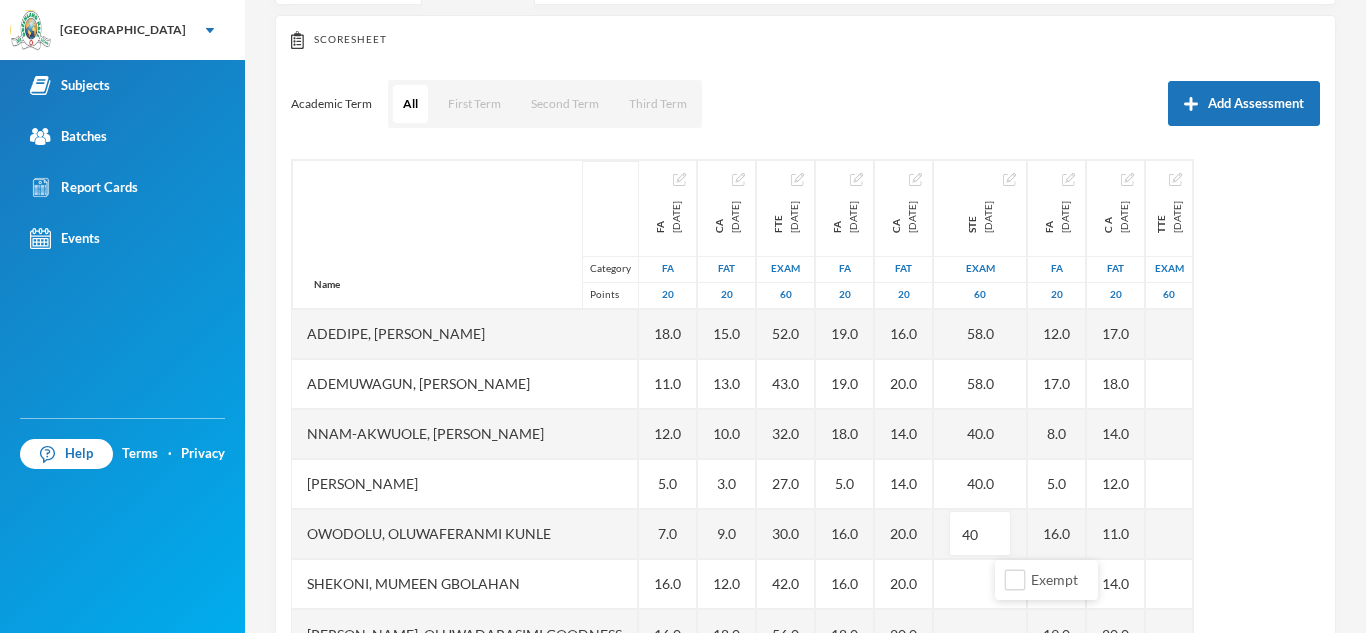 click on "Scoresheet Academic Term All First Term Second Term Third Term Add Assessment Name   Category Points Adedipe, Iseoluwa Lael Ademuwagun, Keshinro Samson Nnam-akwuole, Catherine Chiwendu Ogedengbe, James Ozauogwu Owodolu, Oluwaferanmi Kunle Shekoni, Mumeen Gbolahan Victor-idowu, Oluwadarasimi Goodness FA 2024-10-09 FA 20 18.0 11.0 12.0 5.0 7.0 16.0 16.0 CA 2024-11-29 FAT 20 15.0 13.0 10.0 3.0 9.0 12.0 18.0 FTE 2024-12-13 Exam 60 52.0 43.0 32.0 27.0 30.0 42.0 56.0 FA 2025-01-31 FA 20 19.0 19.0 18.0 5.0 16.0 16.0 18.0 CA 2025-03-07 FAT 20 16.0 20.0 14.0 14.0 20.0 20.0 20.0 STE 2025-03-28 Exam 60 58.0 58.0 40.0 40.0 40 FA 2025-05-23 FA 20 12.0 17.0 8.0 5.0 16.0 17.0 19.0 C A 2025-06-26 FAT 20 17.0 18.0 14.0 12.0 11.0 14.0 20.0 TTE 2025-07-18 Exam 60" at bounding box center [805, 345] 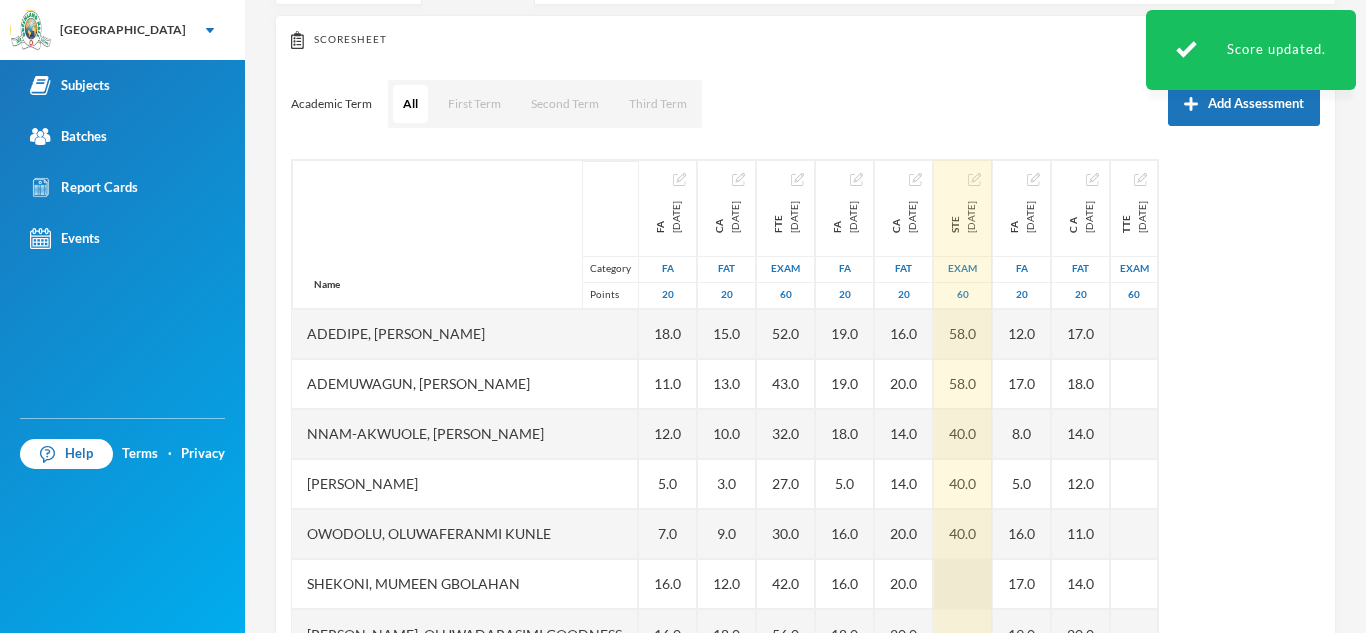 click at bounding box center [963, 584] 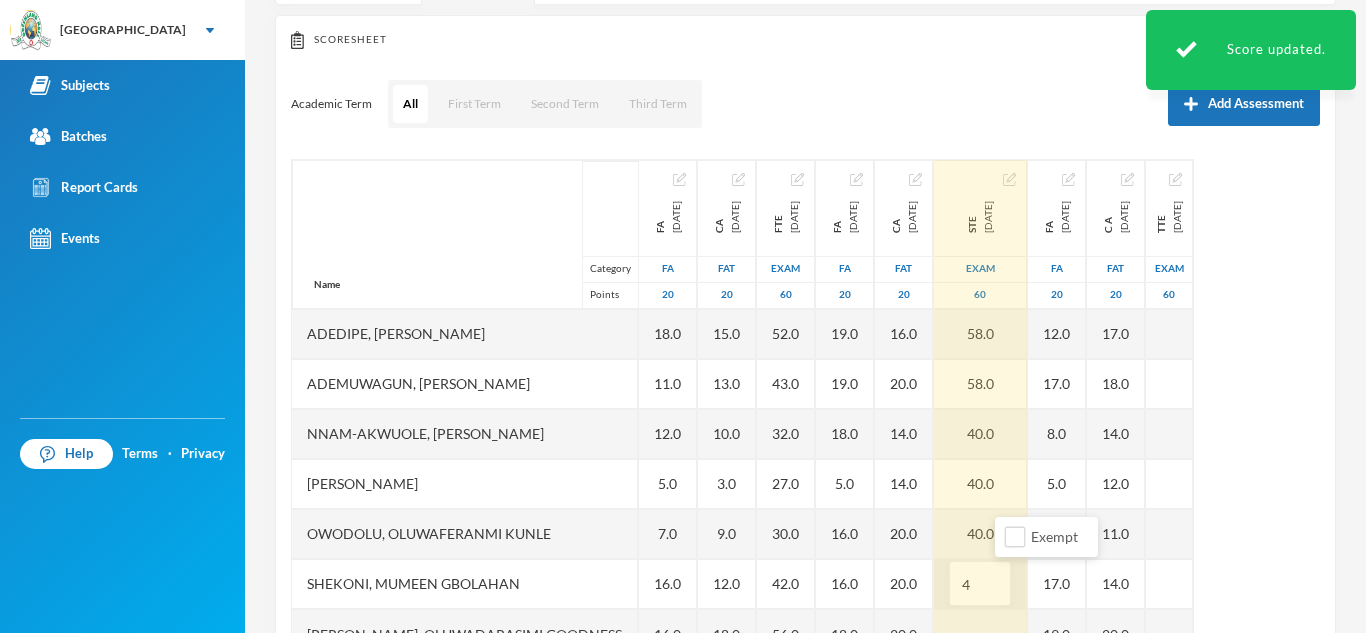 type on "47" 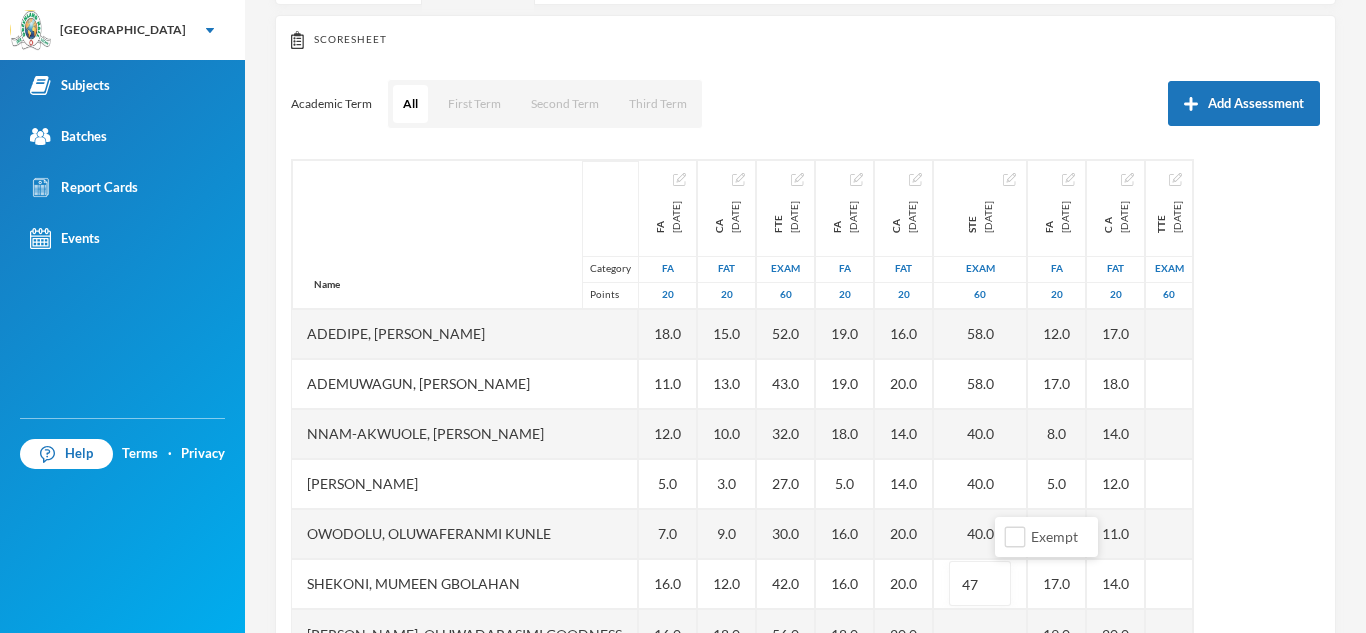 click on "Scoresheet Academic Term All First Term Second Term Third Term Add Assessment Name   Category Points Adedipe, Iseoluwa Lael Ademuwagun, Keshinro Samson Nnam-akwuole, Catherine Chiwendu Ogedengbe, James Ozauogwu Owodolu, Oluwaferanmi Kunle Shekoni, Mumeen Gbolahan Victor-idowu, Oluwadarasimi Goodness FA 2024-10-09 FA 20 18.0 11.0 12.0 5.0 7.0 16.0 16.0 CA 2024-11-29 FAT 20 15.0 13.0 10.0 3.0 9.0 12.0 18.0 FTE 2024-12-13 Exam 60 52.0 43.0 32.0 27.0 30.0 42.0 56.0 FA 2025-01-31 FA 20 19.0 19.0 18.0 5.0 16.0 16.0 18.0 CA 2025-03-07 FAT 20 16.0 20.0 14.0 14.0 20.0 20.0 20.0 STE 2025-03-28 Exam 60 58.0 58.0 40.0 40.0 40.0 47 FA 2025-05-23 FA 20 12.0 17.0 8.0 5.0 16.0 17.0 19.0 C A 2025-06-26 FAT 20 17.0 18.0 14.0 12.0 11.0 14.0 20.0 TTE 2025-07-18 Exam 60" at bounding box center (805, 345) 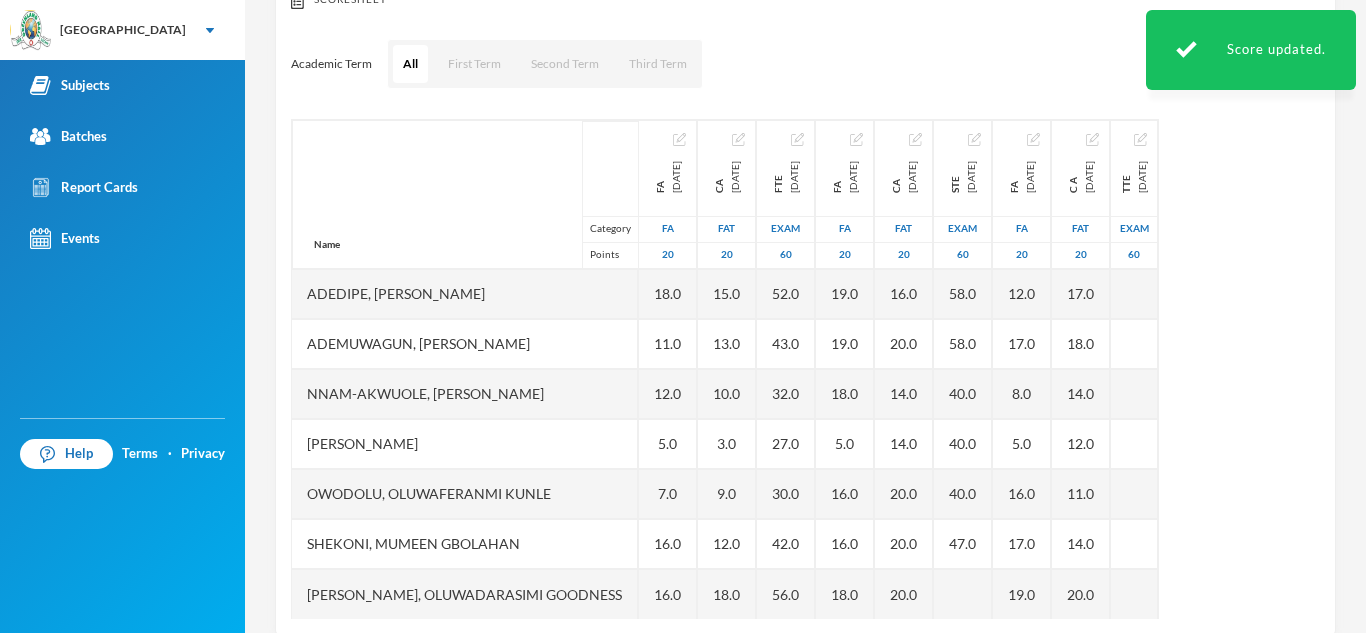 scroll, scrollTop: 279, scrollLeft: 0, axis: vertical 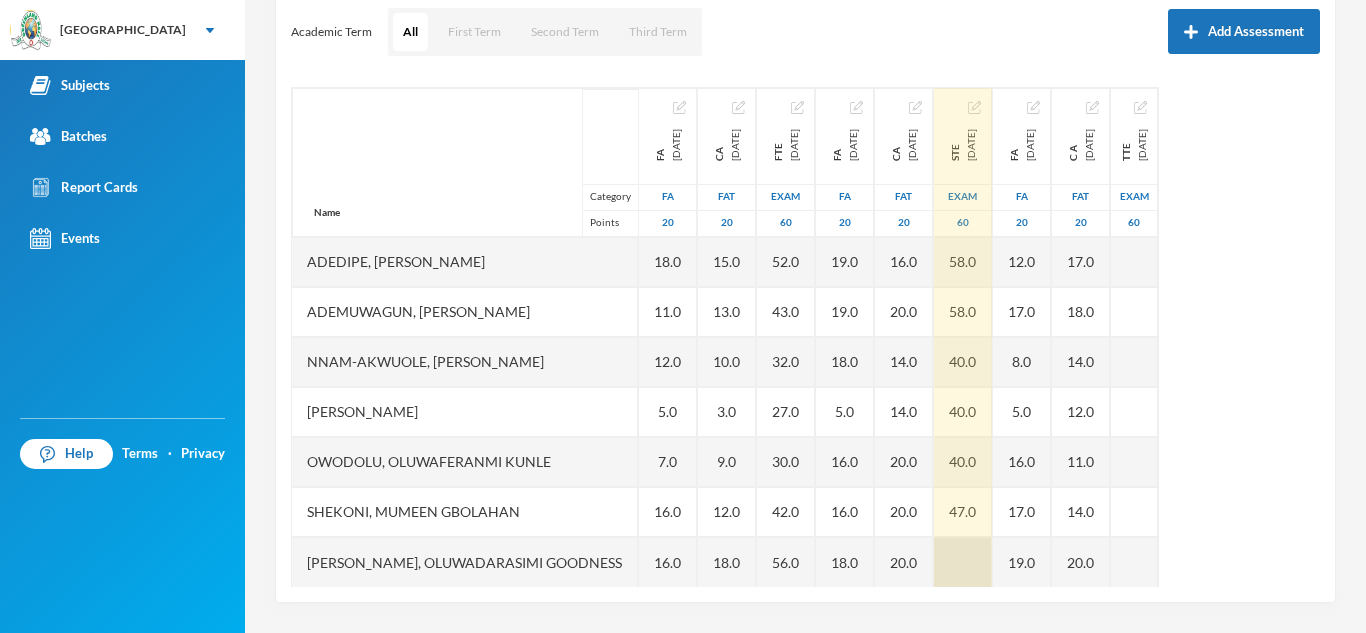 click at bounding box center (963, 562) 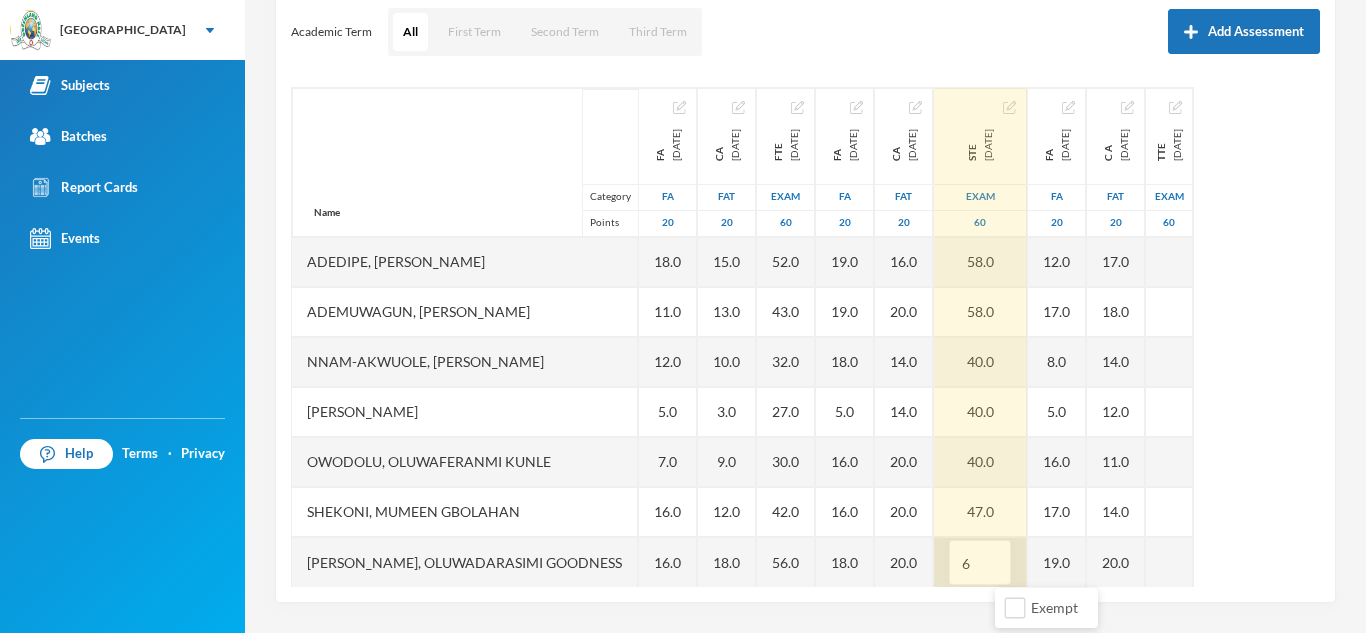 type on "60" 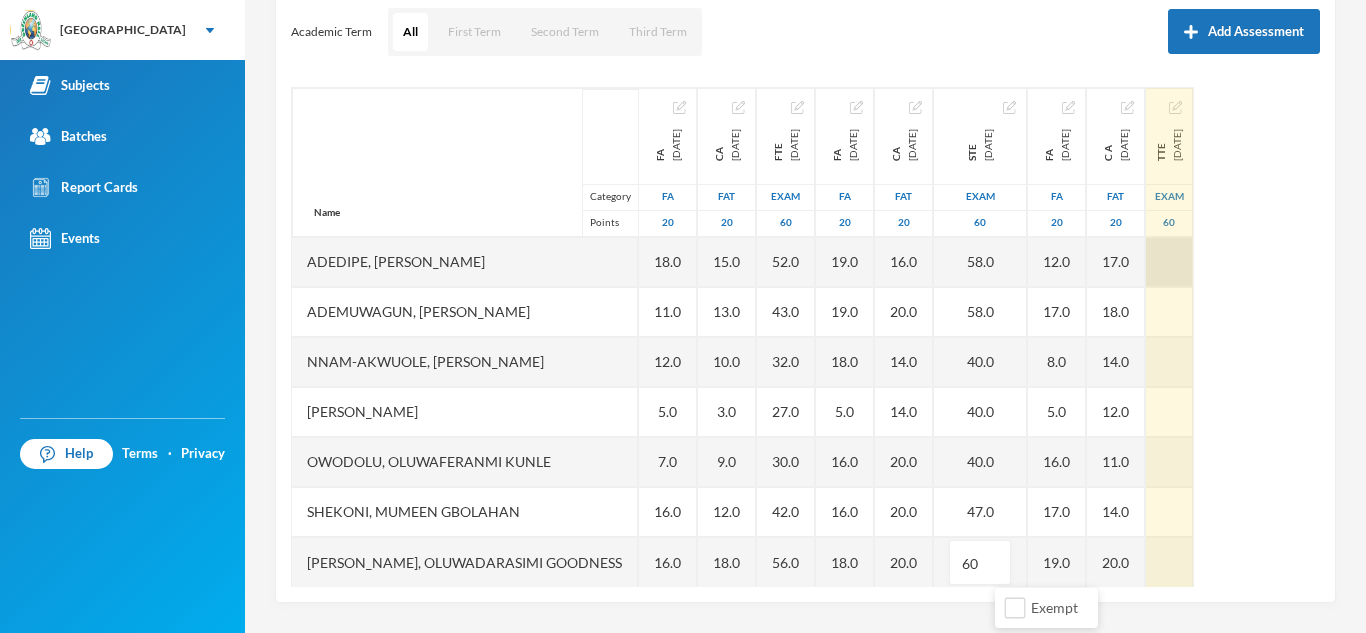 click at bounding box center (1169, 262) 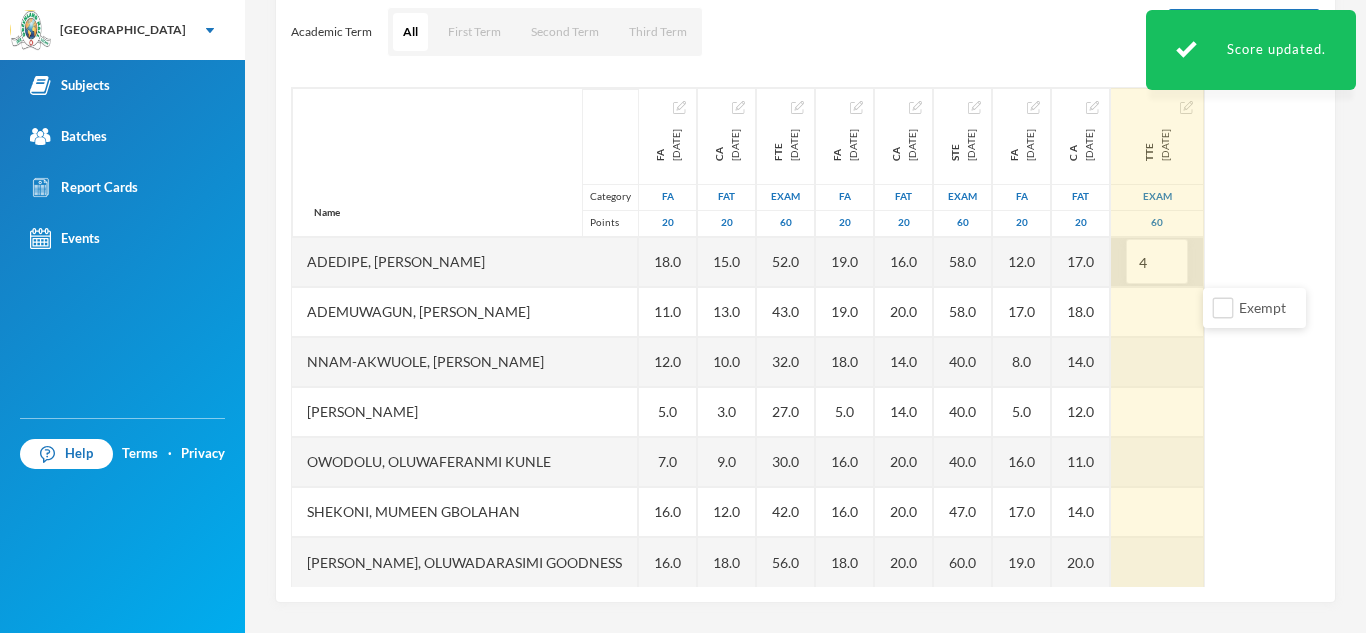 type on "41" 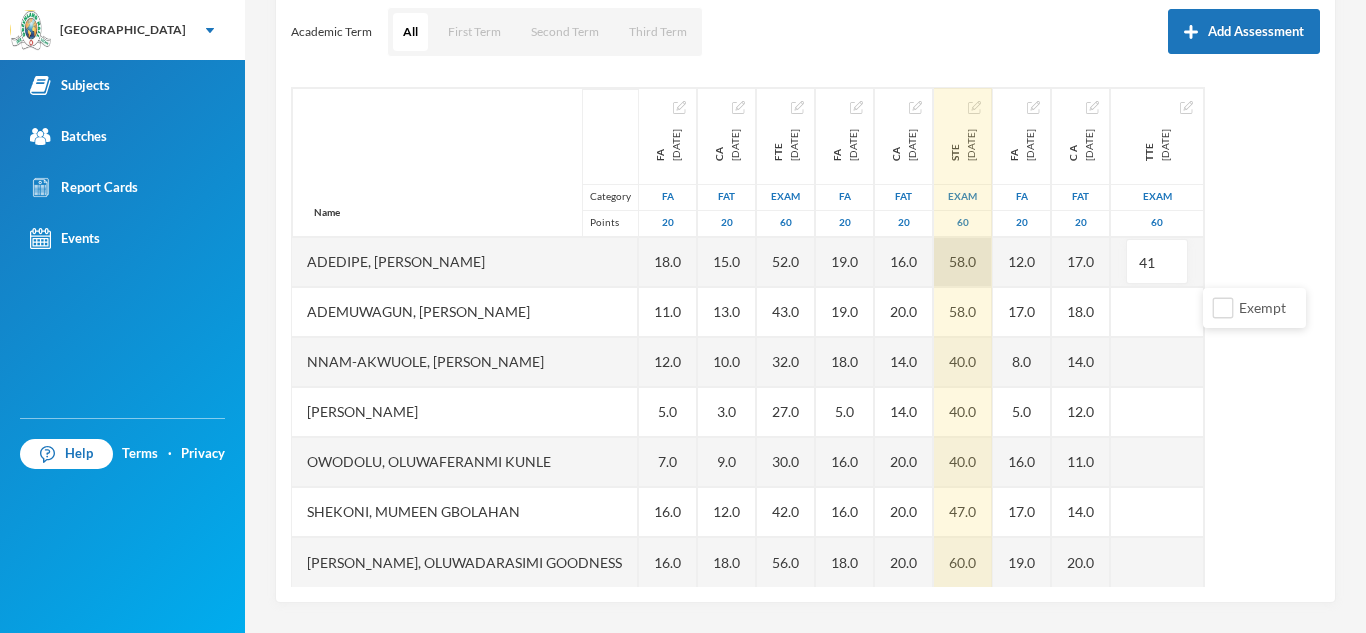 click on "58.0" at bounding box center (963, 262) 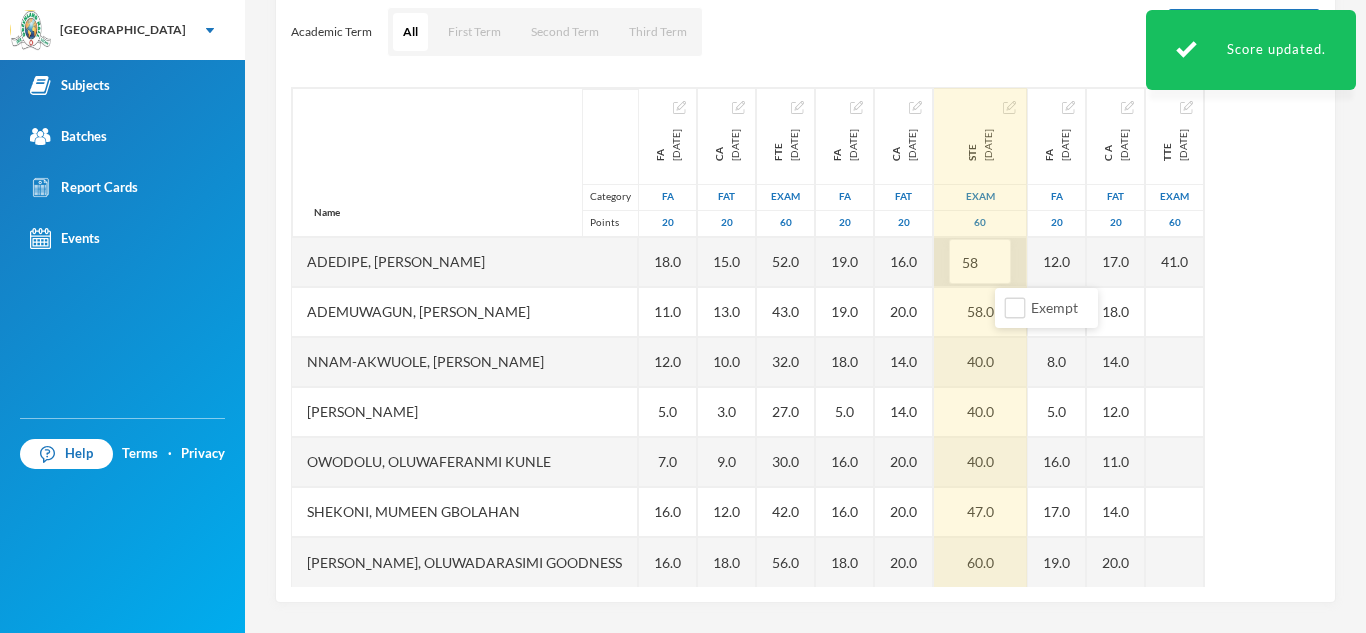 type on "5" 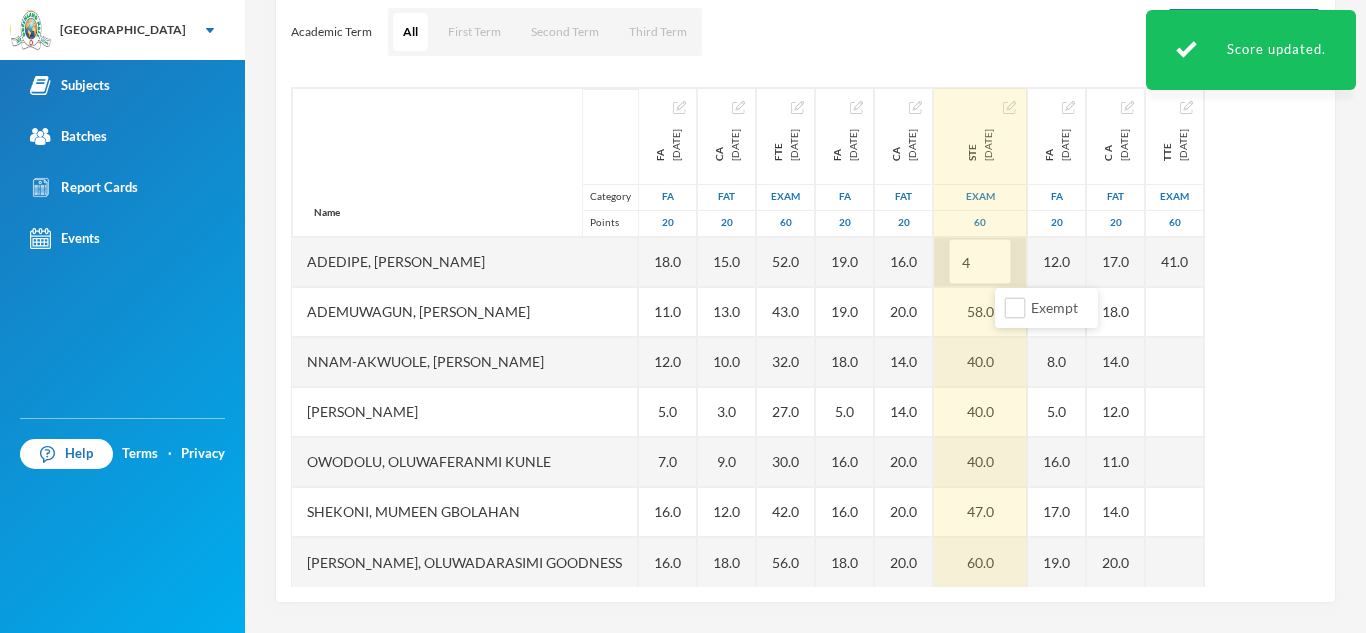 type on "40" 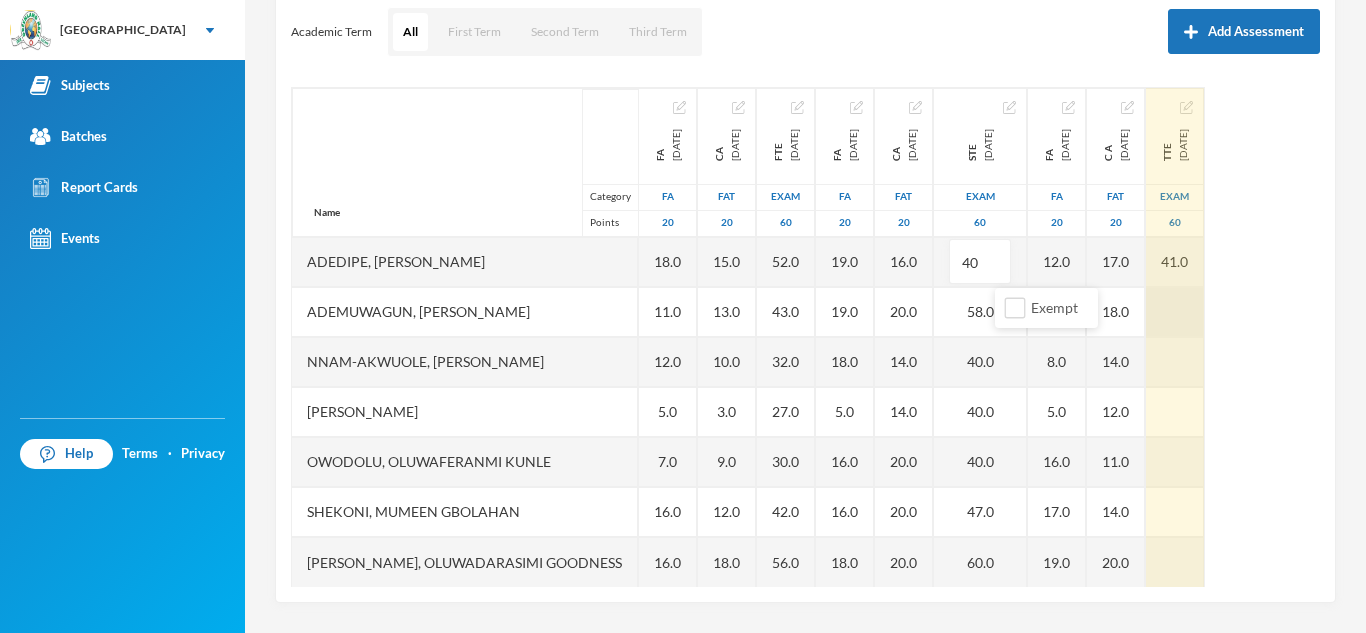 click at bounding box center (1175, 312) 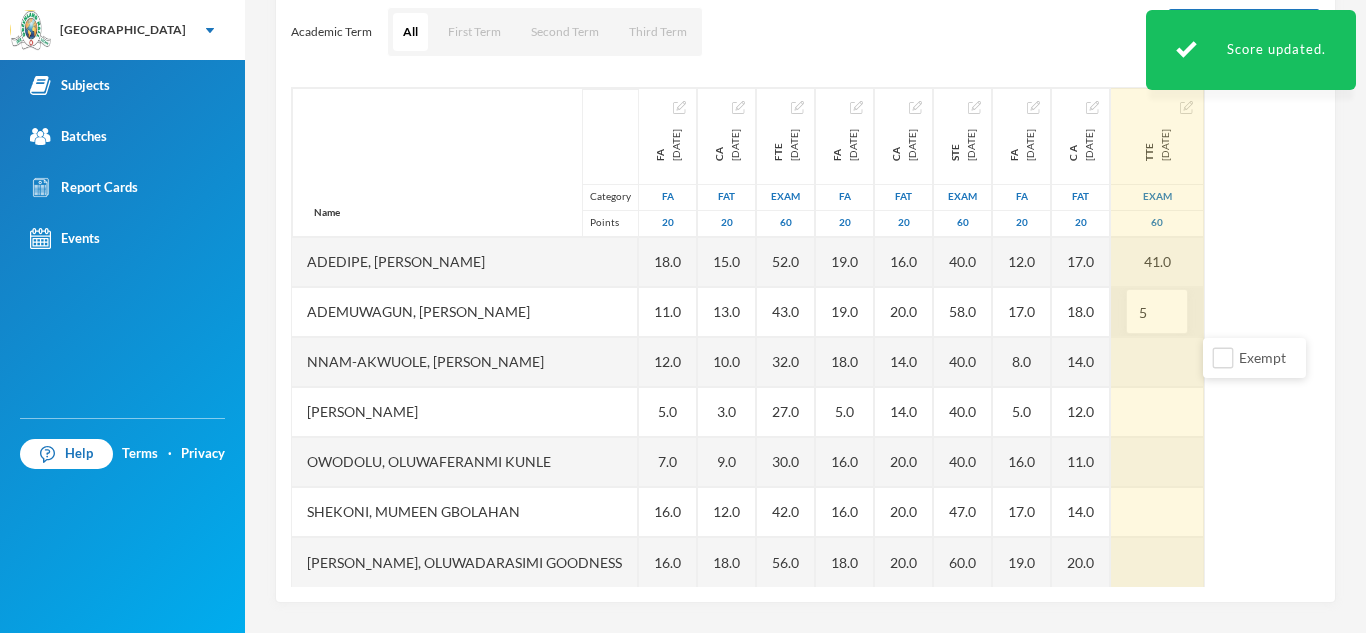 type on "54" 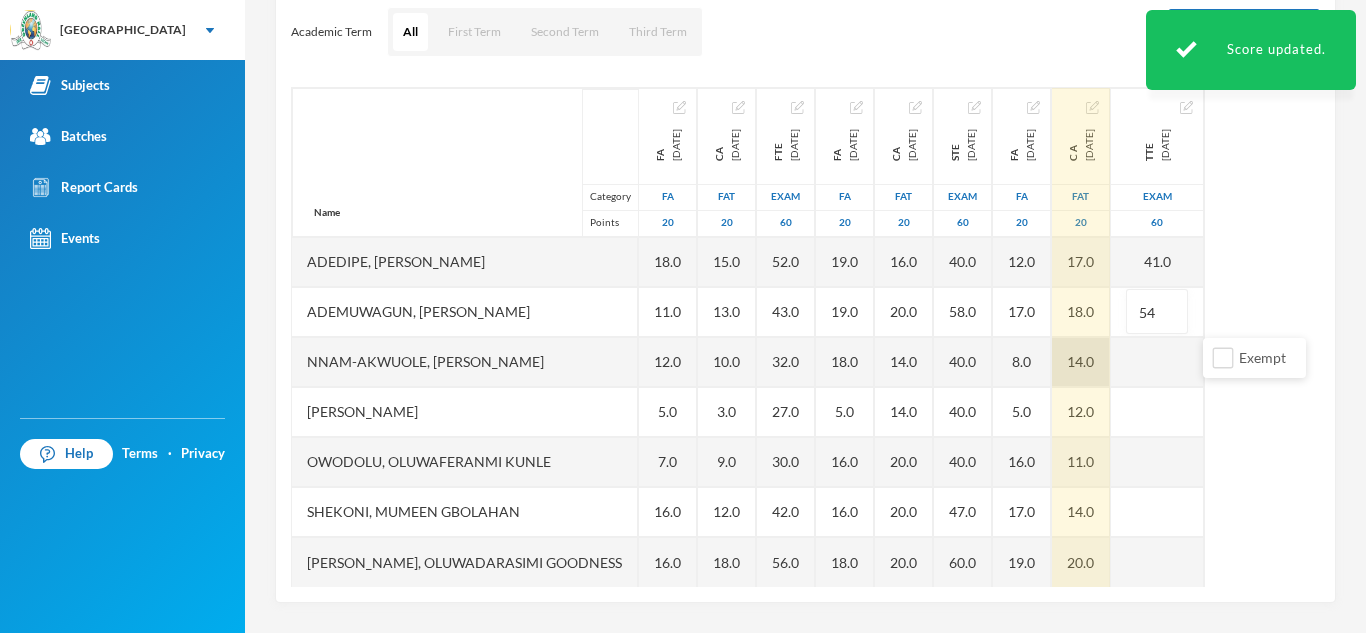 click on "14.0" at bounding box center (1081, 362) 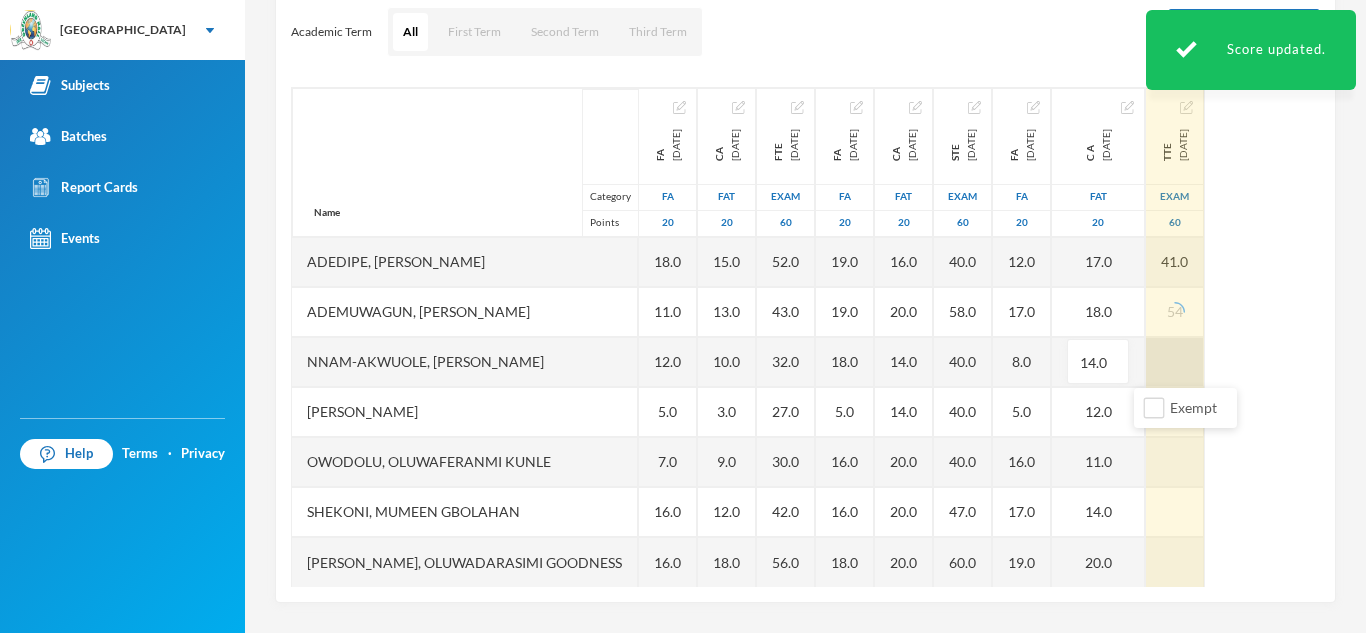 click at bounding box center (1175, 362) 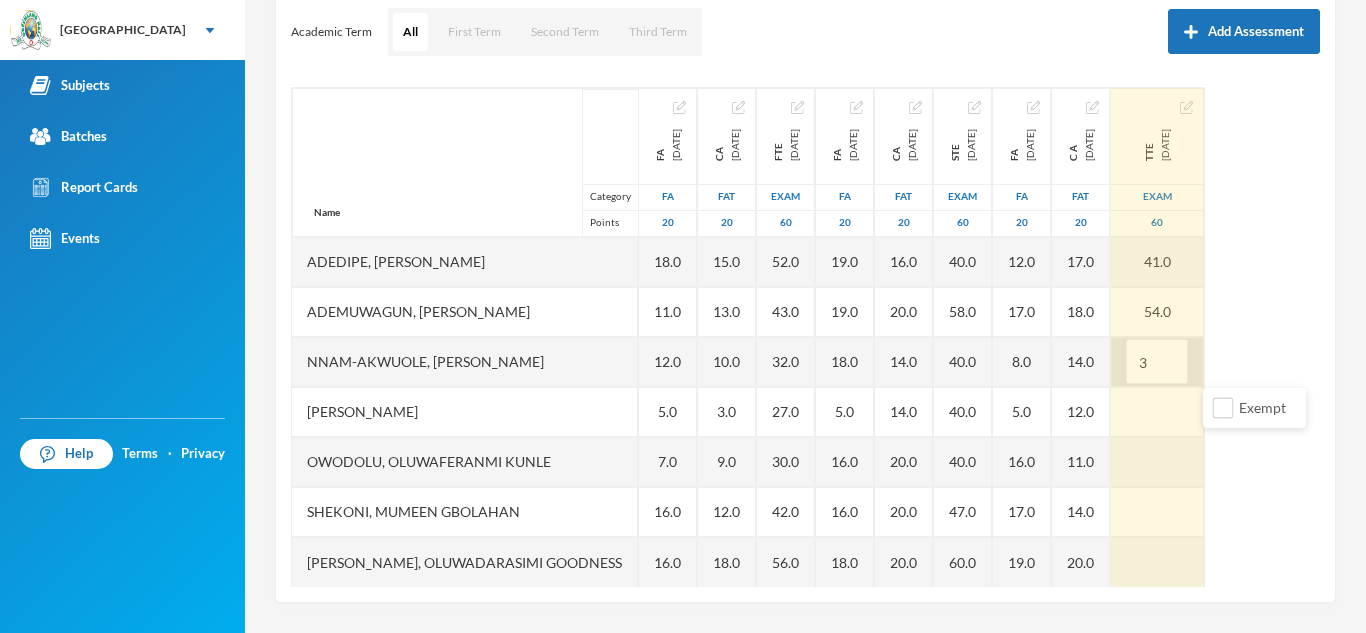 type on "32" 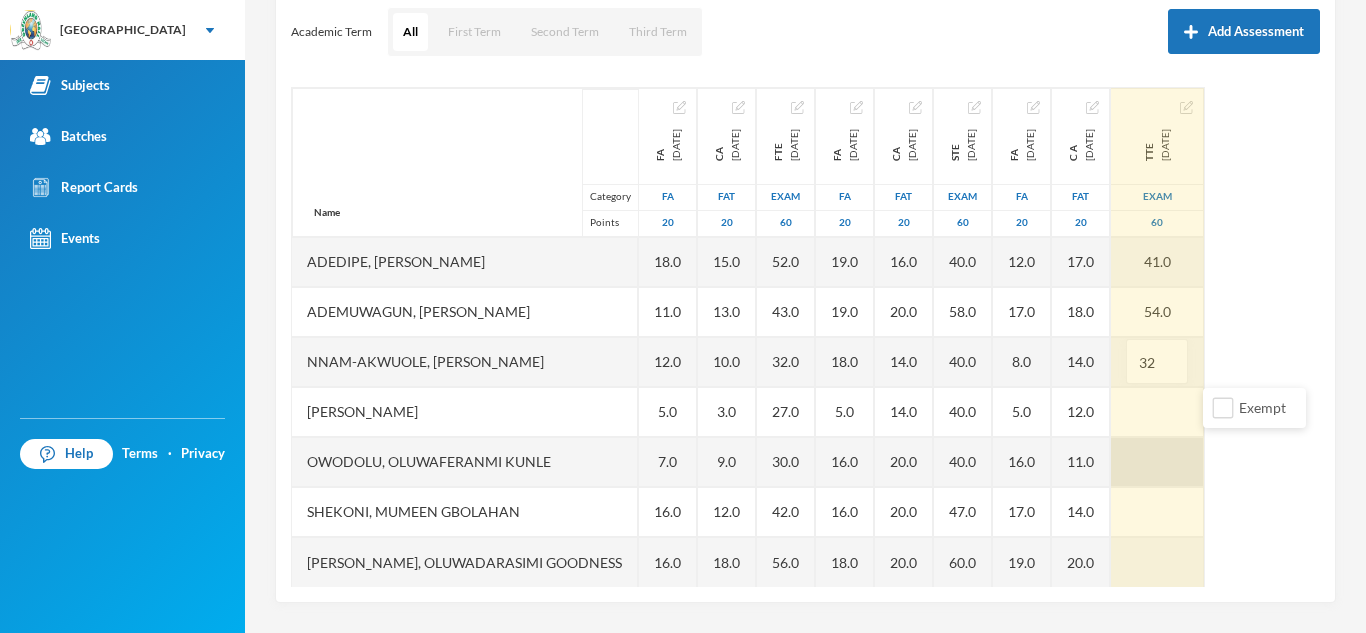 click at bounding box center (1157, 462) 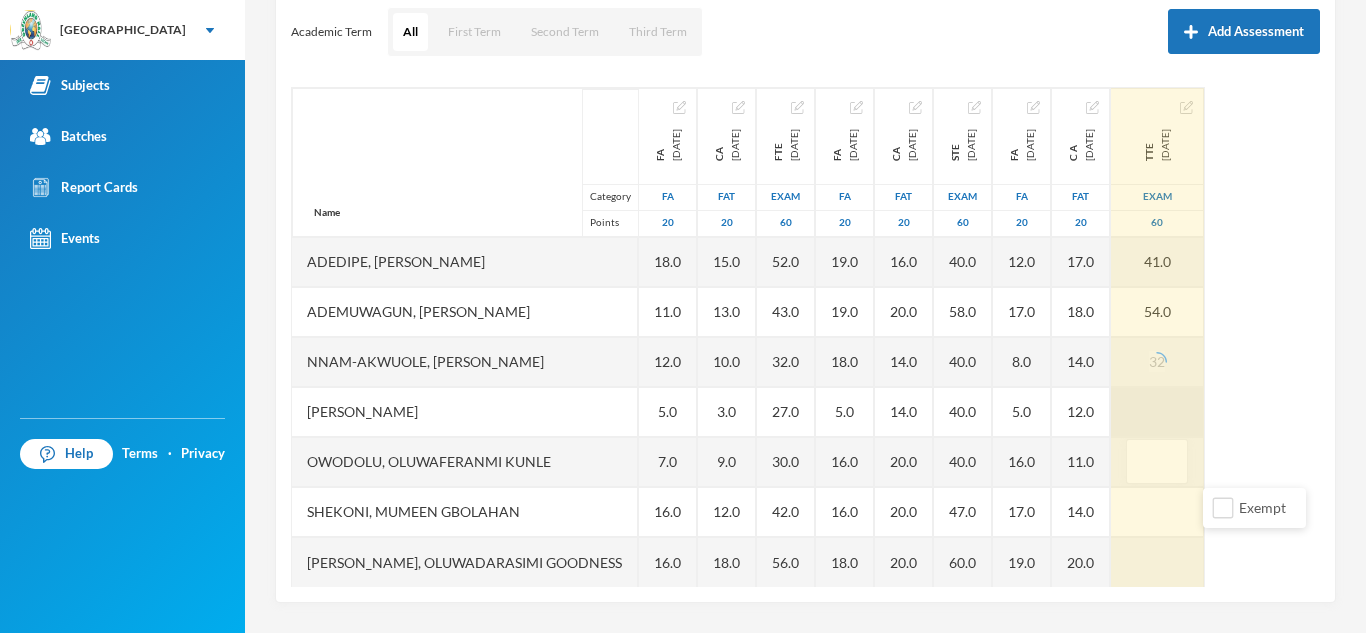 click at bounding box center (1157, 412) 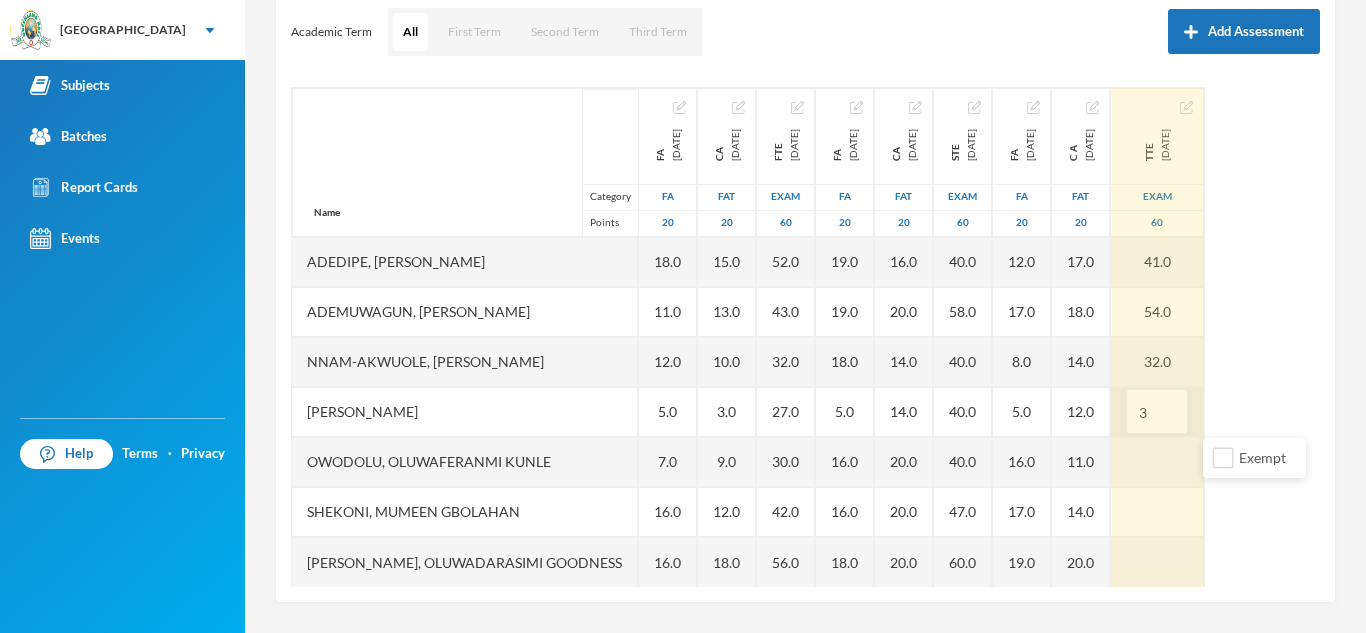 type on "31" 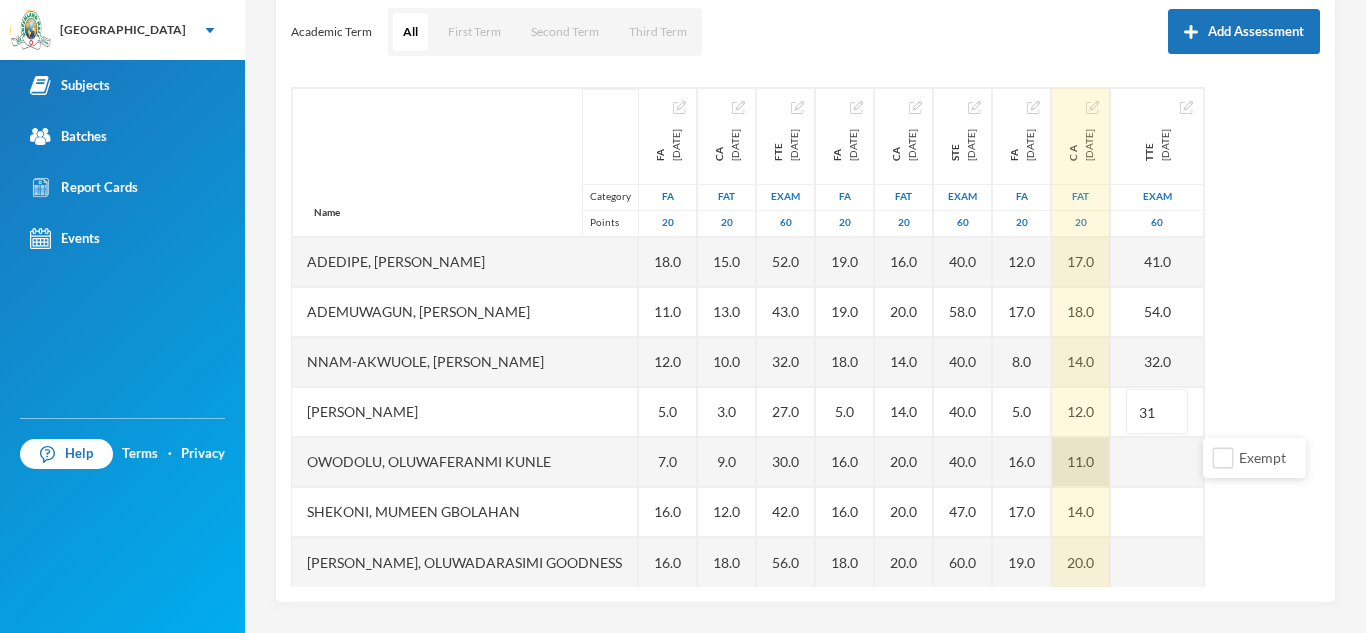 click on "11.0" at bounding box center [1081, 462] 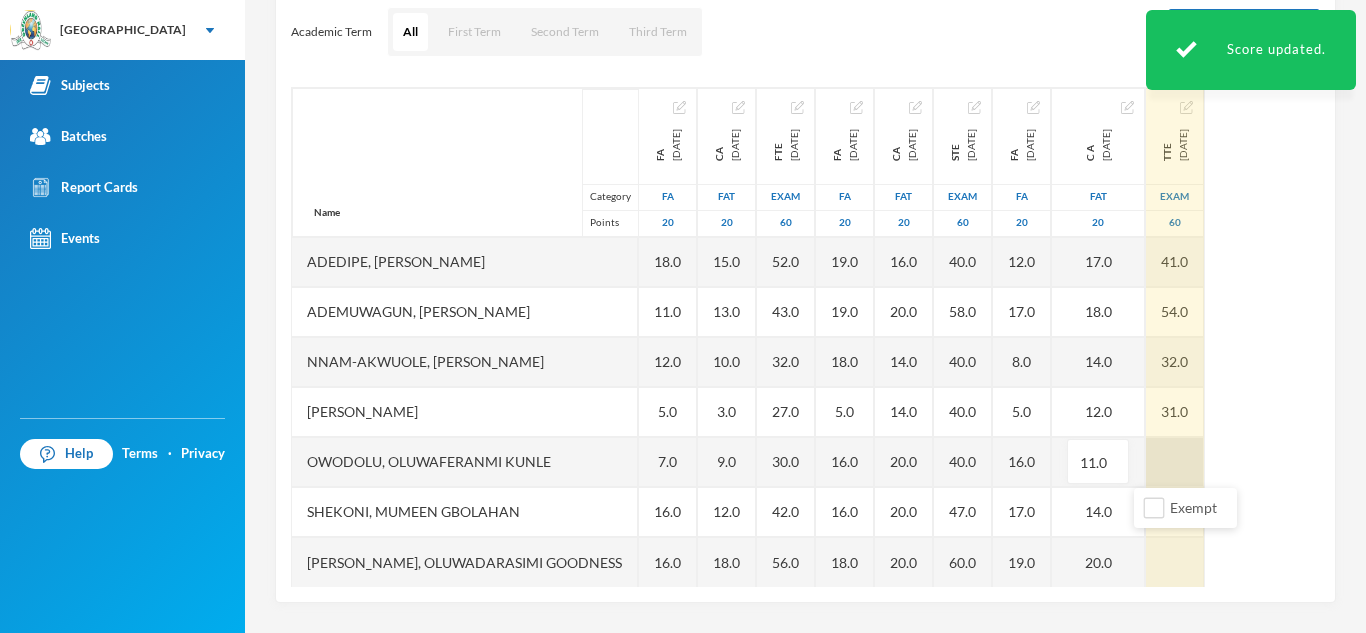 click on "Name   Category Points Adedipe, Iseoluwa Lael Ademuwagun, Keshinro Samson Nnam-akwuole, Catherine Chiwendu Ogedengbe, James Ozauogwu Owodolu, Oluwaferanmi Kunle Shekoni, Mumeen Gbolahan Victor-idowu, Oluwadarasimi Goodness FA 2024-10-09 FA 20 18.0 11.0 12.0 5.0 7.0 16.0 16.0 CA 2024-11-29 FAT 20 15.0 13.0 10.0 3.0 9.0 12.0 18.0 FTE 2024-12-13 Exam 60 52.0 43.0 32.0 27.0 30.0 42.0 56.0 FA 2025-01-31 FA 20 19.0 19.0 18.0 5.0 16.0 16.0 18.0 CA 2025-03-07 FAT 20 16.0 20.0 14.0 14.0 20.0 20.0 20.0 STE 2025-03-28 Exam 60 40.0 58.0 40.0 40.0 40.0 47.0 60.0 FA 2025-05-23 FA 20 12.0 17.0 8.0 5.0 16.0 17.0 19.0 C A 2025-06-26 FAT 20 17.0 18.0 14.0 12.0 11.0 14.0 20.0 TTE 2025-07-18 Exam 60 41.0 54.0 32.0 31.0" at bounding box center (805, 337) 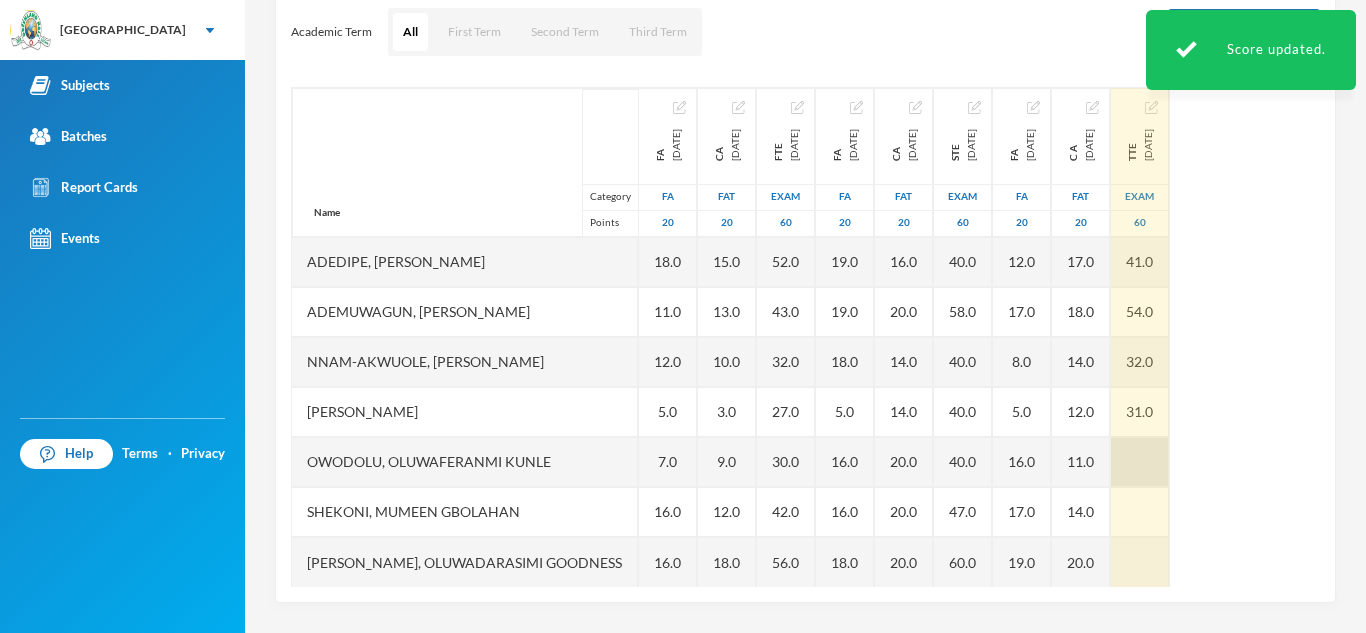 click at bounding box center (1140, 462) 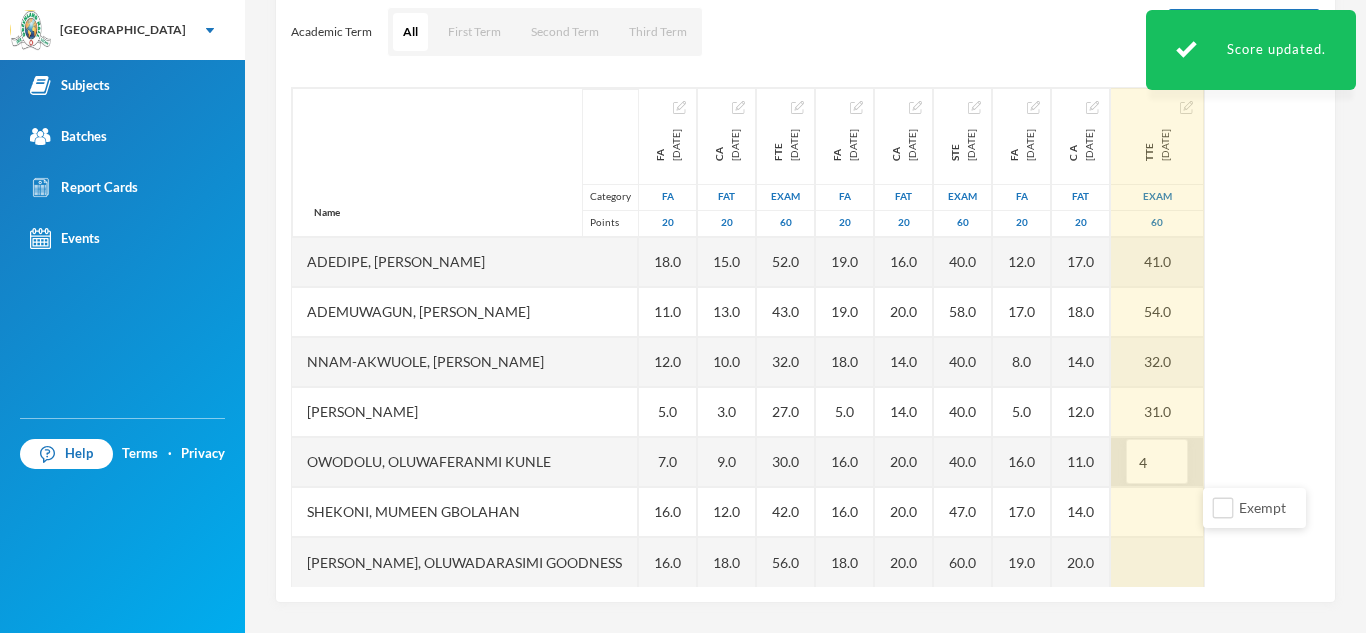 type on "46" 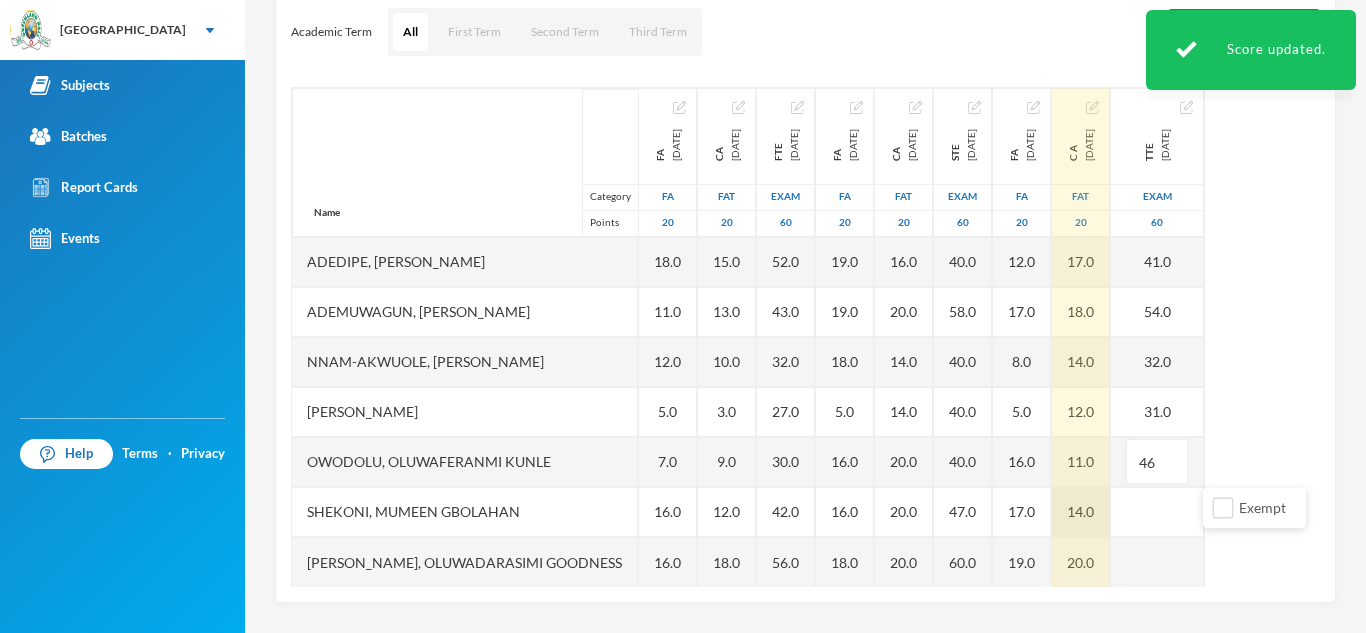 click on "14.0" at bounding box center (1081, 512) 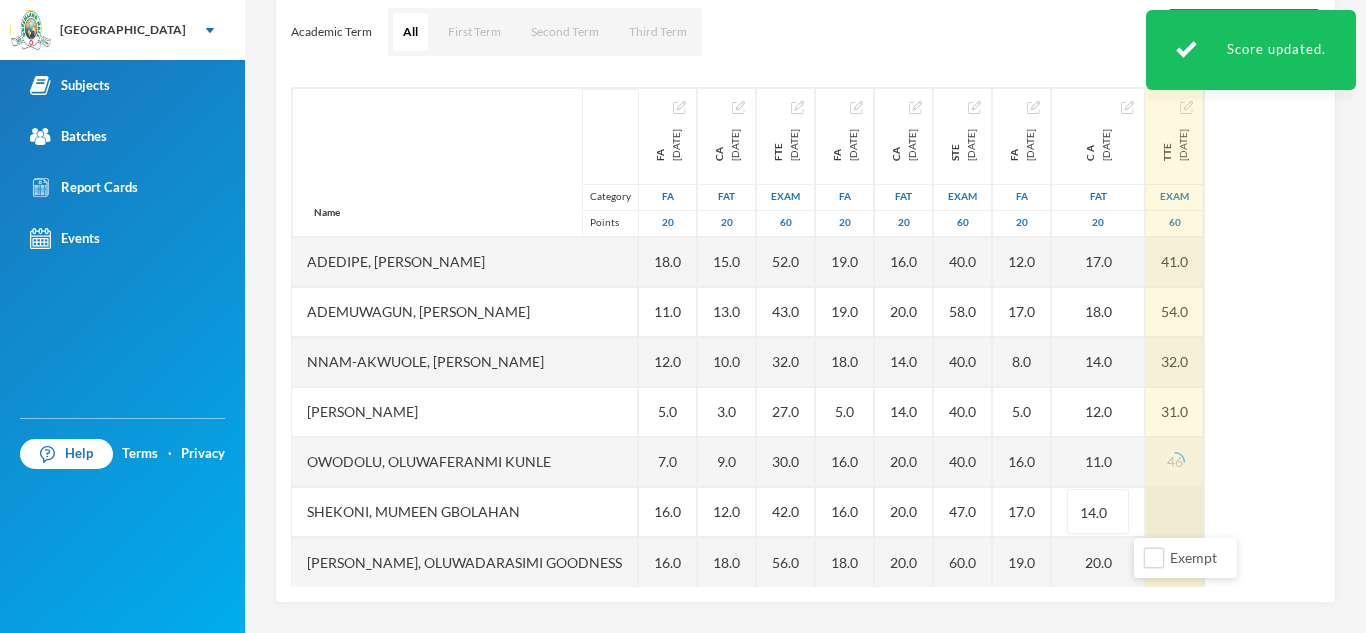 click at bounding box center [1175, 512] 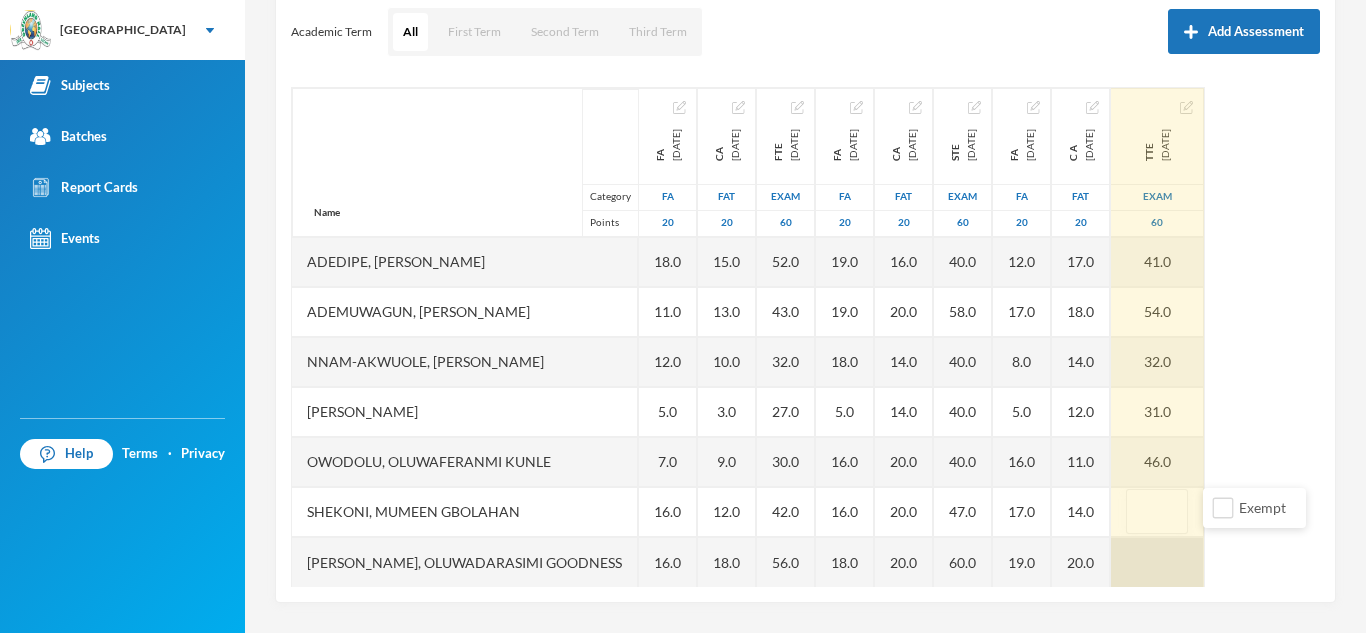 click at bounding box center [1157, 562] 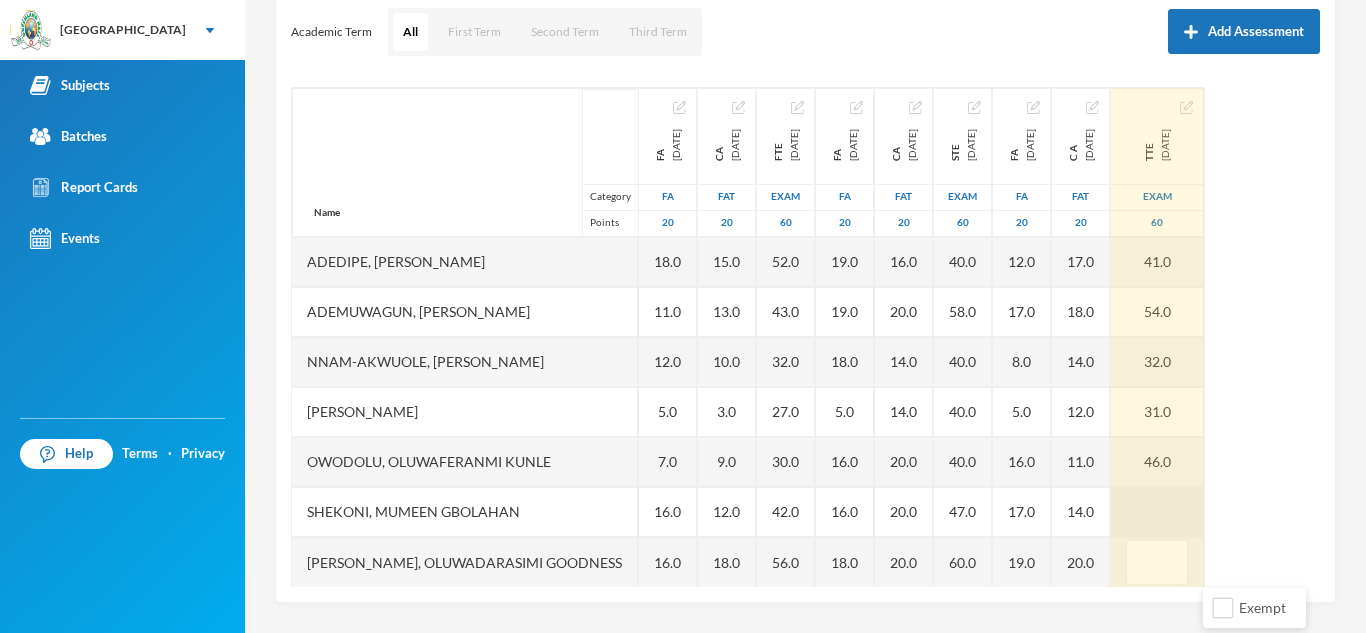 click at bounding box center [1157, 512] 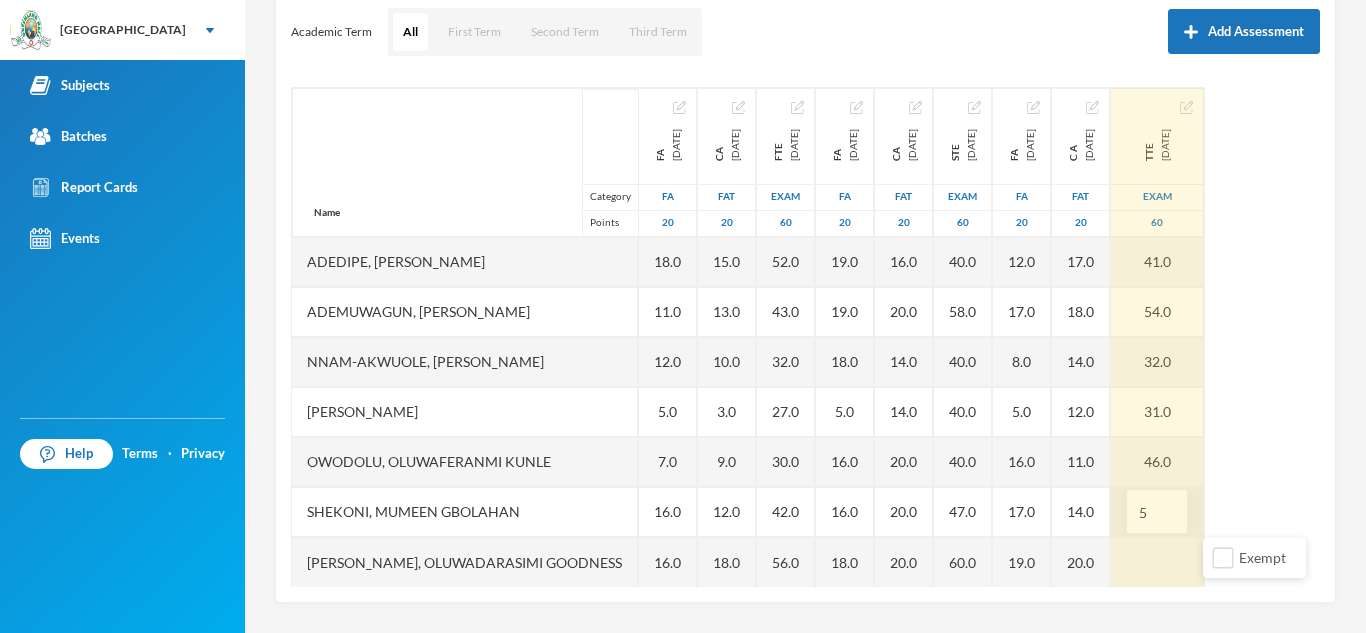 type on "55" 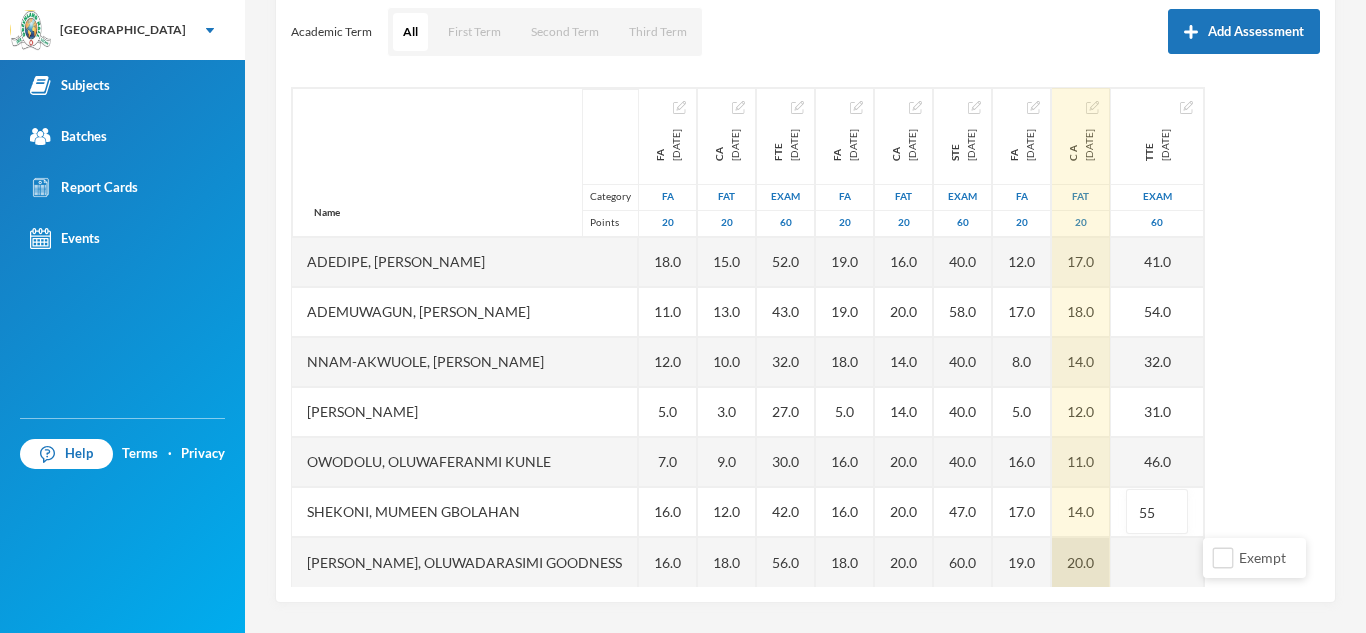 click on "20.0" at bounding box center (1081, 562) 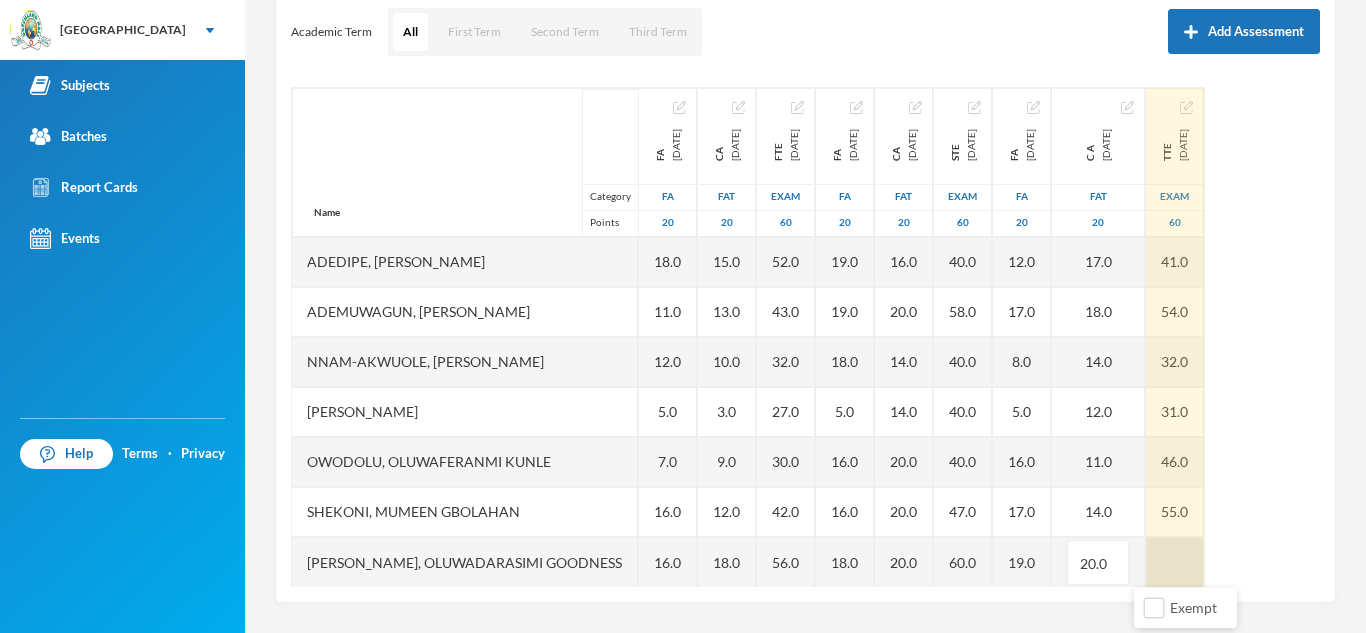 click at bounding box center (1175, 562) 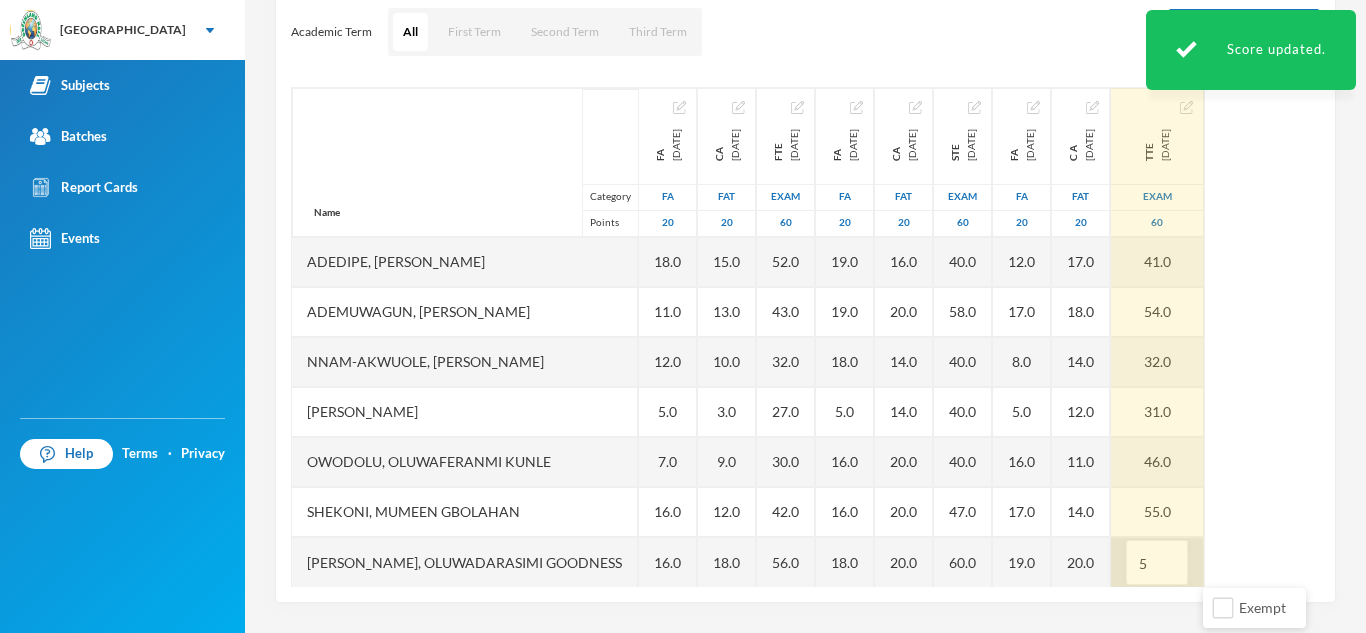 type on "58" 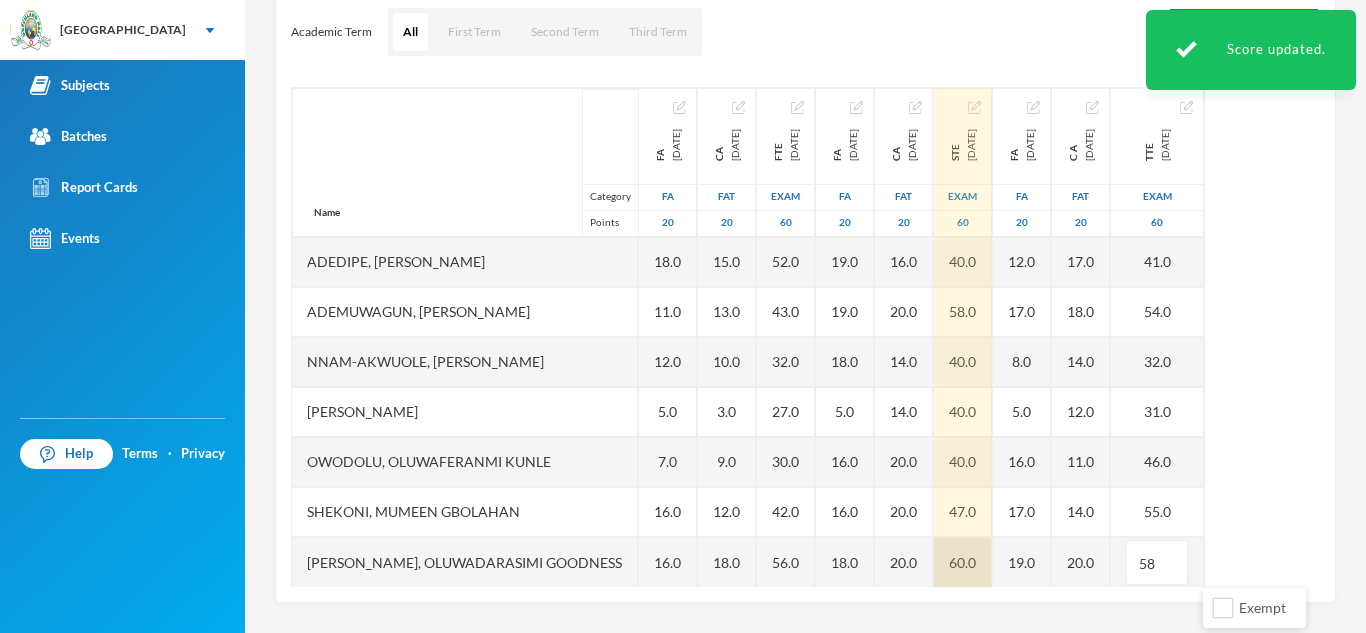 click on "60.0" at bounding box center [963, 562] 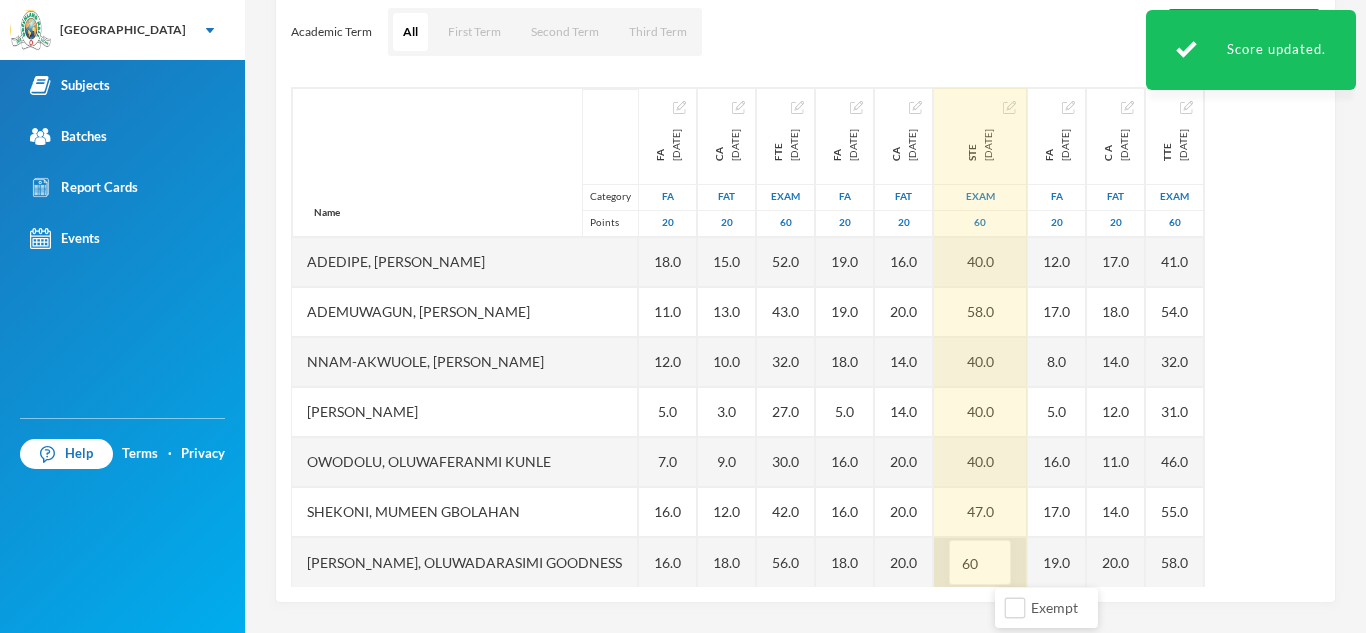 type on "6" 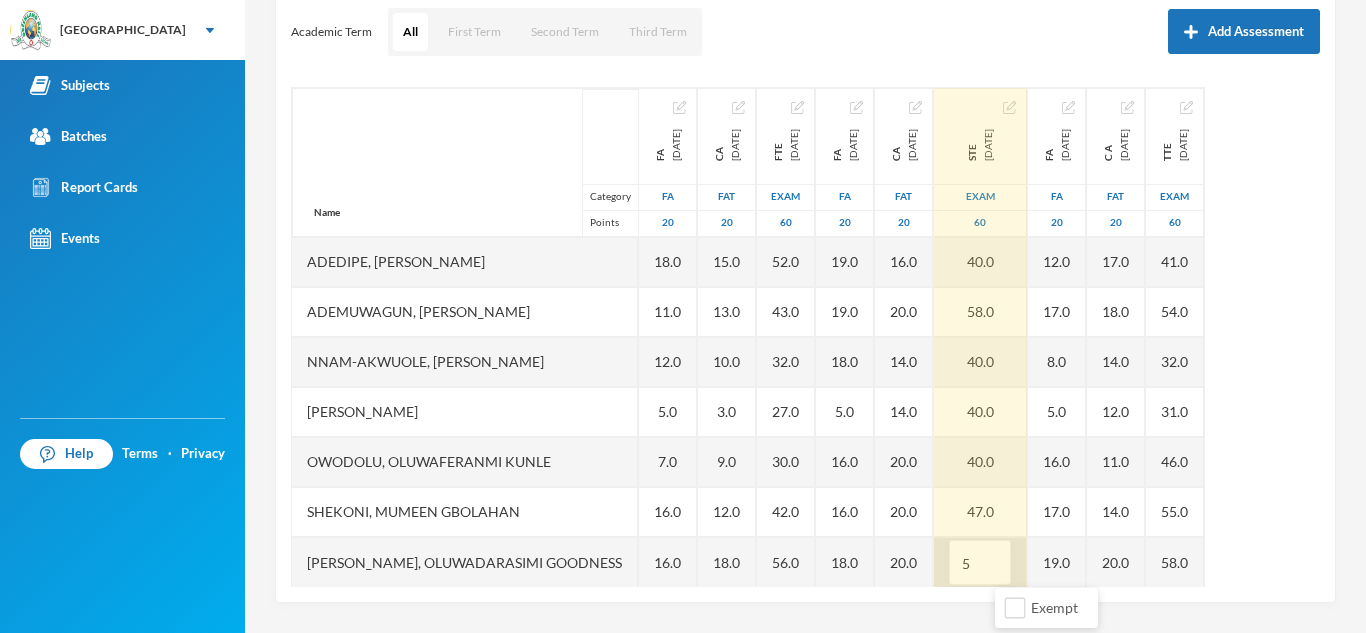 type on "58" 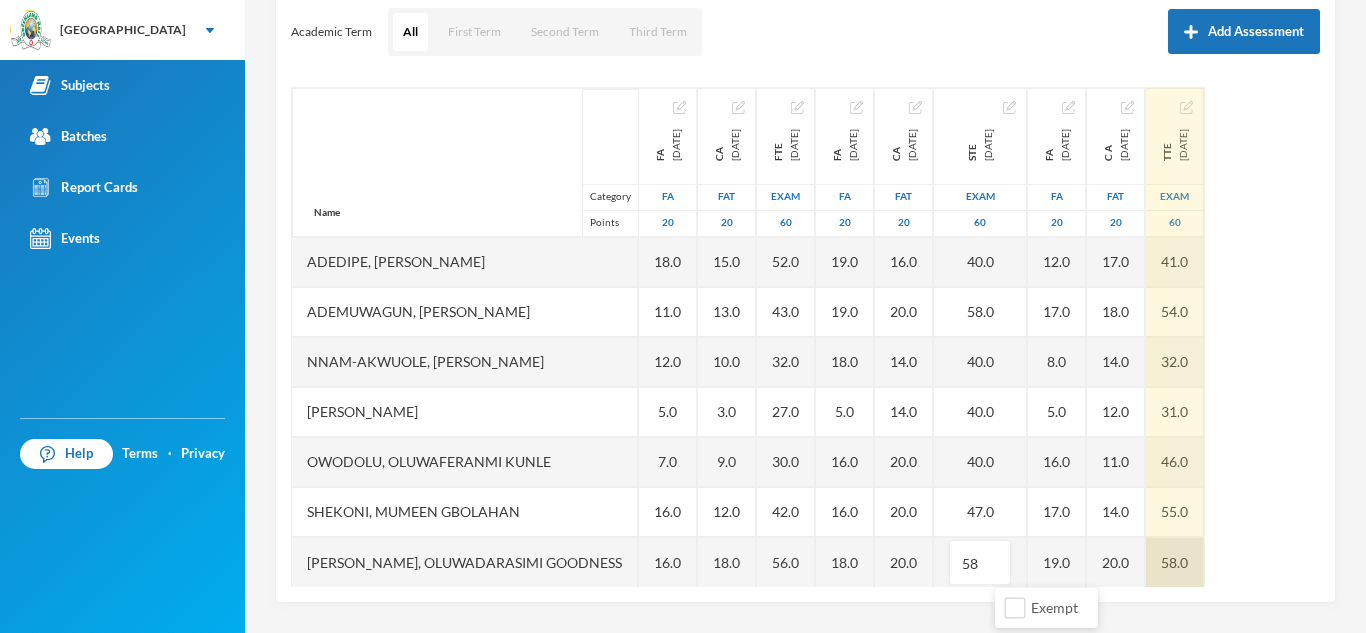 click on "58.0" at bounding box center [1175, 562] 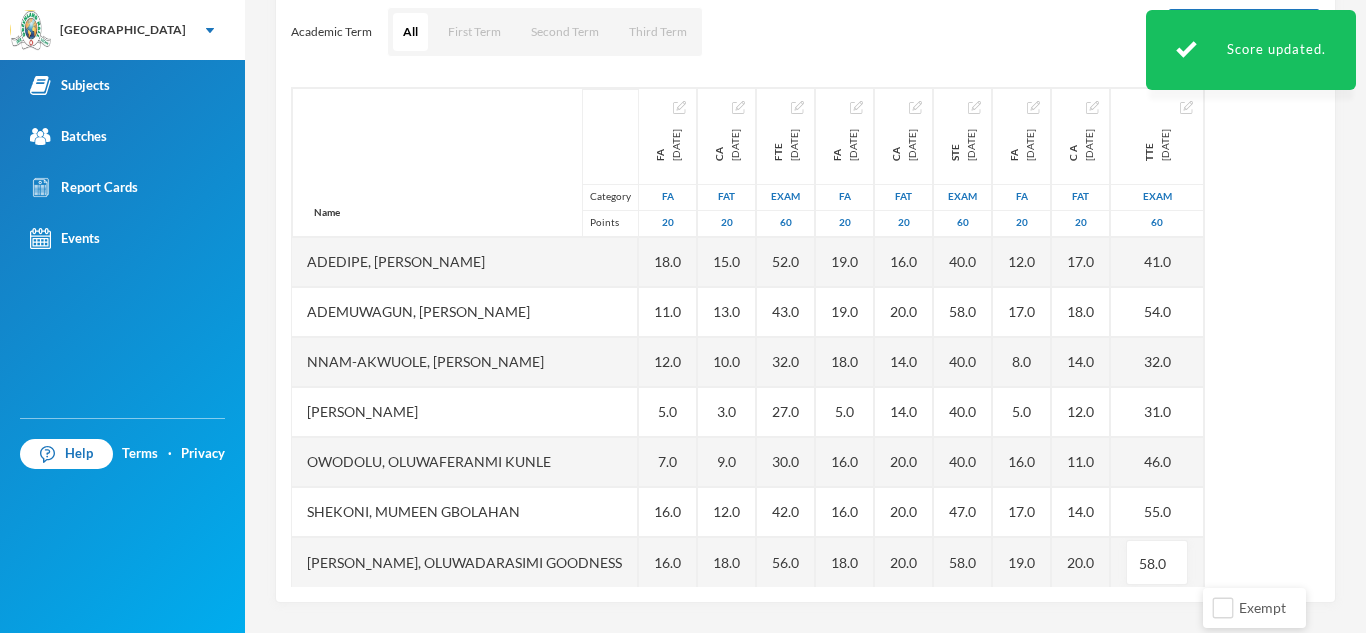 click on "Subjects" at bounding box center (70, 85) 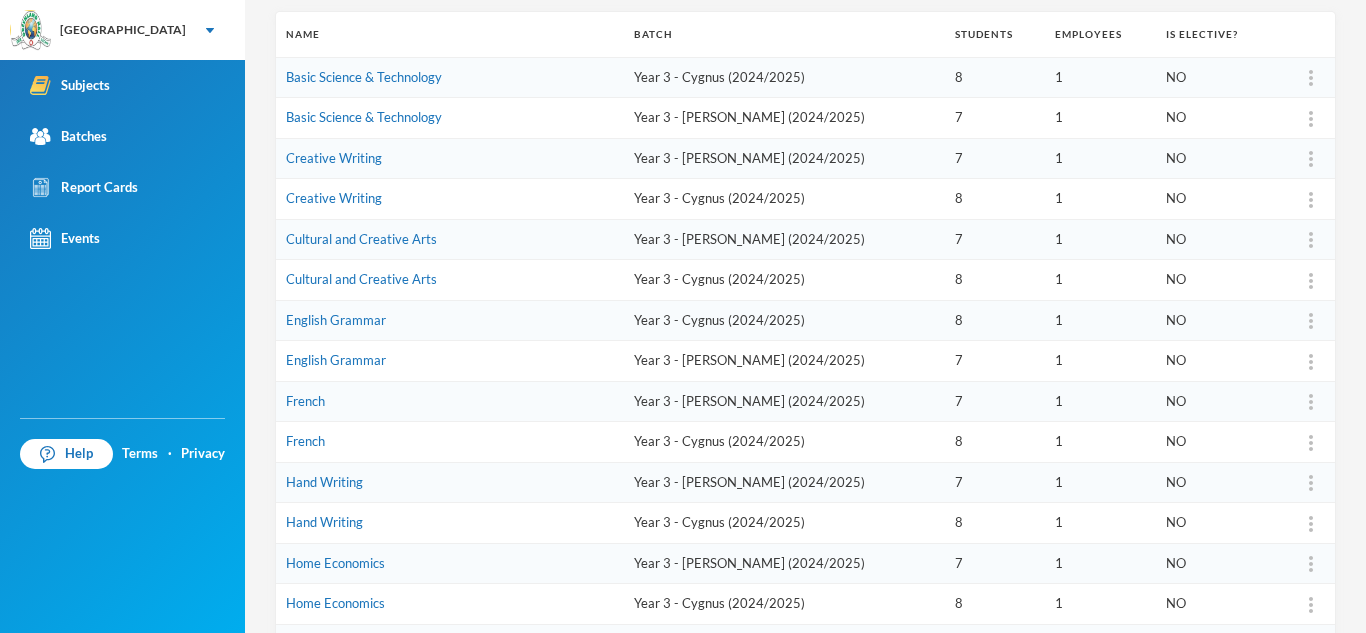 click on "Subjects" at bounding box center [70, 85] 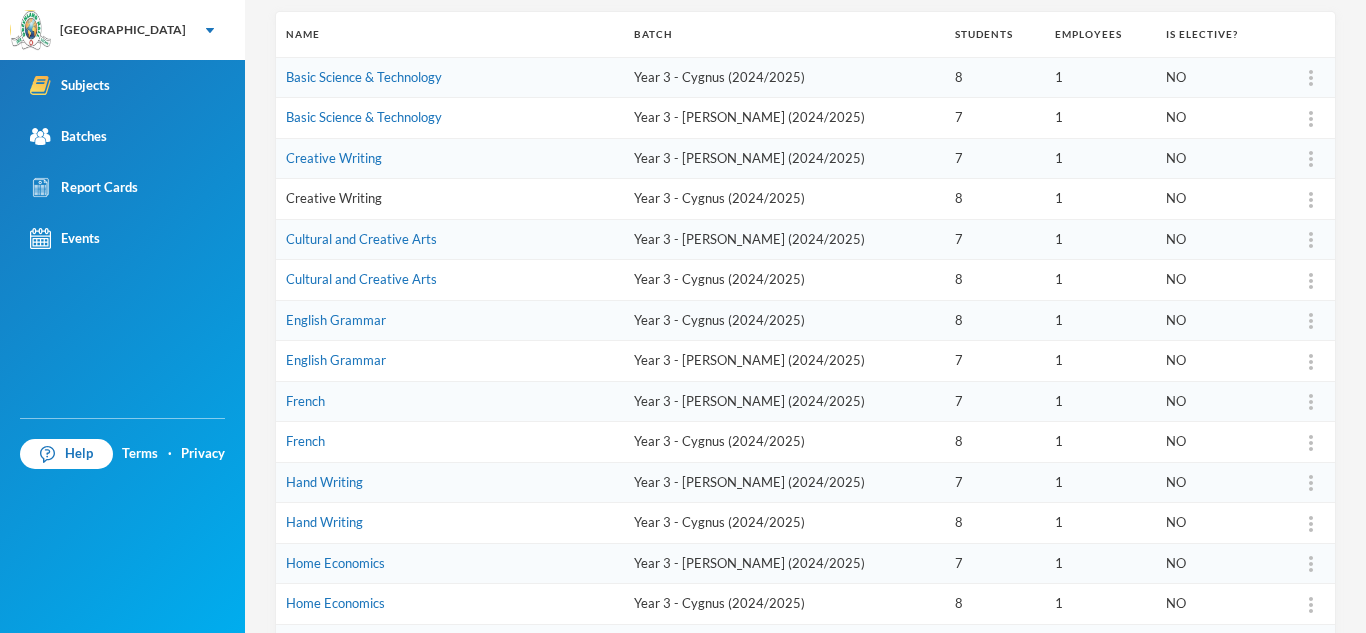 click on "Creative Writing" at bounding box center [334, 198] 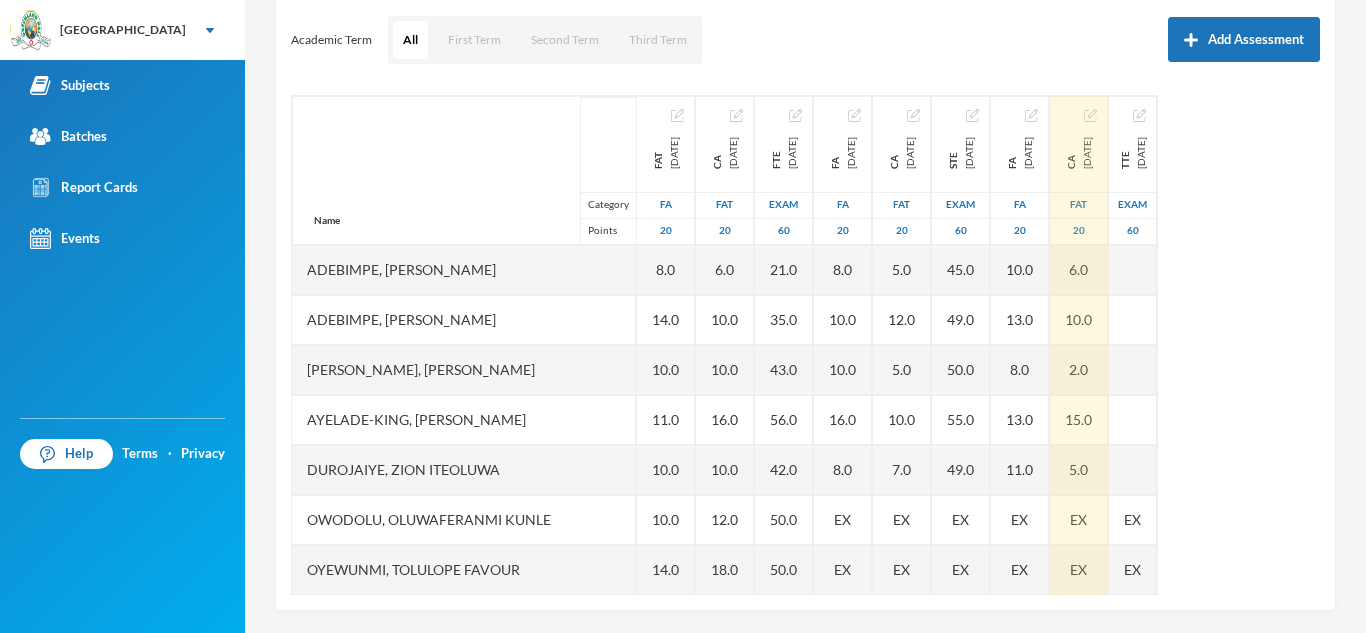 scroll, scrollTop: 279, scrollLeft: 0, axis: vertical 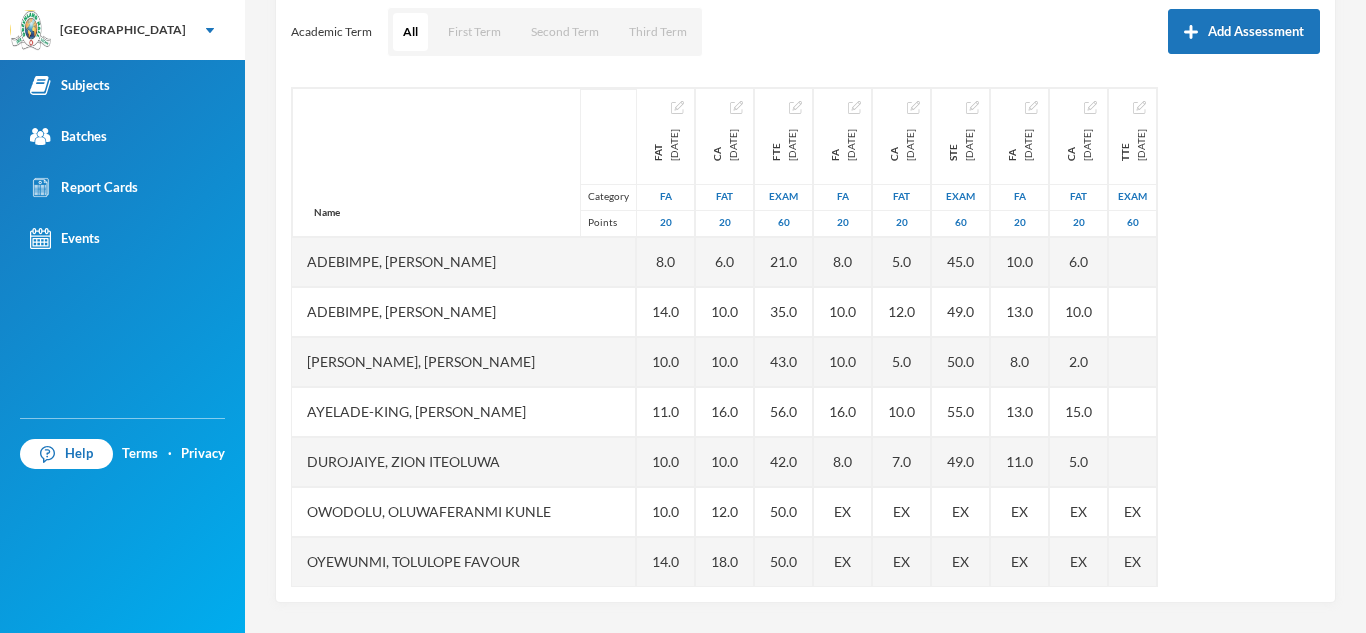 click on "Academic Term All First Term Second Term Third Term Add Assessment" at bounding box center (805, 32) 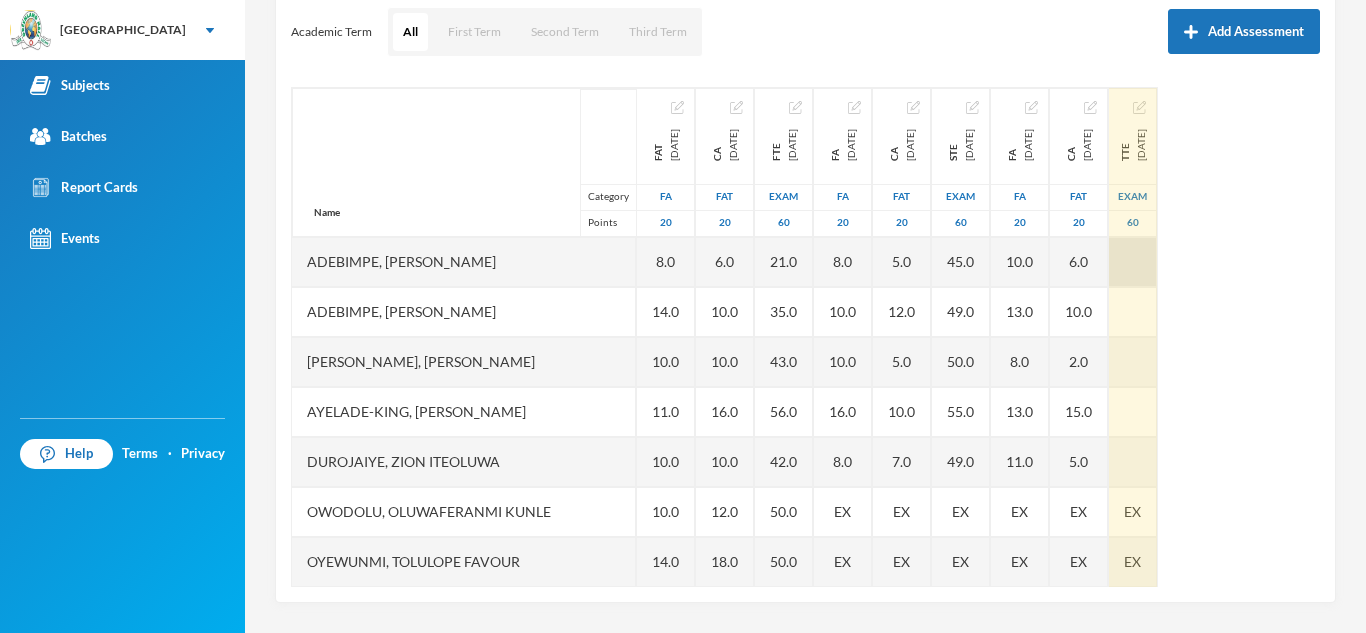 click at bounding box center (1133, 262) 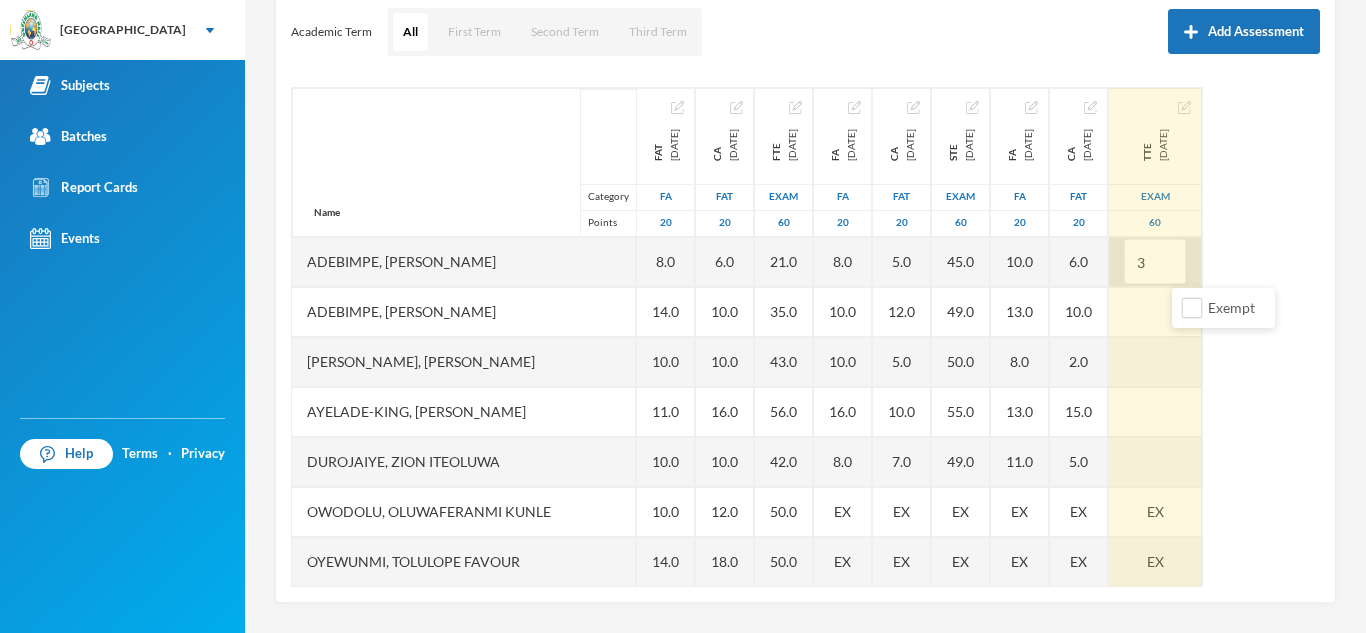 type on "39" 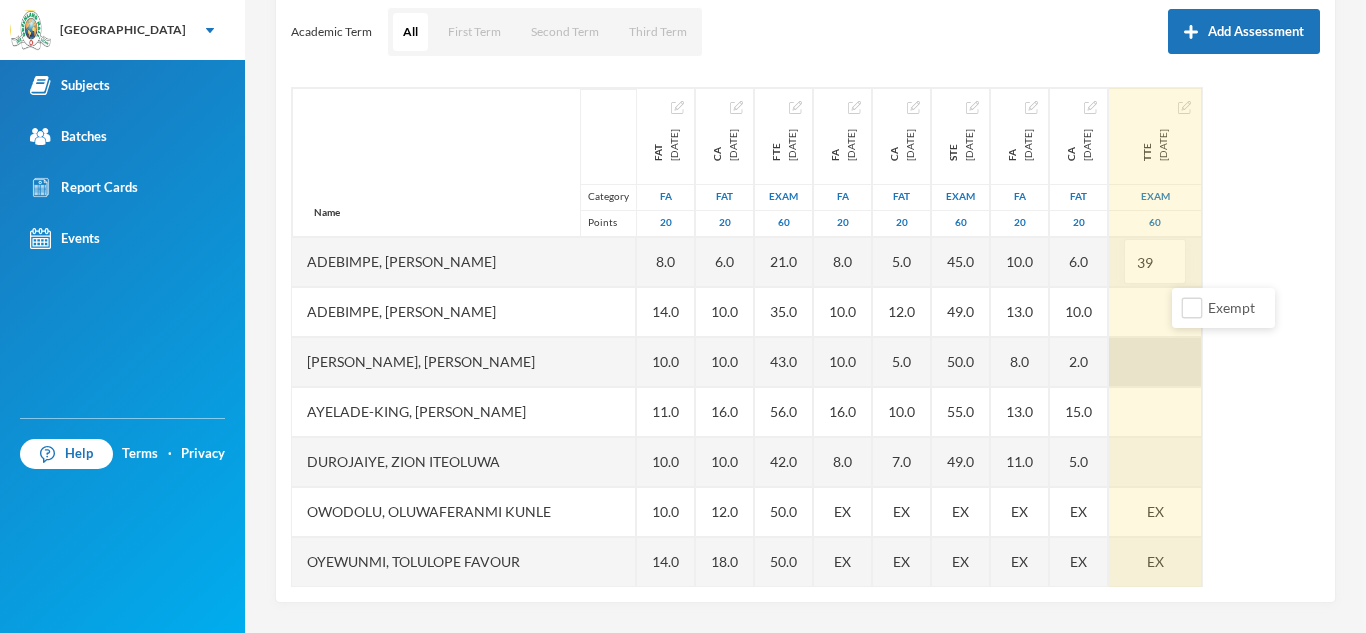 click at bounding box center [1155, 362] 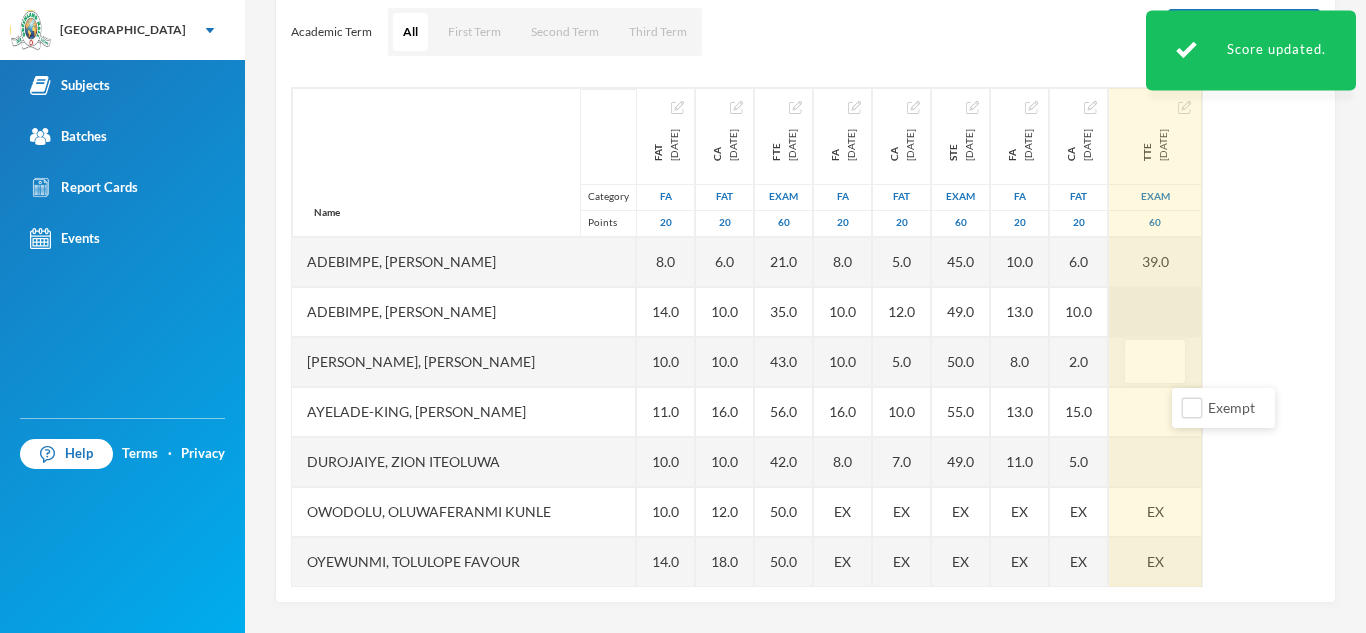 click at bounding box center [1155, 312] 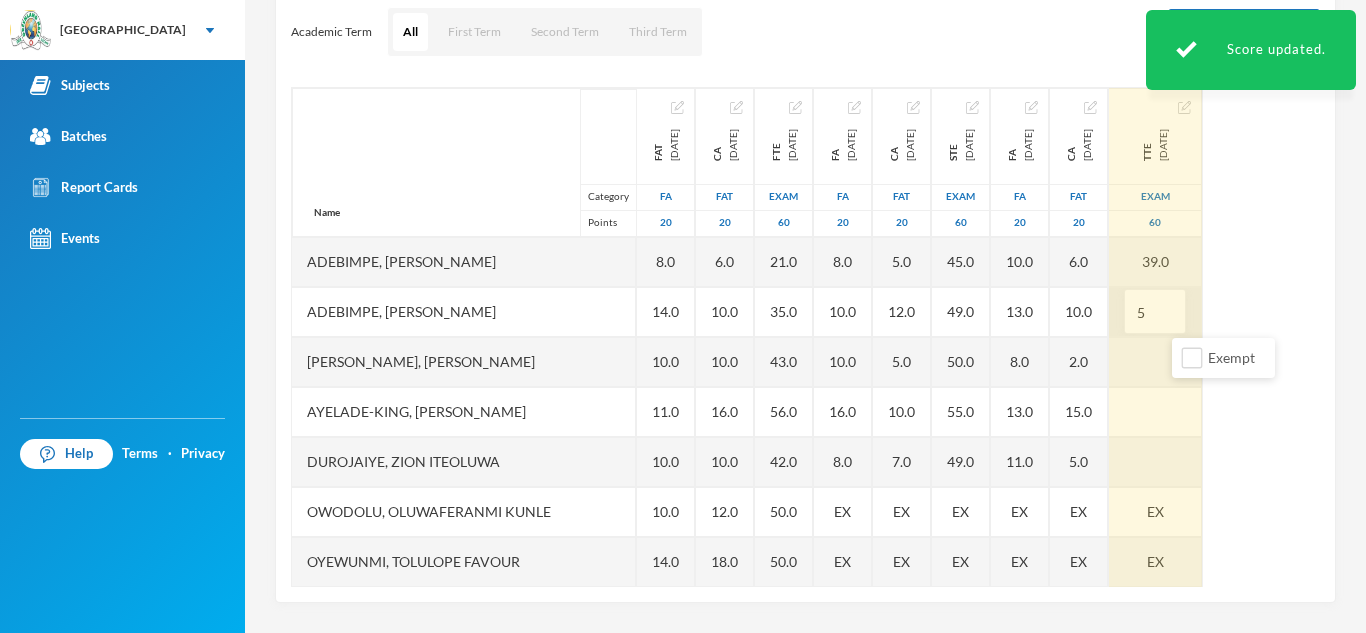 type on "55" 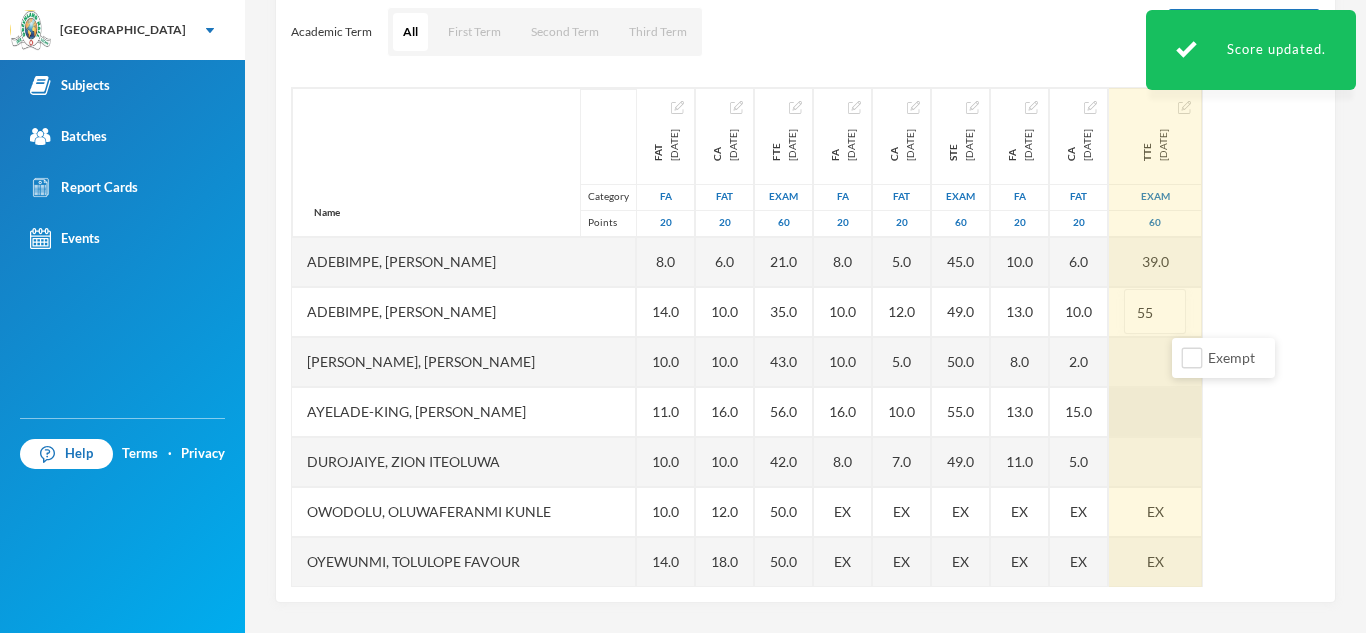 click at bounding box center [1155, 412] 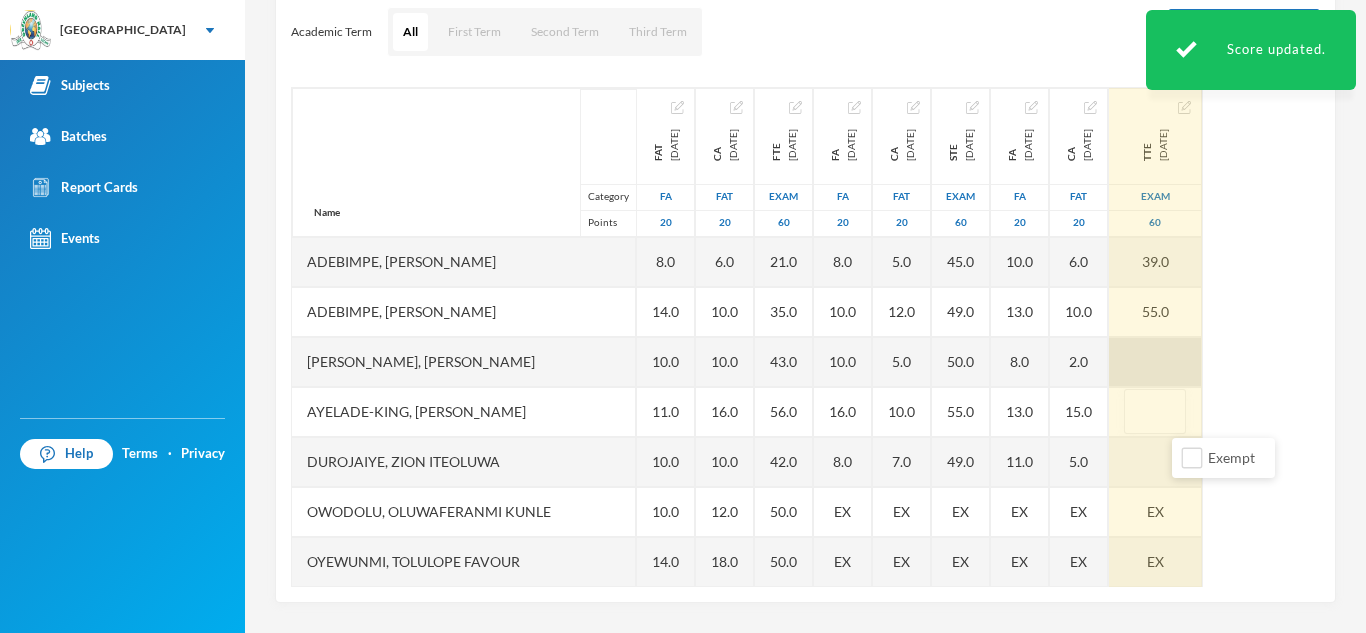 click at bounding box center [1155, 362] 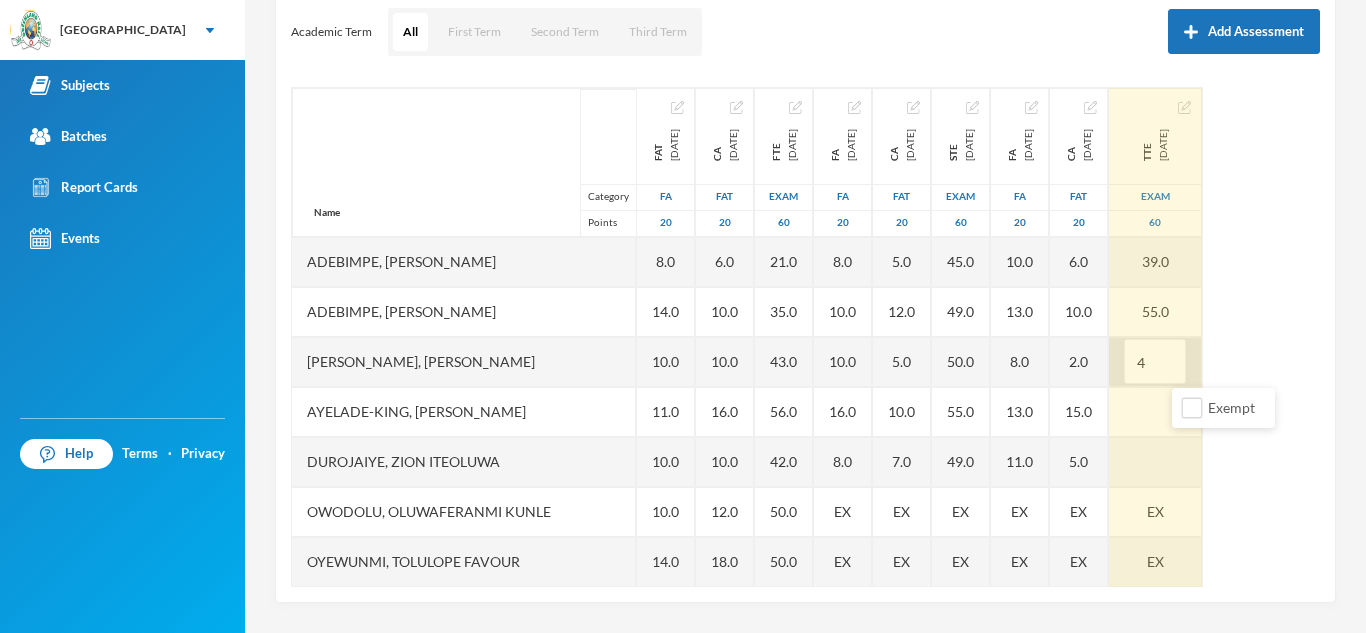 type on "48" 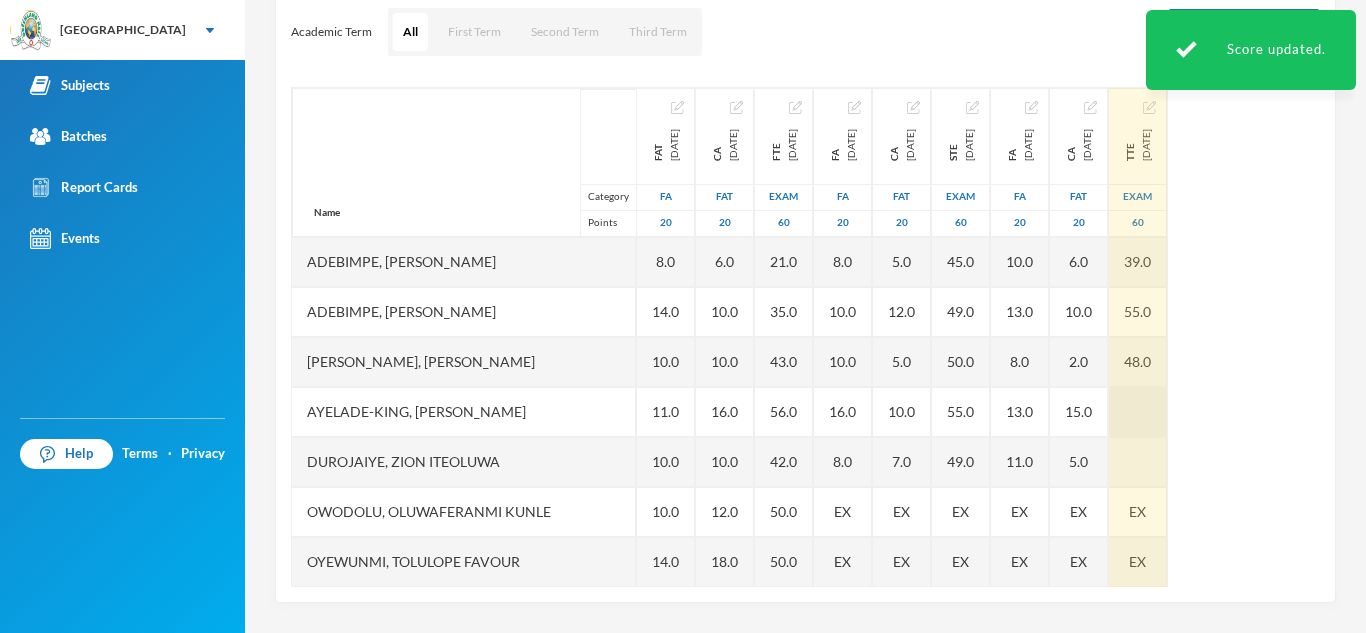 click at bounding box center [1138, 412] 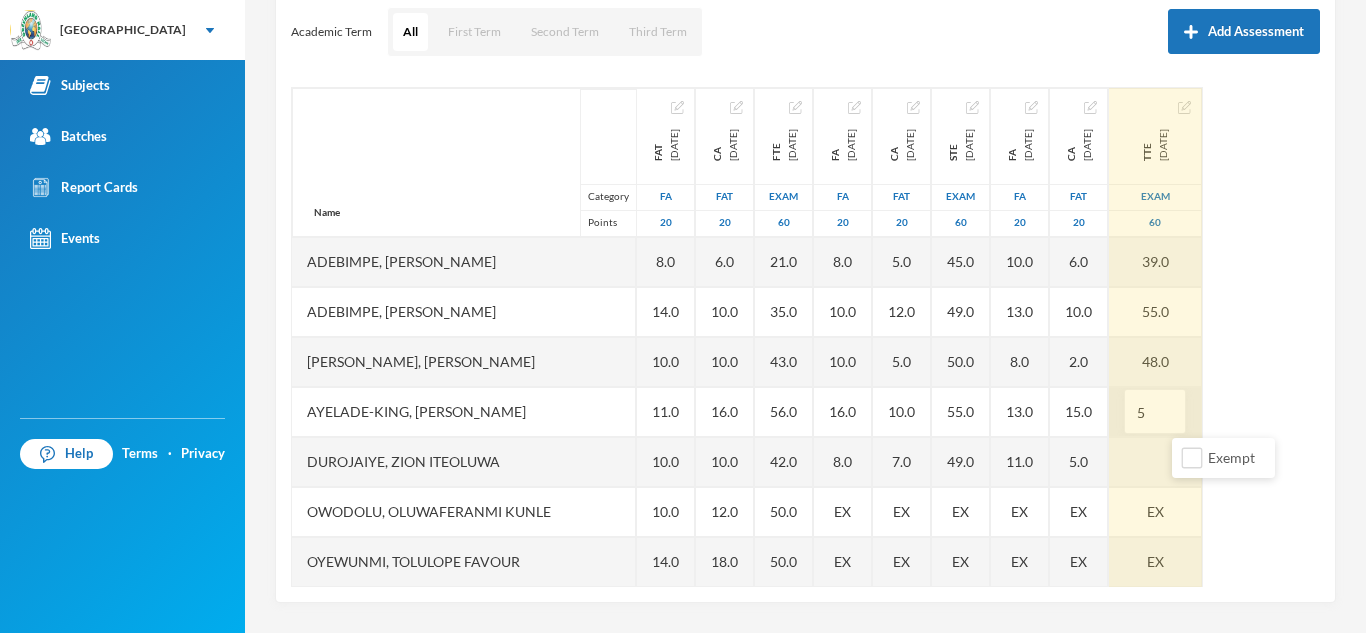 type on "57" 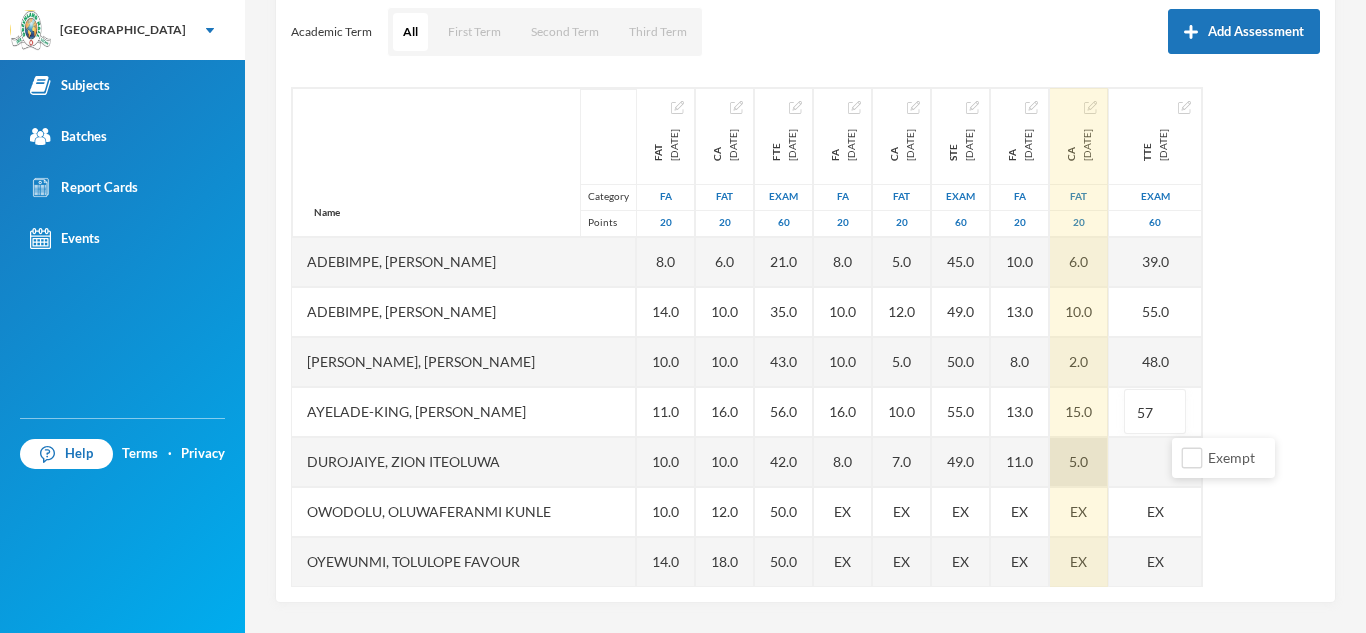 click on "5.0" at bounding box center [1079, 462] 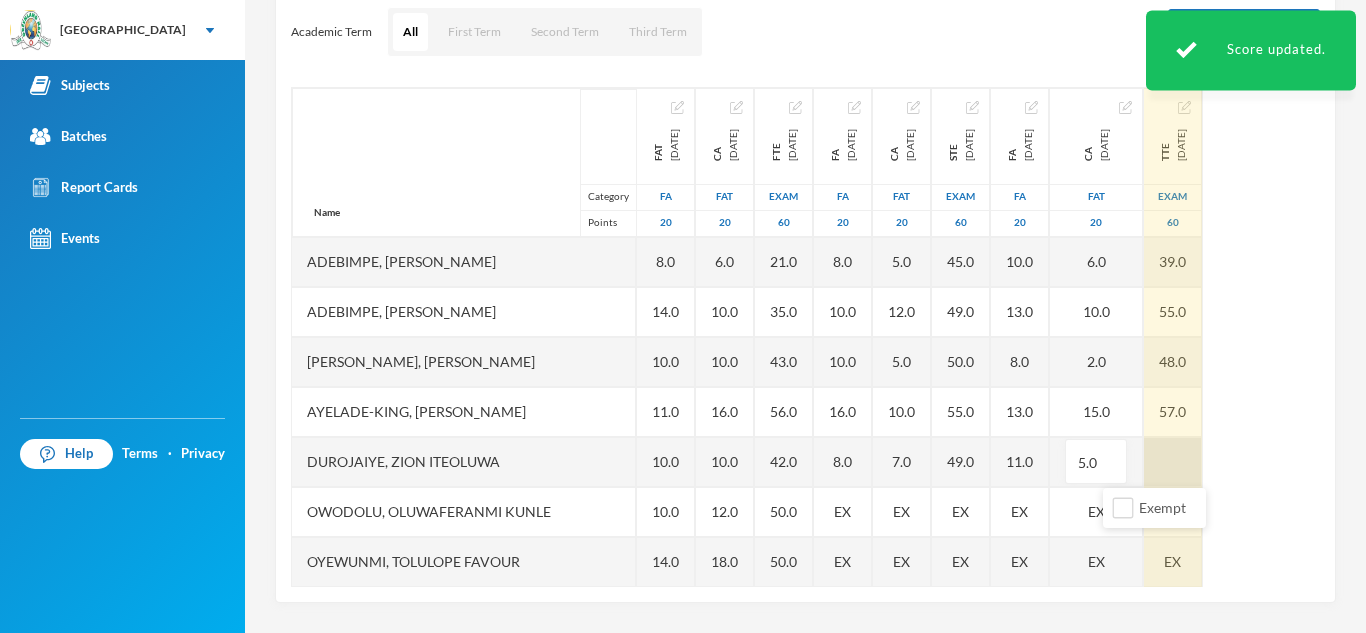 click at bounding box center (1173, 462) 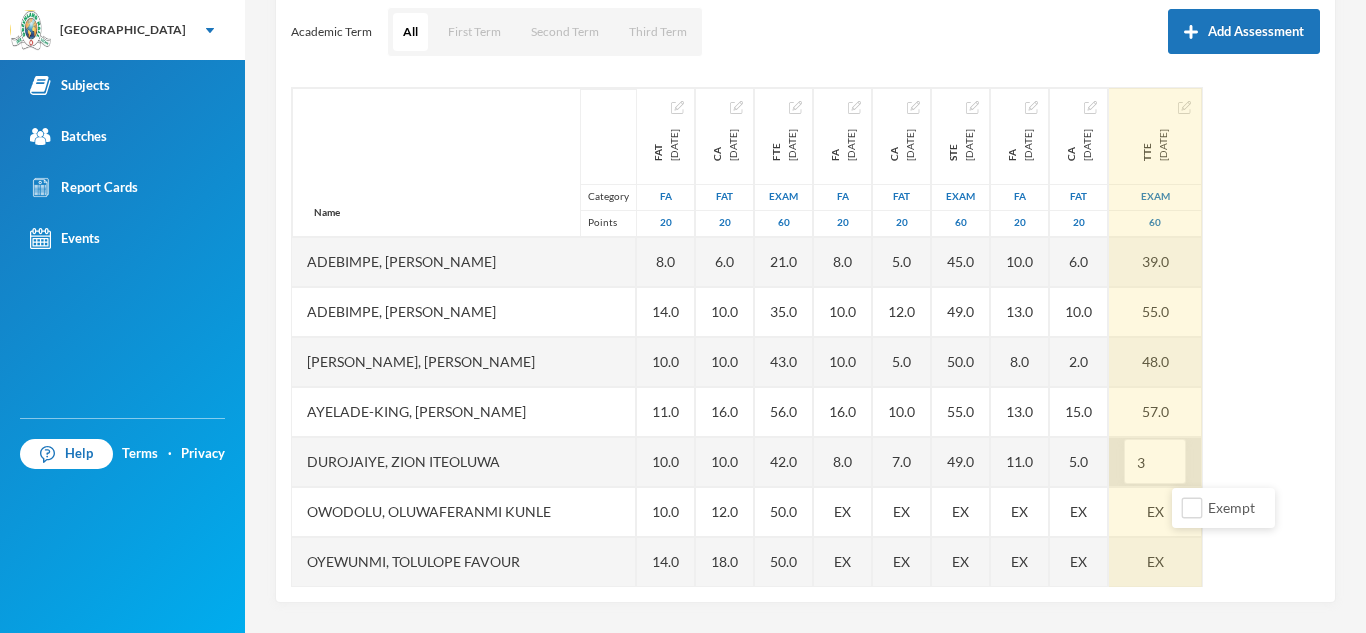 type on "30" 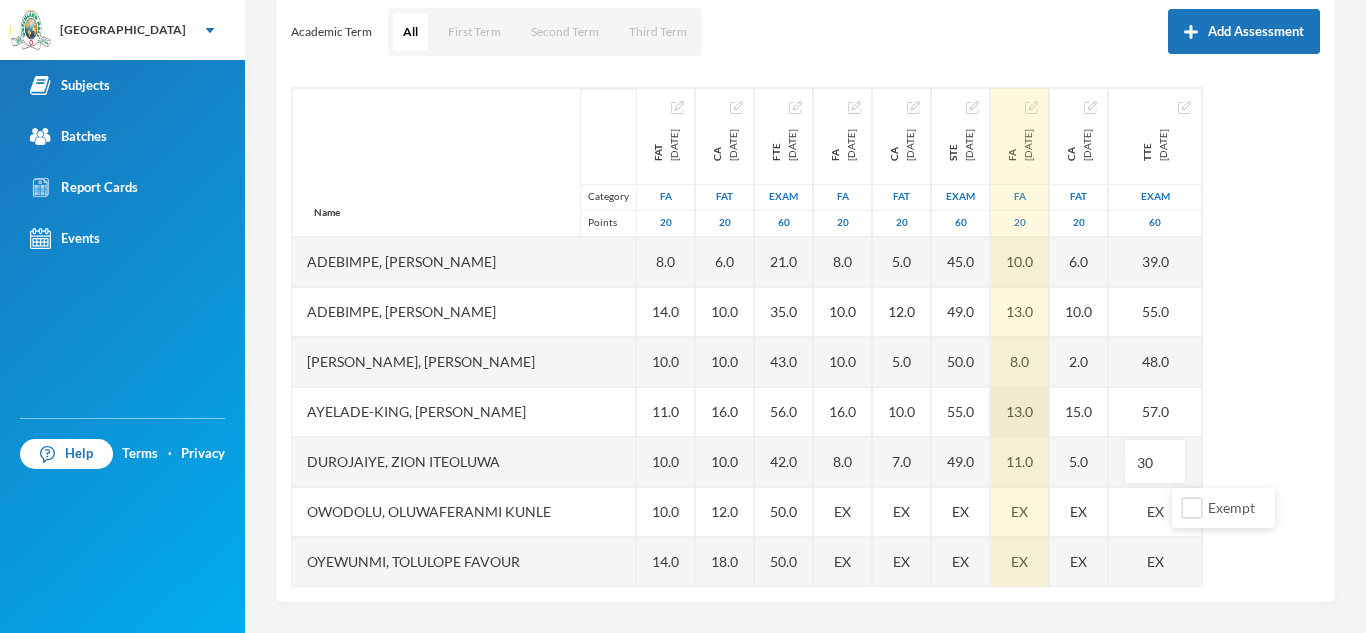 click on "13.0" at bounding box center (1020, 412) 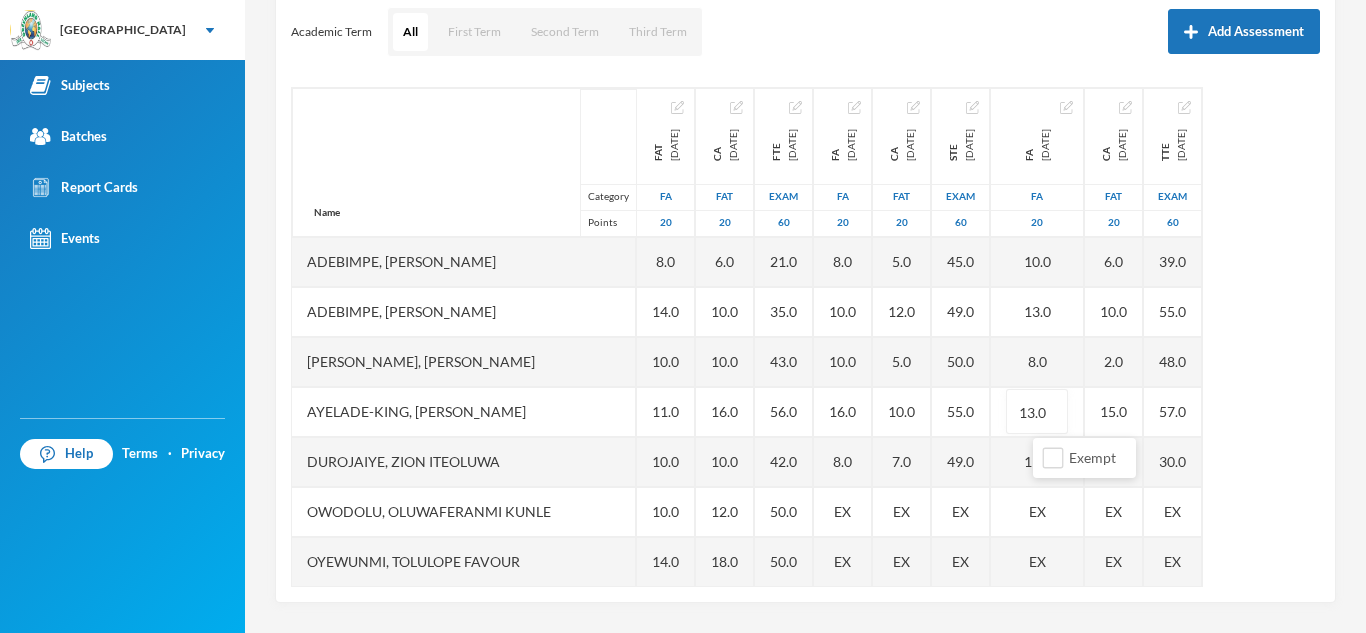 click on "Academic Term All First Term Second Term Third Term Add Assessment" at bounding box center [805, 32] 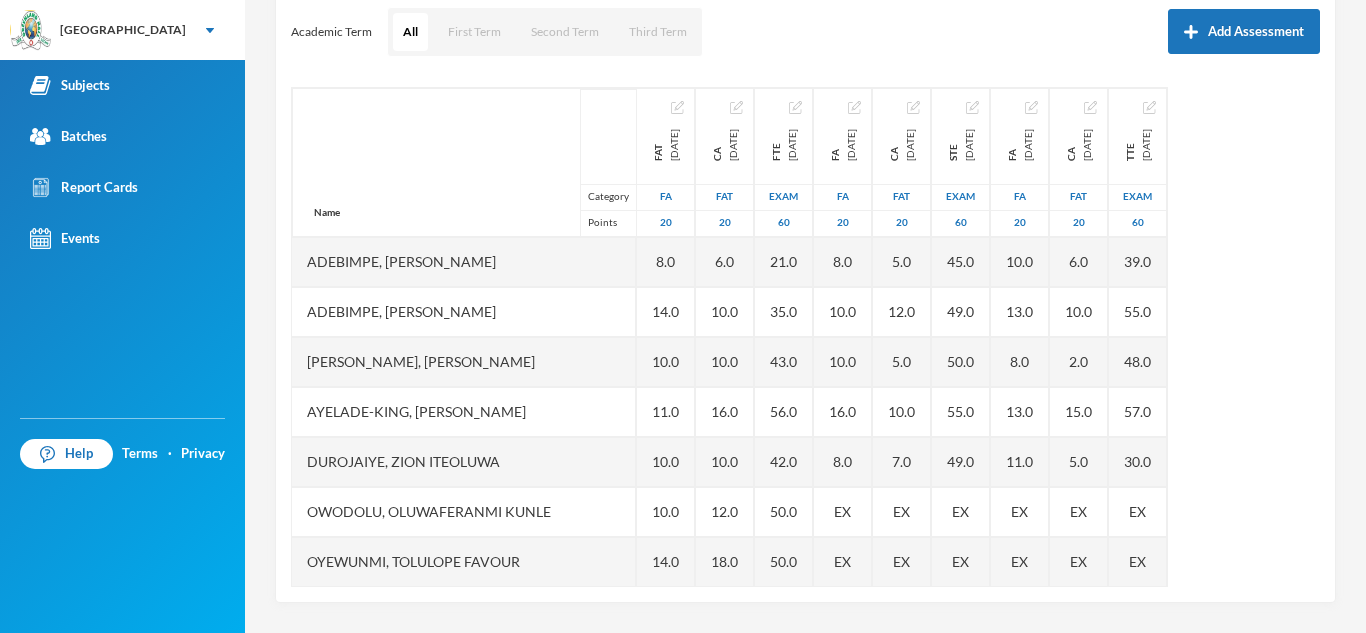 click on "Academic Term All First Term Second Term Third Term Add Assessment" at bounding box center [805, 32] 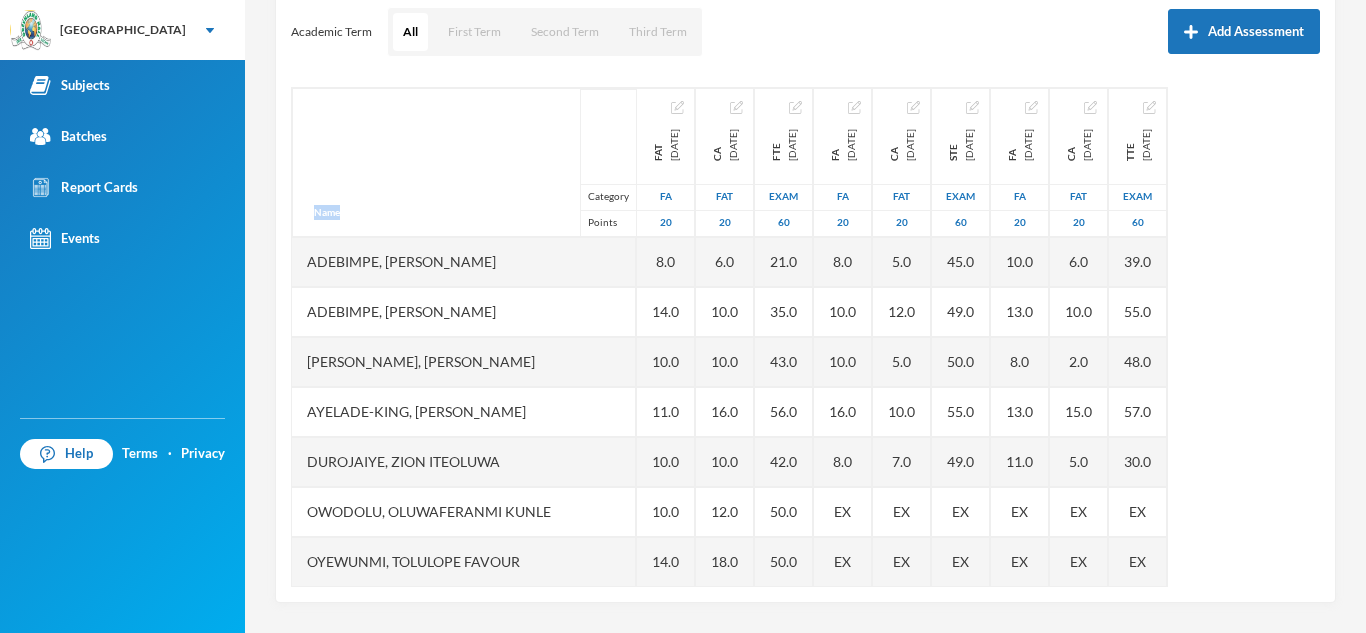 click on "Name   Category Points Adebimpe, Kehinde Emmanuel Adebimpe, Taiwo Emmanuella Adekoya, Ewaoluwa Aliyah Ayelade-king, Ayomiposi Daniel Durojaiye, Zion Iteoluwa Owodolu, Oluwaferanmi Kunle Oyewunmi, Tolulope Favour Sobanjo, Moyosoreoluwa Josephine Tochukwu, Favour Precious Tope-owolewa, Aamaal Kikelomo Tugbobo, Olamide Joel FAT 2024-10-07 FA 20 8.0 14.0 10.0 11.0 10.0 10.0 14.0 12.0 9.0 9.0 12.0 CA 2024-11-22 FAT 20 6.0 10.0 10.0 16.0 10.0 12.0 18.0 16.0 6.0 7.0 11.0 FTE 2024-12-06 Exam 60 21.0 35.0 43.0 56.0 42.0 50.0 50.0 53.0 22.0 33.0 52.0 FA 2025-01-31 FA 20 8.0 10.0 10.0 16.0 8.0 EX EX 15.0 4.0 9.0 14.0 CA 2025-03-07 FAT 20 5.0 12.0 5.0 10.0 7.0 EX EX 11.0 6.0 11.0 13.0 STE 2025-04-04 Exam 60 45.0 49.0 50.0 55.0 49.0 EX EX 54.0 42.0 46.0 58.0 FA 2025-05-23 FA 20 10.0 13.0 8.0 13.0 11.0 EX EX 13.0 EX 11.0 15.0 CA 2025-06-26 FAT 20 6.0 10.0 2.0 15.0 5.0 EX EX 15.0 EX 6.0 12.0 TTE 2025-07-18 Exam 60 39.0 55.0 48.0 57.0 30.0 EX EX EX" at bounding box center (805, 337) 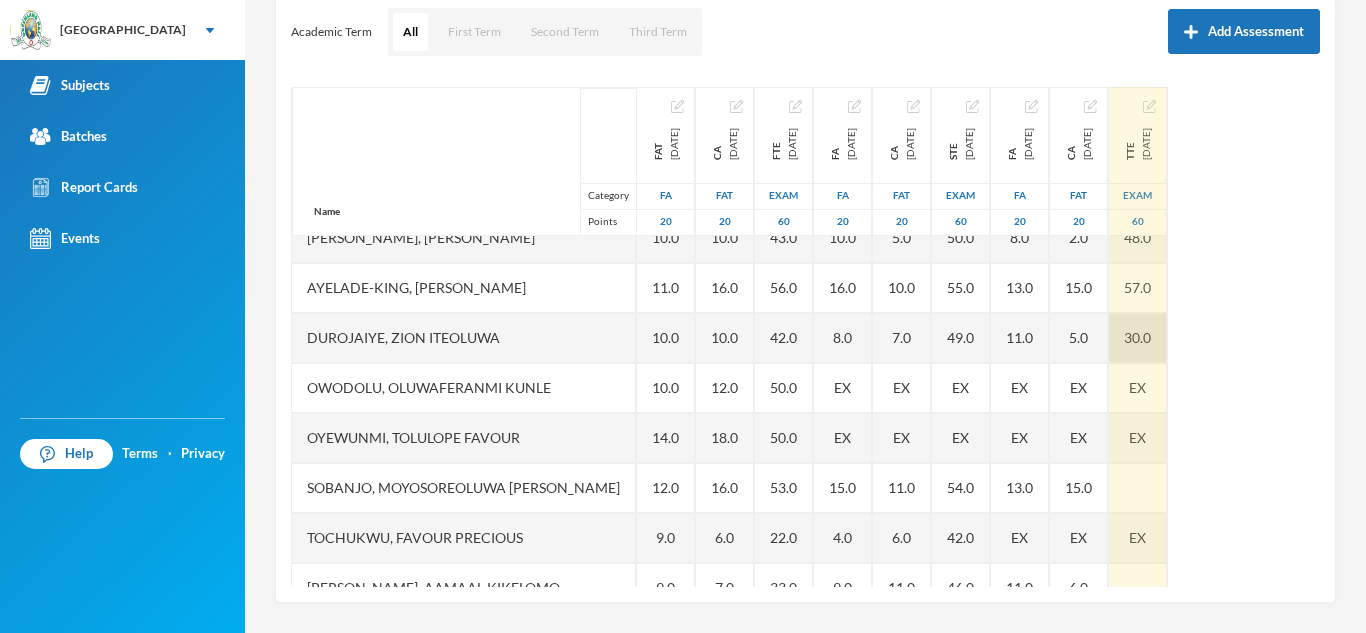 scroll, scrollTop: 121, scrollLeft: 0, axis: vertical 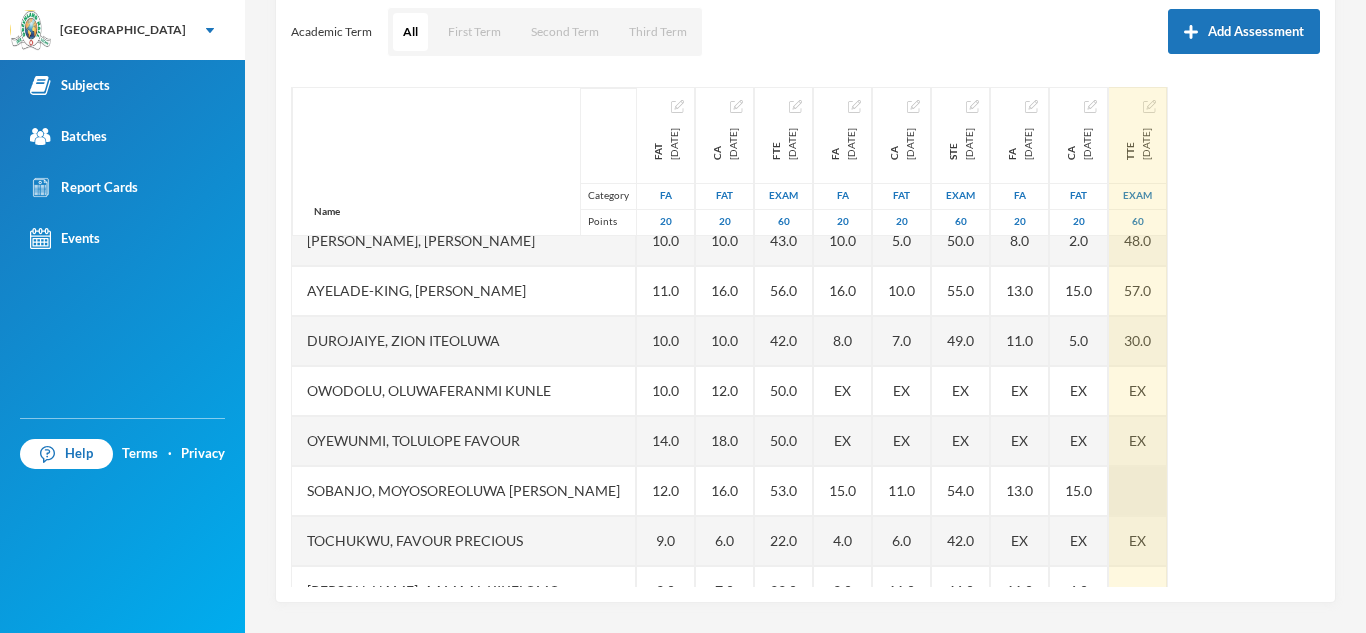 click at bounding box center [1138, 491] 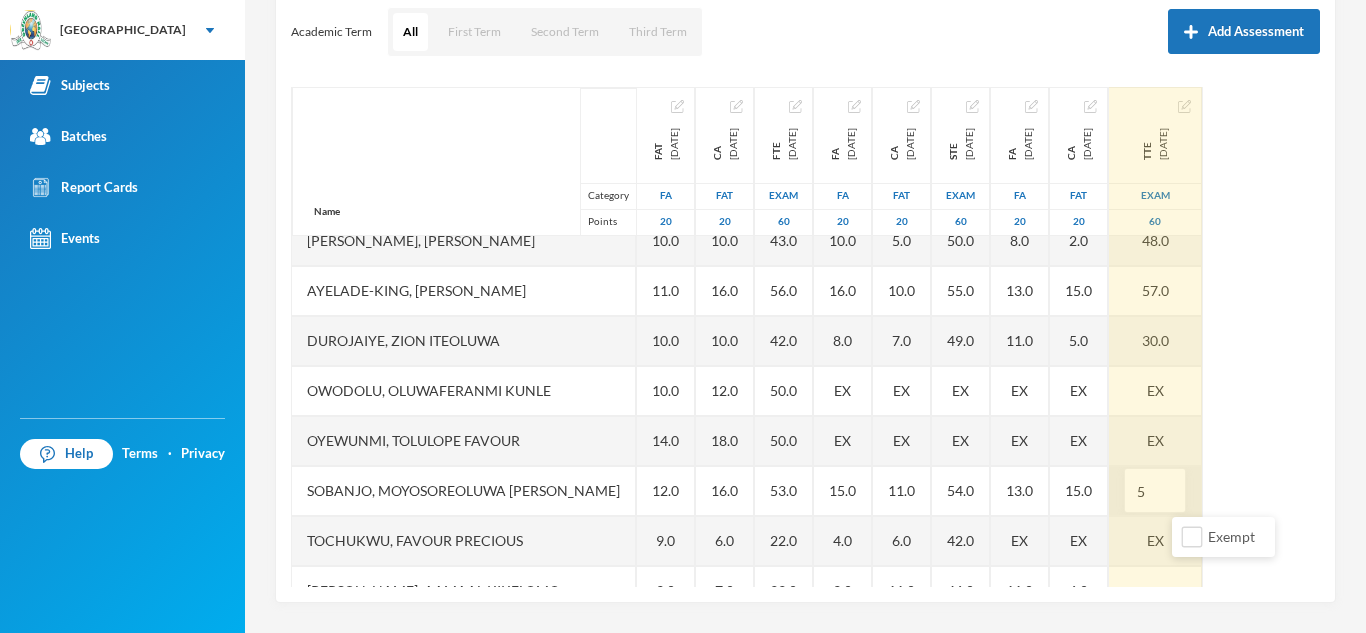 type on "50" 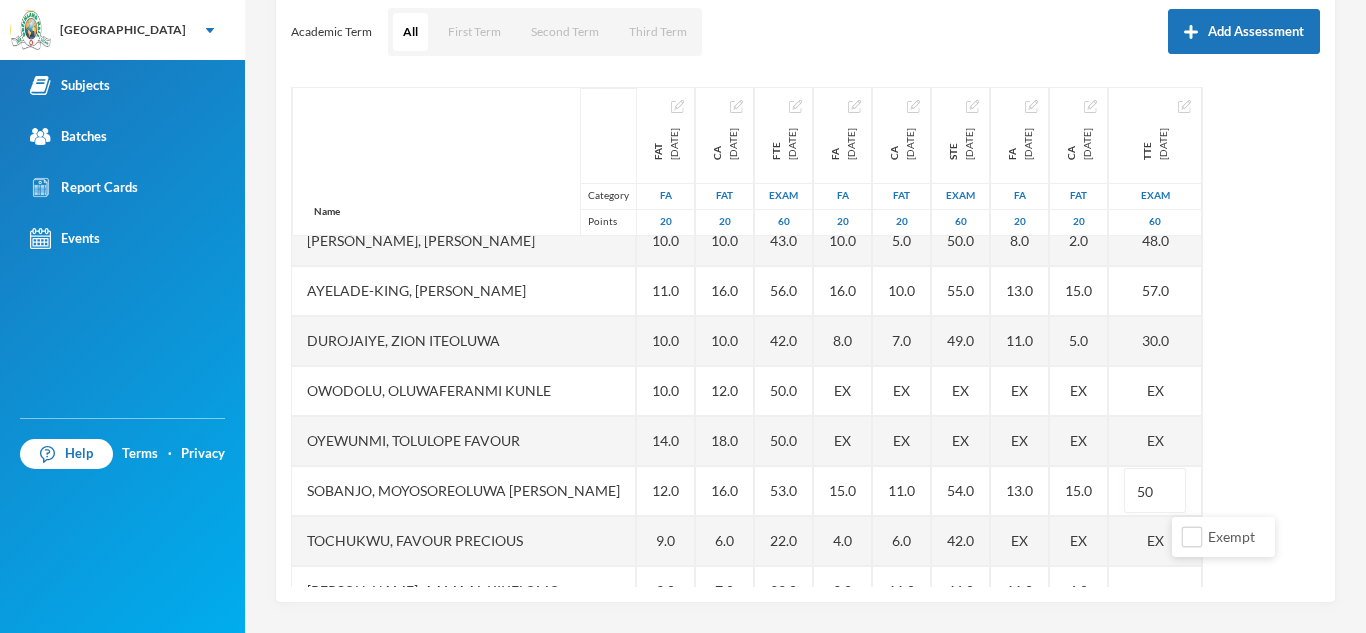click on "Name   Category Points Adebimpe, Kehinde Emmanuel Adebimpe, Taiwo Emmanuella Adekoya, Ewaoluwa Aliyah Ayelade-king, Ayomiposi Daniel Durojaiye, Zion Iteoluwa Owodolu, Oluwaferanmi Kunle Oyewunmi, Tolulope Favour Sobanjo, Moyosoreoluwa Josephine Tochukwu, Favour Precious Tope-owolewa, Aamaal Kikelomo Tugbobo, Olamide Joel FAT 2024-10-07 FA 20 8.0 14.0 10.0 11.0 10.0 10.0 14.0 12.0 9.0 9.0 12.0 CA 2024-11-22 FAT 20 6.0 10.0 10.0 16.0 10.0 12.0 18.0 16.0 6.0 7.0 11.0 FTE 2024-12-06 Exam 60 21.0 35.0 43.0 56.0 42.0 50.0 50.0 53.0 22.0 33.0 52.0 FA 2025-01-31 FA 20 8.0 10.0 10.0 16.0 8.0 EX EX 15.0 4.0 9.0 14.0 CA 2025-03-07 FAT 20 5.0 12.0 5.0 10.0 7.0 EX EX 11.0 6.0 11.0 13.0 STE 2025-04-04 Exam 60 45.0 49.0 50.0 55.0 49.0 EX EX 54.0 42.0 46.0 58.0 FA 2025-05-23 FA 20 10.0 13.0 8.0 13.0 11.0 EX EX 13.0 EX 11.0 15.0 CA 2025-06-26 FAT 20 6.0 10.0 2.0 15.0 5.0 EX EX 15.0 EX 6.0 12.0 TTE 2025-07-18 Exam 60 39.0 55.0 48.0 57.0 30.0 EX EX 50 EX" at bounding box center [805, 337] 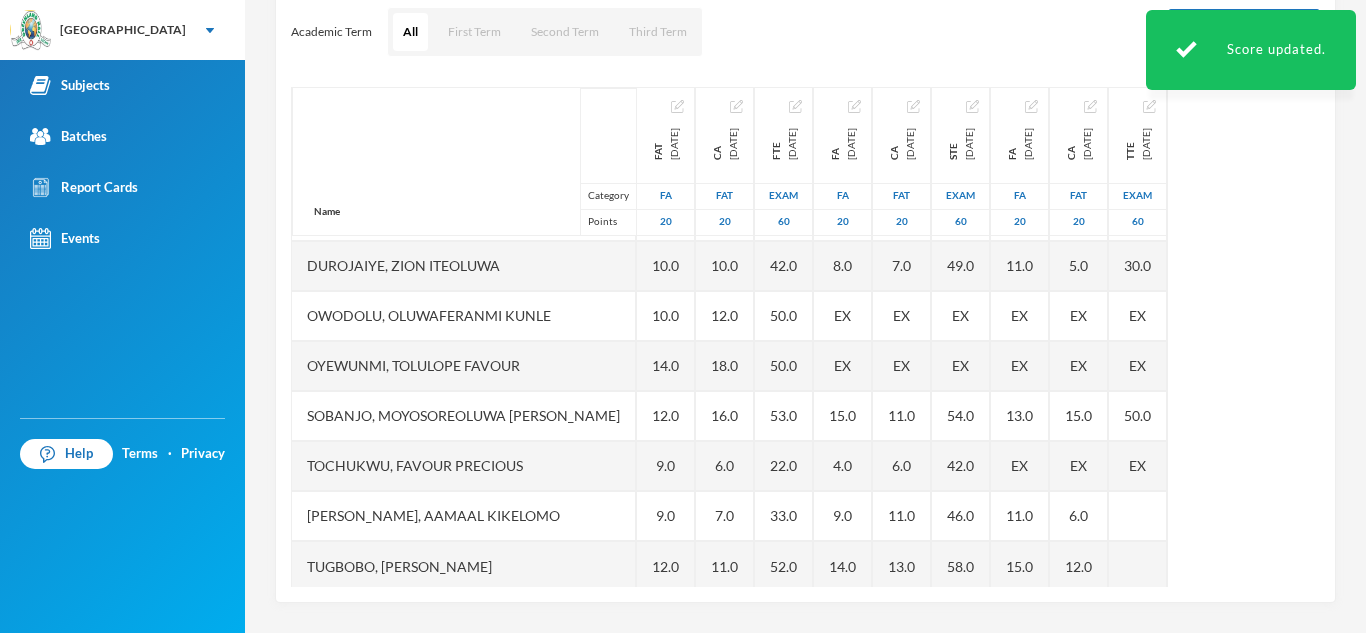 scroll, scrollTop: 201, scrollLeft: 0, axis: vertical 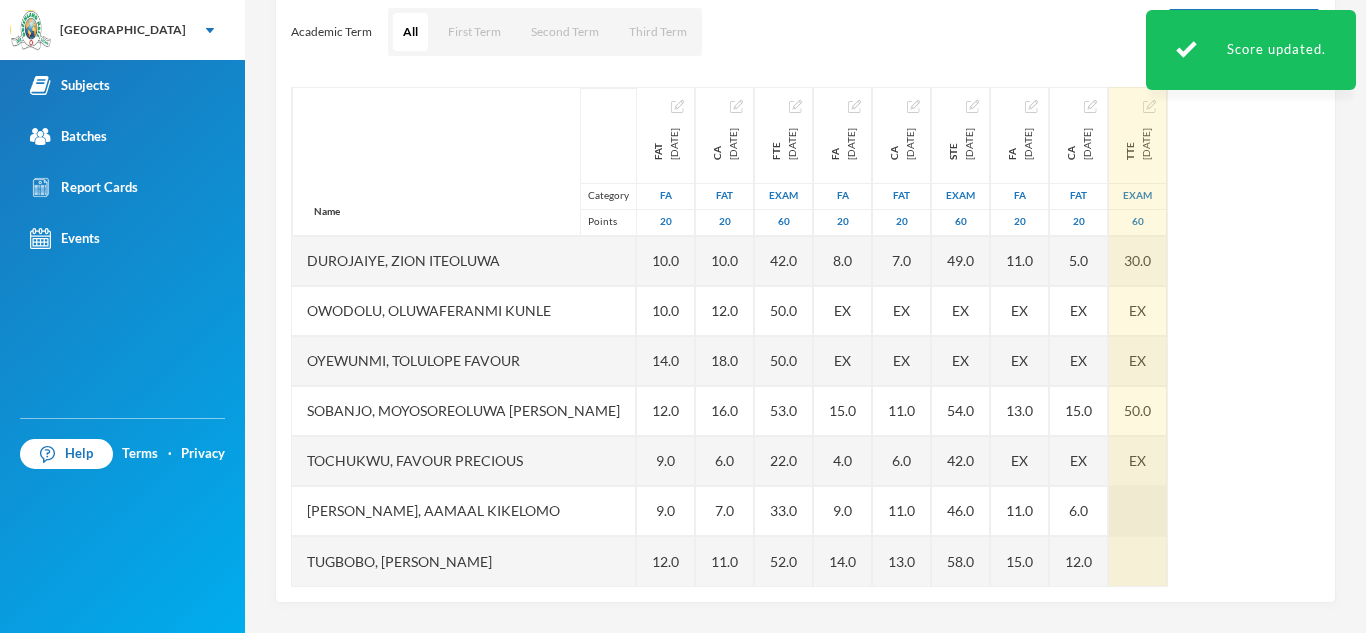 click at bounding box center (1138, 511) 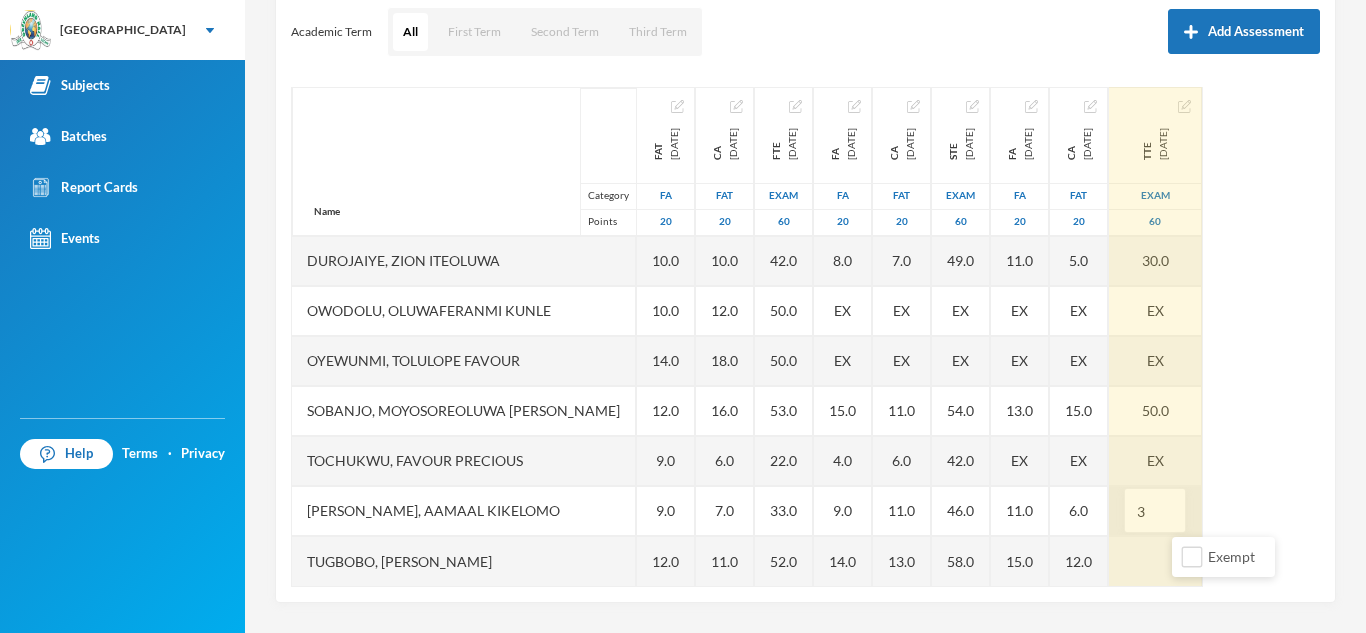 type on "39" 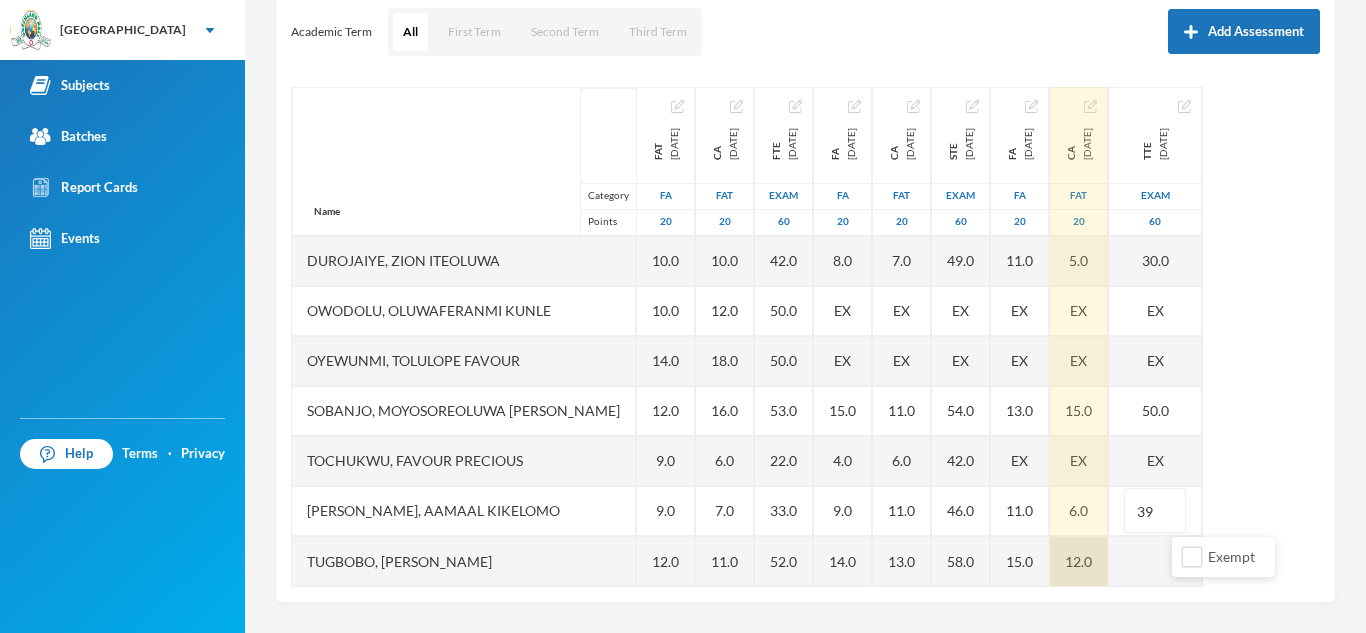 click on "12.0" at bounding box center (1079, 561) 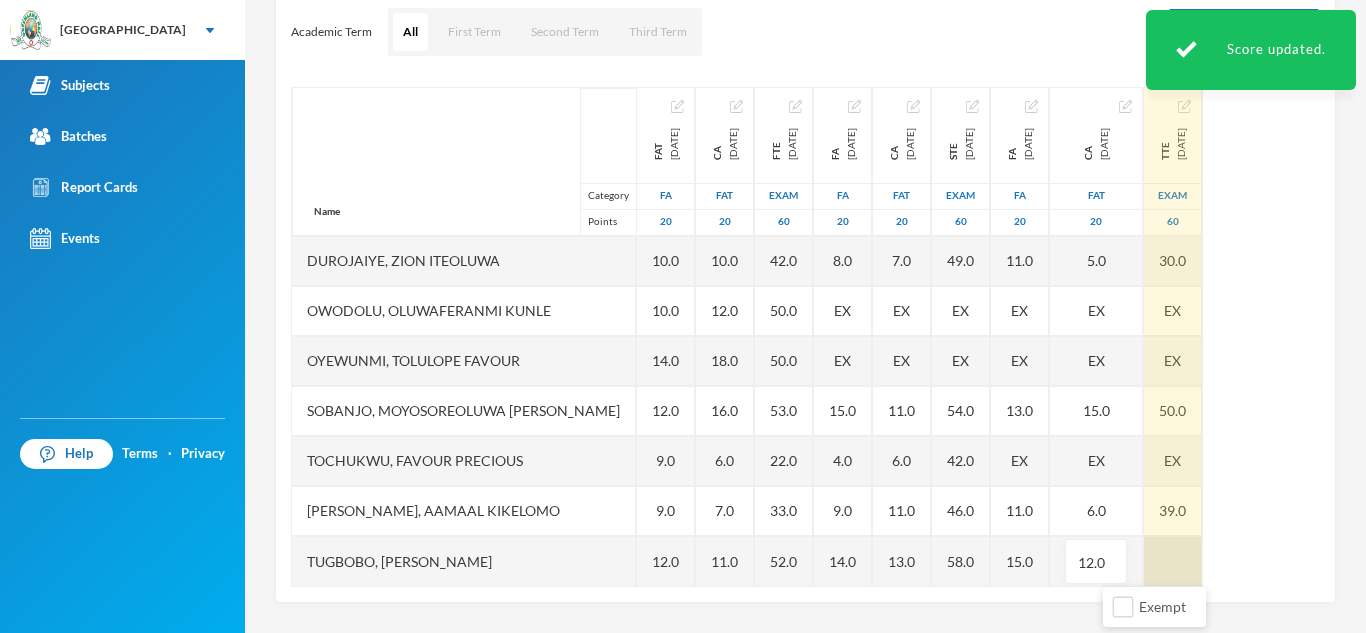 click at bounding box center (1173, 561) 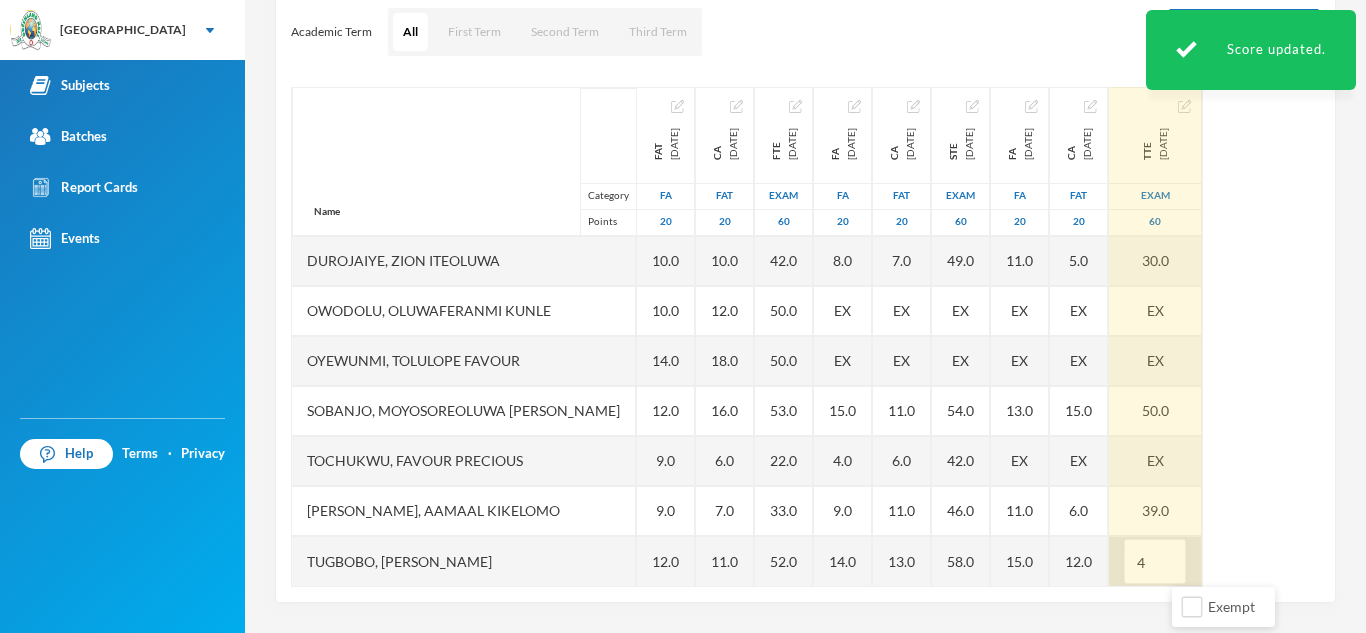 type on "40" 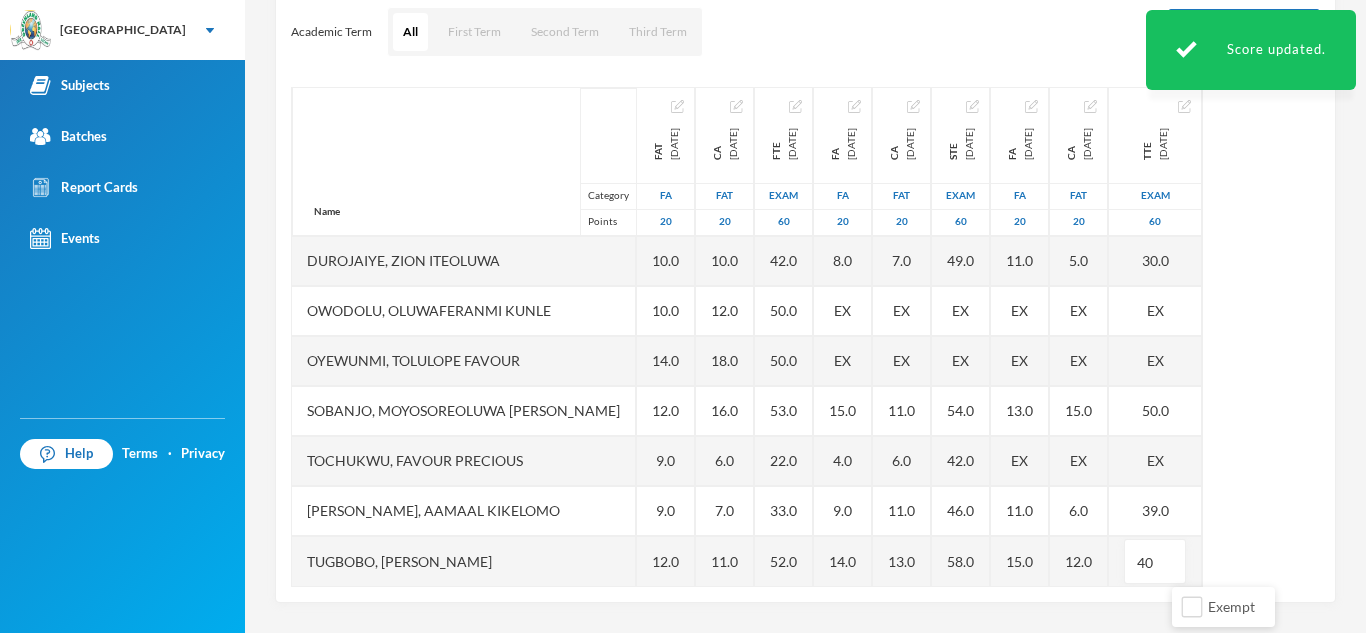 click on "Name   Category Points Adebimpe, Kehinde Emmanuel Adebimpe, Taiwo Emmanuella Adekoya, Ewaoluwa Aliyah Ayelade-king, Ayomiposi Daniel Durojaiye, Zion Iteoluwa Owodolu, Oluwaferanmi Kunle Oyewunmi, Tolulope Favour Sobanjo, Moyosoreoluwa Josephine Tochukwu, Favour Precious Tope-owolewa, Aamaal Kikelomo Tugbobo, Olamide Joel FAT 2024-10-07 FA 20 8.0 14.0 10.0 11.0 10.0 10.0 14.0 12.0 9.0 9.0 12.0 CA 2024-11-22 FAT 20 6.0 10.0 10.0 16.0 10.0 12.0 18.0 16.0 6.0 7.0 11.0 FTE 2024-12-06 Exam 60 21.0 35.0 43.0 56.0 42.0 50.0 50.0 53.0 22.0 33.0 52.0 FA 2025-01-31 FA 20 8.0 10.0 10.0 16.0 8.0 EX EX 15.0 4.0 9.0 14.0 CA 2025-03-07 FAT 20 5.0 12.0 5.0 10.0 7.0 EX EX 11.0 6.0 11.0 13.0 STE 2025-04-04 Exam 60 45.0 49.0 50.0 55.0 49.0 EX EX 54.0 42.0 46.0 58.0 FA 2025-05-23 FA 20 10.0 13.0 8.0 13.0 11.0 EX EX 13.0 EX 11.0 15.0 CA 2025-06-26 FAT 20 6.0 10.0 2.0 15.0 5.0 EX EX 15.0 EX 6.0 12.0 TTE 2025-07-18 Exam 60 39.0 55.0 48.0 57.0 30.0 EX EX 50.0 EX 39.0 40" at bounding box center [805, 337] 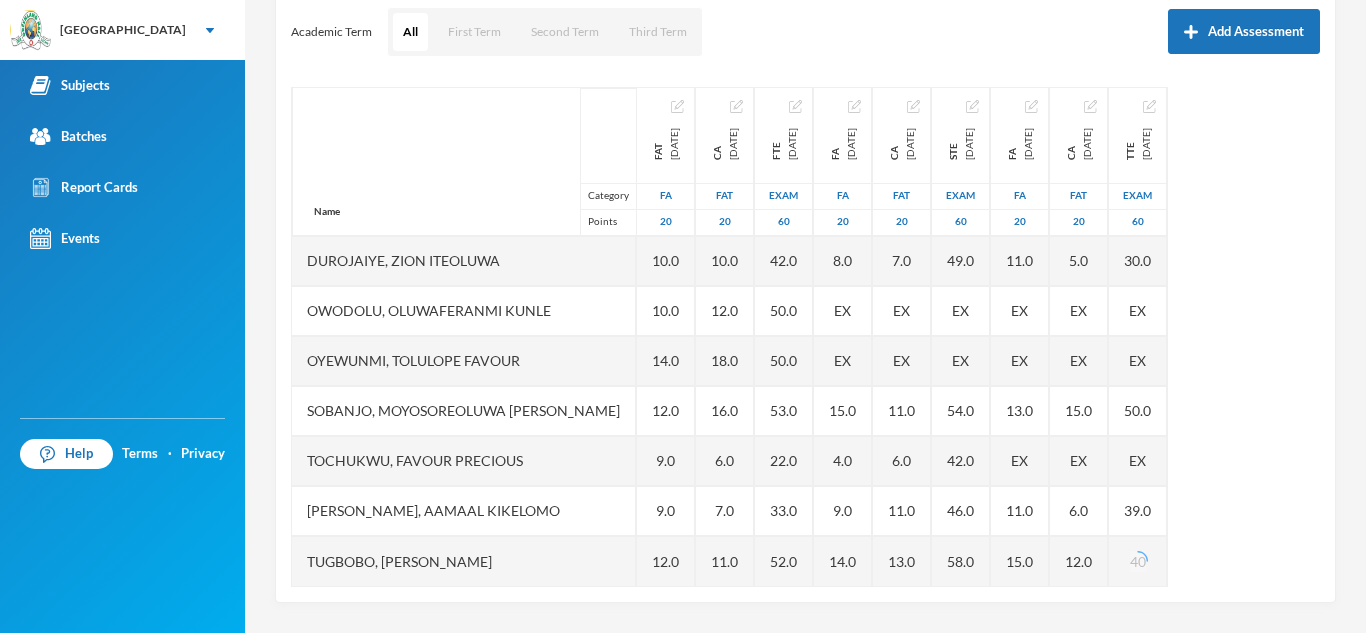 click on "Name   Category Points Adebimpe, Kehinde Emmanuel Adebimpe, Taiwo Emmanuella Adekoya, Ewaoluwa Aliyah Ayelade-king, Ayomiposi Daniel Durojaiye, Zion Iteoluwa Owodolu, Oluwaferanmi Kunle Oyewunmi, Tolulope Favour Sobanjo, Moyosoreoluwa Josephine Tochukwu, Favour Precious Tope-owolewa, Aamaal Kikelomo Tugbobo, Olamide Joel FAT 2024-10-07 FA 20 8.0 14.0 10.0 11.0 10.0 10.0 14.0 12.0 9.0 9.0 12.0 CA 2024-11-22 FAT 20 6.0 10.0 10.0 16.0 10.0 12.0 18.0 16.0 6.0 7.0 11.0 FTE 2024-12-06 Exam 60 21.0 35.0 43.0 56.0 42.0 50.0 50.0 53.0 22.0 33.0 52.0 FA 2025-01-31 FA 20 8.0 10.0 10.0 16.0 8.0 EX EX 15.0 4.0 9.0 14.0 CA 2025-03-07 FAT 20 5.0 12.0 5.0 10.0 7.0 EX EX 11.0 6.0 11.0 13.0 STE 2025-04-04 Exam 60 45.0 49.0 50.0 55.0 49.0 EX EX 54.0 42.0 46.0 58.0 FA 2025-05-23 FA 20 10.0 13.0 8.0 13.0 11.0 EX EX 13.0 EX 11.0 15.0 CA 2025-06-26 FAT 20 6.0 10.0 2.0 15.0 5.0 EX EX 15.0 EX 6.0 12.0 TTE 2025-07-18 Exam 60 39.0 55.0 48.0 57.0 30.0 EX EX 50.0 EX 39.0 40" at bounding box center [805, 337] 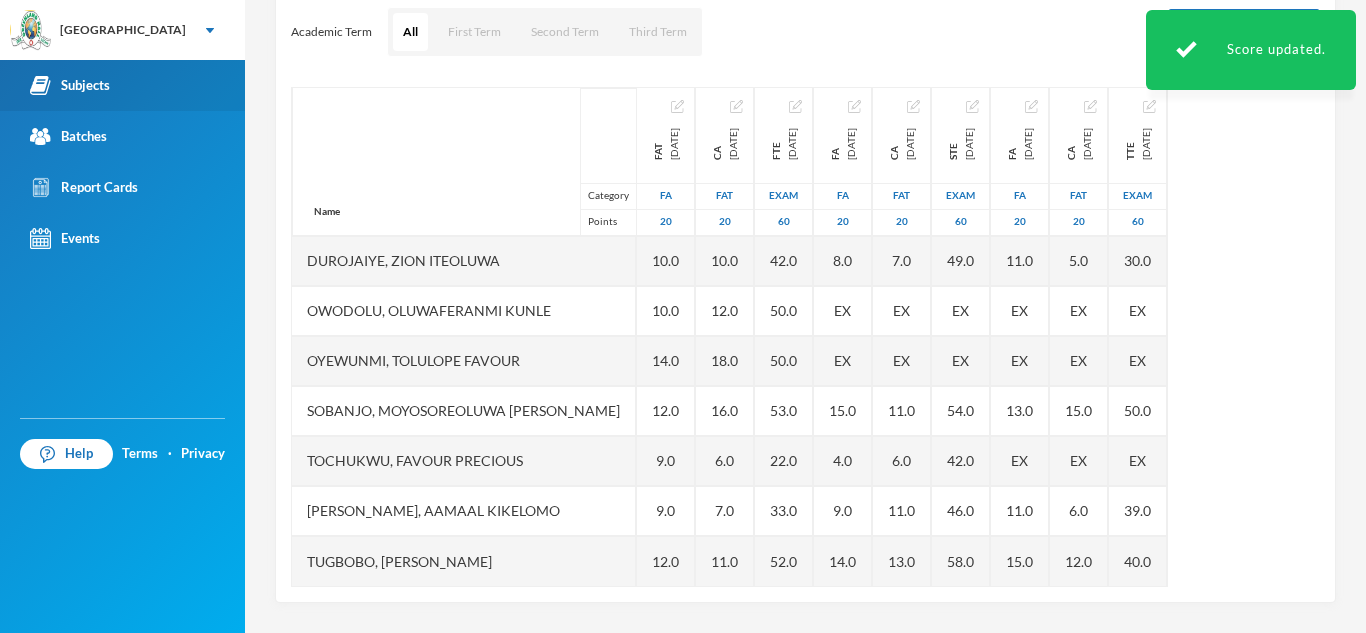 click on "Subjects" at bounding box center (122, 85) 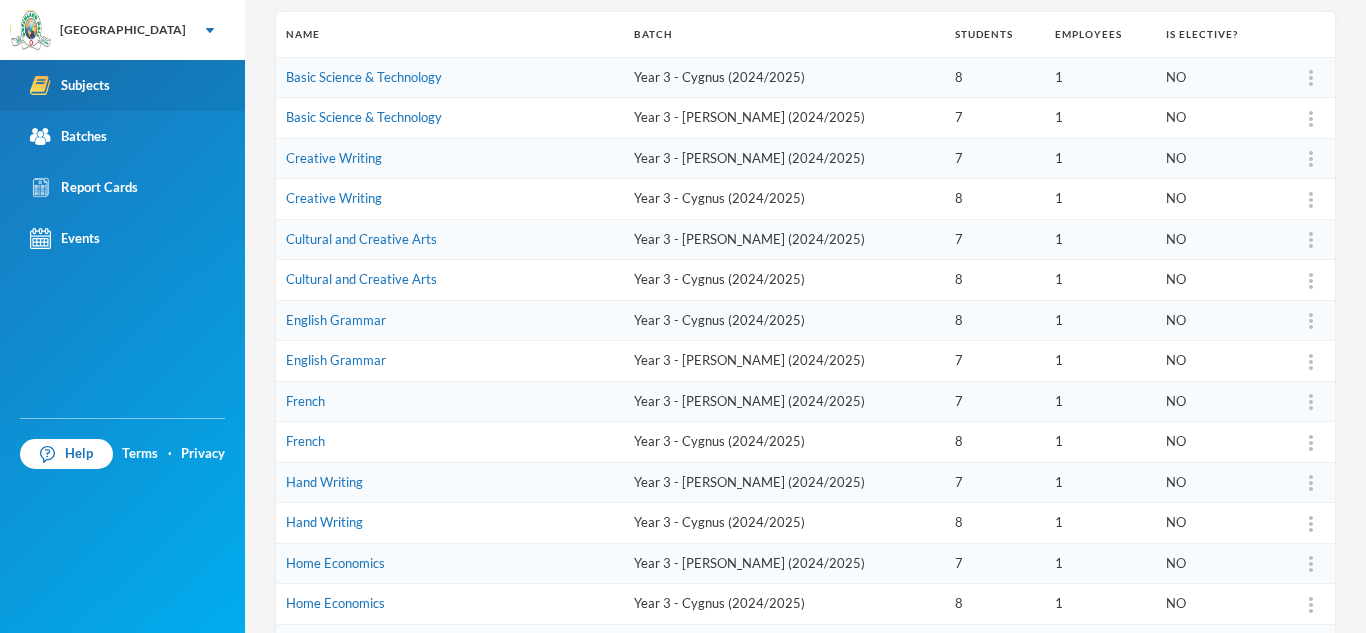 click on "Subjects" at bounding box center (122, 85) 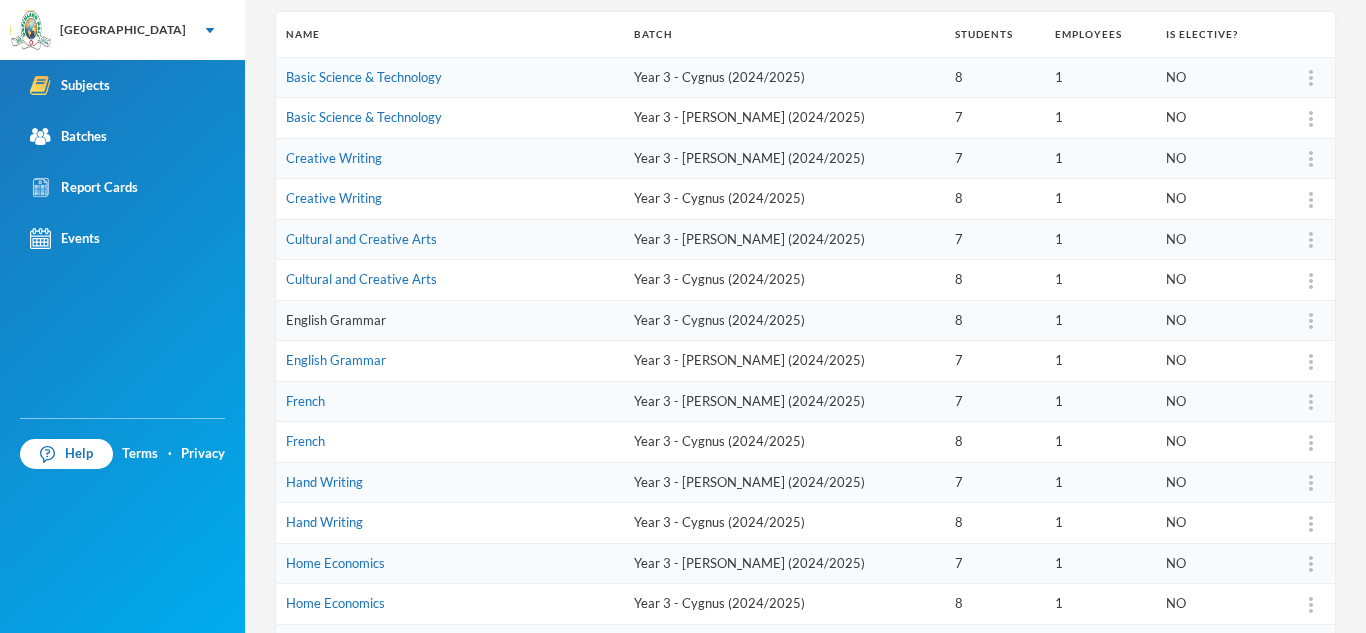 click on "English Grammar" at bounding box center [336, 320] 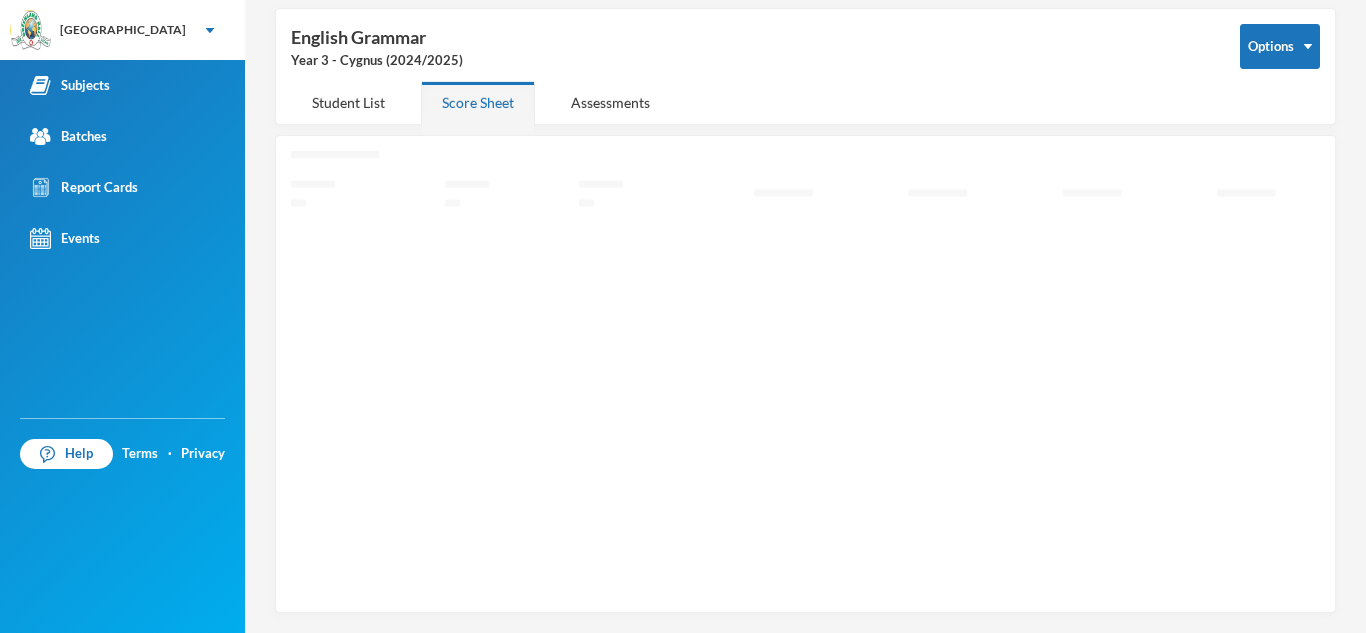scroll, scrollTop: 87, scrollLeft: 0, axis: vertical 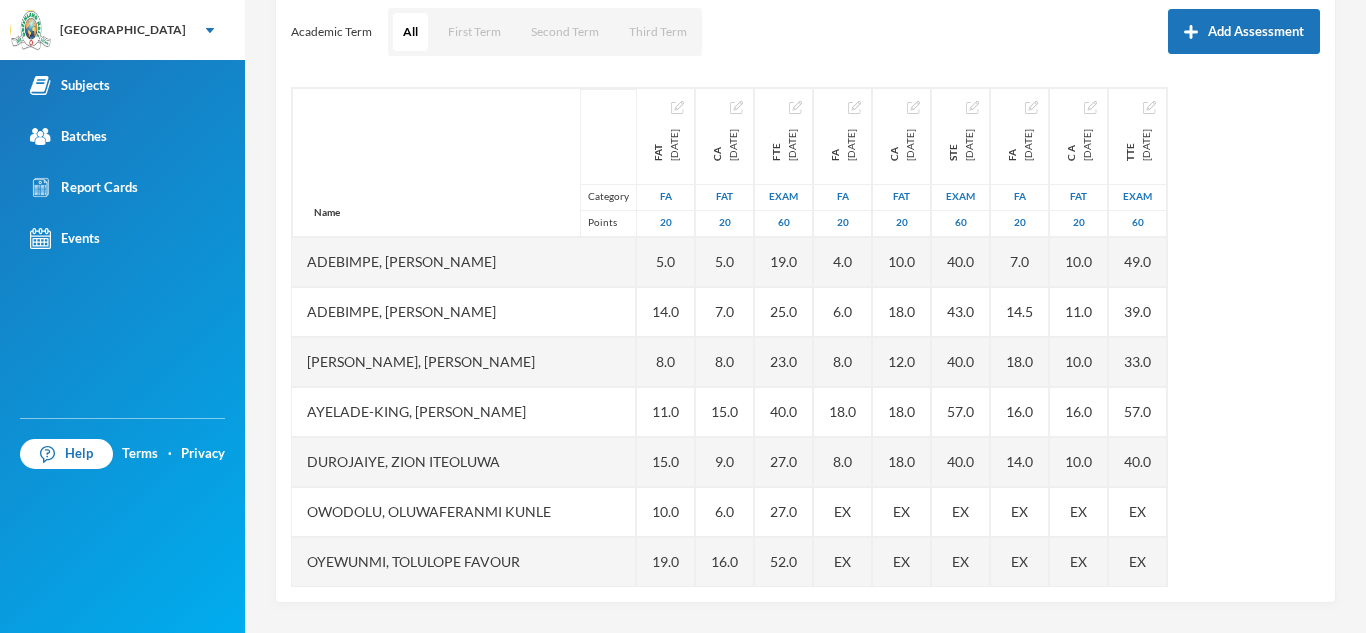 click on "Name   Category Points Adebimpe, Kehinde Emmanuel Adebimpe, Taiwo Emmanuella Adekoya, Ewaoluwa Aliyah Ayelade-king, Ayomiposi Daniel Durojaiye, Zion Iteoluwa Owodolu, Oluwaferanmi Kunle Oyewunmi, Tolulope Favour Sobanjo, Moyosoreoluwa Josephine Tochukwu, Favour Precious Tope-owolewa, Aamaal Kikelomo Tugbobo, Olamide Joel FAT 2024-10-07 FA 20 5.0 14.0 8.0 11.0 15.0 10.0 19.0 13.0 5.0 10.0 16.0 CA 2024-11-22 FAT 20 5.0 7.0 8.0 15.0 9.0 6.0 16.0 16.0 6.0 6.0 10.0 FTE 2024-12-06 Exam 60 19.0 25.0 23.0 40.0 27.0 27.0 52.0 52.0 14.0 33.0 37.0 FA 2025-01-31 FA 20 4.0 6.0 8.0 18.0 8.0 EX EX 17.5 0.0 11.0 13.0 CA 2025-03-07 FAT 20 10.0 18.0 12.0 18.0 18.0 EX EX 20.0 9.0 19.0 14.0 STE 2025-04-04 Exam 60 40.0 43.0 40.0 57.0 40.0 EX EX 55.0 20.0 45.5 50.0 FA 2025-05-23 FA 20 7.0 14.5 18.0 16.0 14.0 EX EX 17.5 EX 14.5 14.5 C A 2025-06-26 FAT 20 10.0 11.0 10.0 16.0 10.0 EX EX 19.0 EX 8.0 11.0 TTE 2025-07-18 Exam 60 49.0 39.0 33.0 57.0 40.0 EX EX 49.0 EX 53.0 52.0" at bounding box center (805, 337) 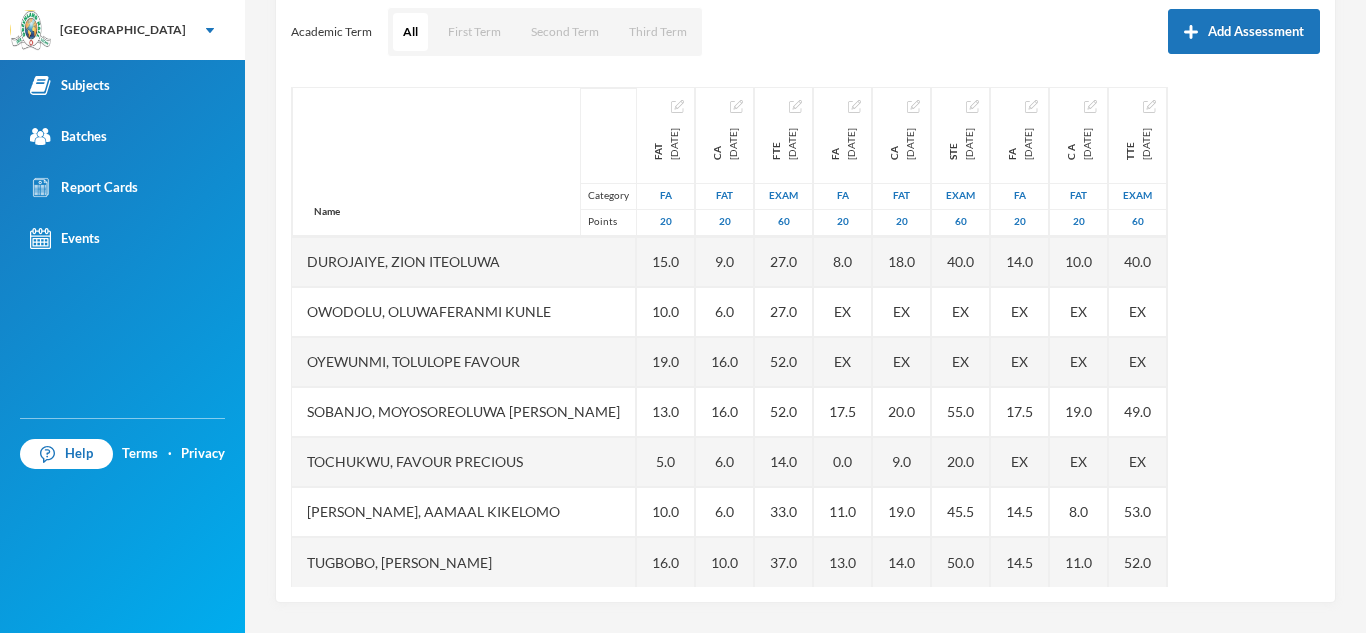 scroll, scrollTop: 201, scrollLeft: 0, axis: vertical 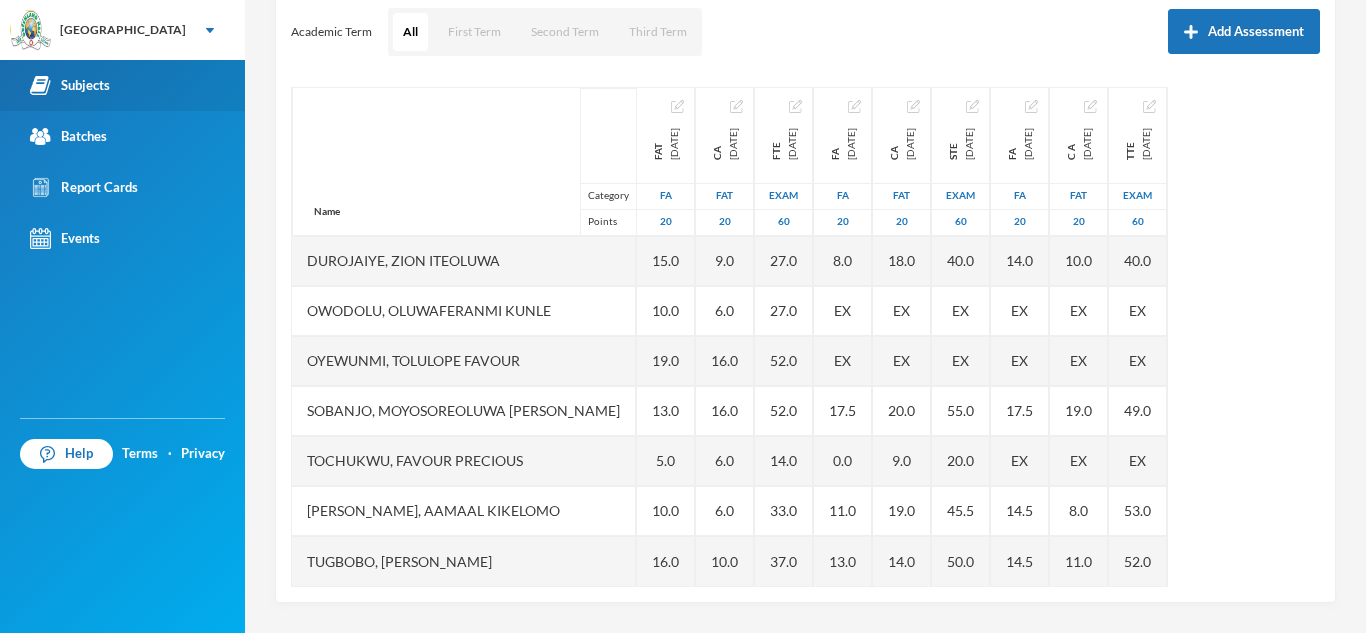 click on "Subjects" at bounding box center (122, 85) 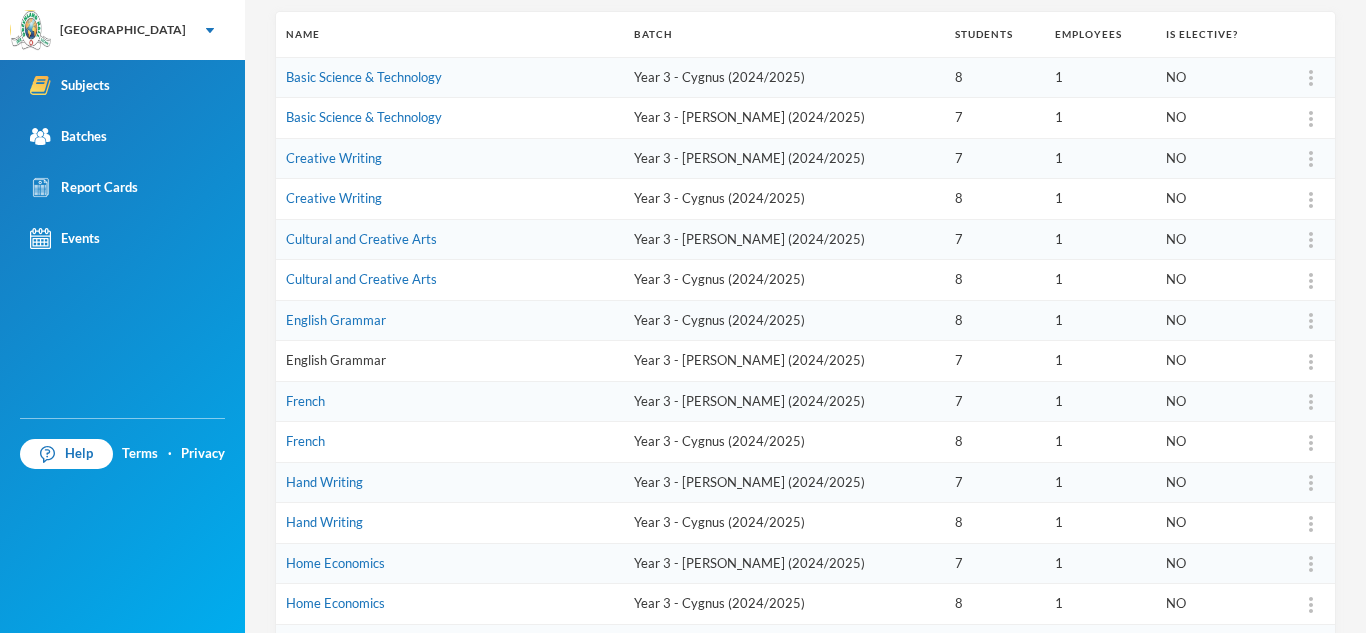 click on "English Grammar" at bounding box center (336, 360) 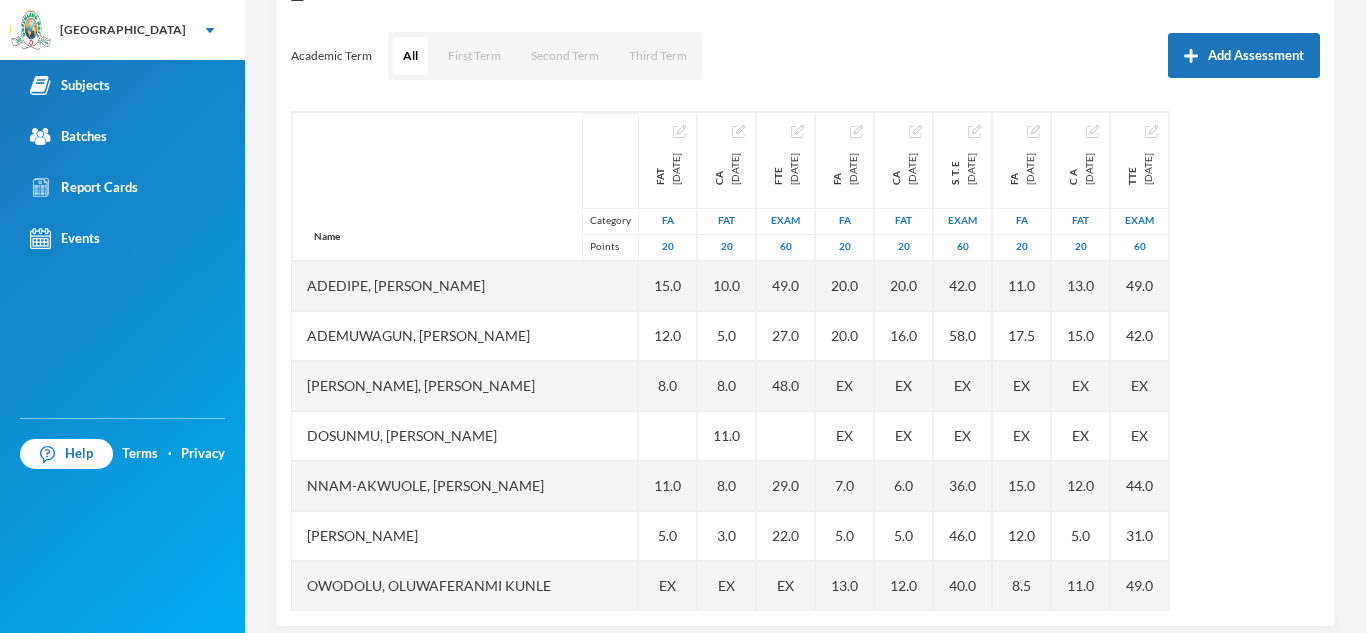 scroll, scrollTop: 279, scrollLeft: 0, axis: vertical 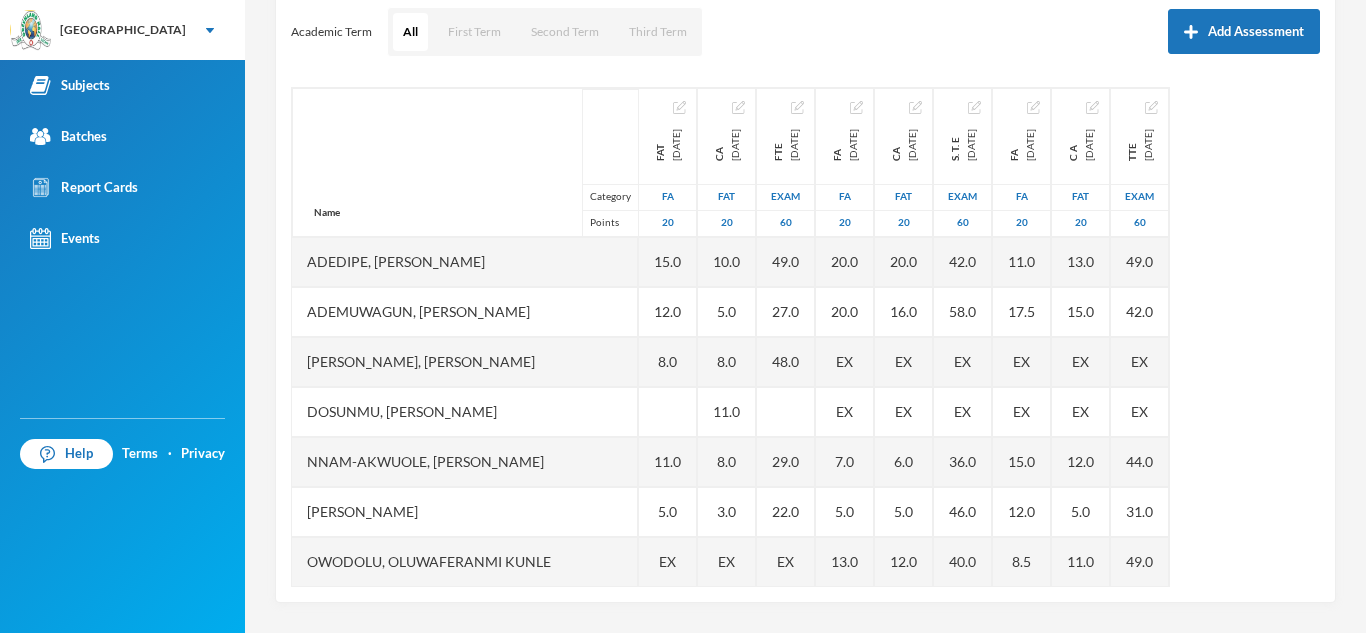 click on "Name   Category Points Adedipe, Iseoluwa Lael Ademuwagun, Keshinro Samson Dawodu, Nimaah Lailat Dosunmu, Usman Williams Nnam-akwuole, Catherine Chiwendu Ogedengbe, James Ozauogwu Owodolu, Oluwaferanmi Kunle Oyewole, Royalty Oluwaferanmi Shekoni, Mumeen Gbolahan Victor-idowu, Oluwadarasimi Goodness FAT 2024-10-07 FA 20 15.0 12.0 8.0 11.0 5.0 EX 15.0 19.0 CA 2024-11-22 FAT 20 10.0 5.0 8.0 11.0 8.0 3.0 EX EX 12.0 16.0 FTE 2024-12-06 Exam 60 49.0 27.0 48.0 29.0 22.0 EX EX 45.0 48.0 FA 2025-01-31 FA 20 20.0 20.0 EX EX 7.0 5.0 13.0 EX 20.0 19.0 CA 2025-03-12 FAT 20 20.0 16.0 EX EX 6.0 5.0 12.0 EX 20.0 20.0 S. T. E 2025-04-04 Exam 60 42.0 58.0 EX EX 36.0 46.0 40.0 EX 42.0 58.0 FA 2025-05-23 FA 20 11.0 17.5 EX EX 15.0 12.0 8.5 EX 17.0 20.0 C A 2025-06-26 FAT 20 13.0 15.0 EX EX 12.0 5.0 11.0 EX 10.0 20.0 TTE 2025-07-18 Exam 60 49.0 42.0 EX EX 44.0 31.0 49.0 EX 46.0 60.0" at bounding box center [805, 337] 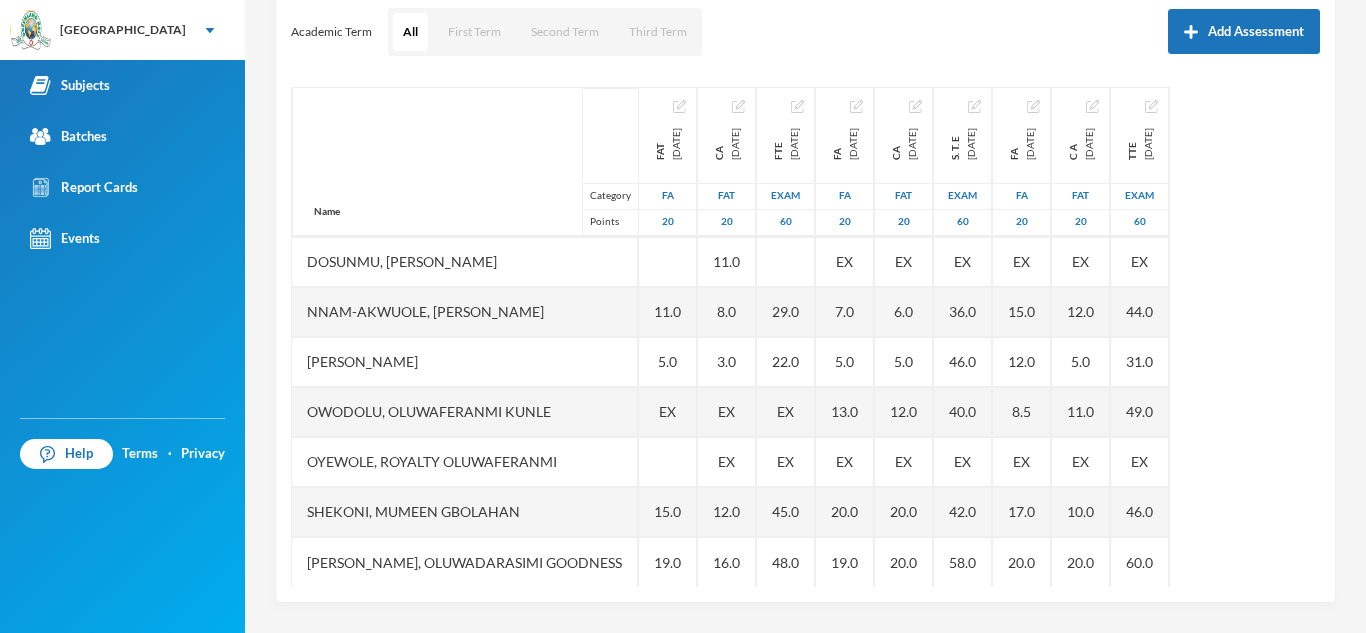 scroll, scrollTop: 151, scrollLeft: 0, axis: vertical 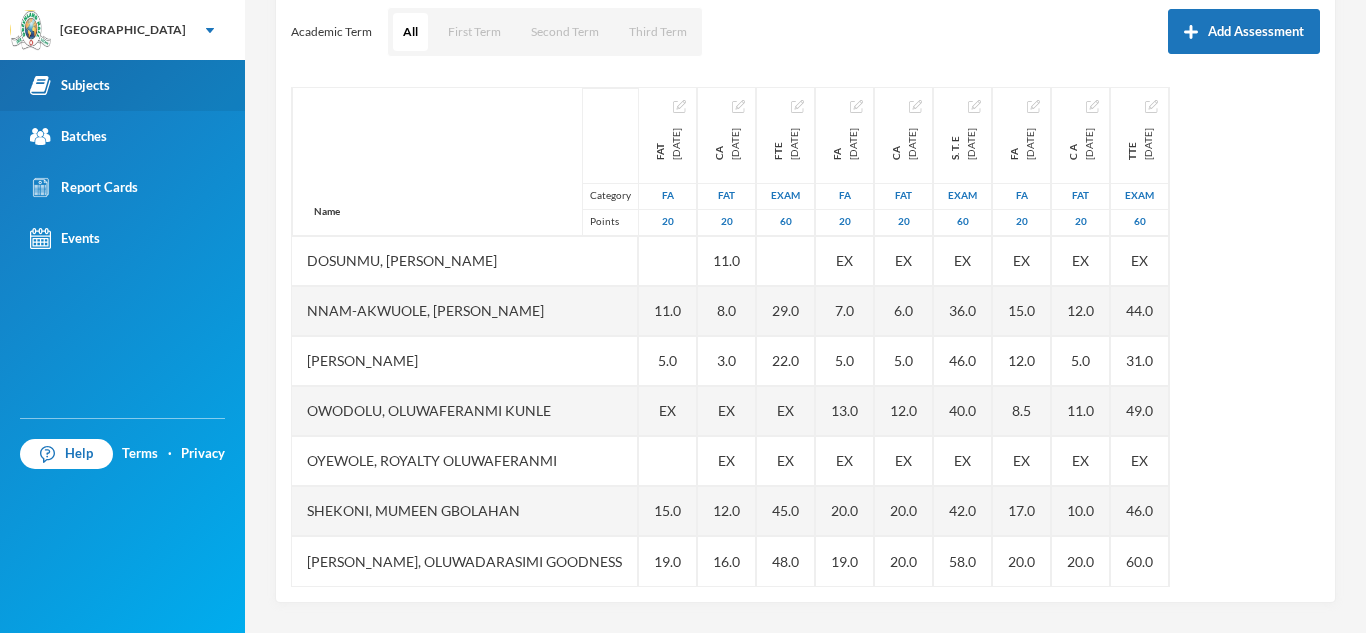 click on "Subjects" at bounding box center (122, 85) 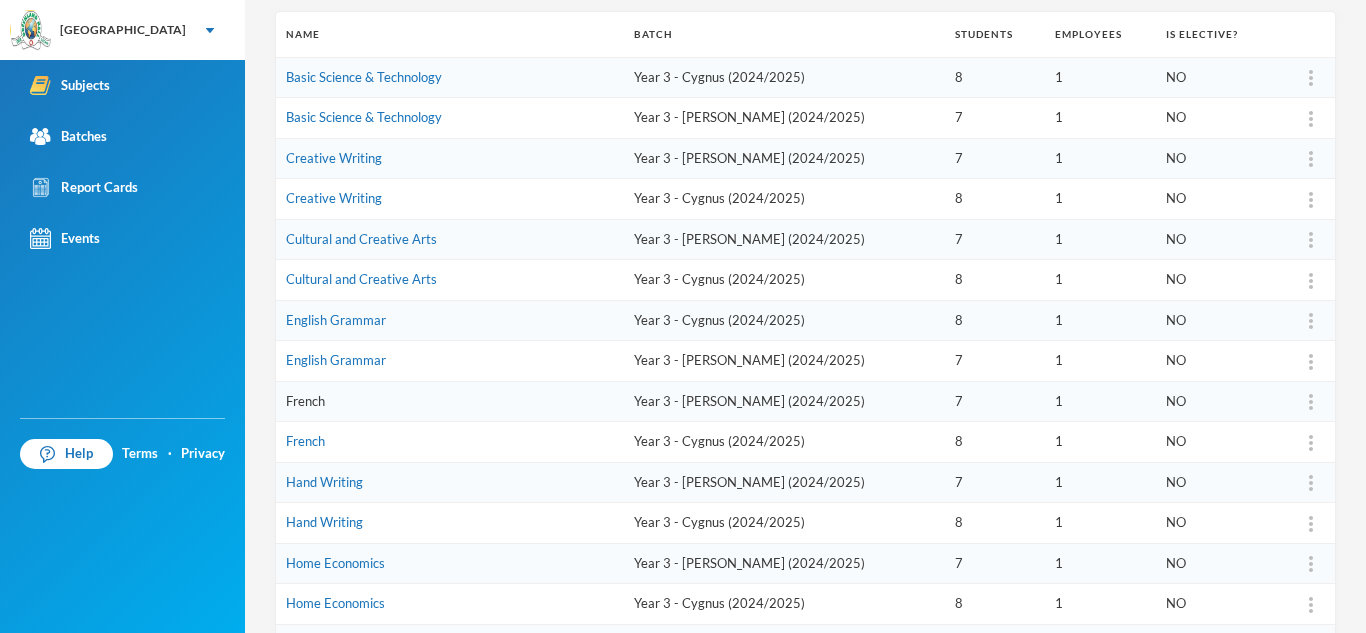 click on "French" at bounding box center (305, 401) 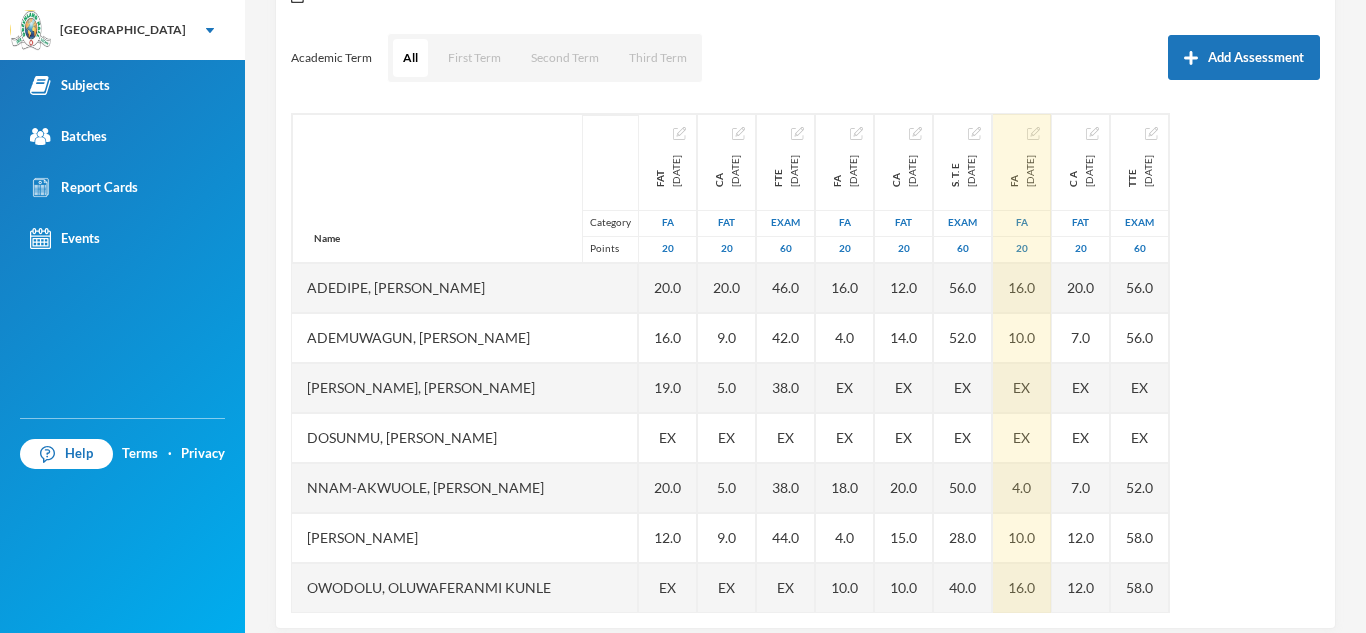 scroll, scrollTop: 279, scrollLeft: 0, axis: vertical 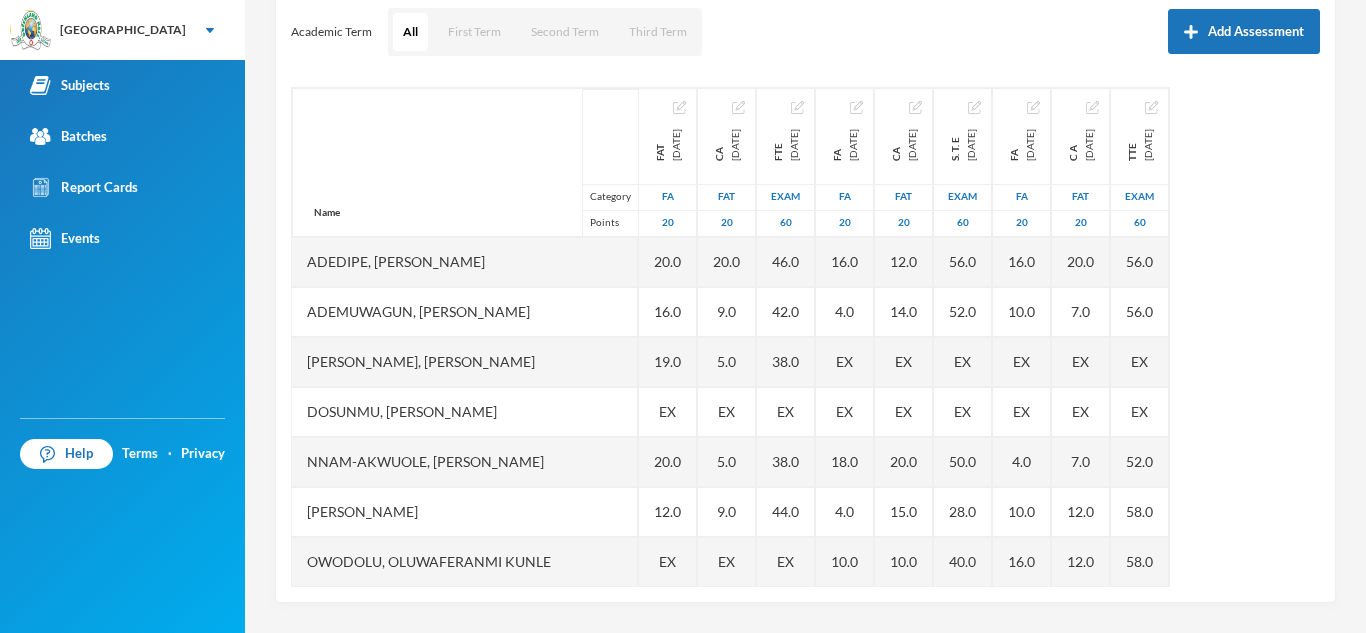 click on "Name   Category Points" at bounding box center (465, 162) 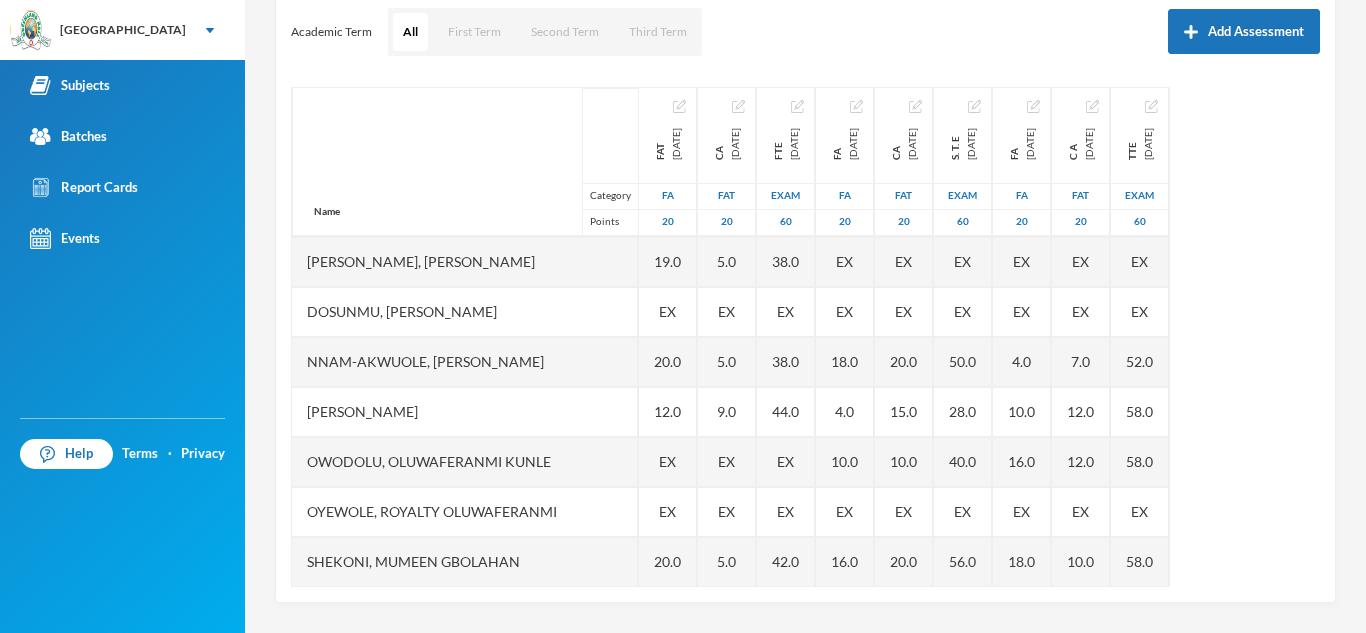scroll, scrollTop: 151, scrollLeft: 0, axis: vertical 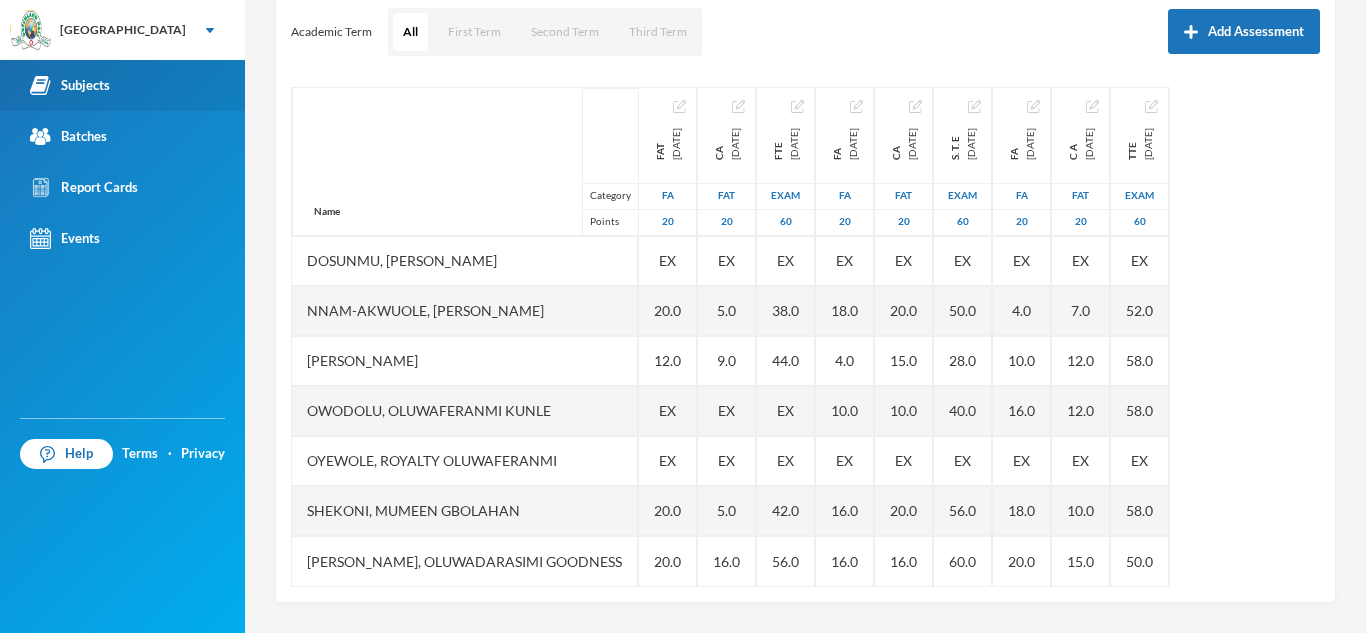 click on "Subjects" at bounding box center (70, 85) 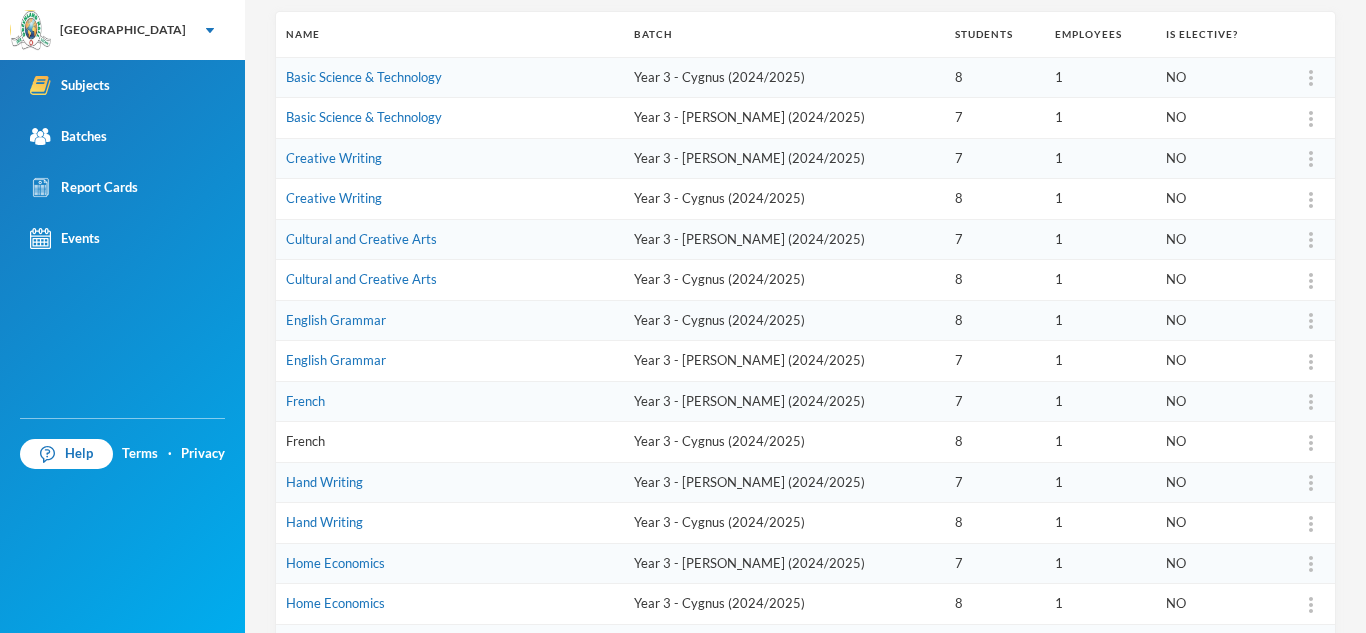 click on "French" at bounding box center (305, 441) 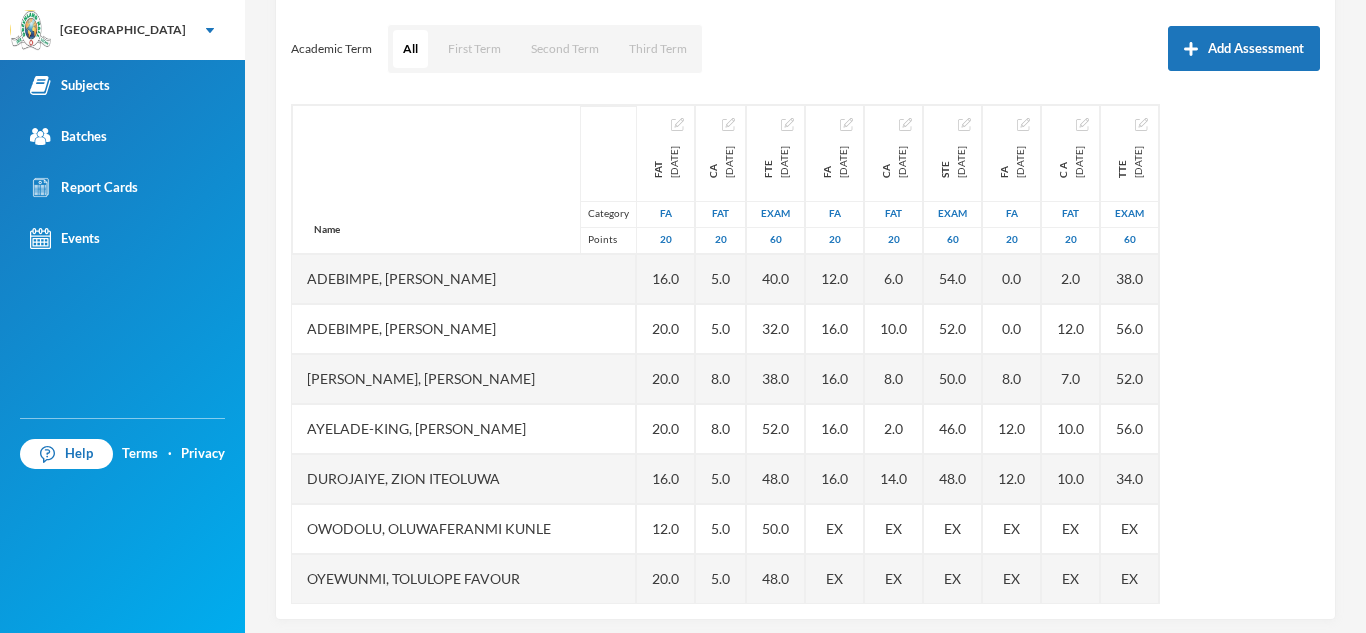 scroll, scrollTop: 279, scrollLeft: 0, axis: vertical 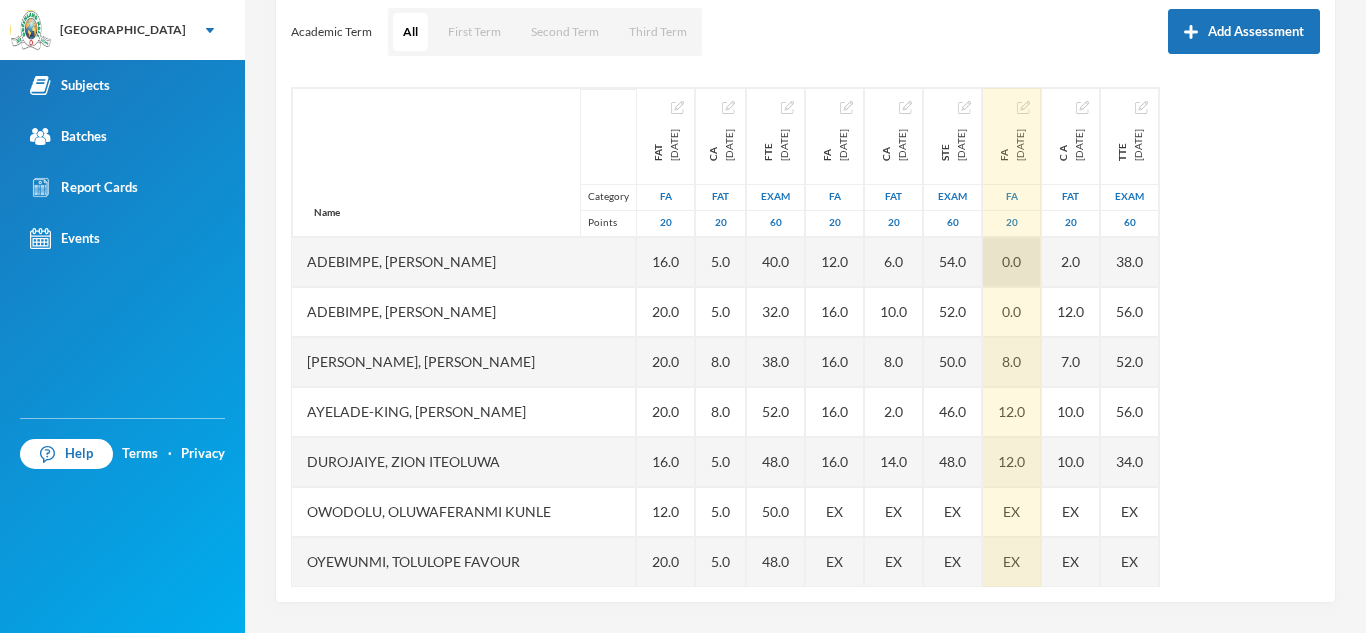 click on "0.0" at bounding box center [1012, 262] 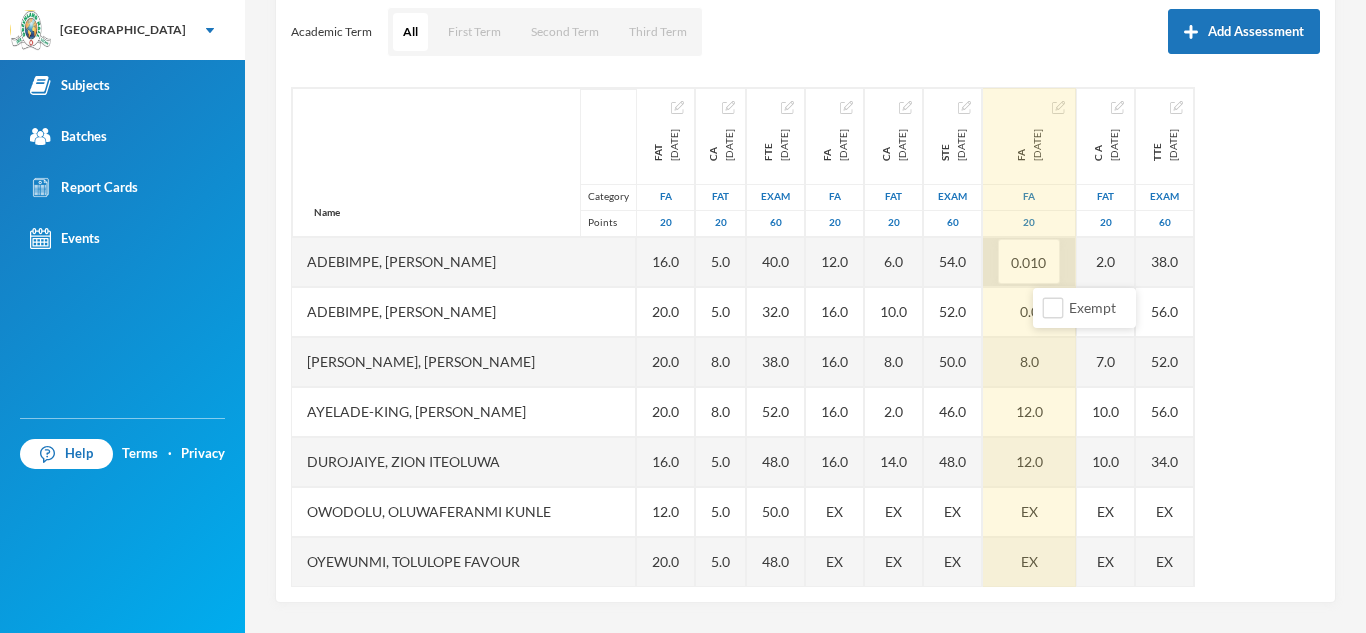 click on "0.010" at bounding box center (1029, 262) 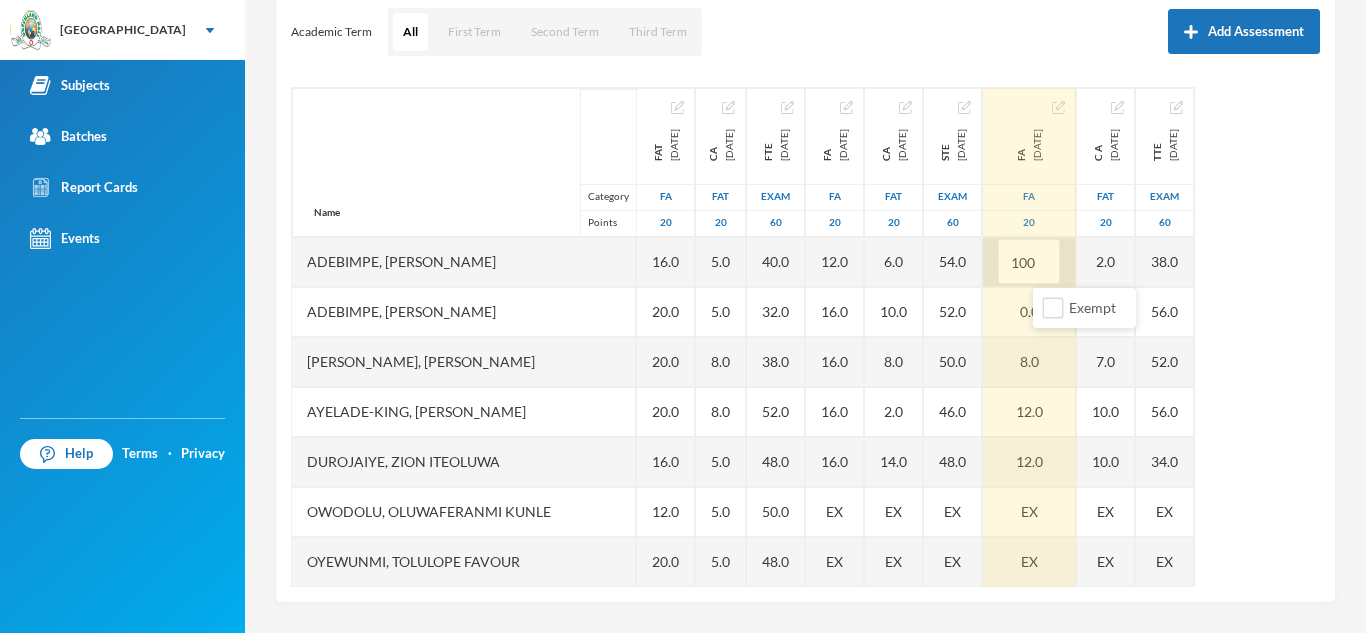 type on "10" 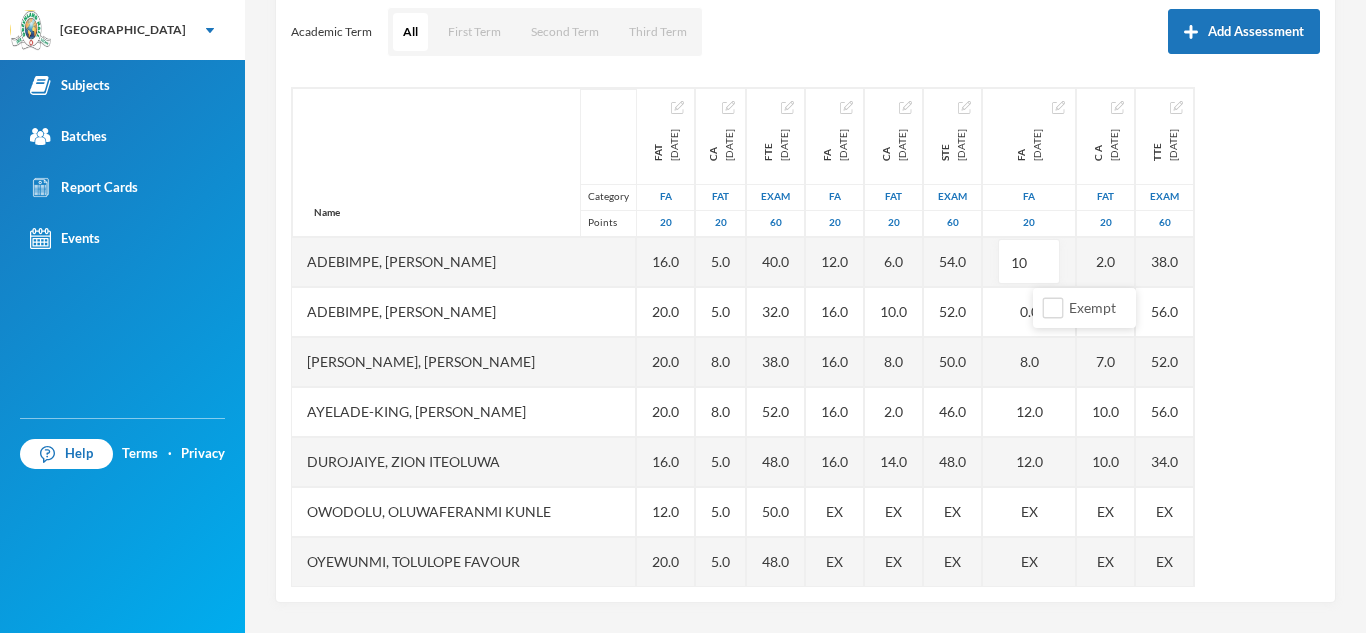 click on "Academic Term All First Term Second Term Third Term Add Assessment" at bounding box center [805, 32] 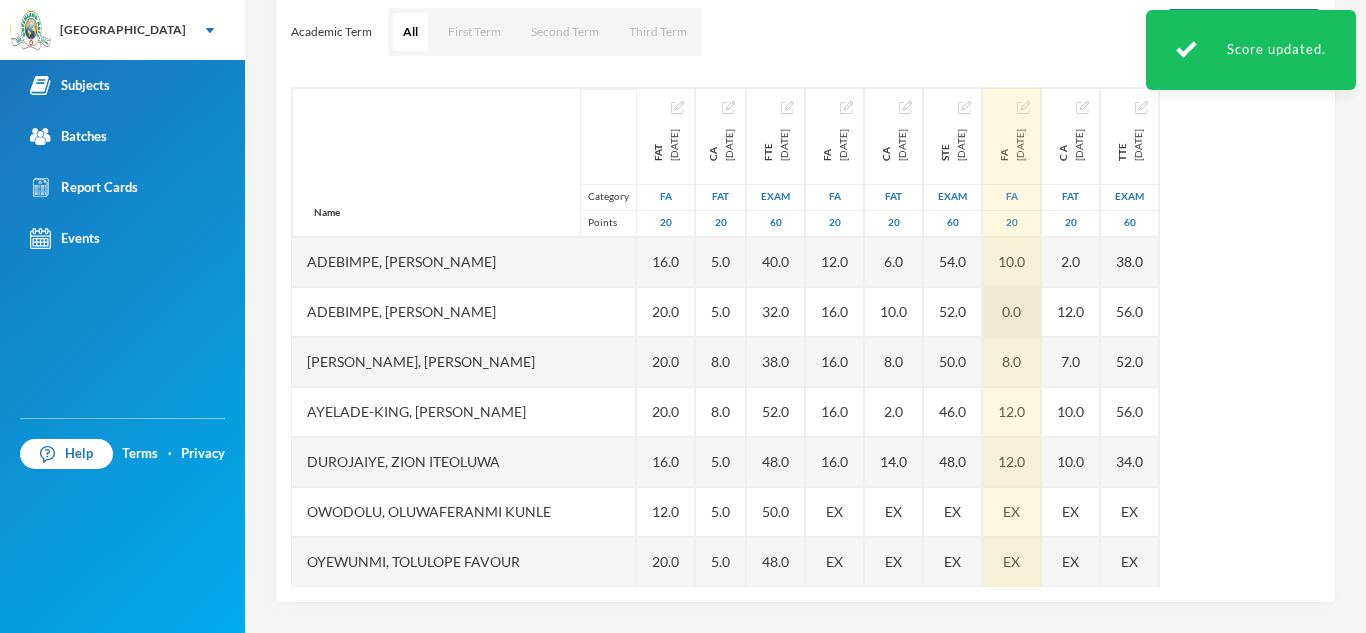 click on "0.0" at bounding box center [1012, 312] 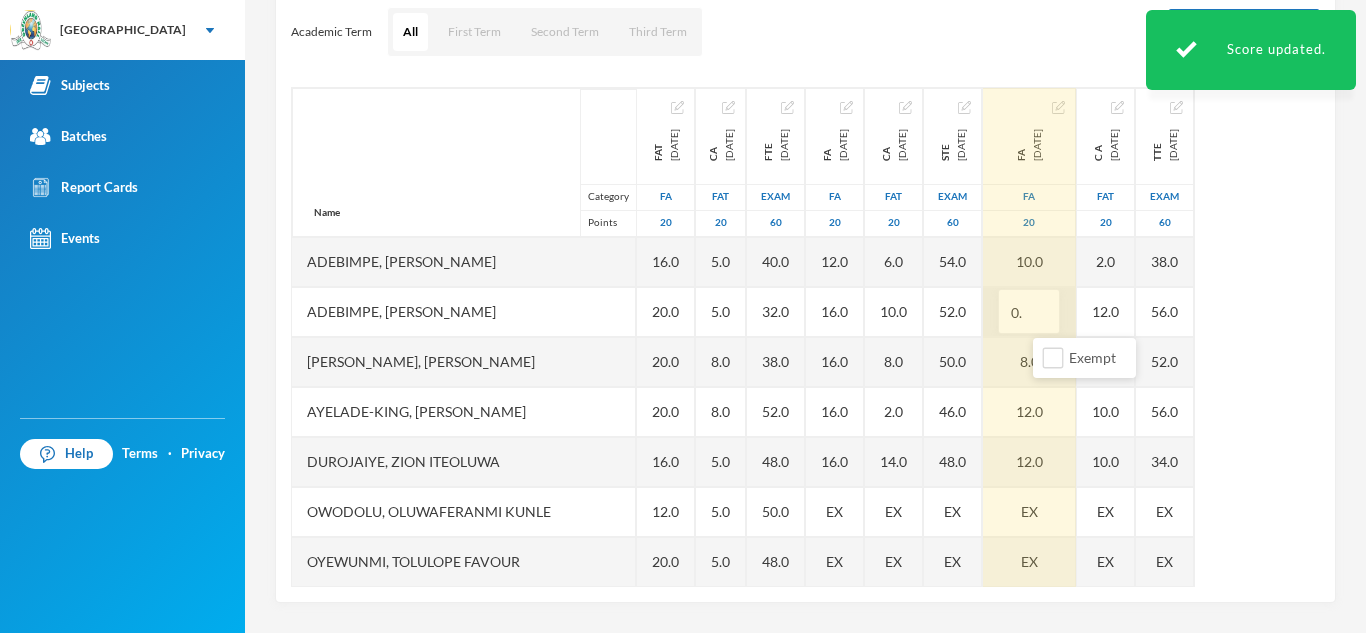 type on "0" 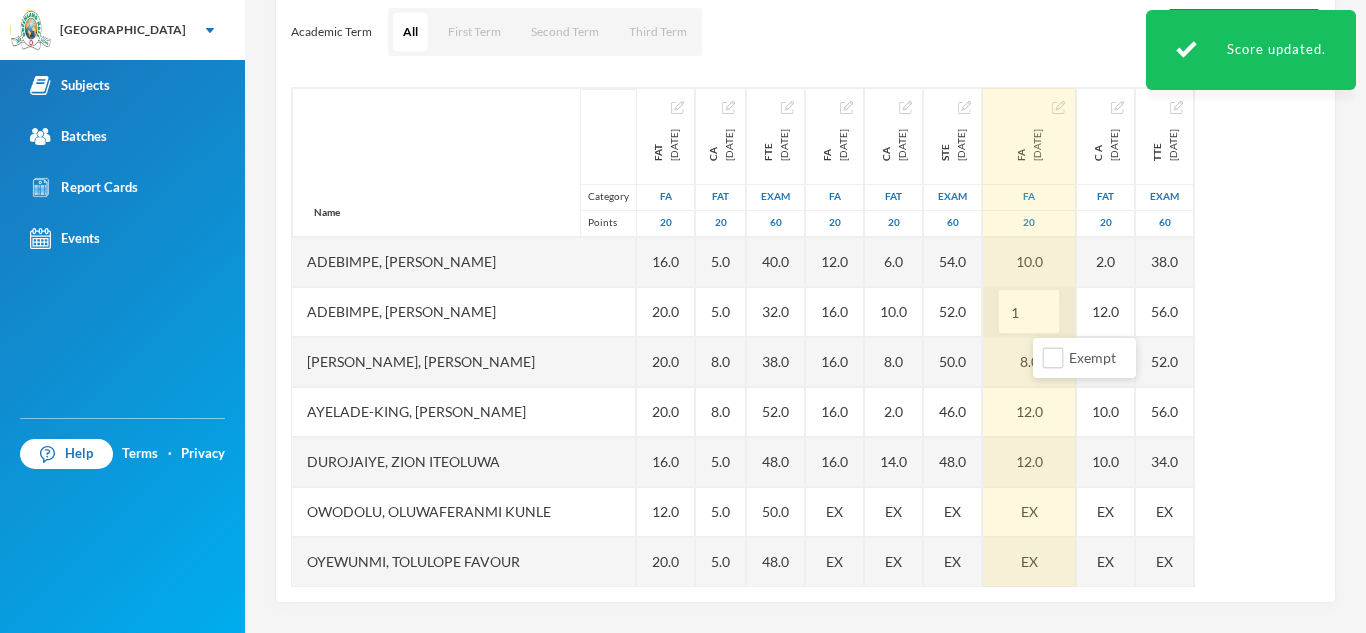 type on "12" 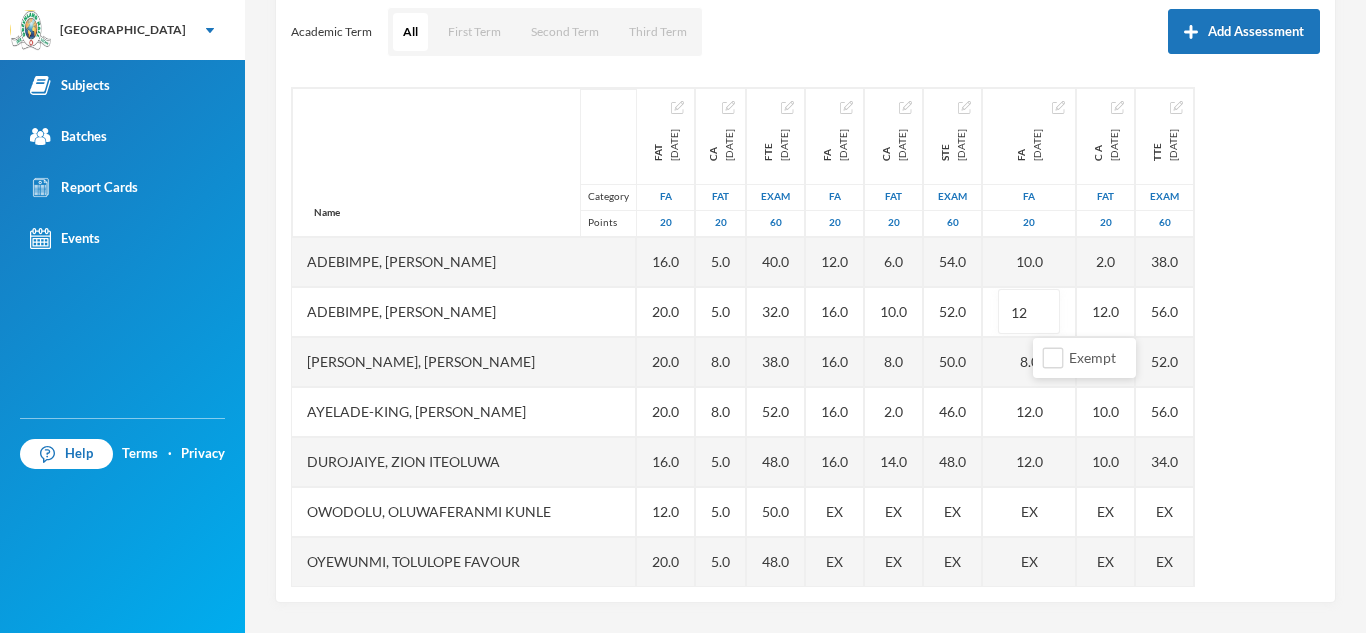 click on "Academic Term All First Term Second Term Third Term Add Assessment" at bounding box center [805, 32] 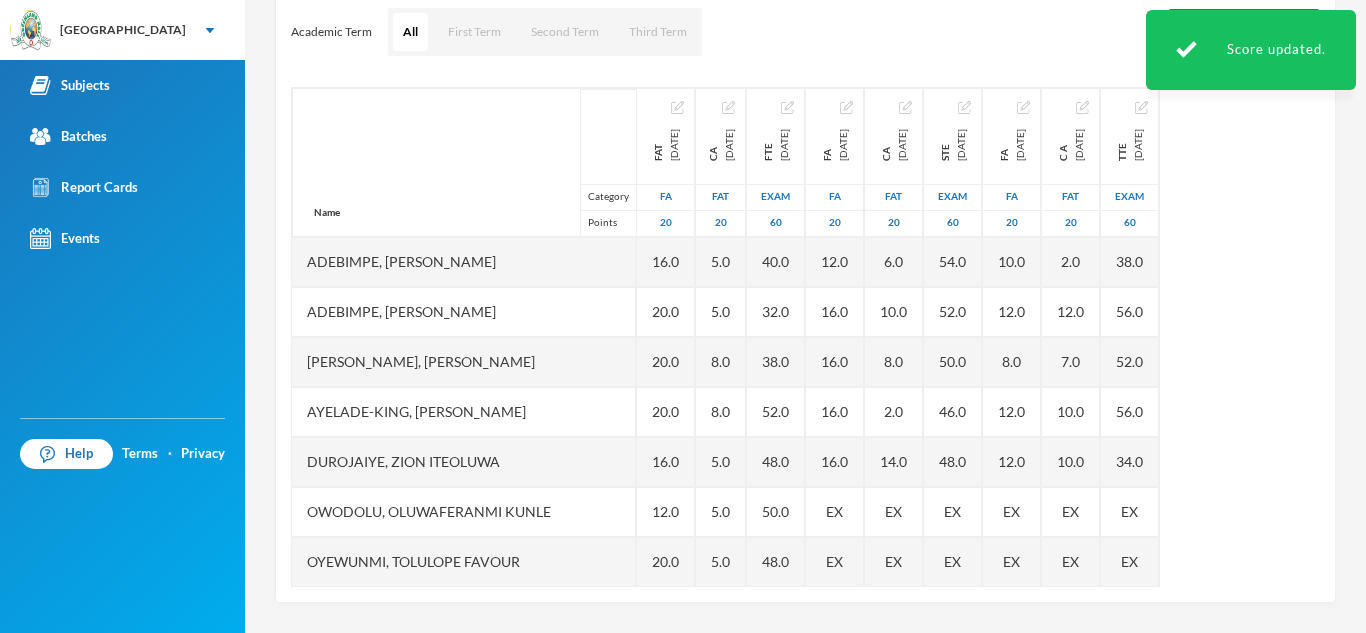 click on "Scoresheet Academic Term All First Term Second Term Third Term Add Assessment Name   Category Points Adebimpe, Kehinde Emmanuel Adebimpe, Taiwo Emmanuella Adekoya, Ewaoluwa Aliyah Ayelade-king, Ayomiposi Daniel Durojaiye, Zion Iteoluwa Owodolu, Oluwaferanmi Kunle Oyewunmi, Tolulope Favour Sobanjo, Moyosoreoluwa Josephine Tochukwu, Favour Precious Tope-owolewa, Aamaal Kikelomo Tugbobo, Olamide Joel FAT 2024-10-07 FA 20 16.0 20.0 20.0 20.0 16.0 12.0 20.0 20.0 8.0 20.0 16.0 CA 2024-11-22 FAT 20 5.0 5.0 8.0 8.0 5.0 5.0 5.0 5.0 5.0 5.0 8.0 FTE 2024-12-06 Exam 60 40.0 32.0 38.0 52.0 48.0 50.0 48.0 42.0 20.0 44.0 40.0 FA 2025-01-31 FA 20 12.0 16.0 16.0 16.0 16.0 EX EX 20.0 20.0 20.0 16.0 CA 2025-03-07 FAT 20 6.0 10.0 8.0 2.0 14.0 EX EX 20.0 6.0 12.0 20.0 STE 2025-04-04 Exam 60 54.0 52.0 50.0 46.0 48.0 EX EX 54.0 36.0 54.0 48.0 FA 2025-05-23 FA 20 10.0 12.0 8.0 12.0 12.0 EX EX 18.0 EX 14.0 20.0 C A 2025-06-26 FAT 20 2.0 12.0 7.0 10.0 10.0 EX EX 7.0 EX 13.0 12.0 TTE 2025-07-18 Exam 60 38.0 56.0 52.0 56.0 34.0 EX EX" at bounding box center [805, 273] 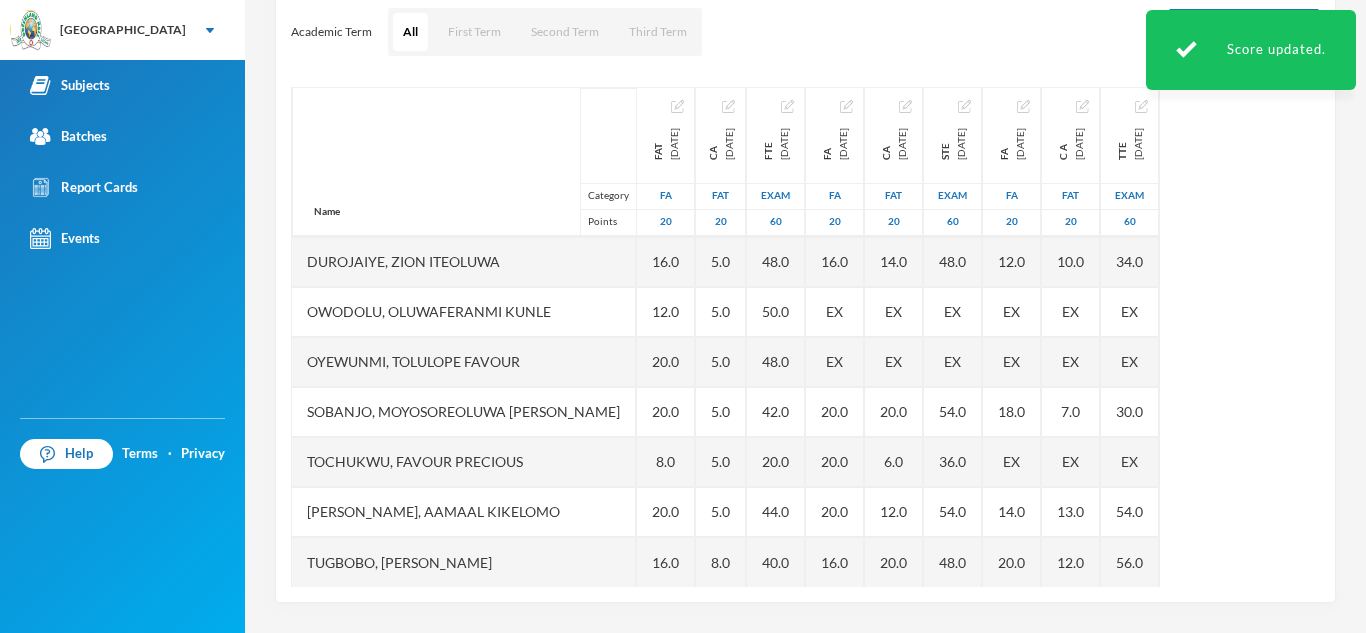 scroll, scrollTop: 201, scrollLeft: 0, axis: vertical 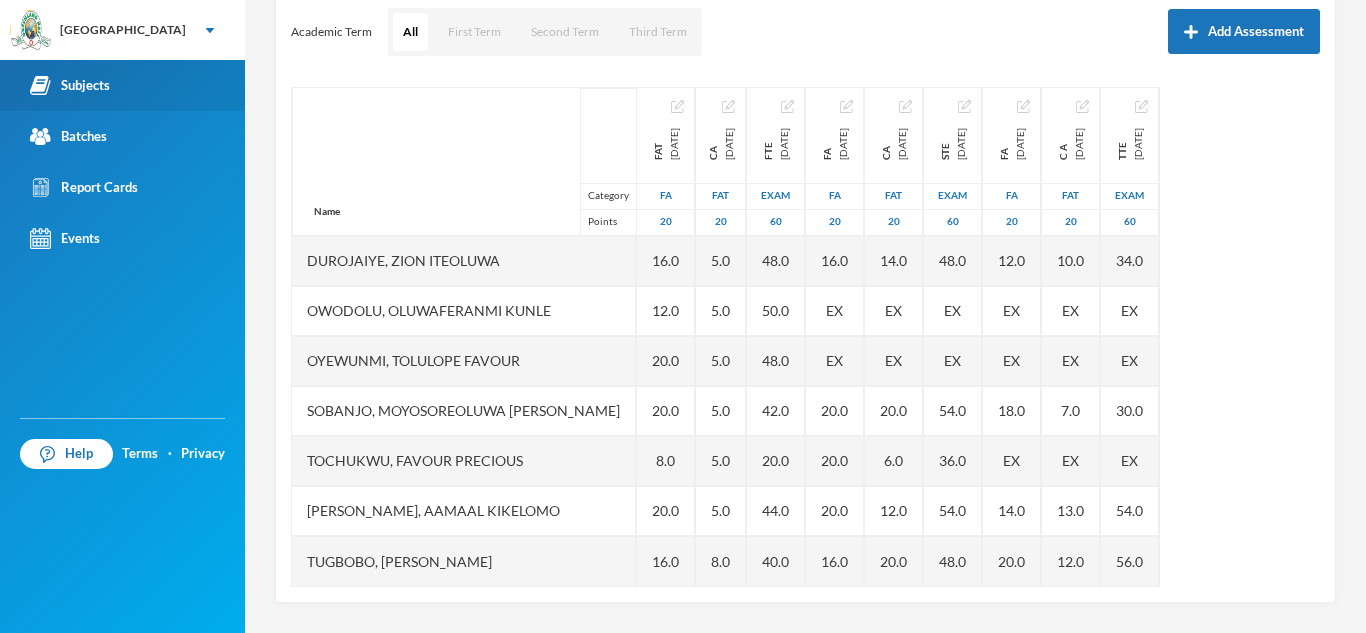 click on "Subjects" at bounding box center (122, 85) 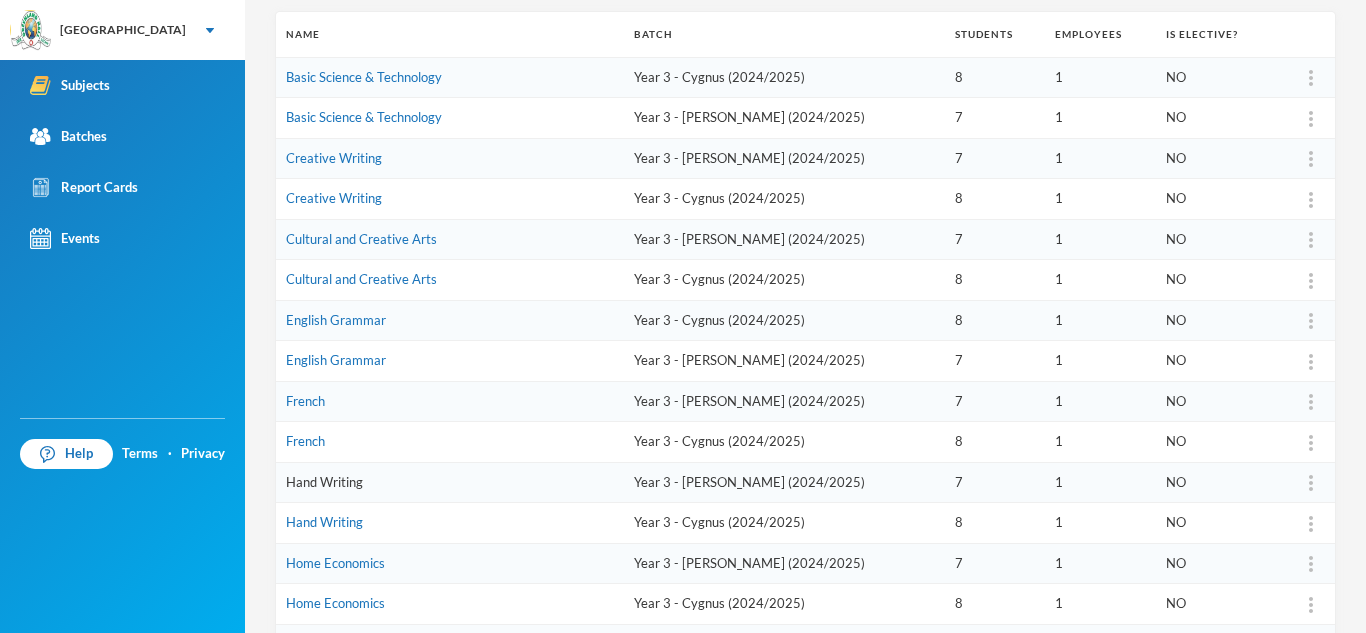 click on "Hand Writing" at bounding box center [324, 482] 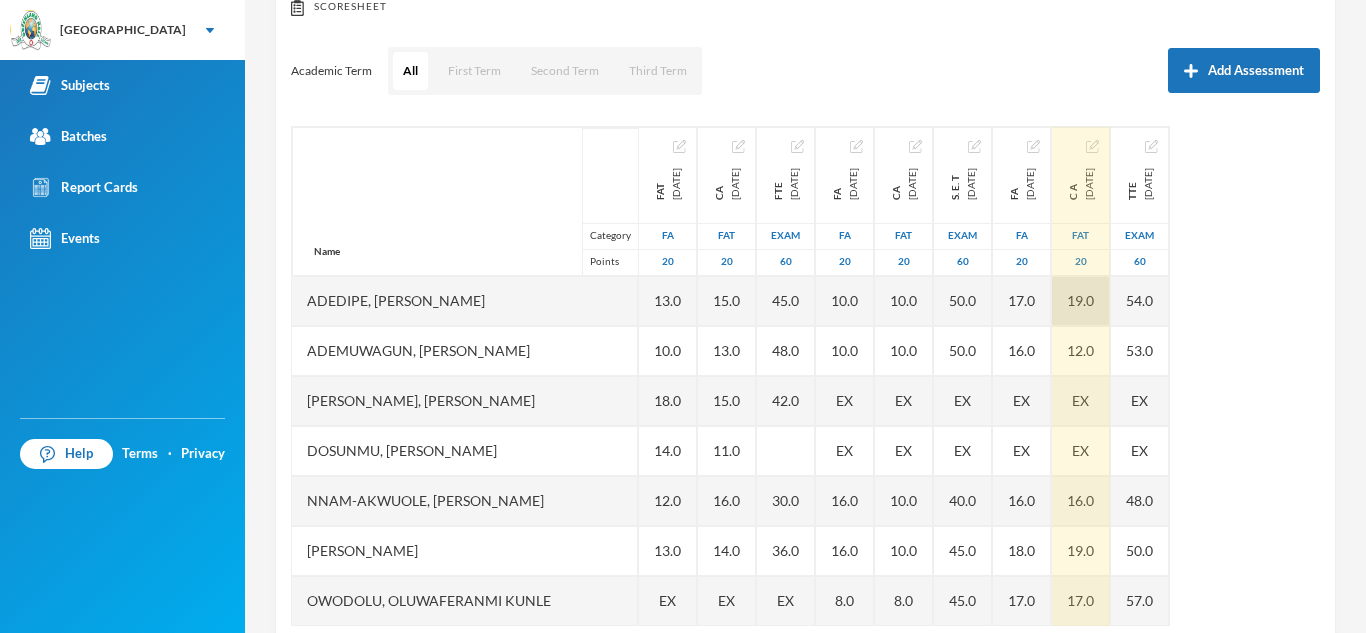 scroll, scrollTop: 279, scrollLeft: 0, axis: vertical 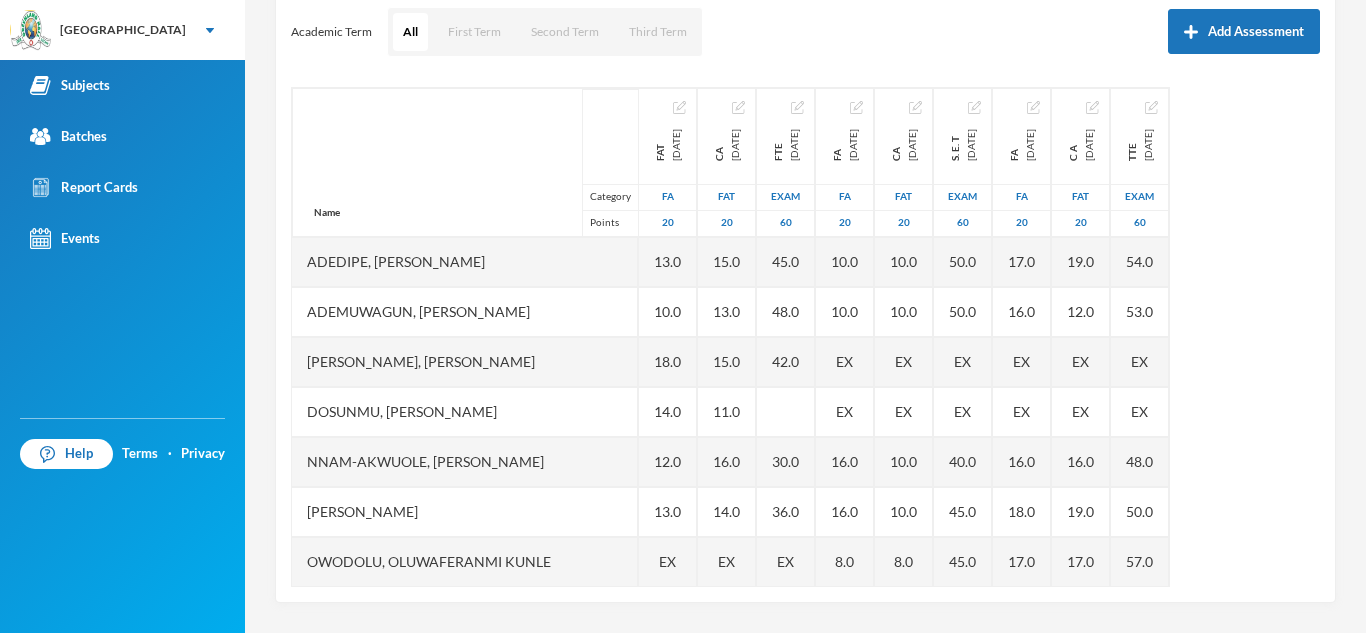 click on "Name   Category Points Adedipe, Iseoluwa Lael Ademuwagun, Keshinro Samson Dawodu, Nimaah Lailat Dosunmu, Usman Williams Nnam-akwuole, Catherine Chiwendu Ogedengbe, James Ozauogwu Owodolu, Oluwaferanmi Kunle Oyewole, Royalty Oluwaferanmi Shekoni, Mumeen Gbolahan Victor-idowu, Oluwadarasimi Goodness FAT 2024-10-07 FA 20 13.0 10.0 18.0 14.0 12.0 13.0 EX 15.0 19.0 CA 2024-11-22 FAT 20 15.0 13.0 15.0 11.0 16.0 14.0 EX EX 15.0 17.0 FTE 2024-12-06 Exam 60 45.0 48.0 42.0 30.0 36.0 EX EX 33.0 51.0 FA 2025-01-31 FA 20 10.0 10.0 EX EX 16.0 16.0 8.0 EX 10.0 16.0 CA 2025-03-12 FAT 20 10.0 10.0 EX EX 10.0 10.0 8.0 EX 12.0 12.0 S. E. T 2025-04-04 Exam 60 50.0 50.0 EX EX 40.0 45.0 45.0 EX 45.0 55.0 FA 2025-05-23 FA 20 17.0 16.0 EX EX 16.0 18.0 17.0 EX 18.0 19.0 C A 2025-06-26 FAT 20 19.0 12.0 EX EX 16.0 19.0 17.0 EX 17.0 18.0 TTE 2025-07-18 Exam 60 54.0 53.0 EX EX 48.0 50.0 57.0 EX 56.0 57.0" at bounding box center (805, 337) 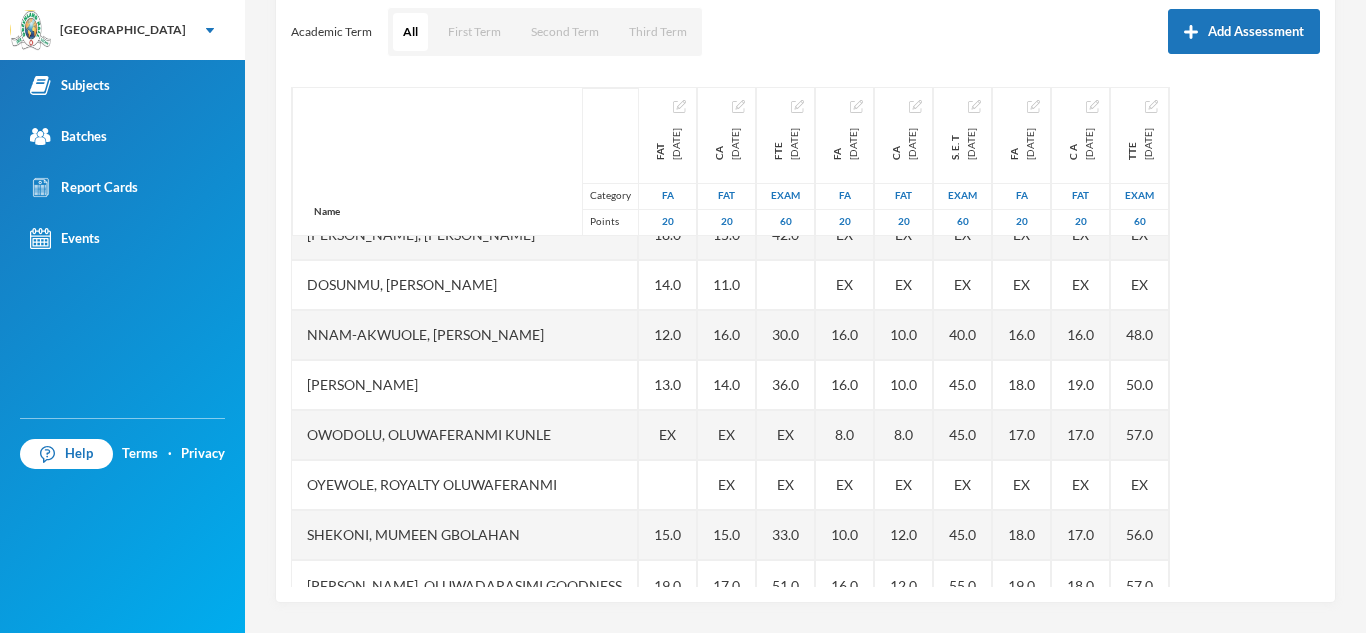 scroll, scrollTop: 151, scrollLeft: 0, axis: vertical 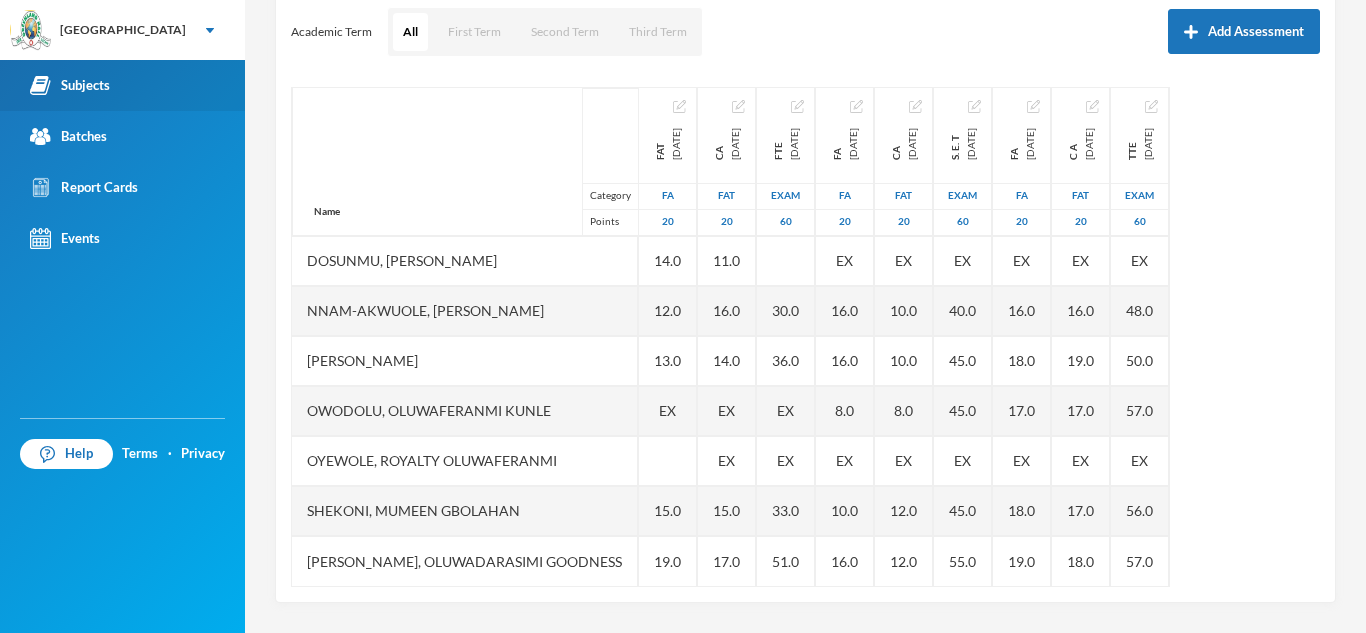 click on "Subjects" at bounding box center [122, 85] 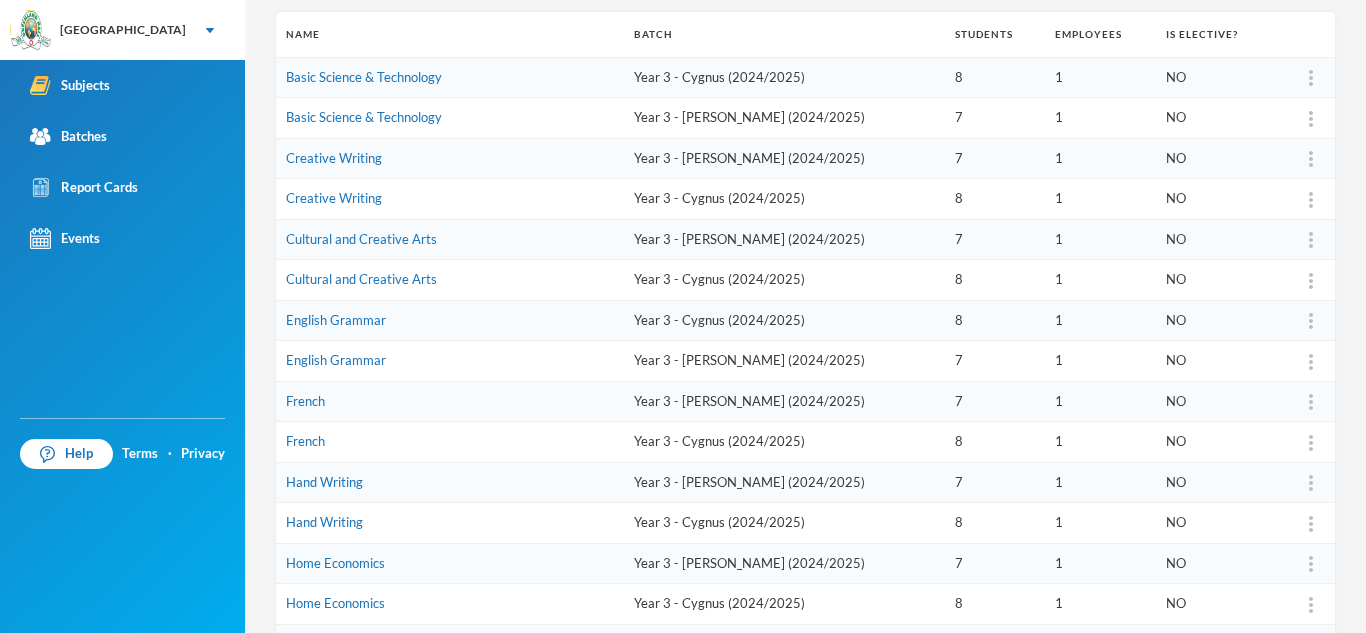 click on "Hand Writing" at bounding box center (450, 523) 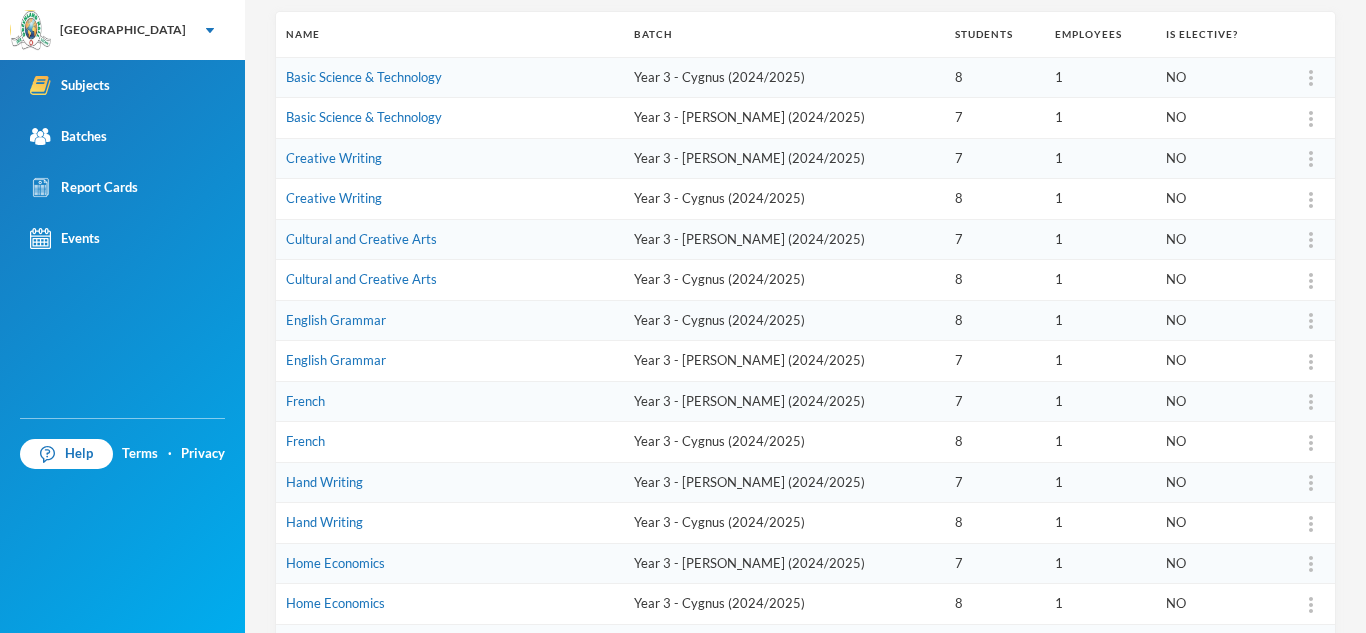 click on "Hand Writing" at bounding box center [450, 523] 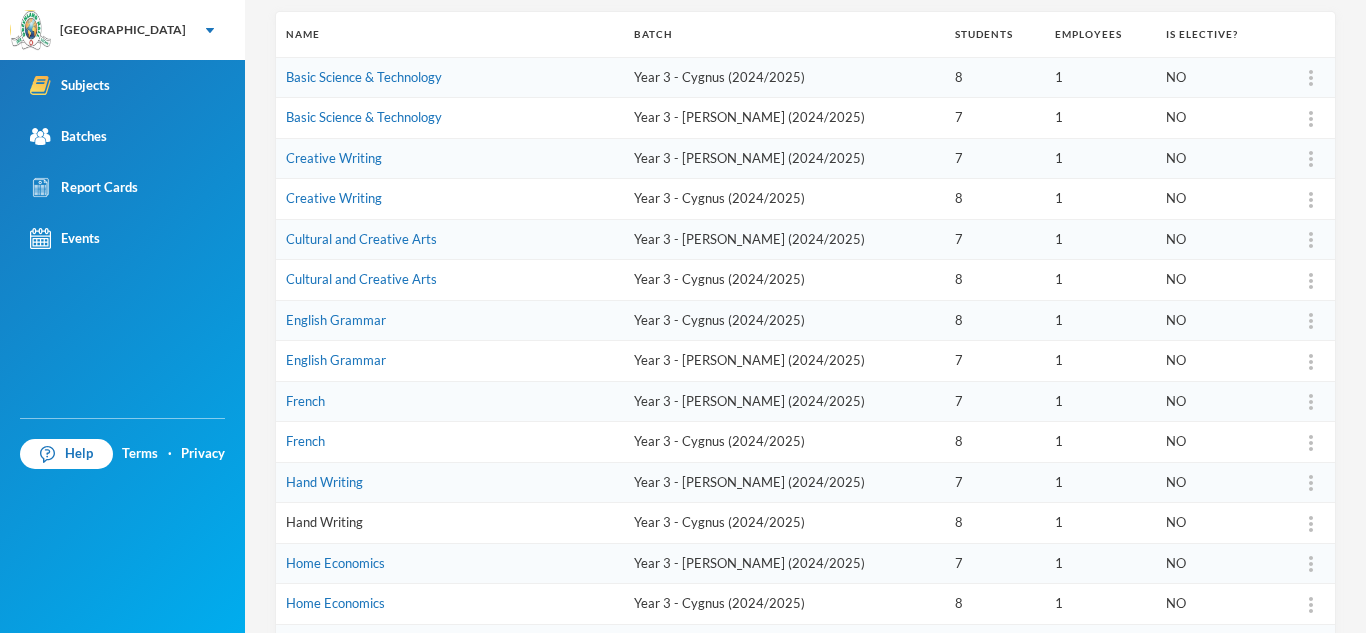 click on "Hand Writing" at bounding box center (324, 522) 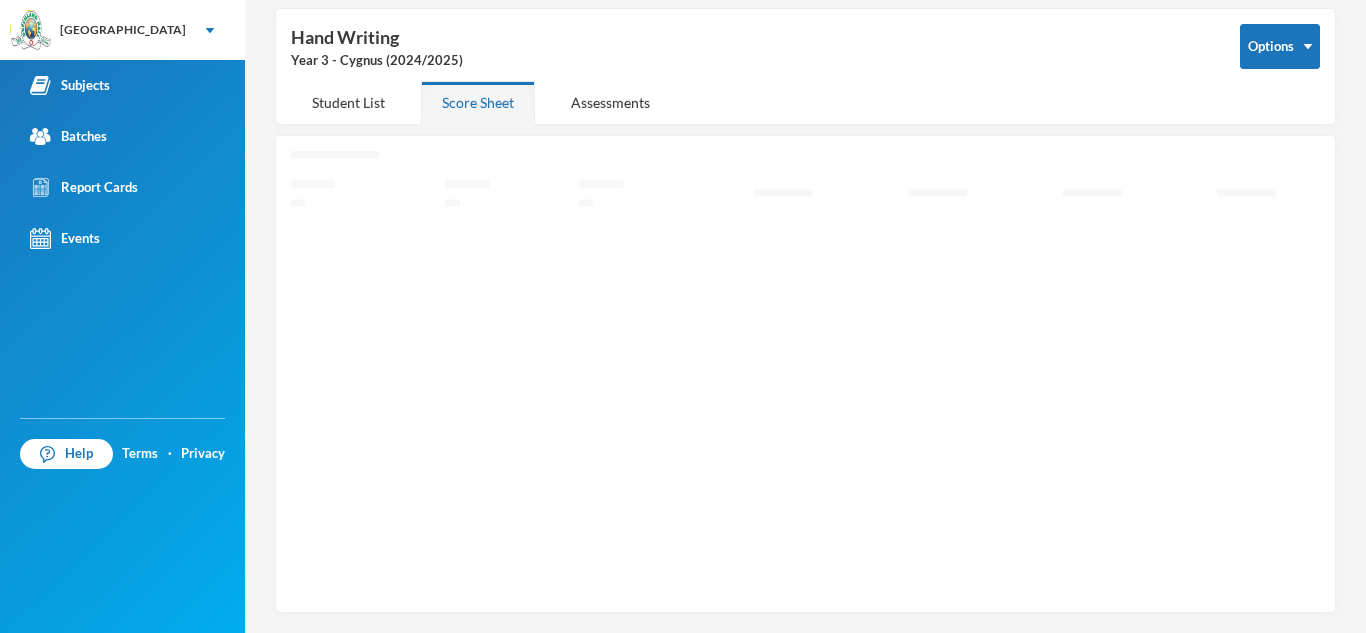 scroll, scrollTop: 87, scrollLeft: 0, axis: vertical 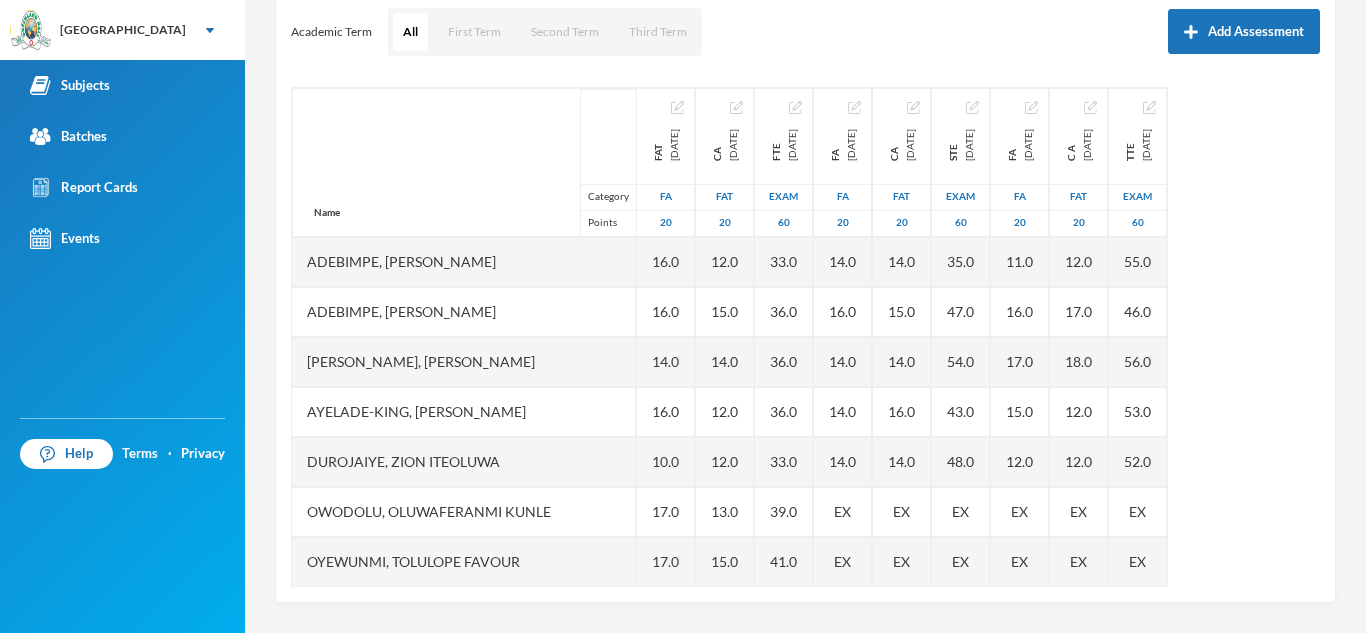 click on "Name   Category Points Adebimpe, Kehinde Emmanuel Adebimpe, Taiwo Emmanuella Adekoya, Ewaoluwa Aliyah Ayelade-king, Ayomiposi Daniel Durojaiye, Zion Iteoluwa Owodolu, Oluwaferanmi Kunle Oyewunmi, Tolulope Favour Sobanjo, Moyosoreoluwa Josephine Tochukwu, Favour Precious Tope-owolewa, Aamaal Kikelomo Tugbobo, Olamide Joel FAT 2024-10-07 FA 20 16.0 16.0 14.0 16.0 10.0 17.0 17.0 14.0 15.0 6.0 16.0 CA 2024-11-22 FAT 20 12.0 15.0 14.0 12.0 12.0 13.0 15.0 15.0 15.0 13.0 15.0 FTE 2024-12-06 Exam 60 33.0 36.0 36.0 36.0 33.0 39.0 41.0 52.0 45.0 36.0 51.0 FA 2025-01-31 FA 20 14.0 16.0 14.0 14.0 14.0 EX EX 15.0 14.0 14.0 18.0 CA 2025-03-07 FAT 20 14.0 15.0 14.0 16.0 14.0 EX EX 16.0 14.0 16.0 16.0 STE 2025-04-04 Exam 60 35.0 47.0 54.0 43.0 48.0 EX EX 56.0 45.0 46.0 57.0 FA 2025-05-23 FA 20 11.0 16.0 17.0 15.0 12.0 EX EX 18.0 EX 15.0 19.0 C A 2025-06-26 FAT 20 12.0 17.0 18.0 12.0 12.0 EX EX 18.0 EX 17.0 16.0 TTE 2025-07-18 Exam 60 55.0 46.0 56.0 53.0 52.0 EX EX 51.0 EX 44.0 54.0" at bounding box center [805, 337] 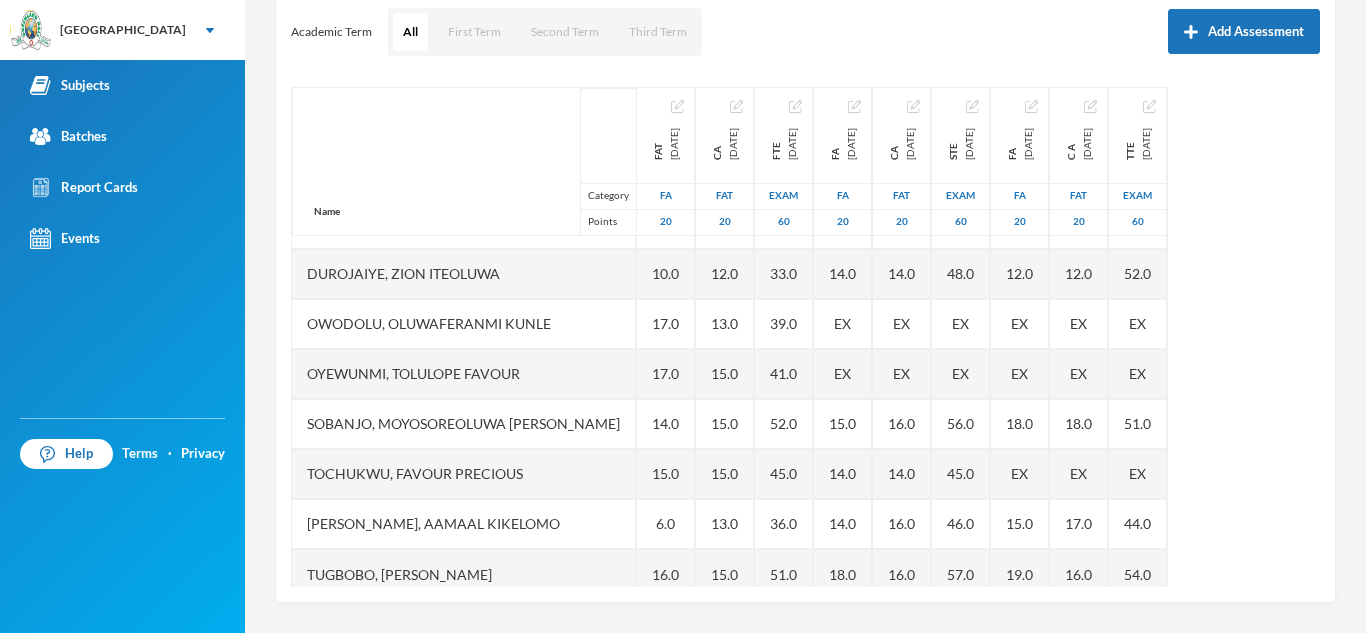 scroll, scrollTop: 201, scrollLeft: 0, axis: vertical 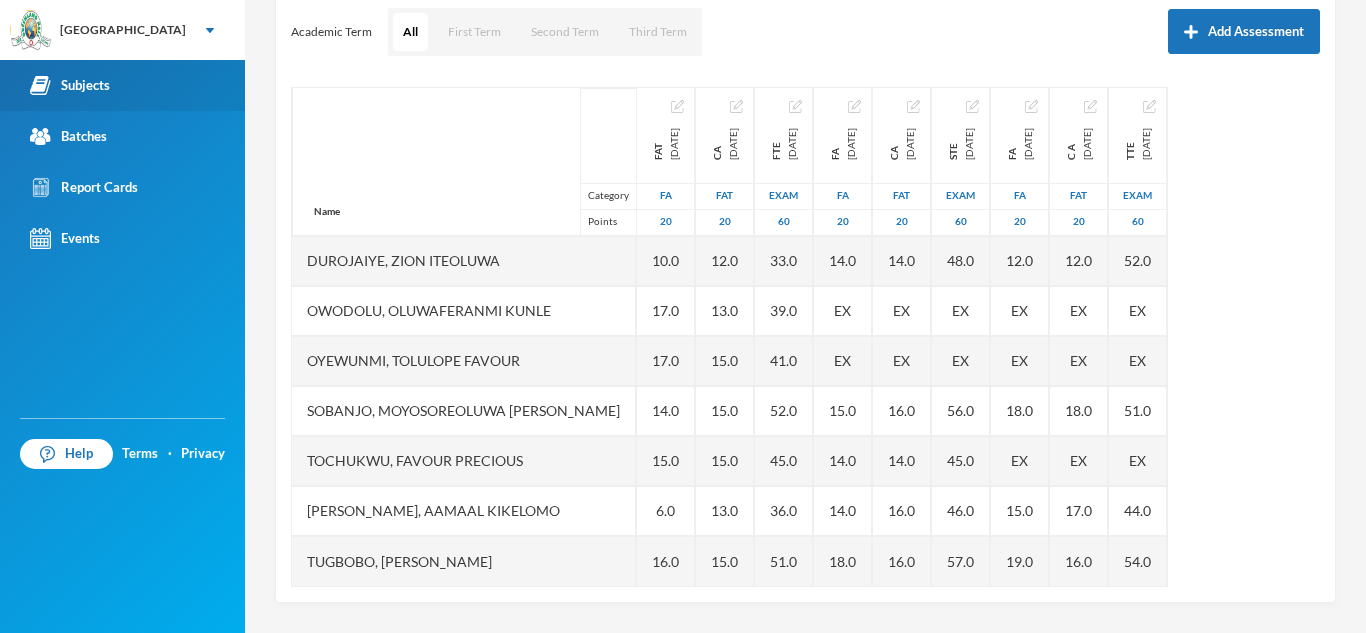 click on "Subjects" at bounding box center (122, 85) 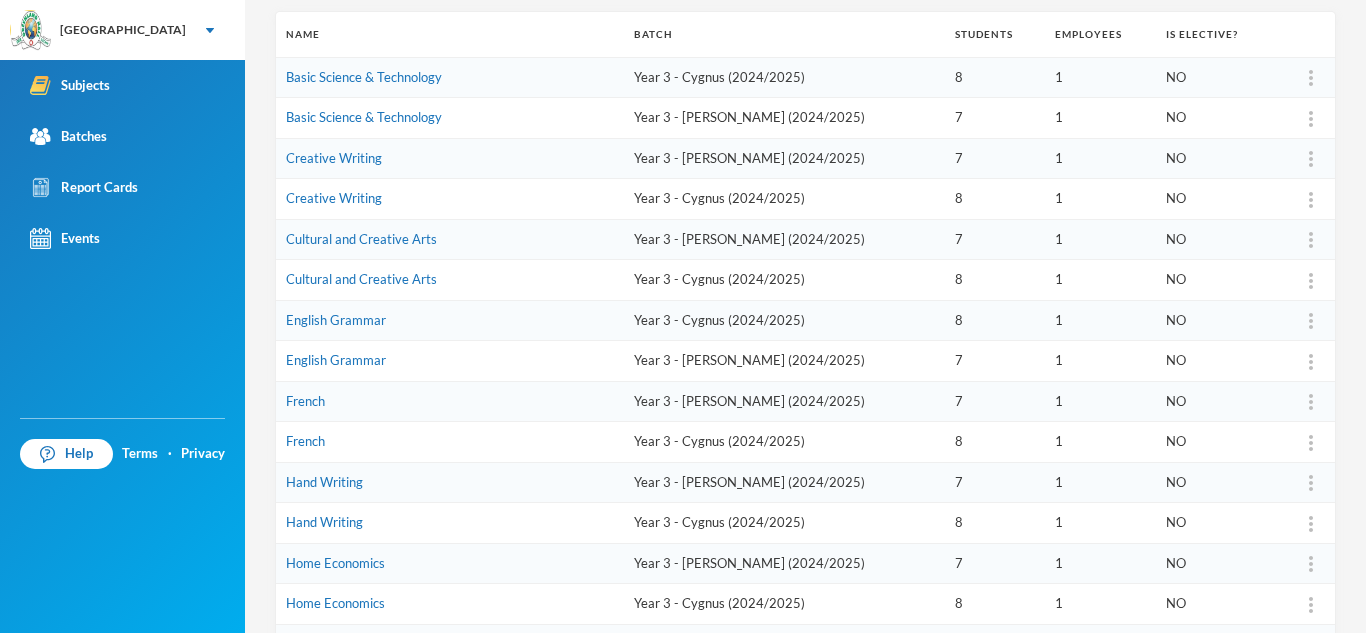 click on "Home Economics" at bounding box center (450, 563) 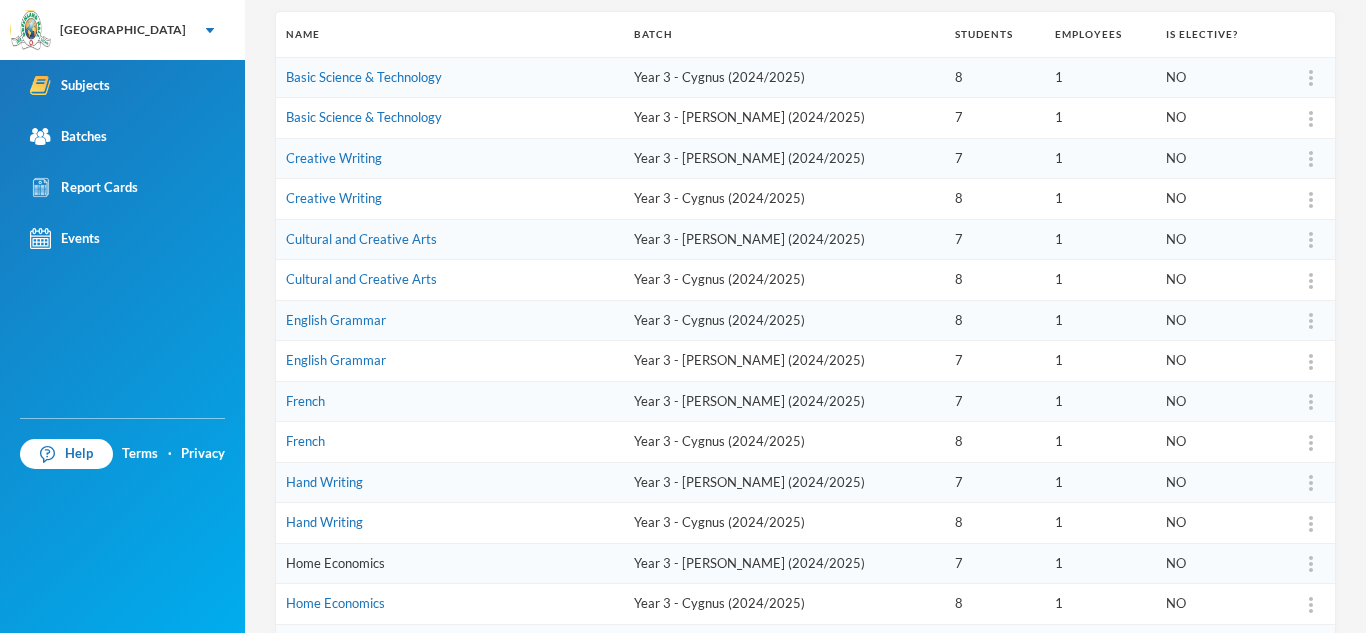 click on "Home Economics" at bounding box center (335, 563) 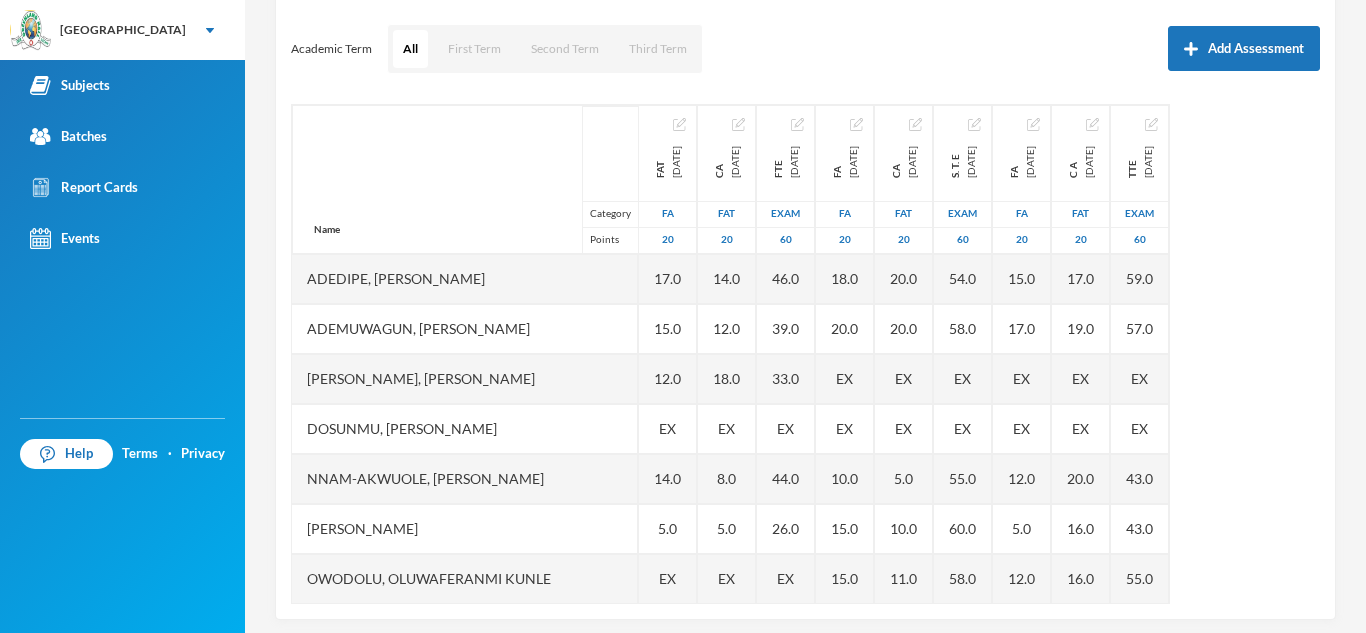 scroll, scrollTop: 279, scrollLeft: 0, axis: vertical 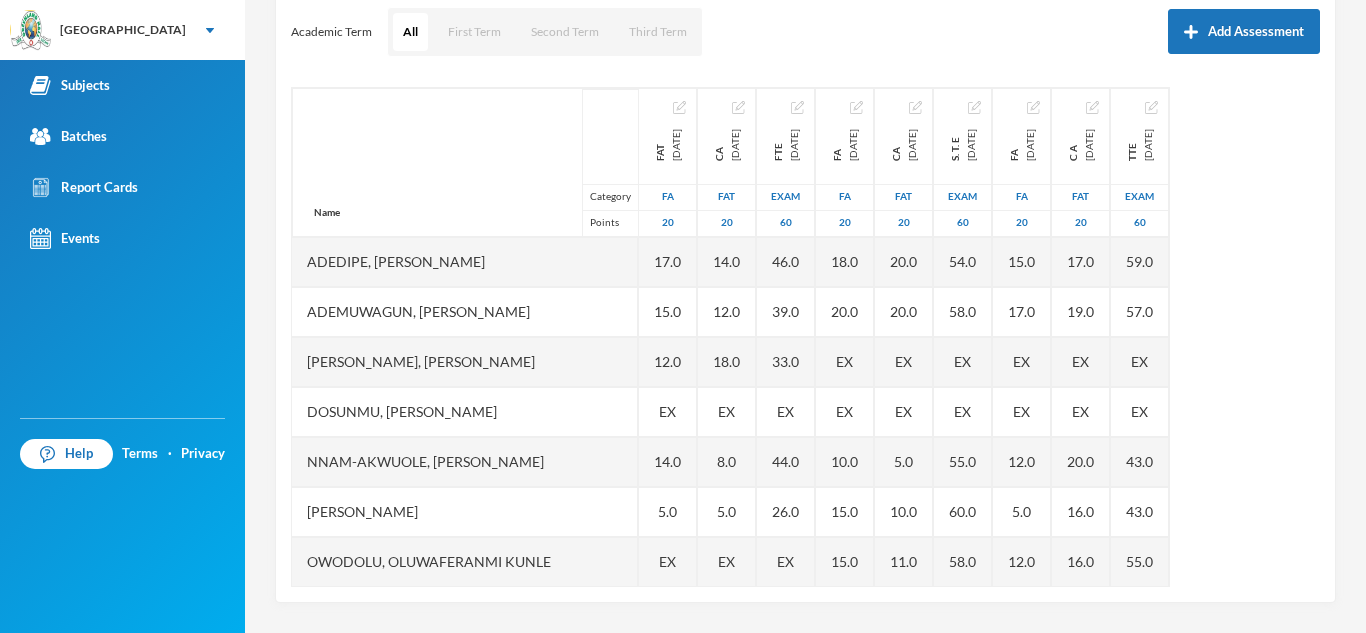 click on "Name   Category Points Adedipe, Iseoluwa Lael Ademuwagun, Keshinro Samson Dawodu, Nimaah Lailat Dosunmu, Usman Williams Nnam-akwuole, Catherine Chiwendu Ogedengbe, James Ozauogwu Owodolu, Oluwaferanmi Kunle Oyewole, Royalty Oluwaferanmi Shekoni, Mumeen Gbolahan Victor-idowu, Oluwadarasimi Goodness FAT 2024-10-07 FA 20 17.0 15.0 12.0 EX 14.0 5.0 EX EX 17.0 20.0 CA 2024-11-22 FAT 20 14.0 12.0 18.0 EX 8.0 5.0 EX EX 16.0 16.0 FTE 2024-12-06 Exam 60 46.0 39.0 33.0 EX 44.0 26.0 EX EX 44.0 58.0 FA 2025-01-31 FA 20 18.0 20.0 EX EX 10.0 15.0 15.0 EX 15.0 20.0 CA 2025-03-12 FAT 20 20.0 20.0 EX EX 5.0 10.0 11.0 EX 20.0 18.0 S. T. E 2025-04-04 Exam 60 54.0 58.0 EX EX 55.0 60.0 58.0 EX 55.0 60.0 FA 2025-05-23 FA 20 15.0 17.0 EX EX 12.0 5.0 12.0 EX 13.0 19.0 C A 2025-06-26 FAT 20 17.0 19.0 EX EX 20.0 16.0 16.0 EX 20.0 20.0 TTE 2025-07-18 Exam 60 59.0 57.0 EX EX 43.0 43.0 55.0 EX 59.0 58.0" at bounding box center [805, 337] 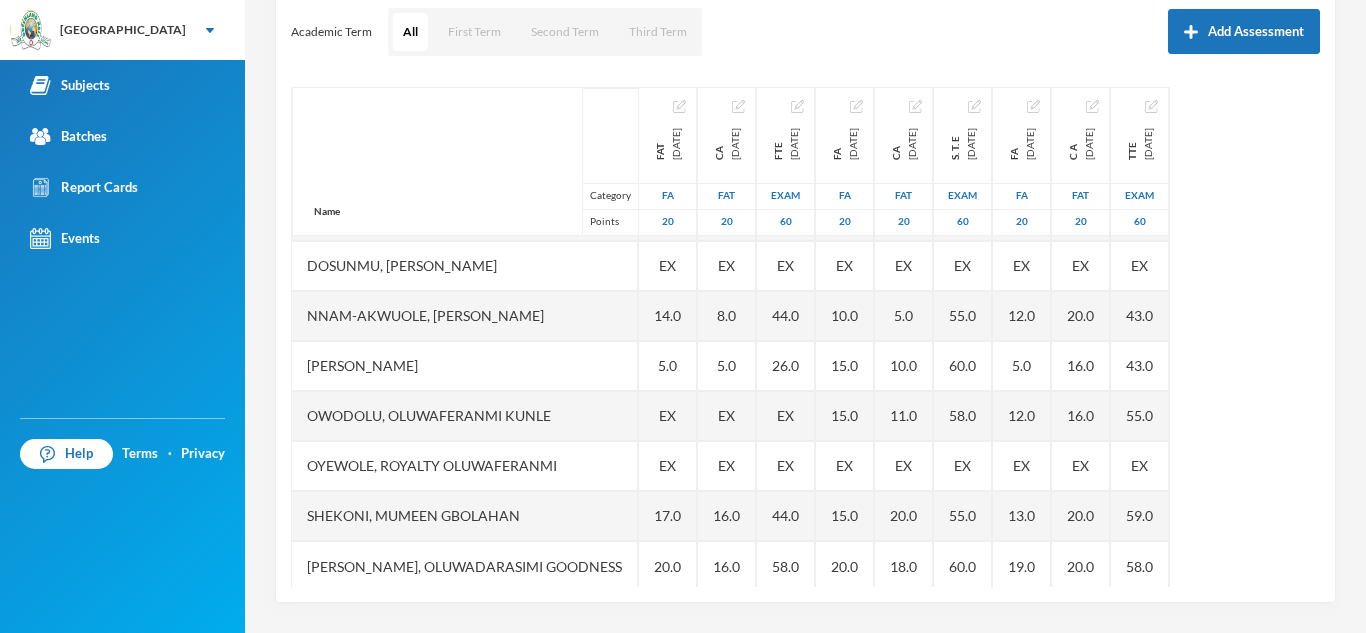 scroll, scrollTop: 151, scrollLeft: 0, axis: vertical 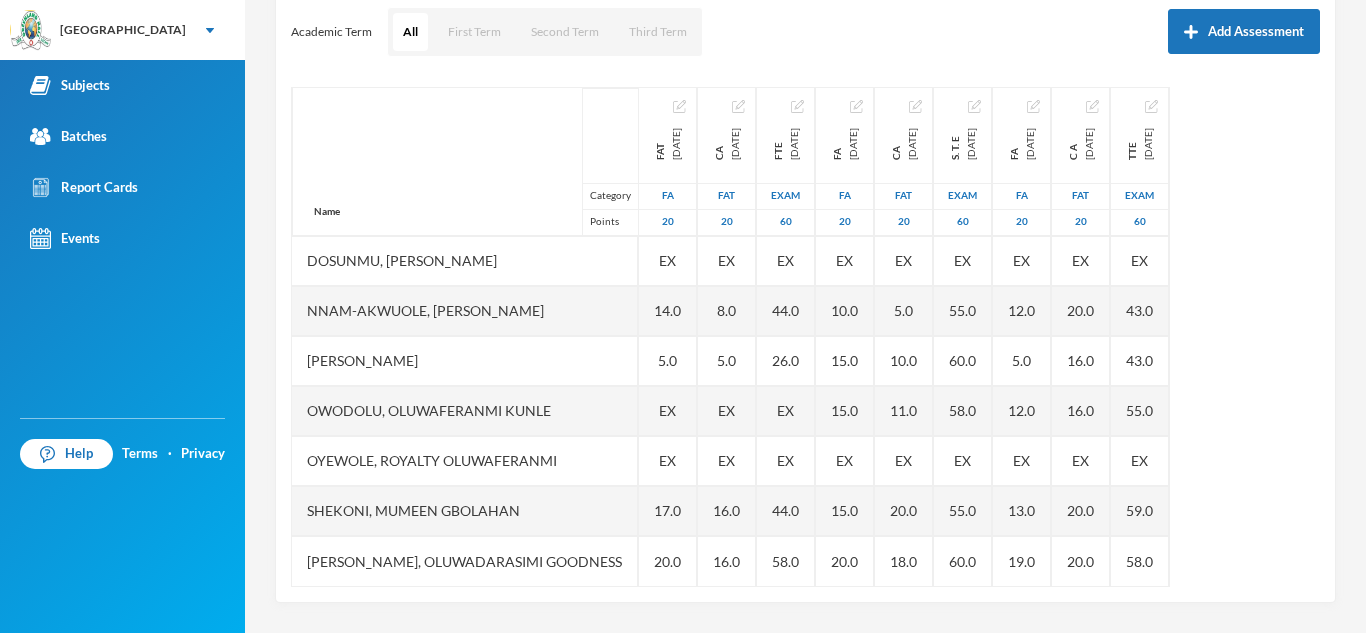 click on "Name   Category Points" at bounding box center (465, 161) 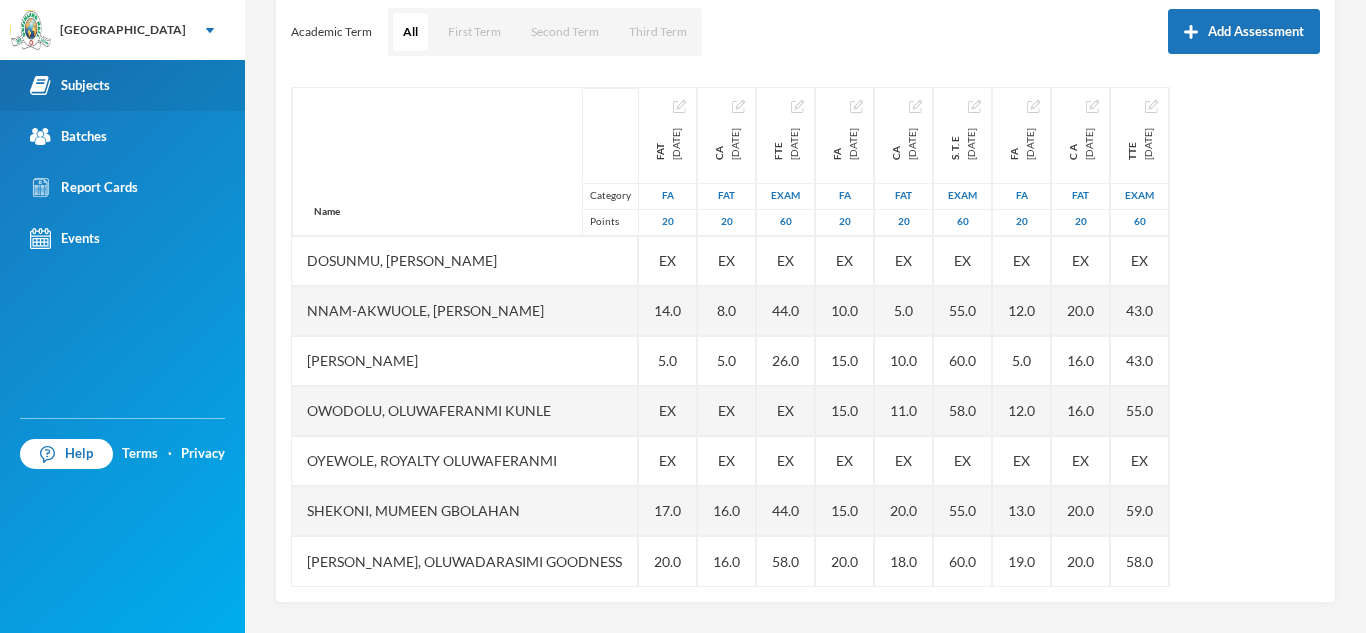 click on "Subjects" at bounding box center (122, 85) 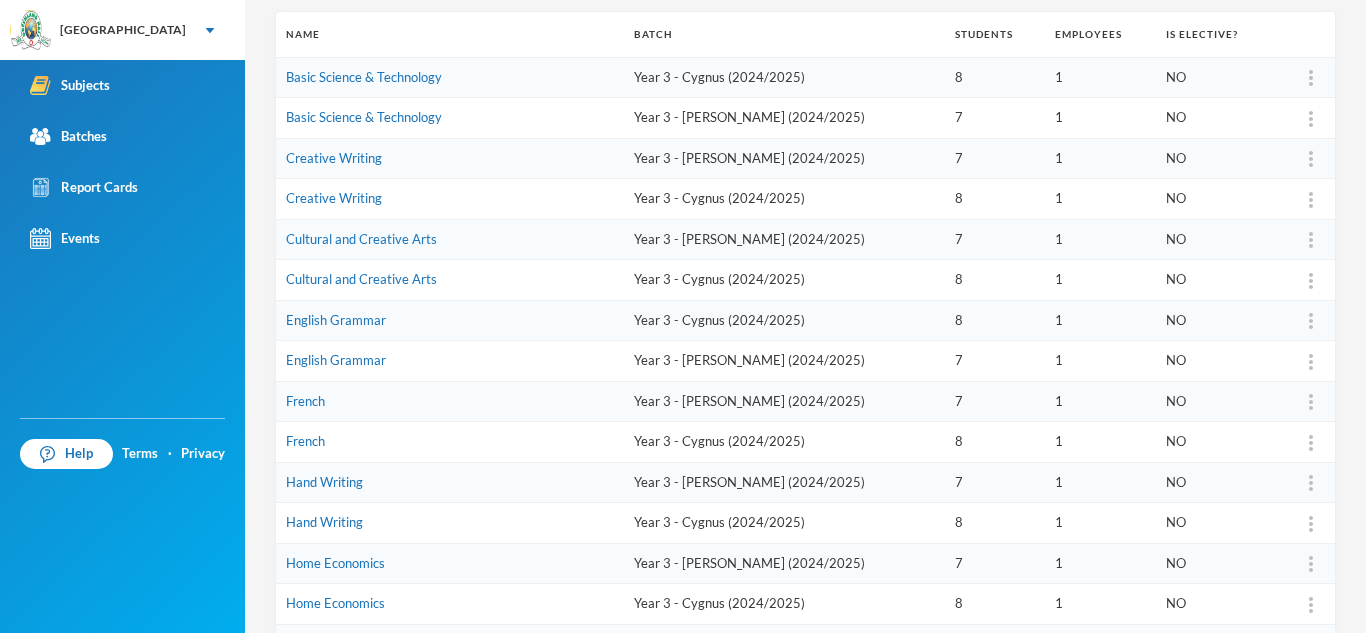 click on "Home Economics" at bounding box center [450, 604] 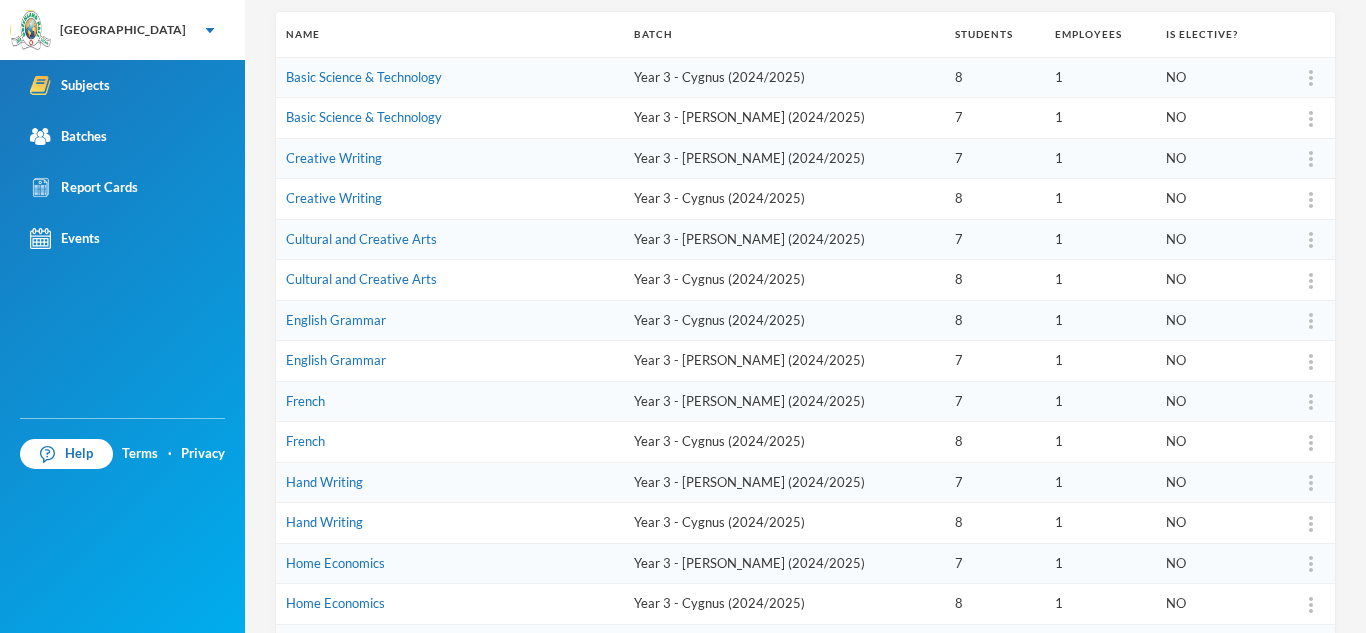 click on "Home Economics" at bounding box center (450, 604) 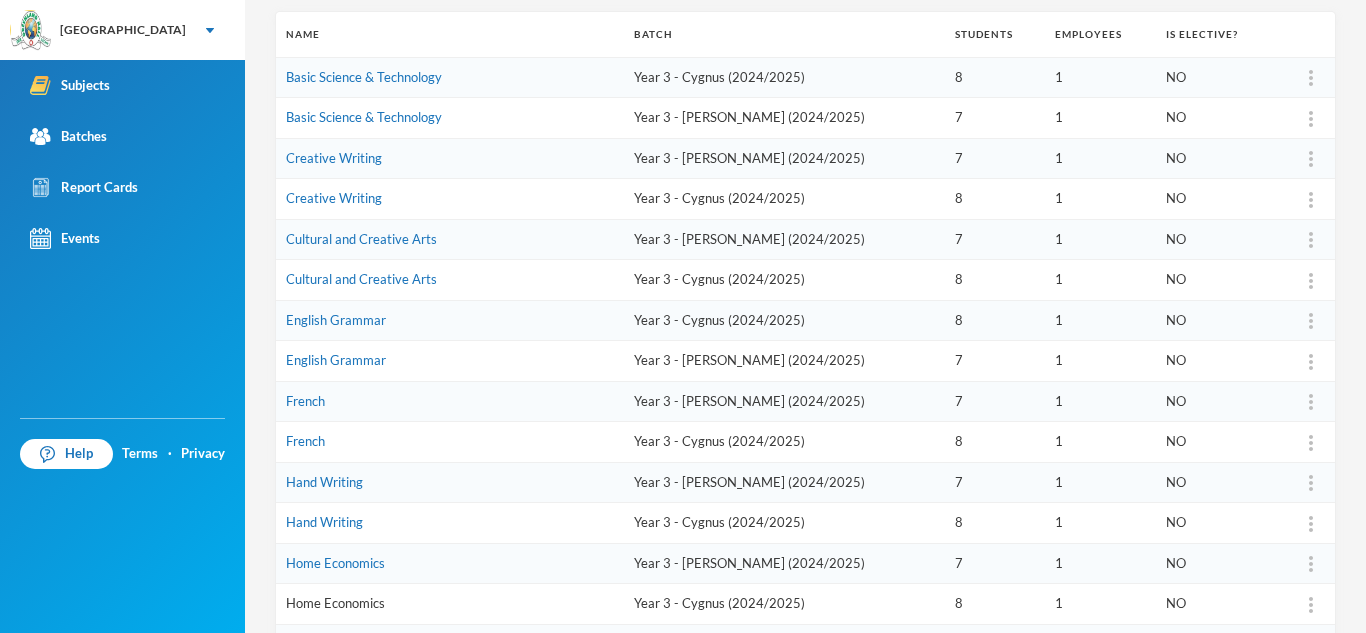 click on "Home Economics" at bounding box center [335, 603] 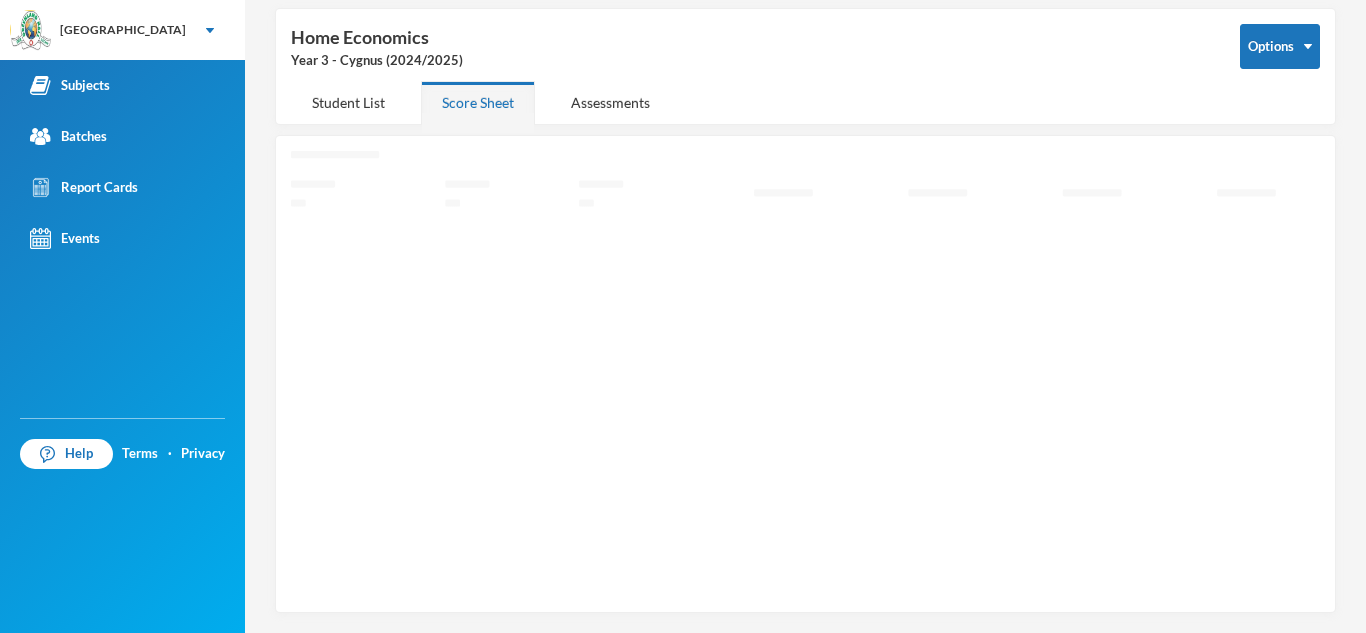 scroll, scrollTop: 87, scrollLeft: 0, axis: vertical 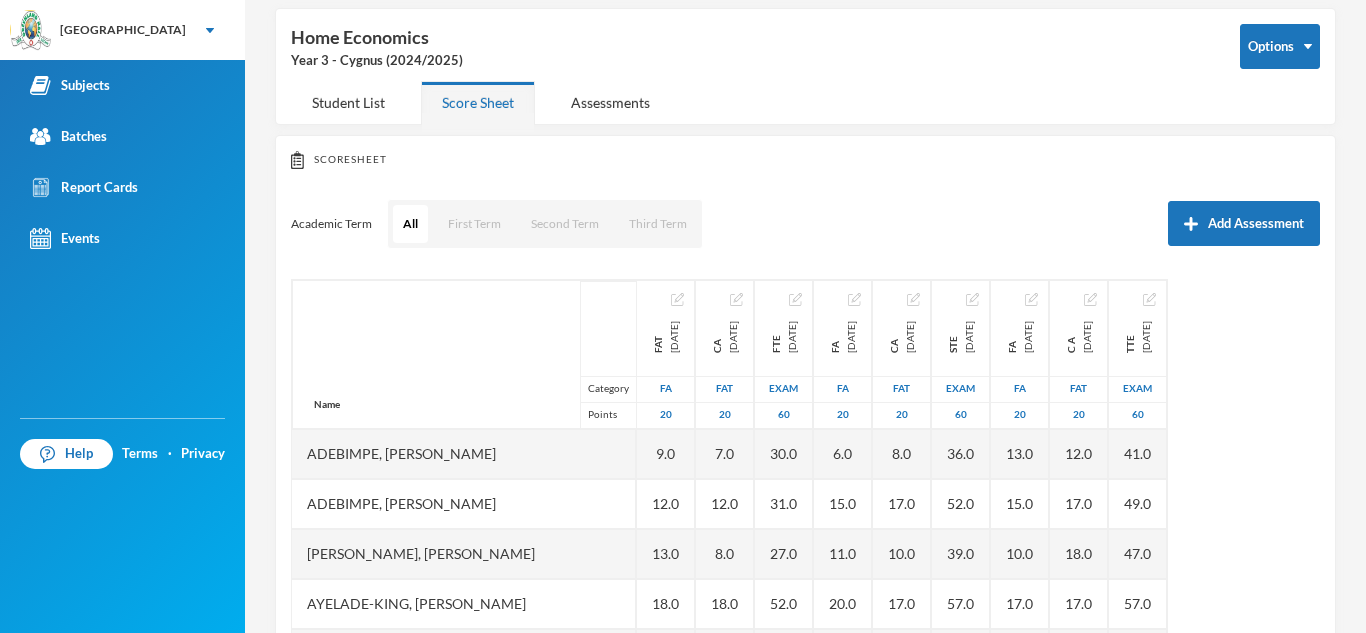 click on "Name   Category Points Adebimpe, Kehinde Emmanuel Adebimpe, Taiwo Emmanuella Adekoya, Ewaoluwa Aliyah Ayelade-king, Ayomiposi Daniel Durojaiye, Zion Iteoluwa Owodolu, Oluwaferanmi Kunle Oyewunmi, Tolulope Favour Sobanjo, Moyosoreoluwa Josephine Tochukwu, Favour Precious Tope-owolewa, Aamaal Kikelomo Tugbobo, Olamide Joel FAT 2024-10-07 FA 20 9.0 12.0 13.0 18.0 12.0 17.0 15.0 17.0 5.0 13.0 16.0 CA 2024-11-22 FAT 20 7.0 12.0 8.0 18.0 13.0 15.0 20.0 15.0 5.0 9.0 11.0 FTE 2024-12-06 Exam 60 30.0 31.0 27.0 52.0 46.0 38.0 52.0 52.0 22.0 29.0 39.0 FA 2025-01-31 FA 20 6.0 15.0 11.0 20.0 14.5 EX EX 20.0 7.0 15.0 10.0 CA 2025-03-07 FAT 20 8.0 17.0 10.0 17.0 13.0 EX EX 15.0 5.0 13.0 18.0 STE 2025-04-04 Exam 60 36.0 52.0 39.0 57.0 55.0 EX EX 59.0 25.0 51.0 54.0 FA 2025-05-23 FA 20 13.0 15.0 10.0 17.0 13.0 EX EX 15.0 EX 9.0 15.0 C A 2025-06-26 FAT 20 12.0 17.0 18.0 17.0 18.0 EX EX 19.0 EX 14.0 19.0 TTE 2025-07-18 Exam 60 41.0 49.0 47.0 57.0 53.0 EX EX 57.0 EX 48.0 50.0" at bounding box center (805, 529) 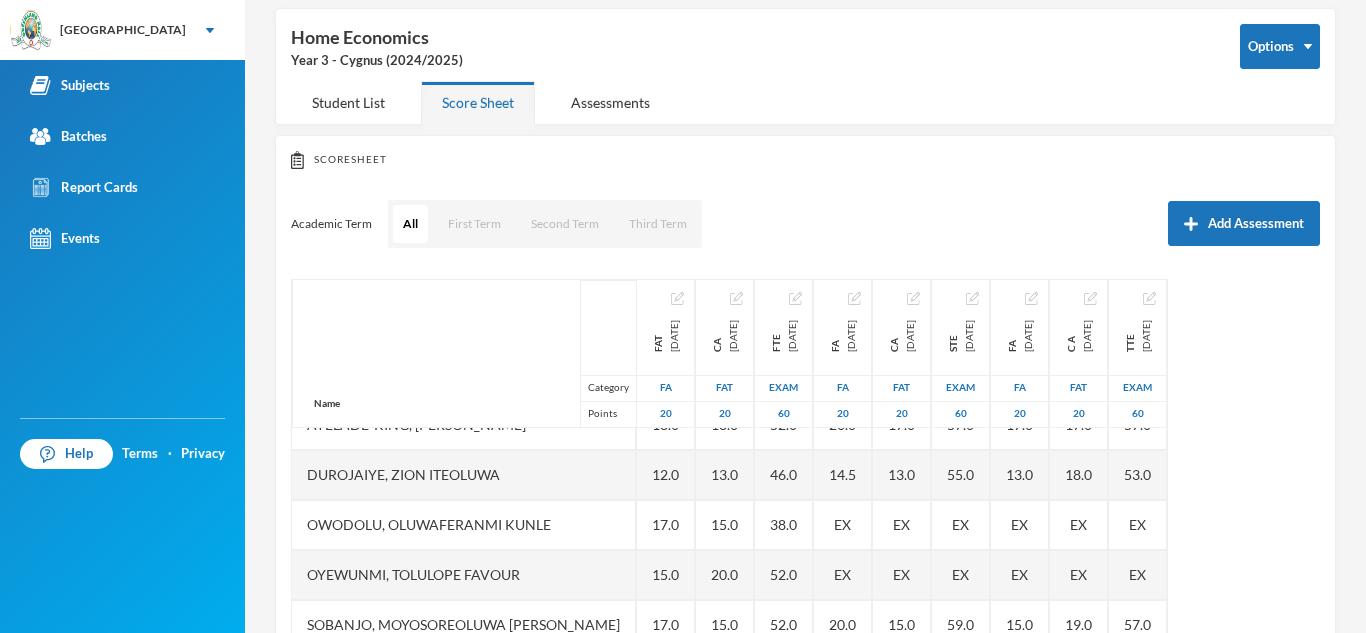 scroll, scrollTop: 201, scrollLeft: 0, axis: vertical 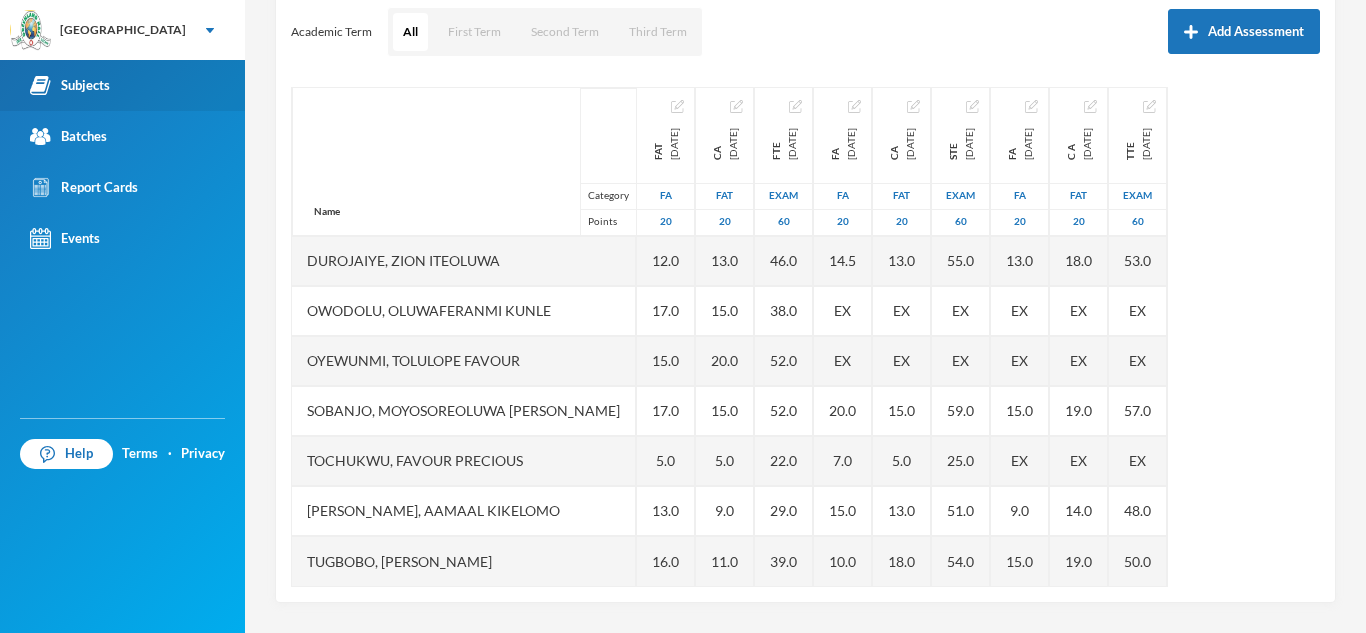 click on "Subjects" at bounding box center [122, 85] 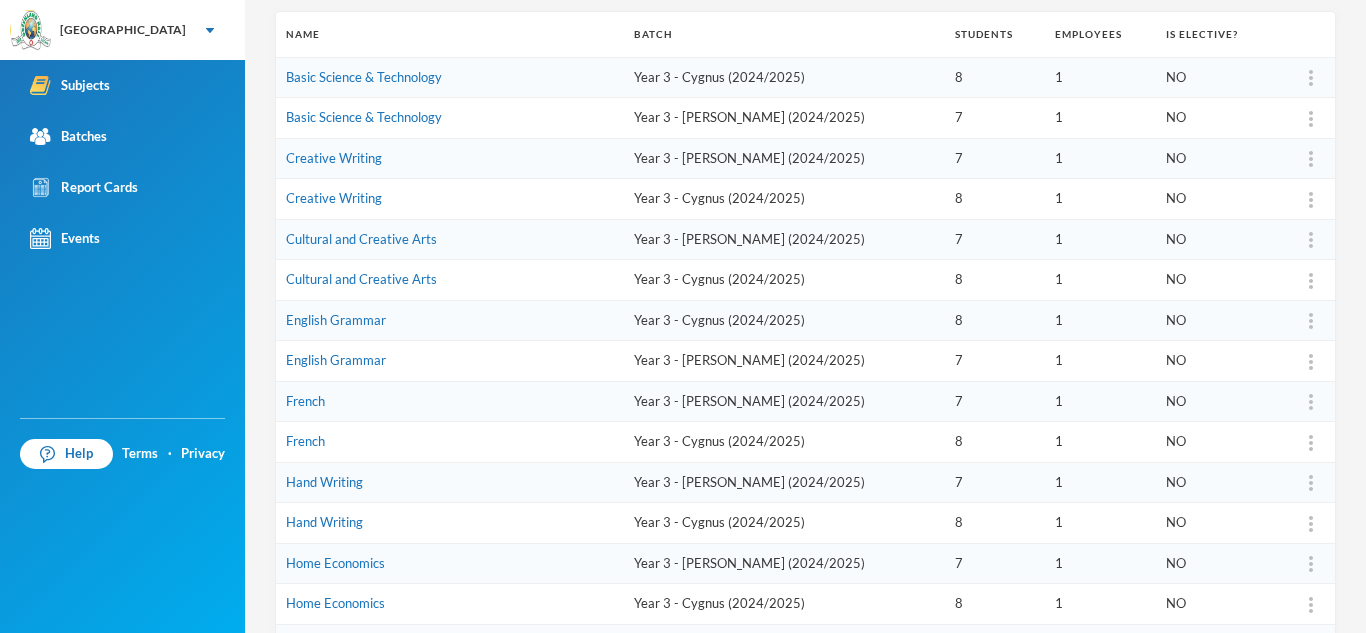 click on "Name" at bounding box center (450, 34) 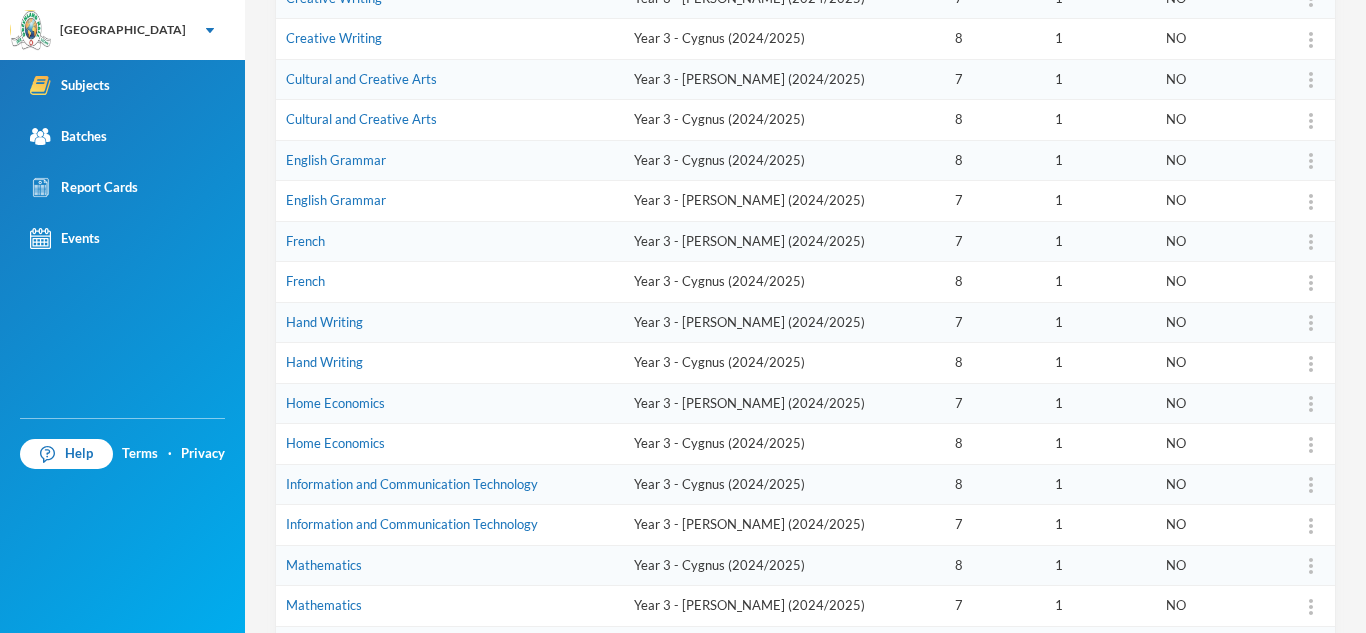 scroll, scrollTop: 479, scrollLeft: 0, axis: vertical 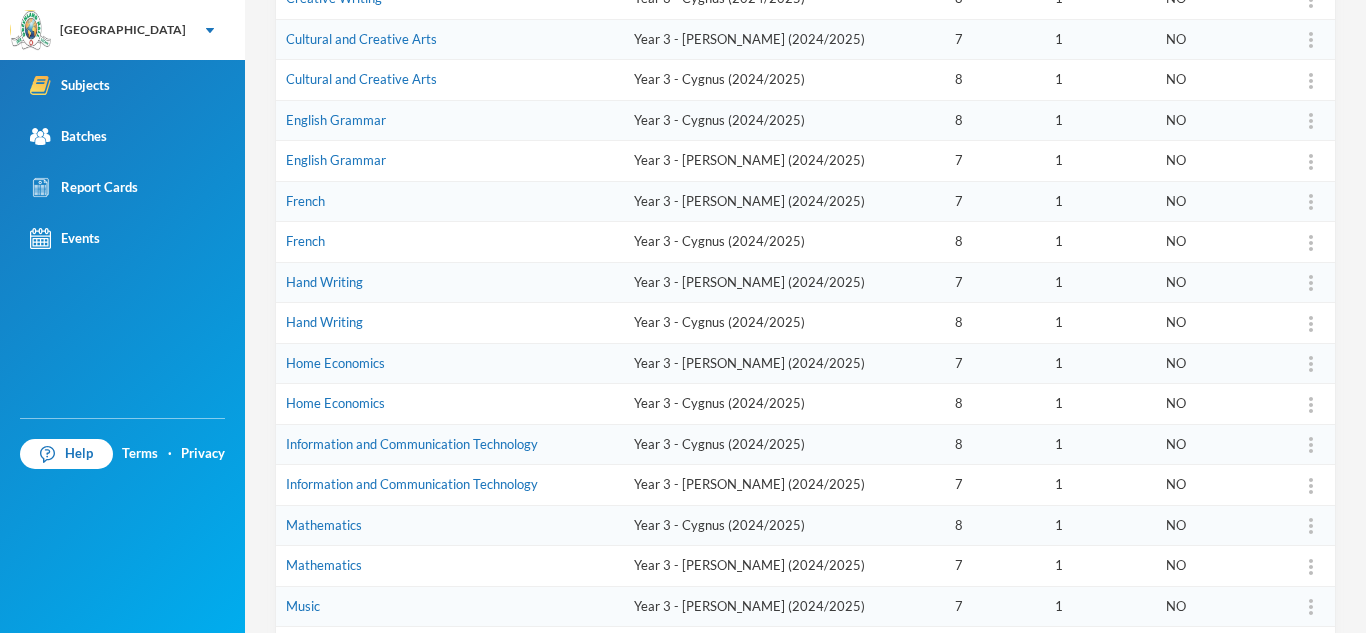click on "Year 3 - Cygnus (2024/2025)" at bounding box center [784, 525] 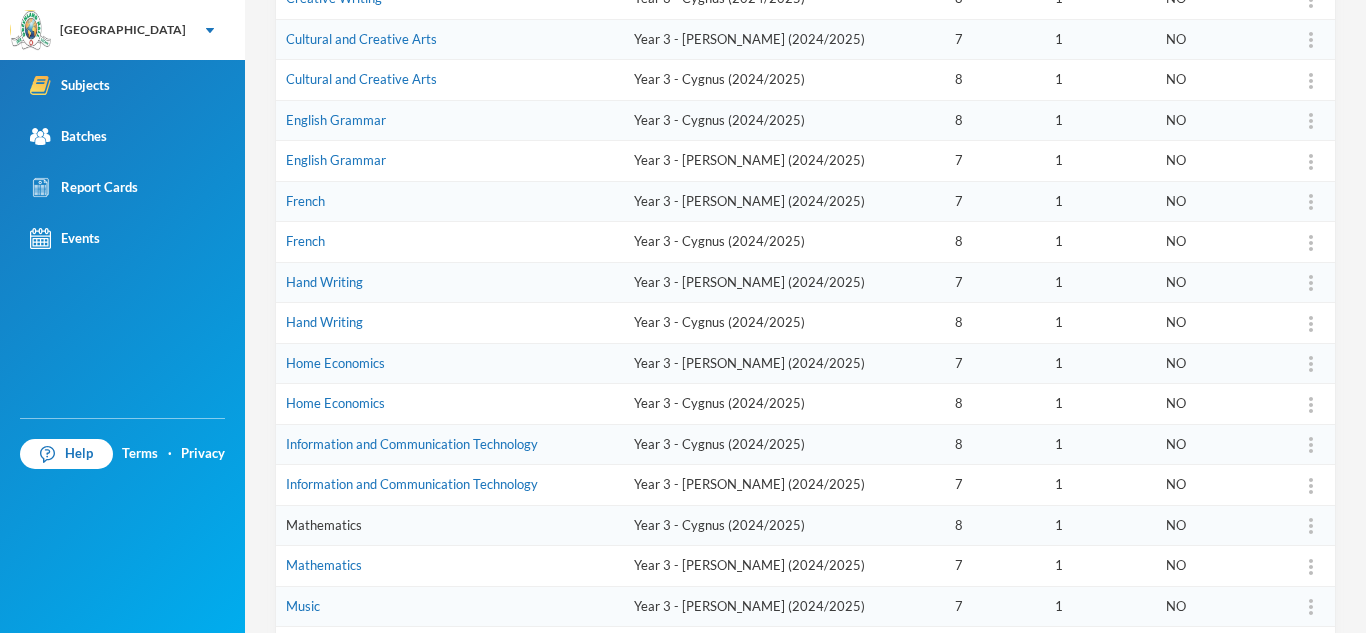 click on "Mathematics" at bounding box center [324, 525] 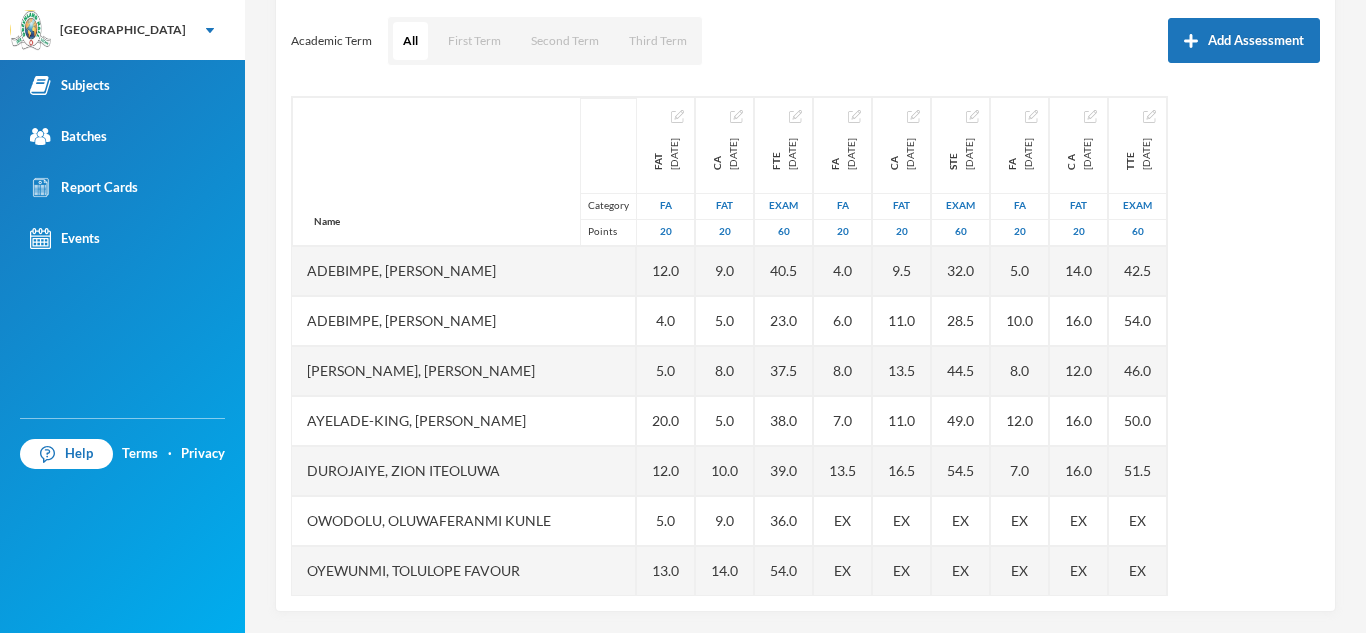 scroll, scrollTop: 279, scrollLeft: 0, axis: vertical 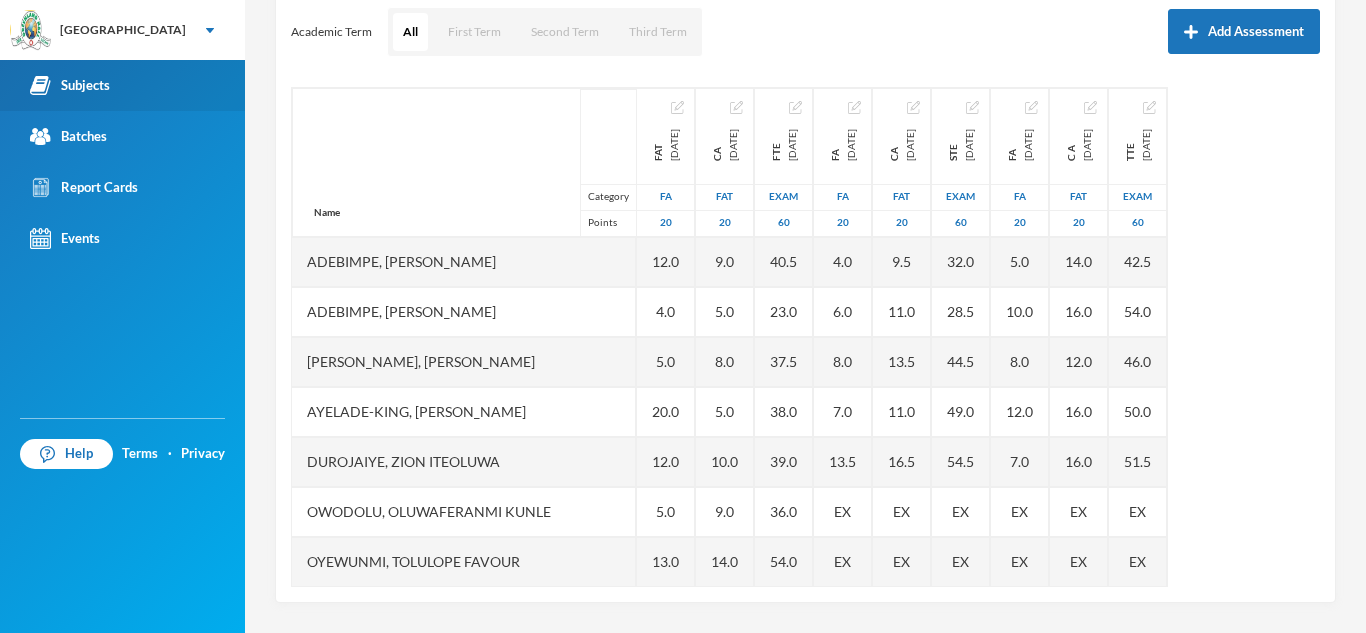 click on "Subjects" at bounding box center [122, 85] 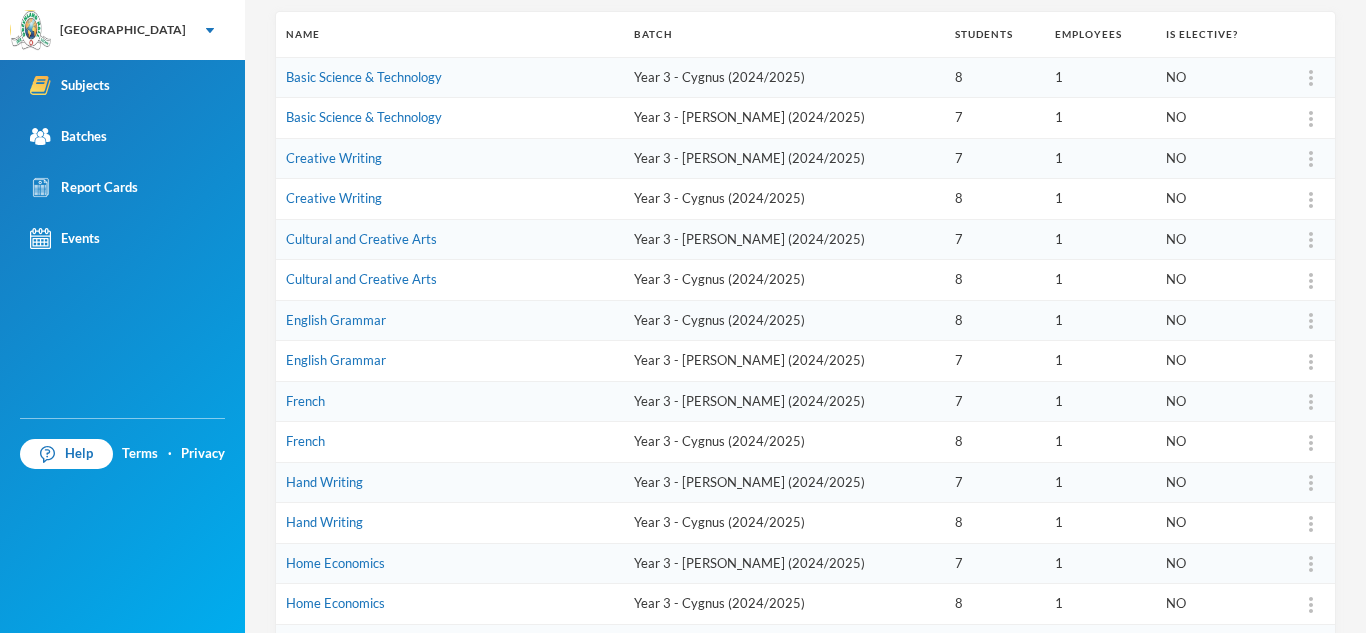click on "Hand Writing" at bounding box center (450, 482) 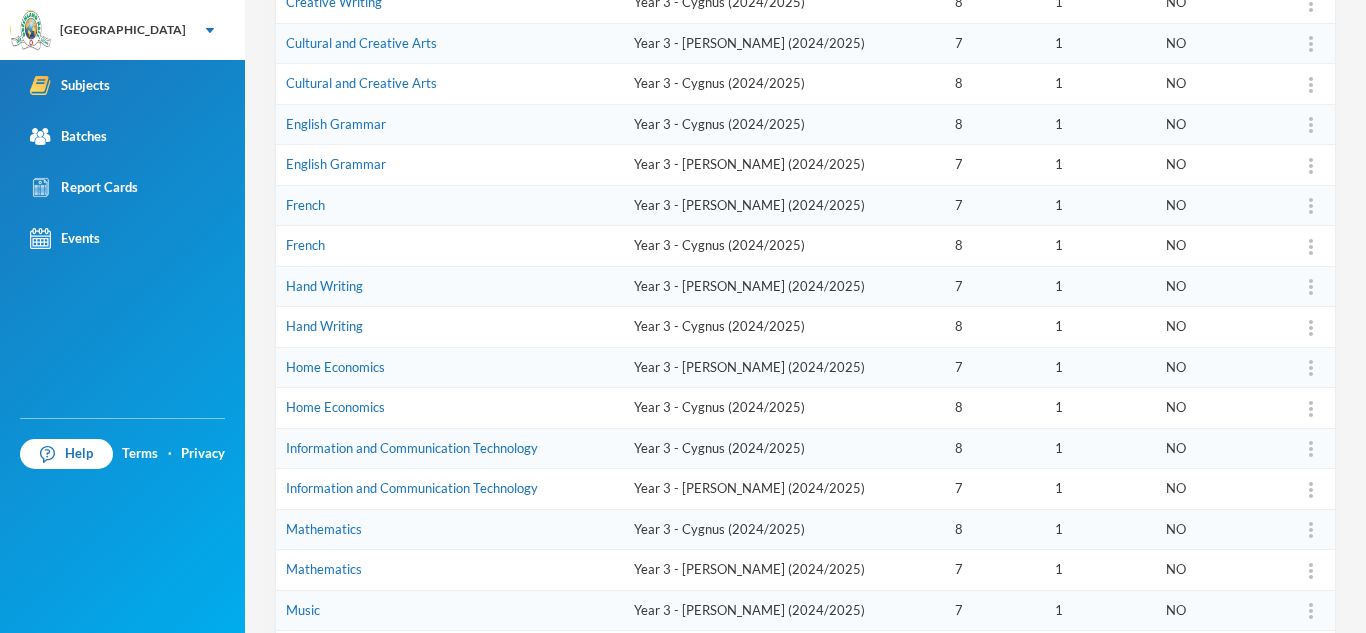scroll, scrollTop: 479, scrollLeft: 0, axis: vertical 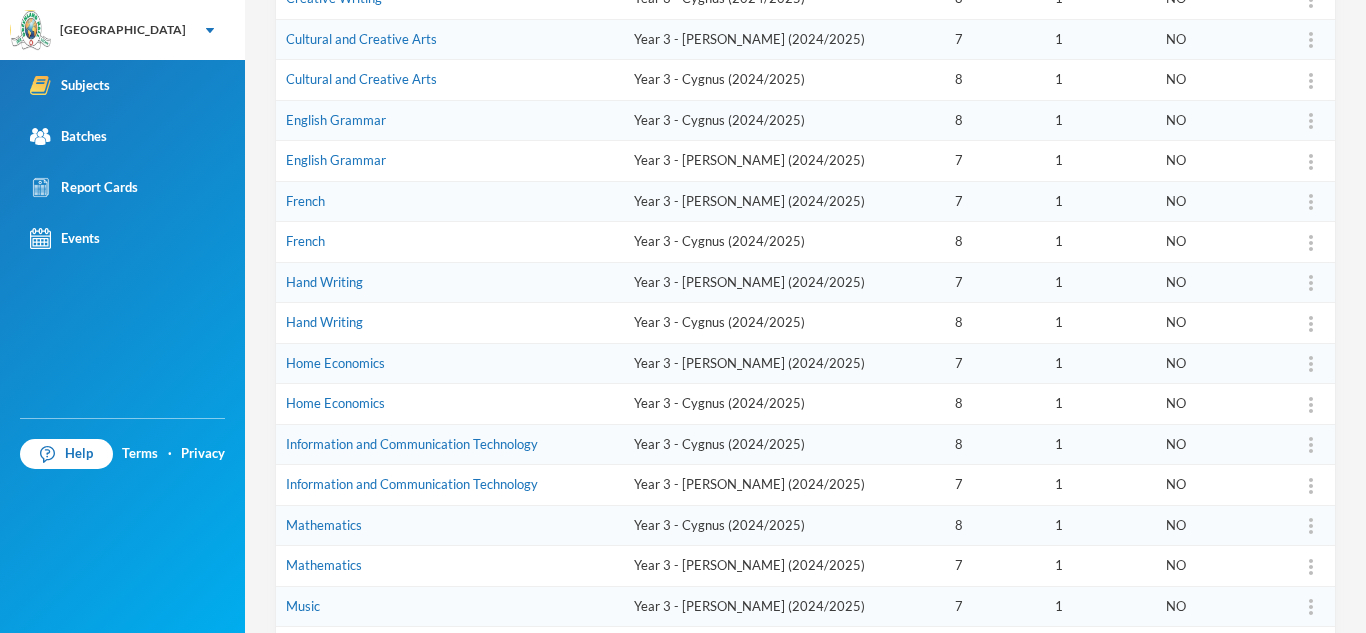 click on "Mathematics" at bounding box center [450, 566] 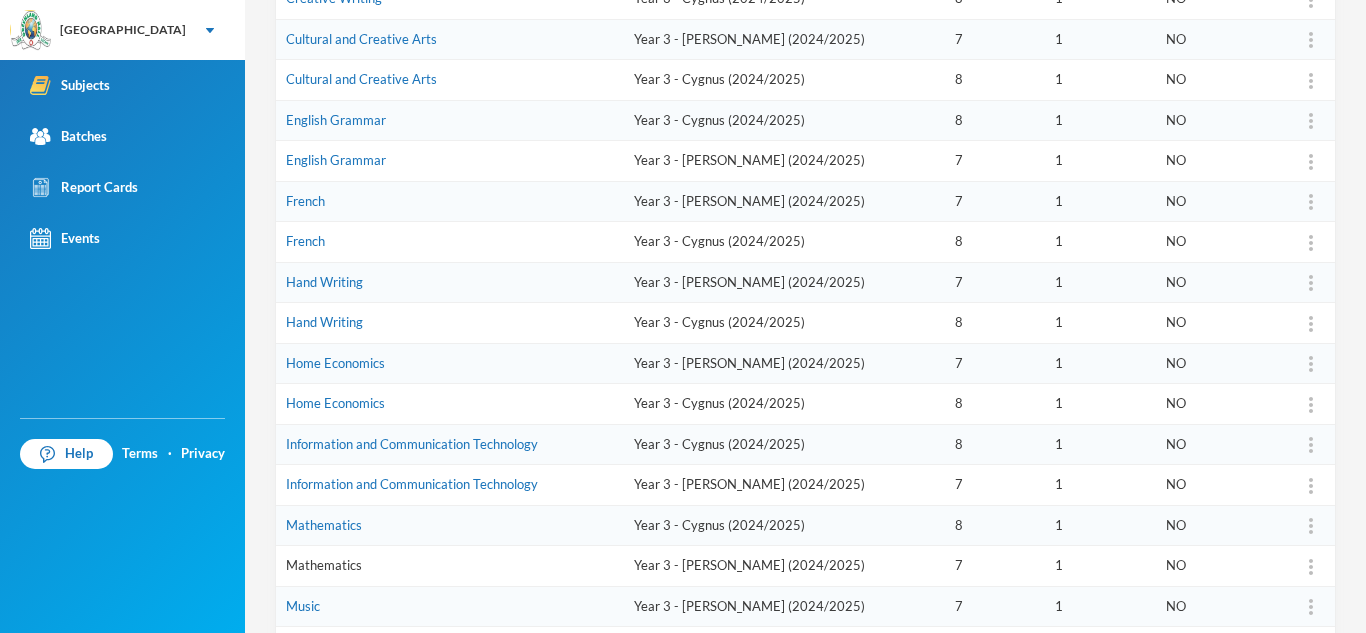 click on "Mathematics" at bounding box center [324, 565] 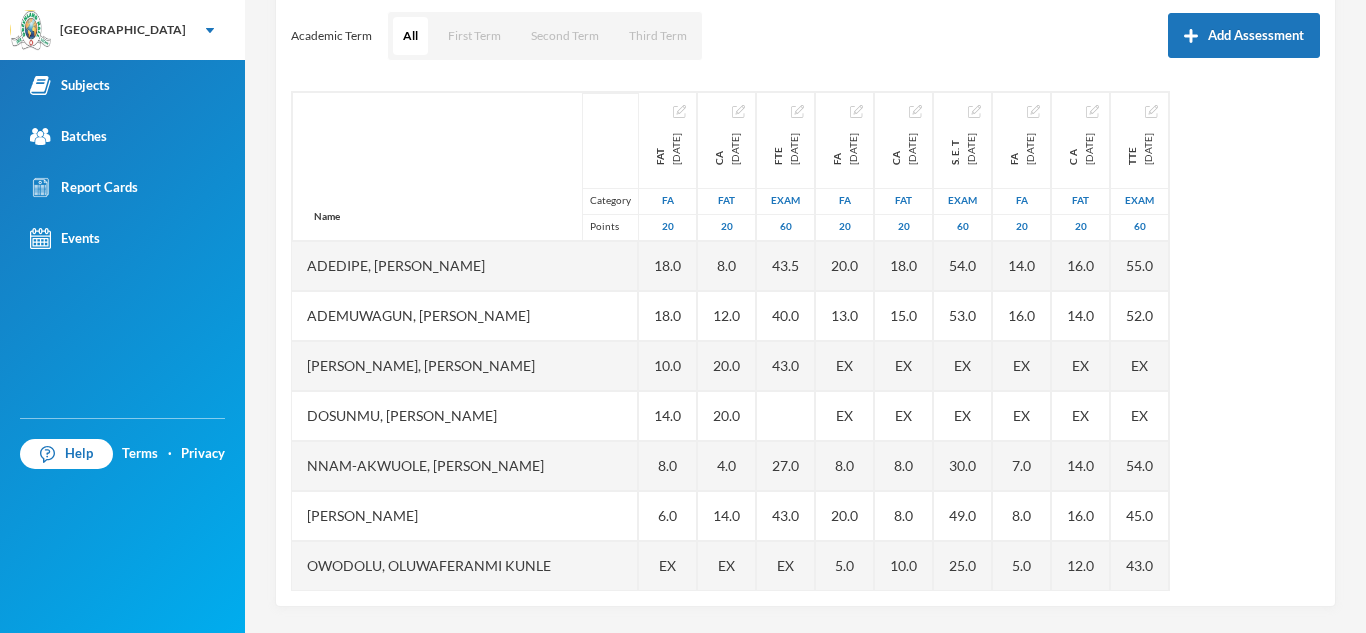 scroll, scrollTop: 279, scrollLeft: 0, axis: vertical 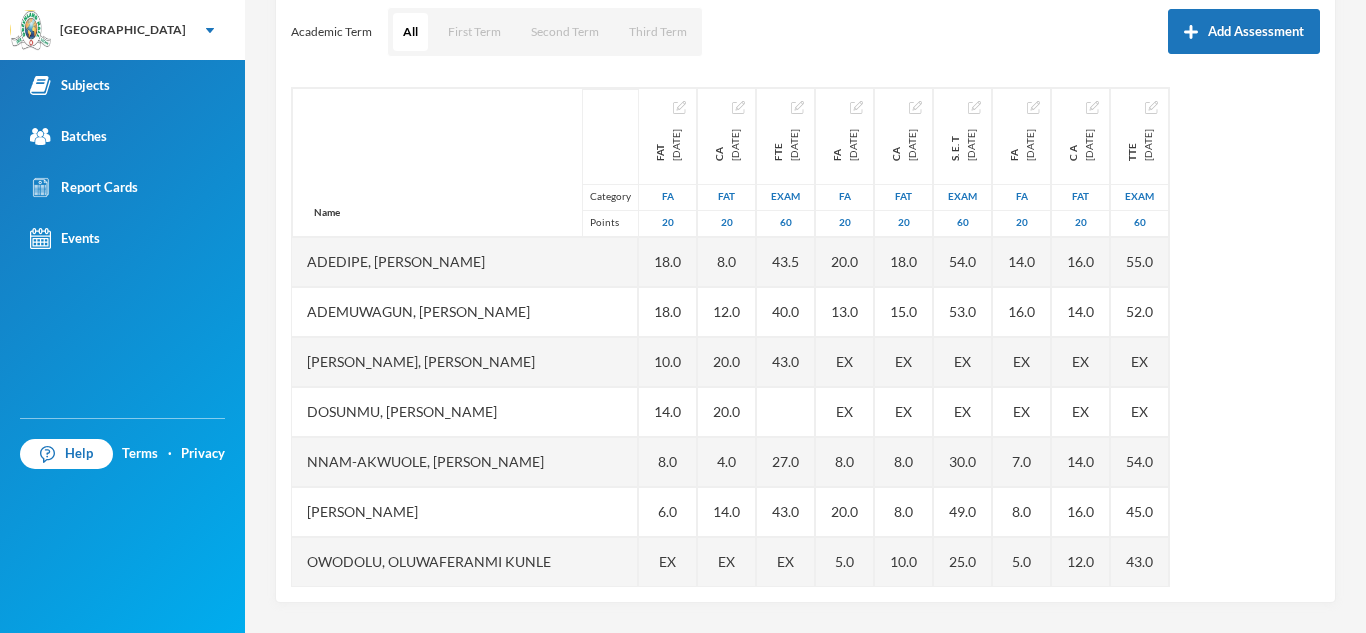click on "Name   Category Points Adedipe, Iseoluwa Lael Ademuwagun, Keshinro Samson Dawodu, Nimaah Lailat Dosunmu, Usman Williams Nnam-akwuole, Catherine Chiwendu Ogedengbe, James Ozauogwu Owodolu, Oluwaferanmi Kunle Oyewole, Royalty Oluwaferanmi Shekoni, Mumeen Gbolahan Victor-idowu, Oluwadarasimi Goodness FAT 2024-10-07 FA 20 18.0 18.0 10.0 14.0 8.0 6.0 EX 16.0 14.0 CA 2024-11-22 FAT 20 8.0 12.0 20.0 20.0 4.0 14.0 EX EX 10.0 20.0 FTE 2024-12-06 Exam 60 43.5 40.0 43.0 27.0 43.0 EX EX 55.0 60.0 FA 2025-01-31 FA 20 20.0 13.0 EX EX 8.0 20.0 5.0 EX 12.0 20.0 CA 2025-03-12 FAT 20 18.0 15.0 EX EX 8.0 8.0 10.0 EX 16.0 14.0 S. E. T 2025-04-04 Exam 60 54.0 53.0 EX EX 30.0 49.0 25.0 EX 49.0 60.0 FA 2025-05-23 FA 20 14.0 16.0 EX EX 7.0 8.0 5.0 EX 12.5 15.5 C A 2025-06-26 FAT 20 16.0 14.0 EX EX 14.0 16.0 12.0 EX 16.0 16.0 TTE 2025-07-18 Exam 60 55.0 52.0 EX EX 54.0 45.0 43.0 EX 56.0 58.0" at bounding box center [805, 337] 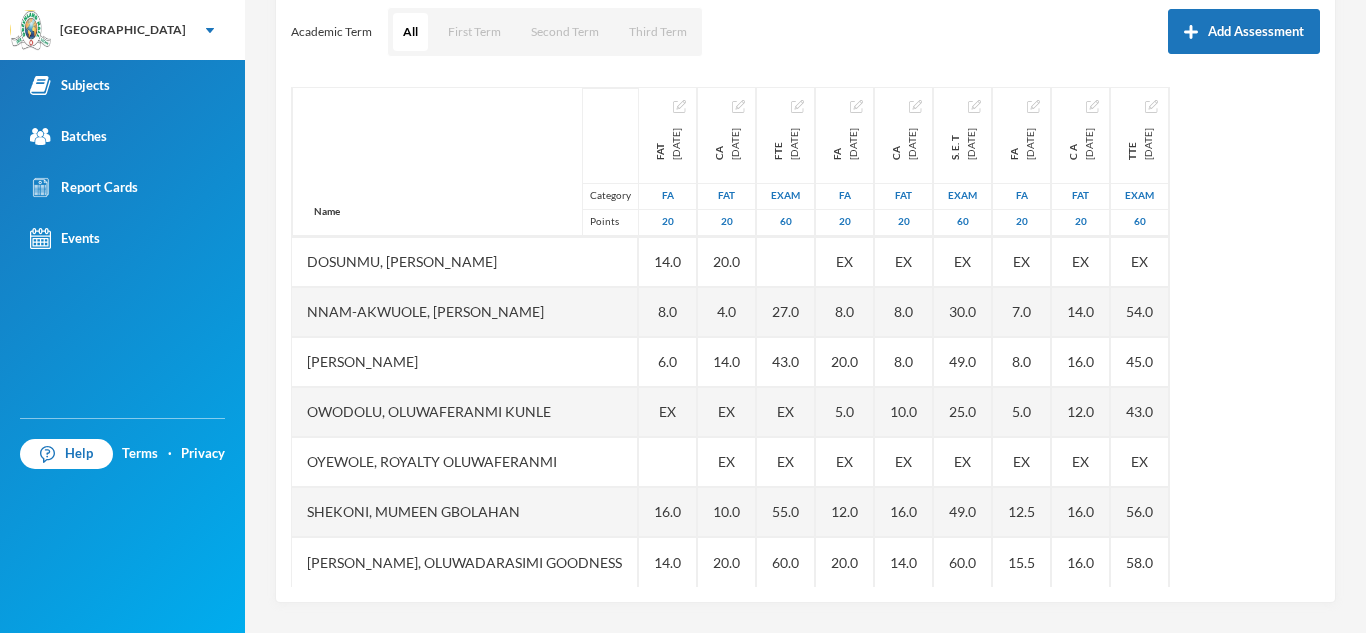 scroll, scrollTop: 151, scrollLeft: 0, axis: vertical 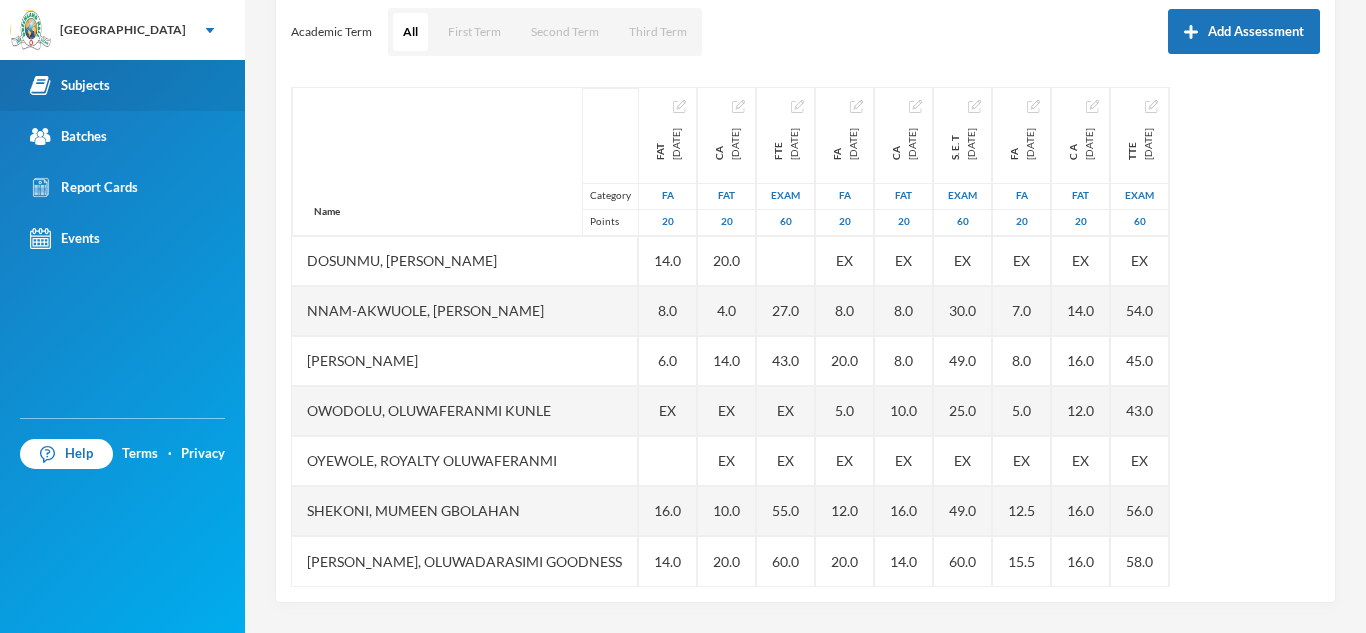 click on "Subjects" at bounding box center (122, 85) 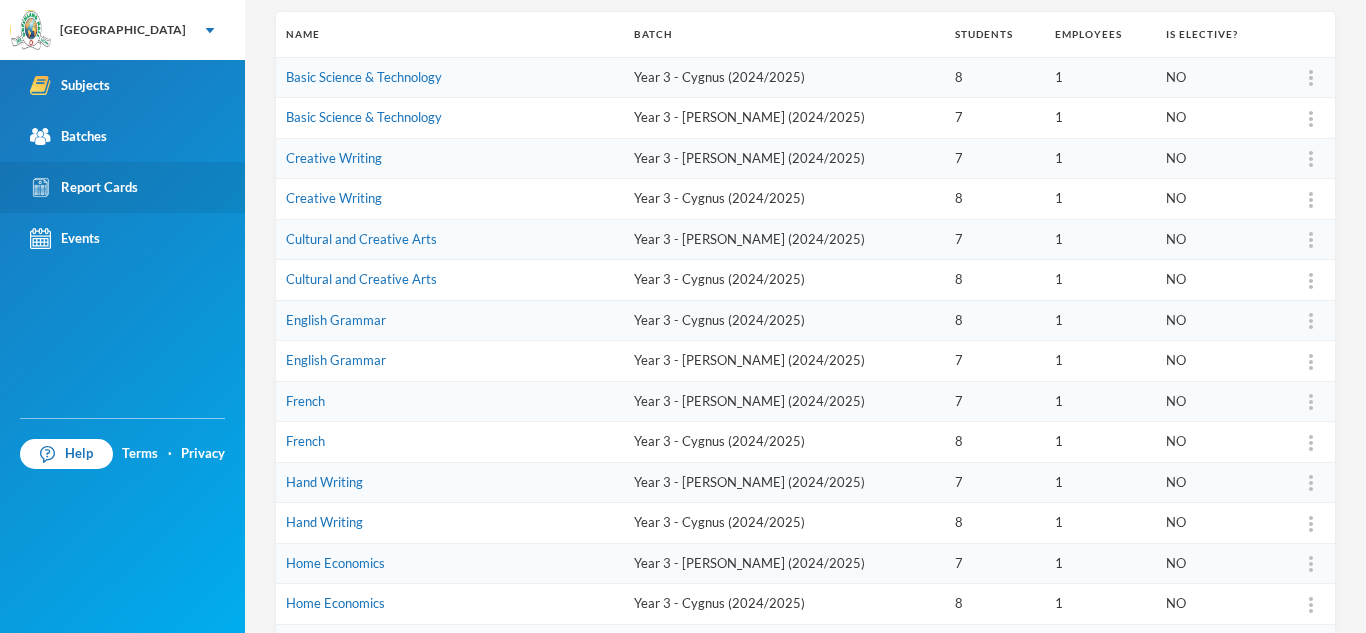 click on "Report Cards" at bounding box center (122, 187) 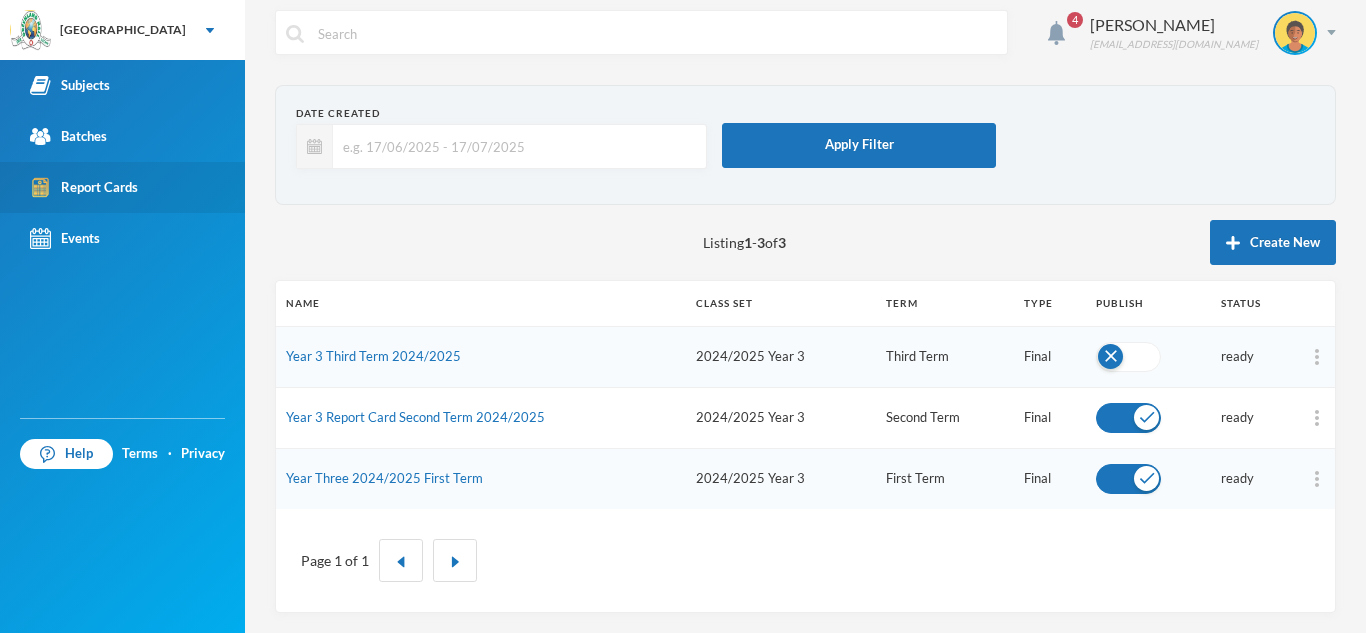 scroll, scrollTop: 10, scrollLeft: 0, axis: vertical 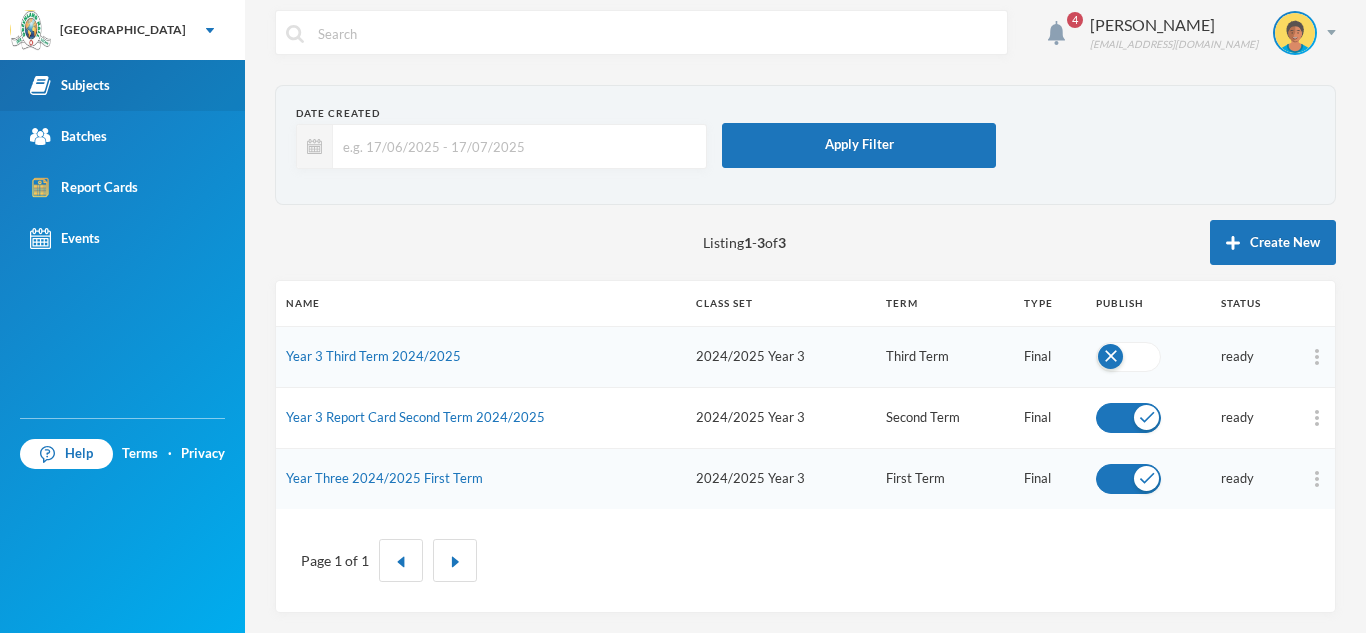 click on "Subjects" at bounding box center [122, 85] 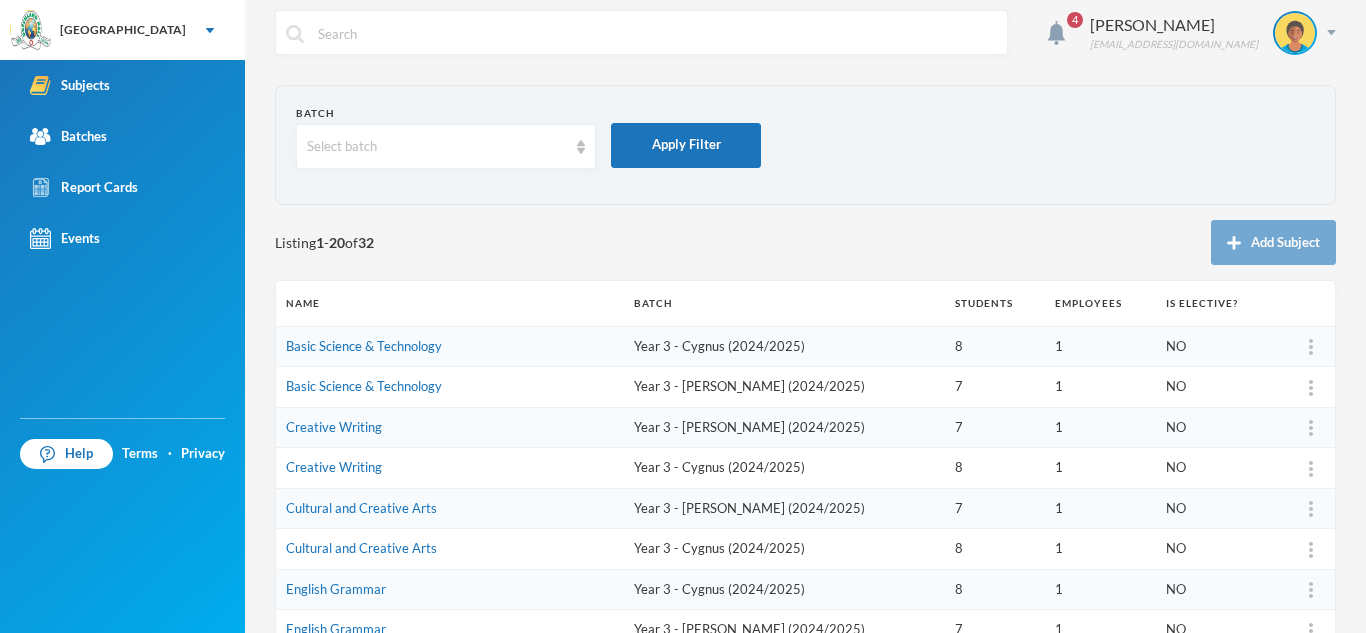 click on "Batch Select batch Apply Filter" at bounding box center (805, 145) 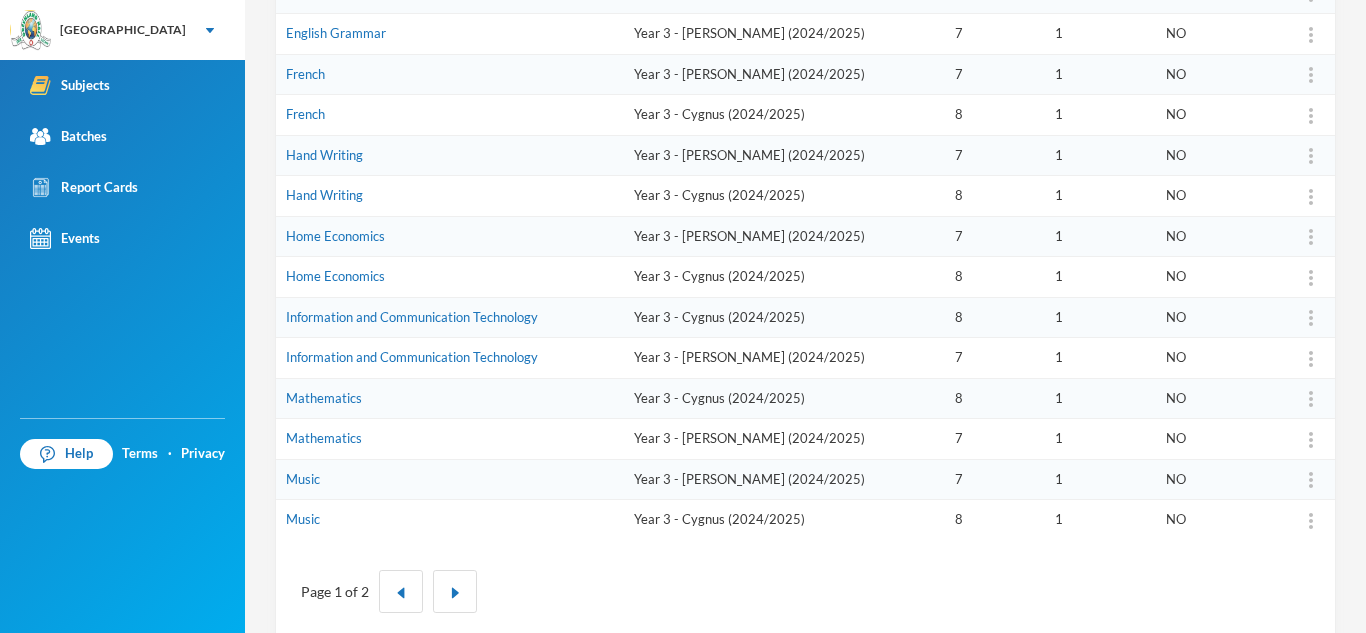 scroll, scrollTop: 637, scrollLeft: 0, axis: vertical 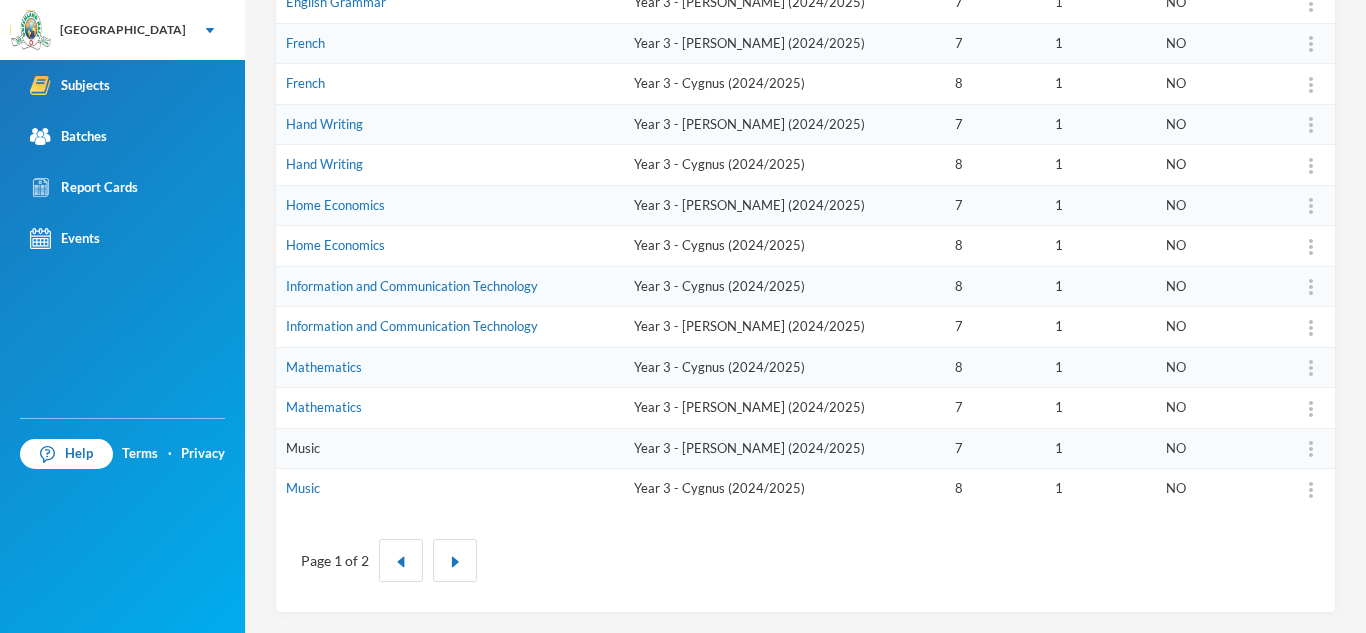 click on "Music" at bounding box center [303, 448] 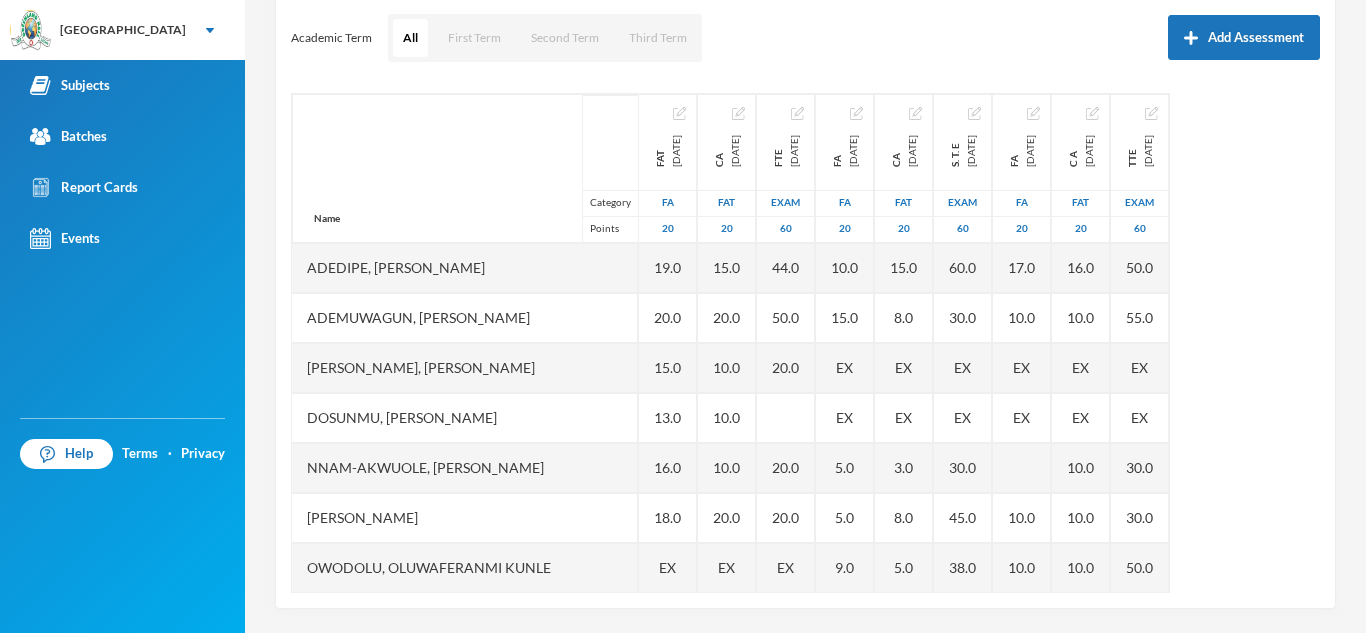 scroll, scrollTop: 279, scrollLeft: 0, axis: vertical 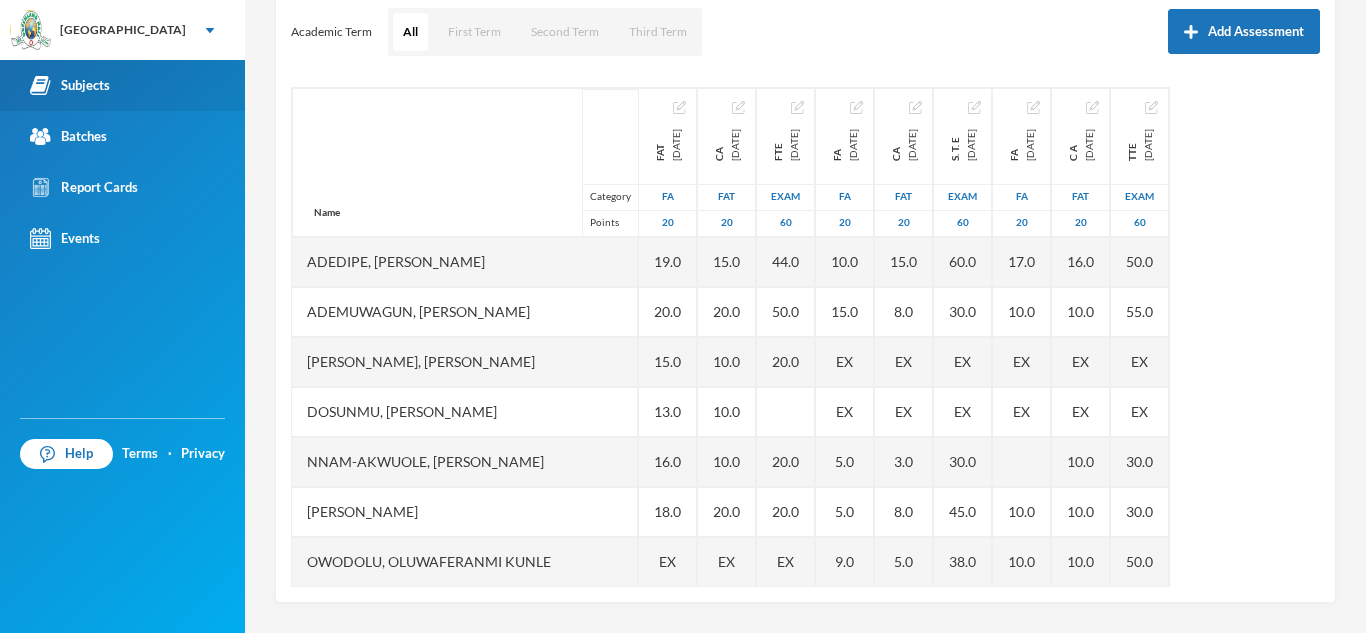click on "Subjects" at bounding box center [122, 85] 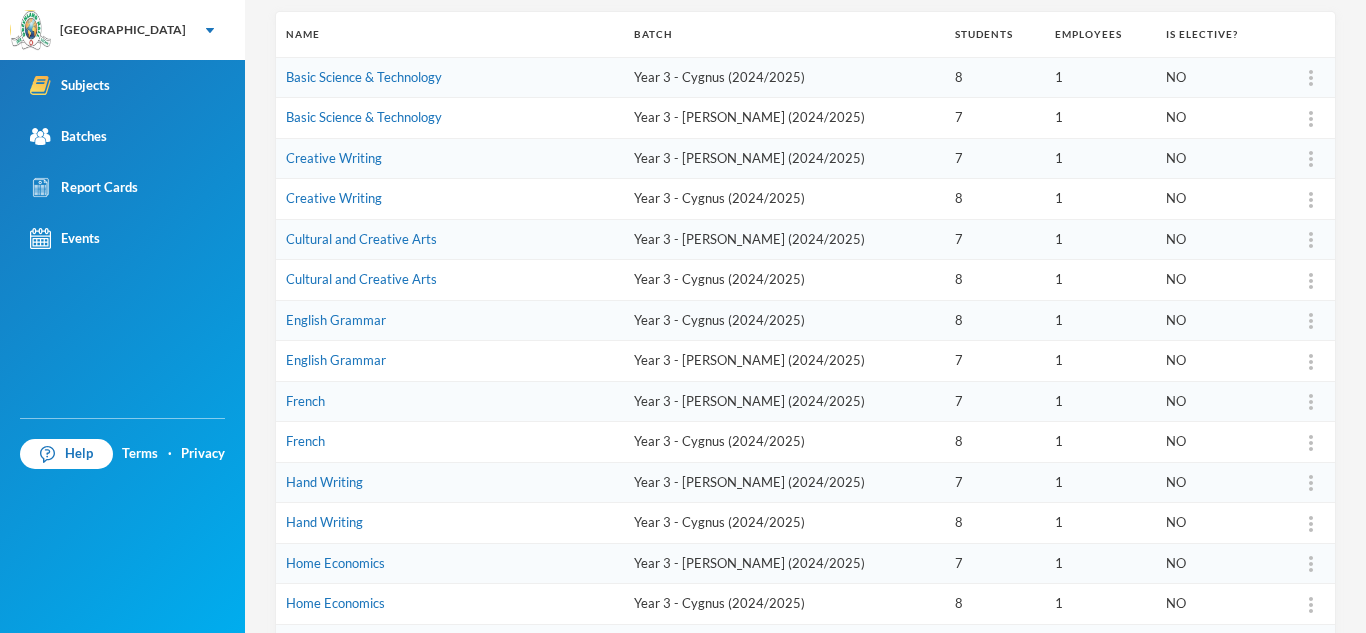 click on "Hand Writing" at bounding box center [450, 523] 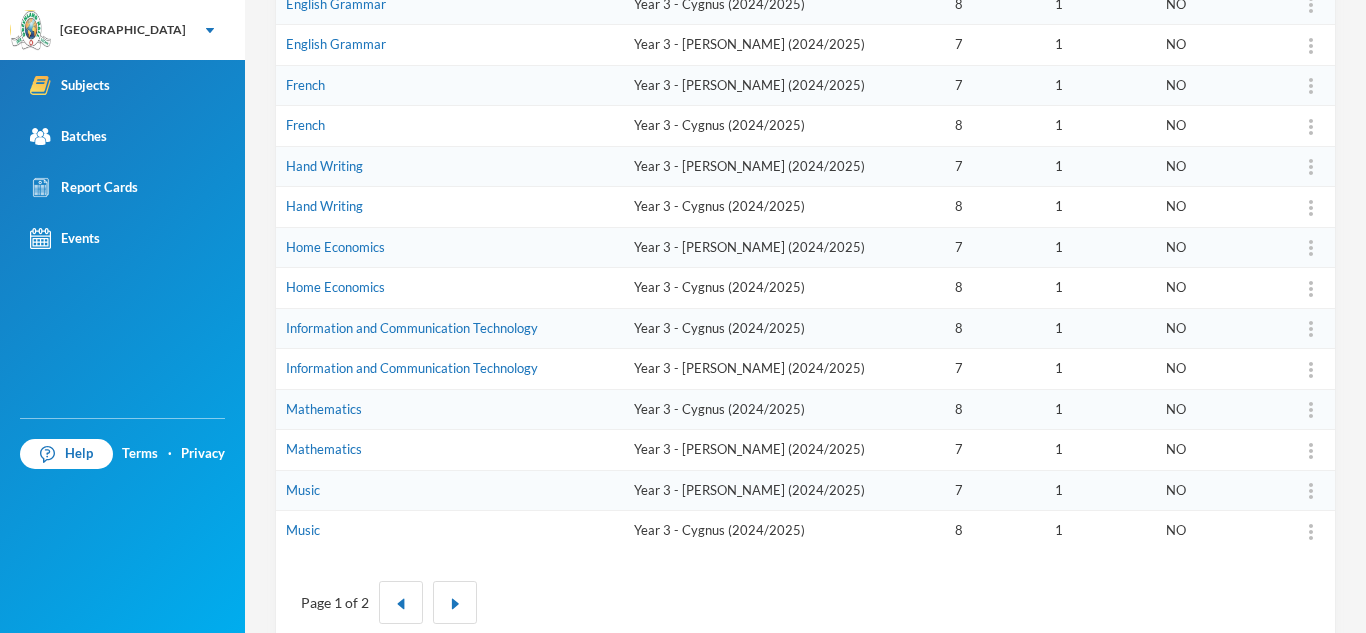 scroll, scrollTop: 599, scrollLeft: 0, axis: vertical 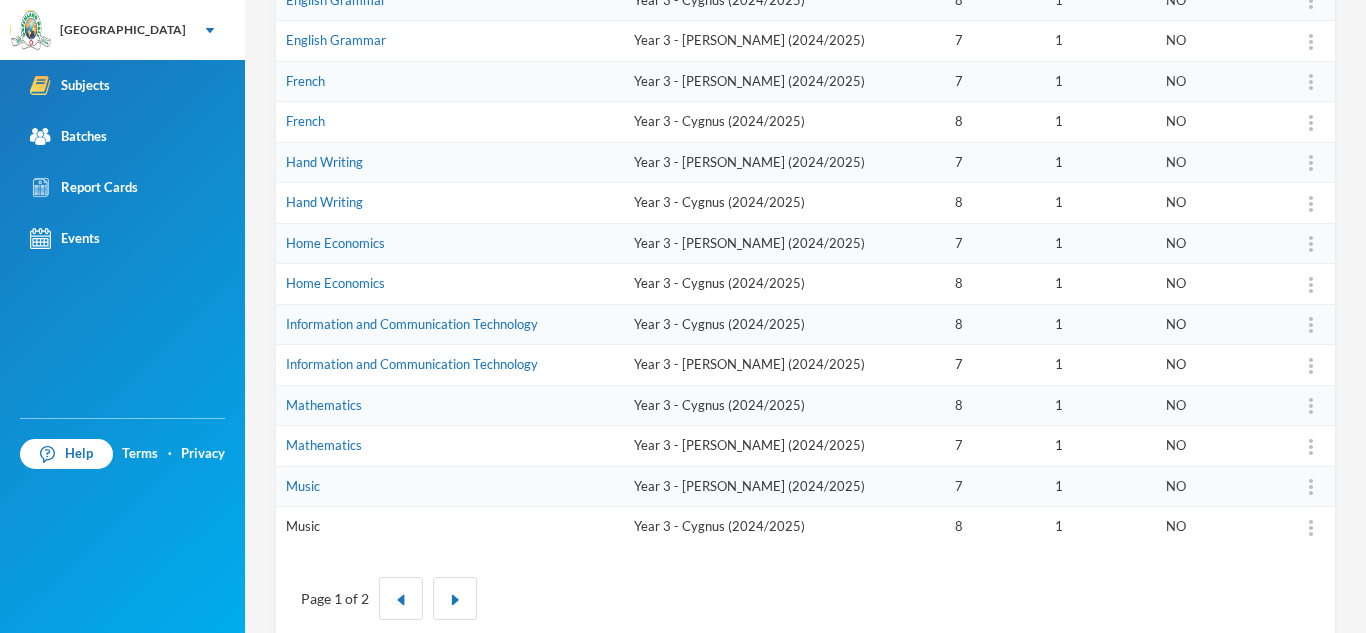 click on "Music" at bounding box center (303, 526) 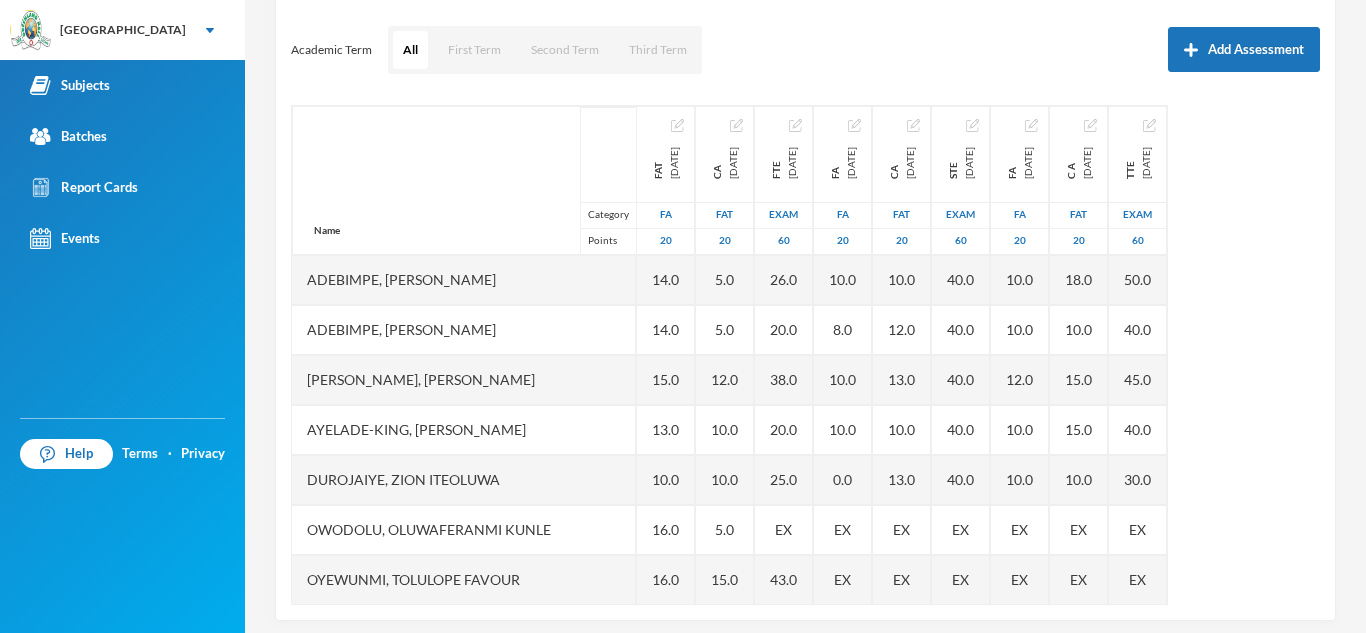scroll, scrollTop: 279, scrollLeft: 0, axis: vertical 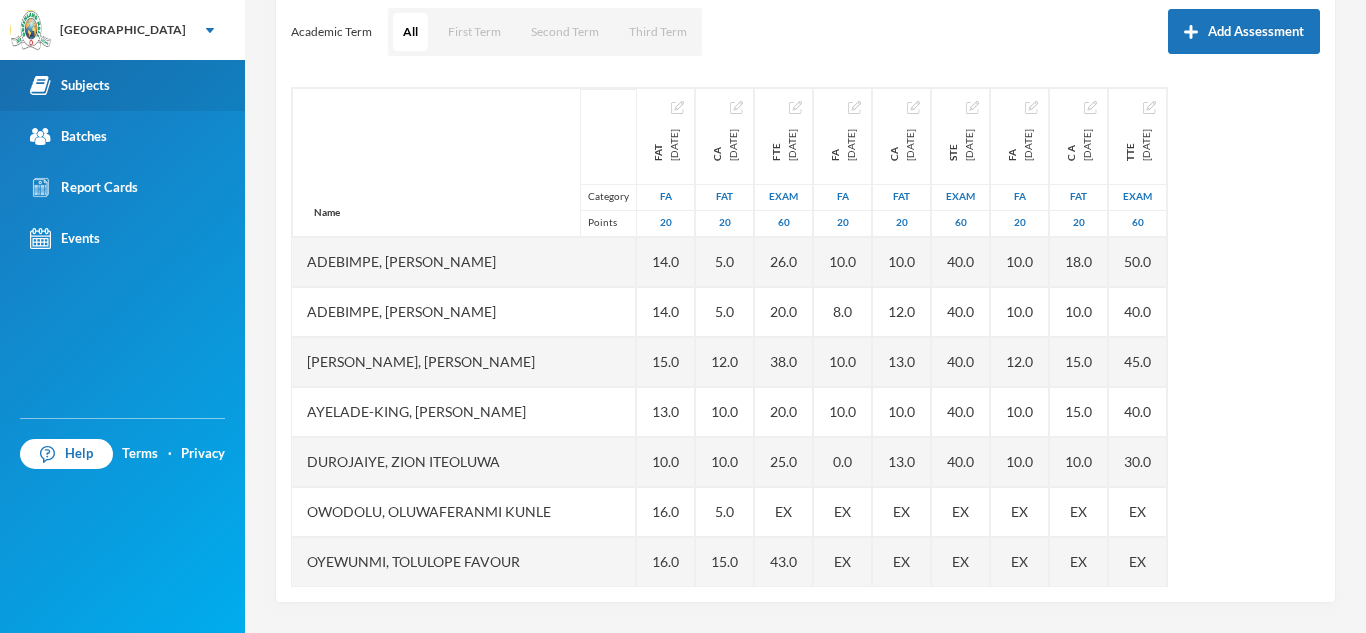 click on "Subjects" at bounding box center [122, 85] 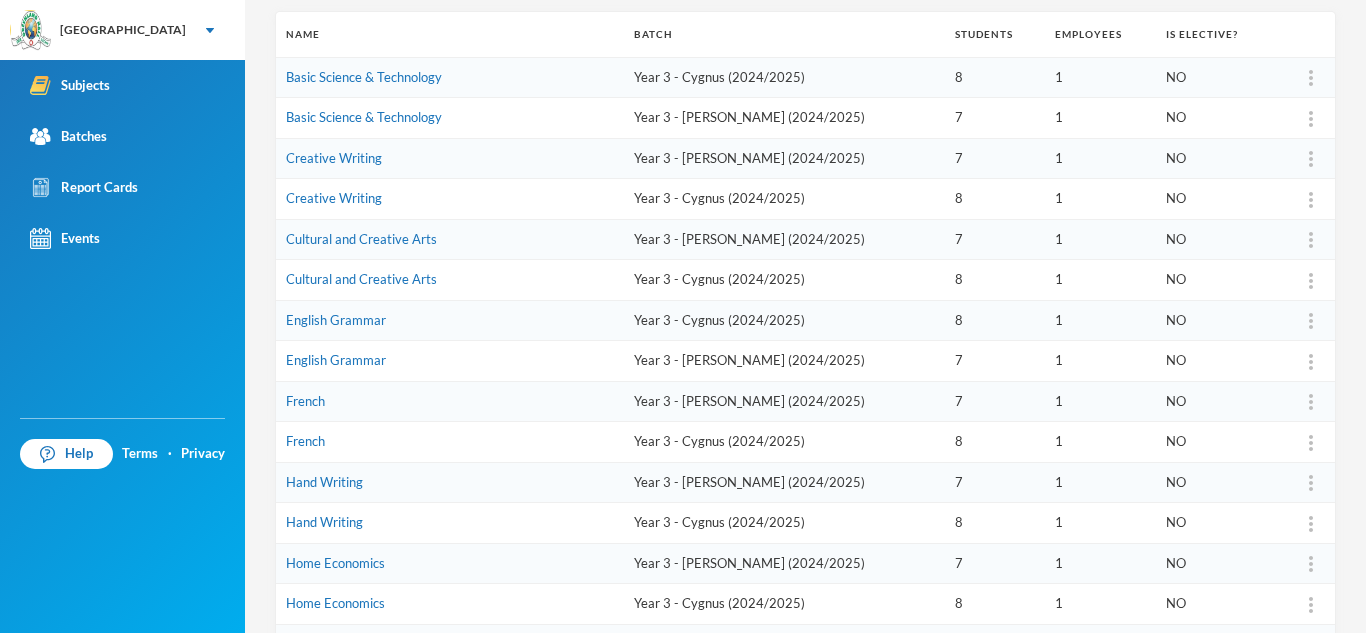 click on "Basic Science & Technology" at bounding box center [450, 118] 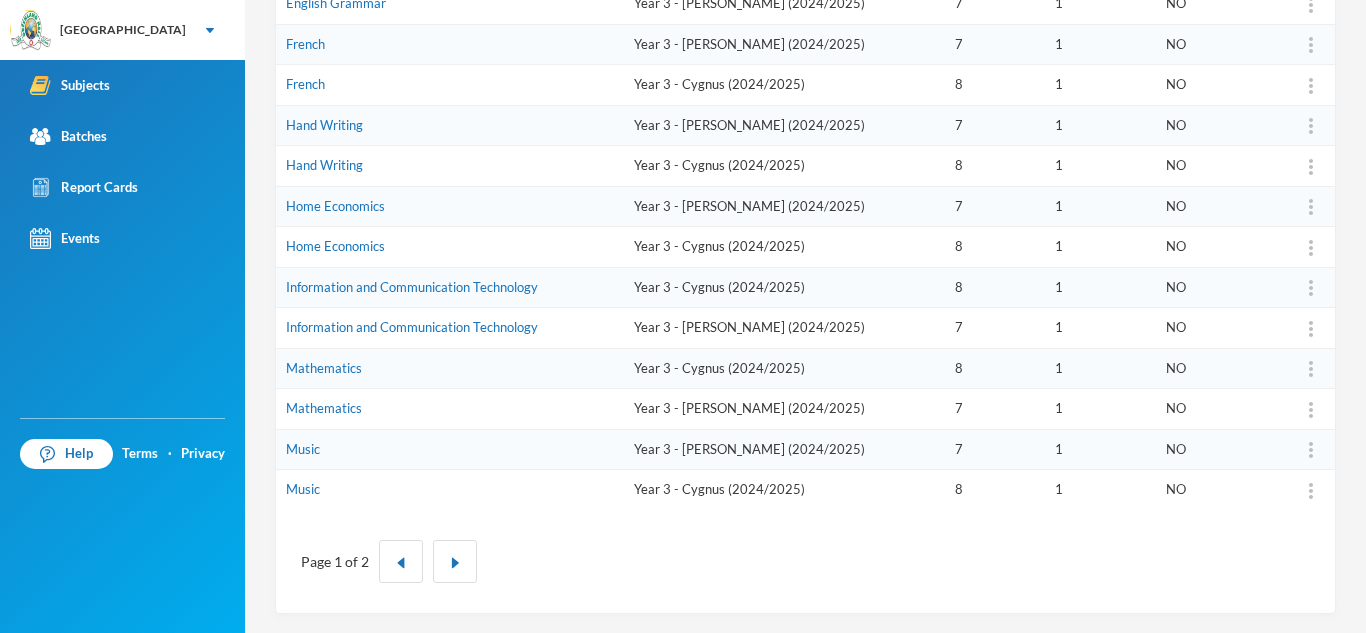 scroll, scrollTop: 637, scrollLeft: 0, axis: vertical 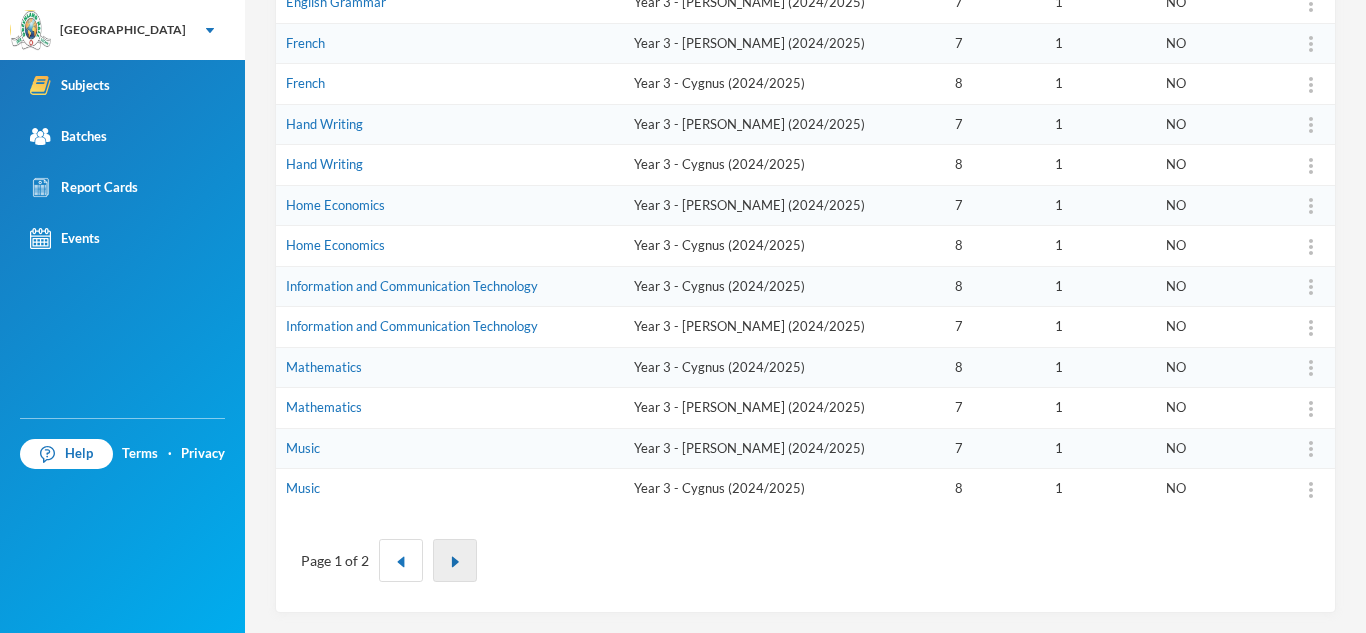 click at bounding box center [455, 560] 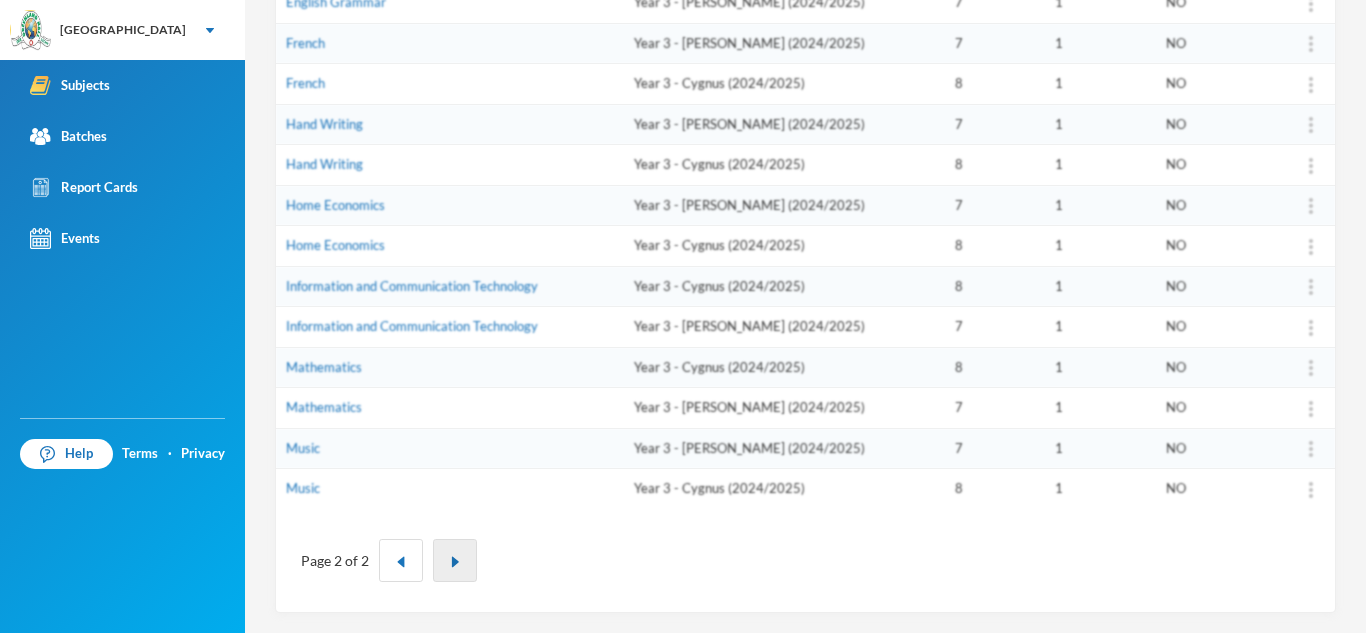 scroll, scrollTop: 313, scrollLeft: 0, axis: vertical 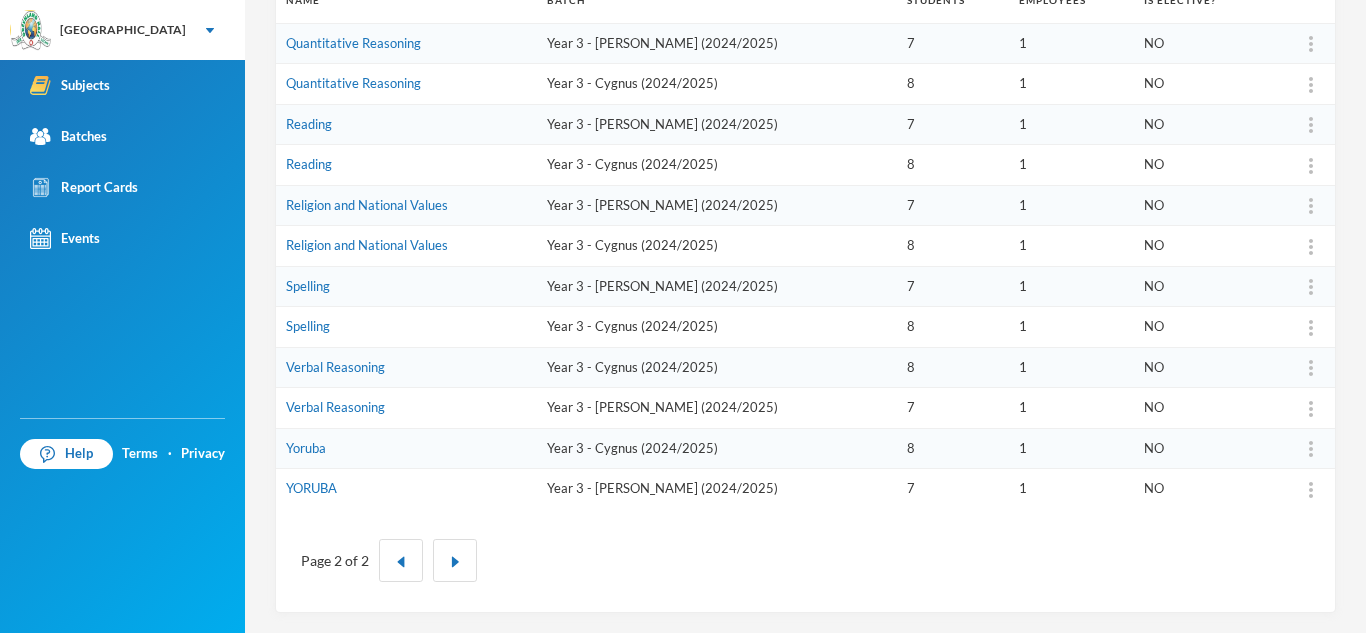 click on "Yoruba" at bounding box center [406, 448] 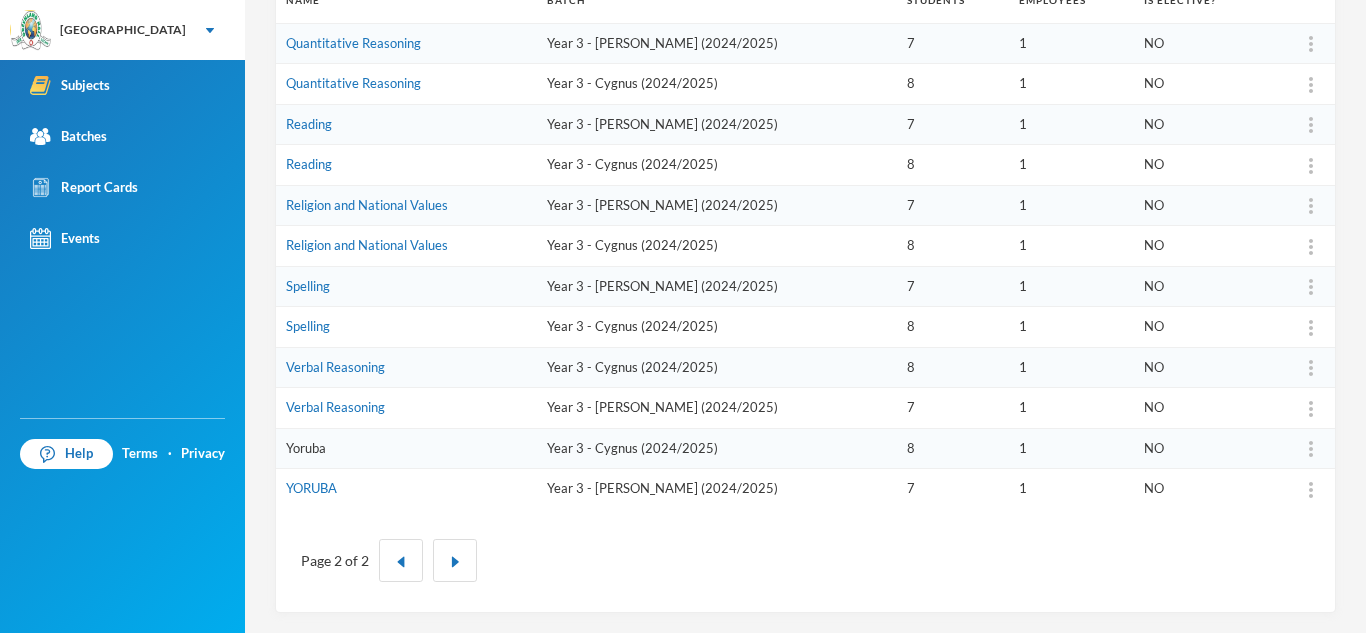 click on "Yoruba" at bounding box center [306, 448] 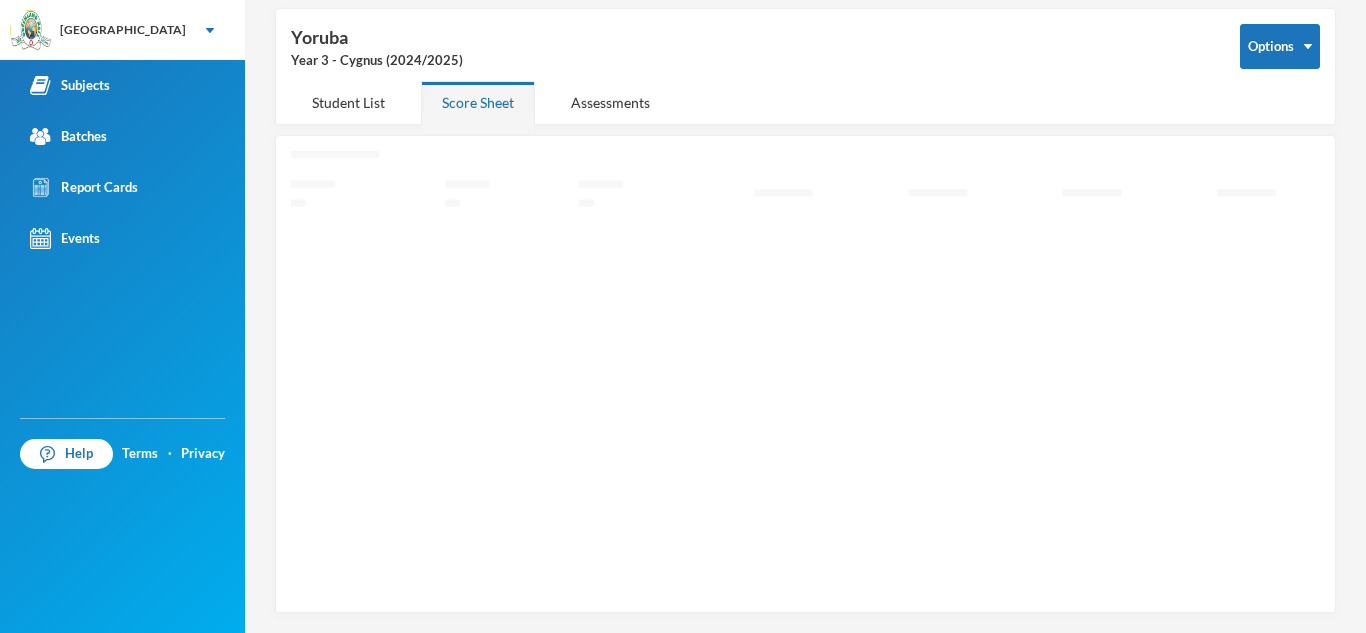 scroll, scrollTop: 87, scrollLeft: 0, axis: vertical 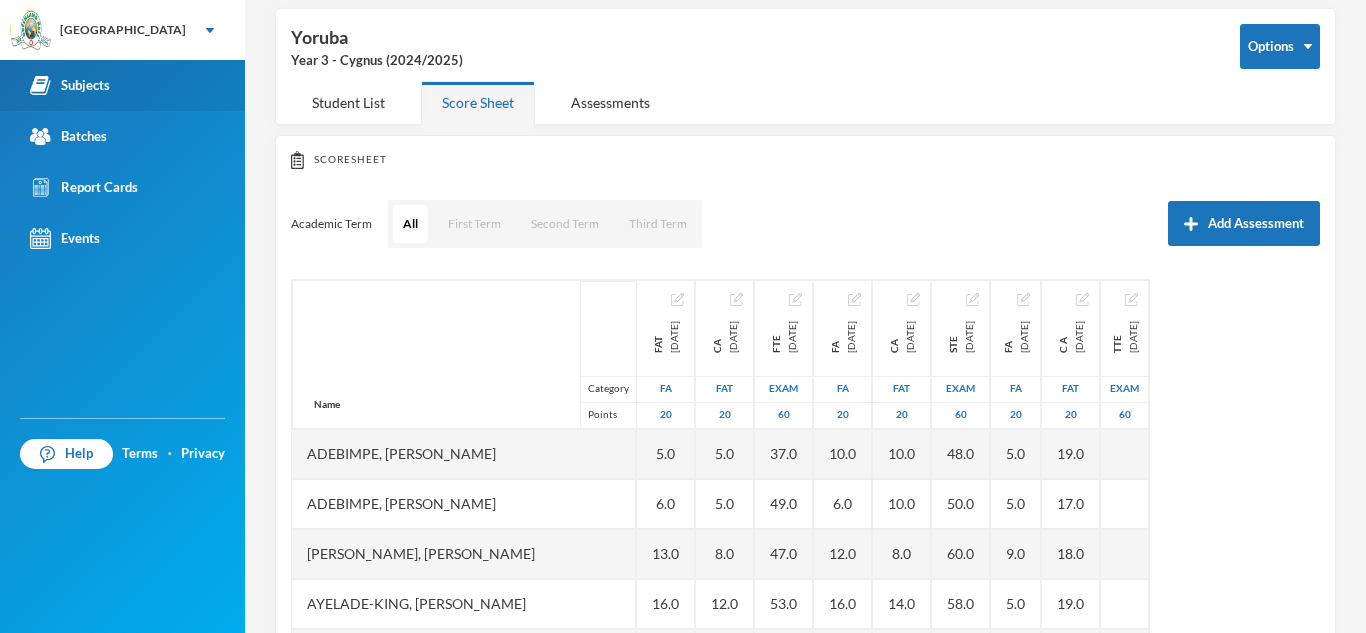 click on "Subjects" at bounding box center (122, 85) 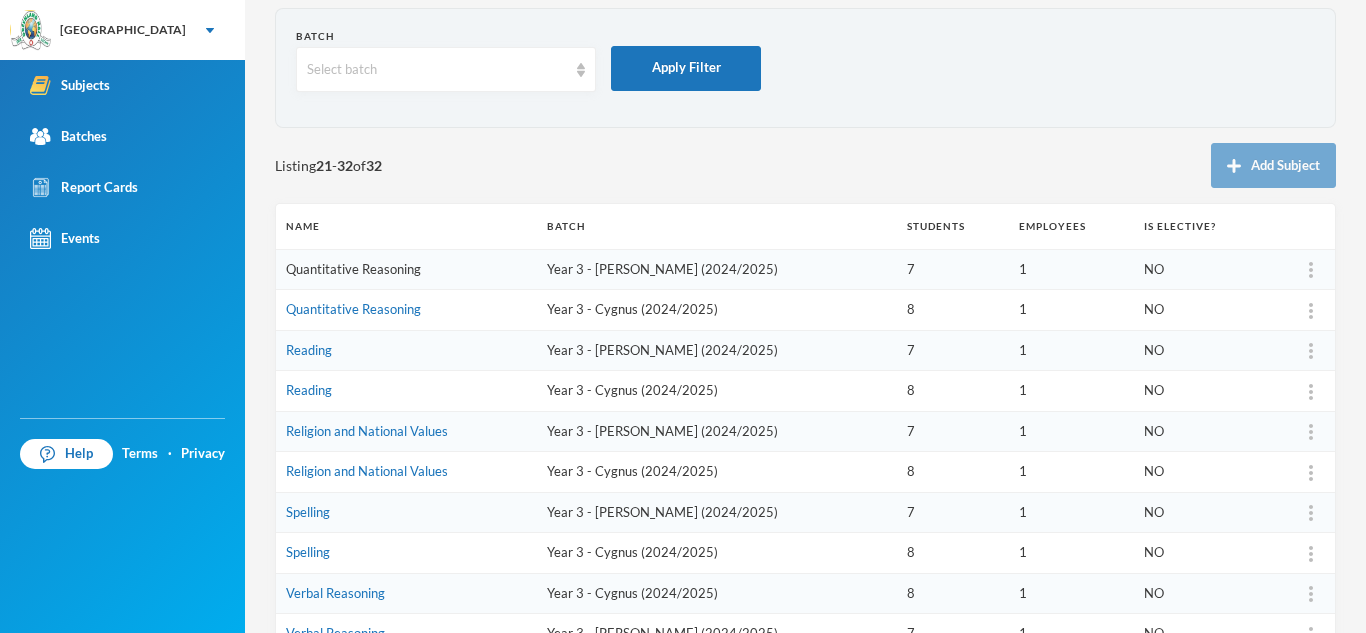 click on "Quantitative Reasoning" at bounding box center (353, 269) 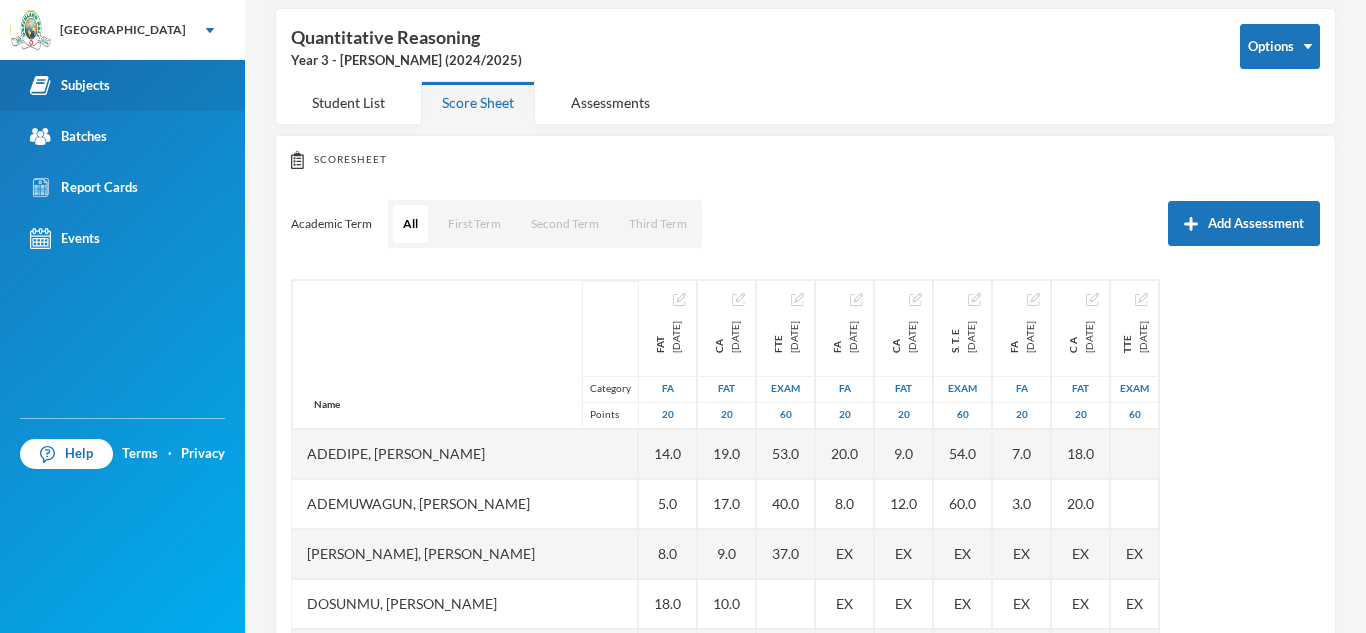 click on "Subjects" at bounding box center [70, 85] 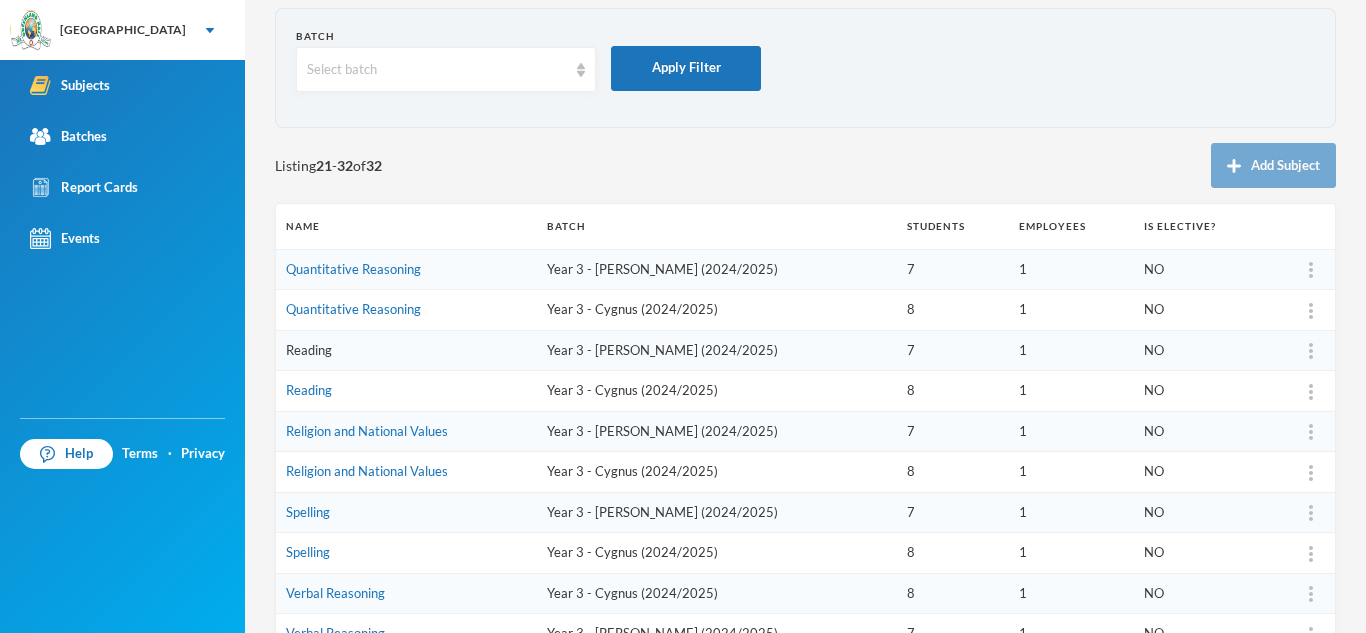 click on "Reading" at bounding box center [309, 350] 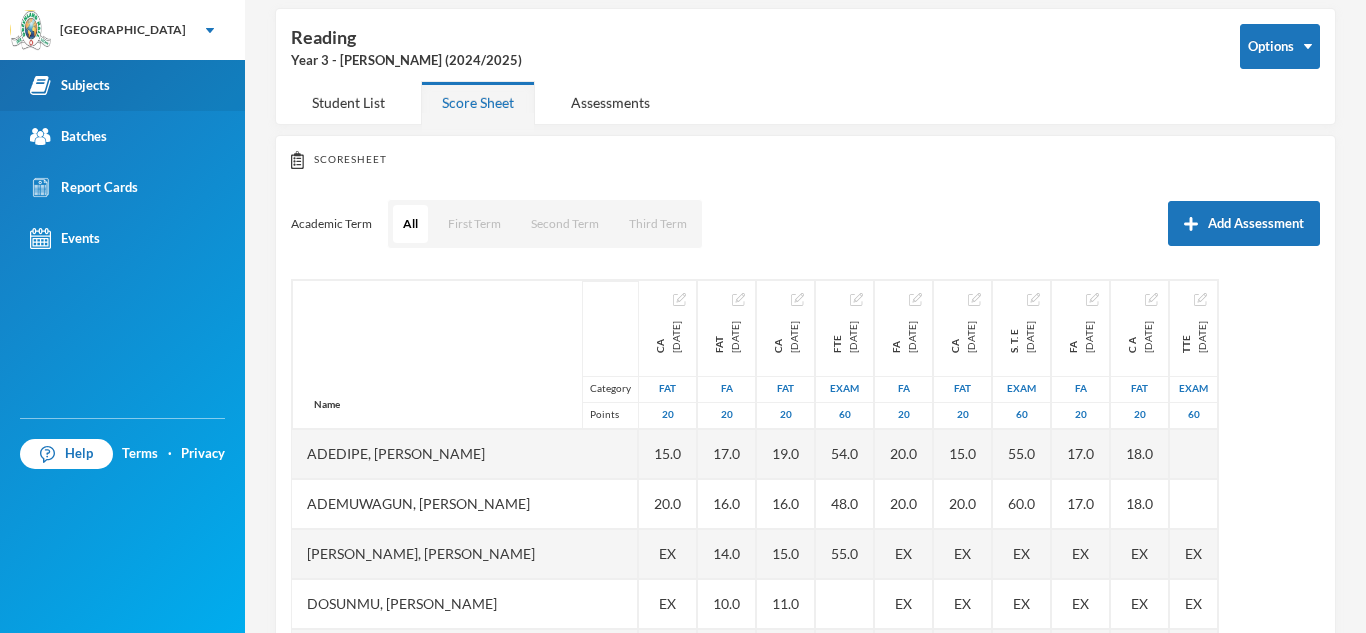 click on "Subjects" at bounding box center (70, 85) 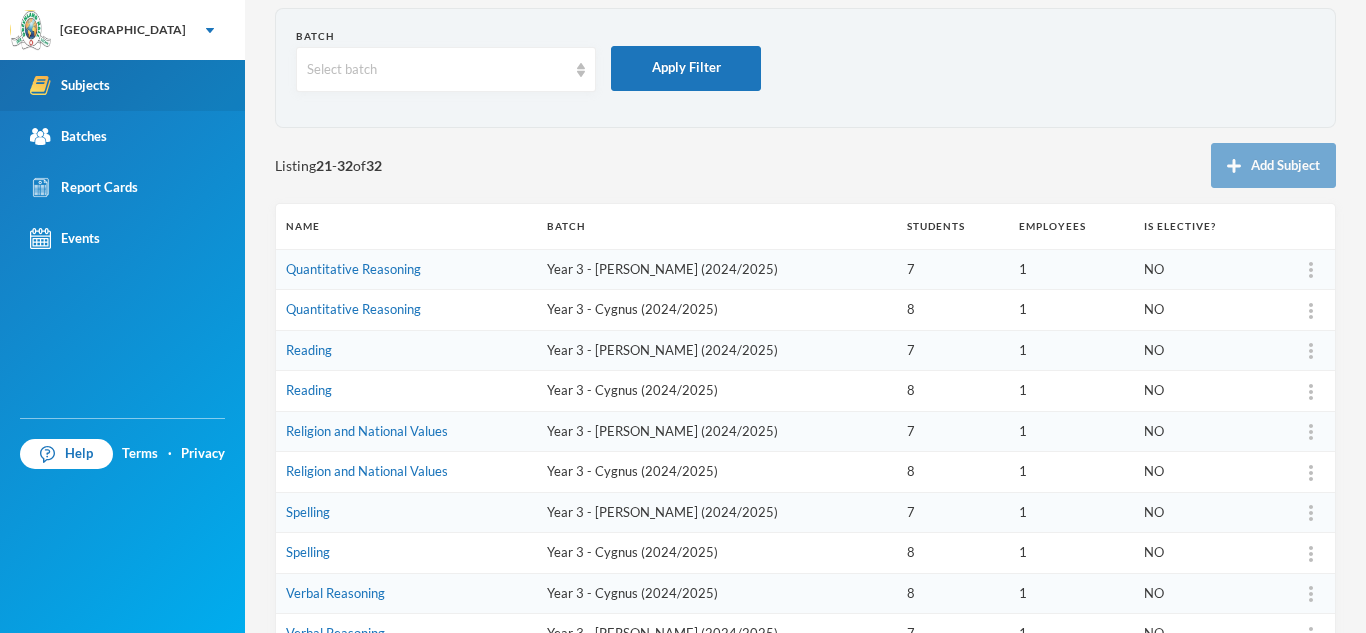 click on "Subjects" at bounding box center [122, 85] 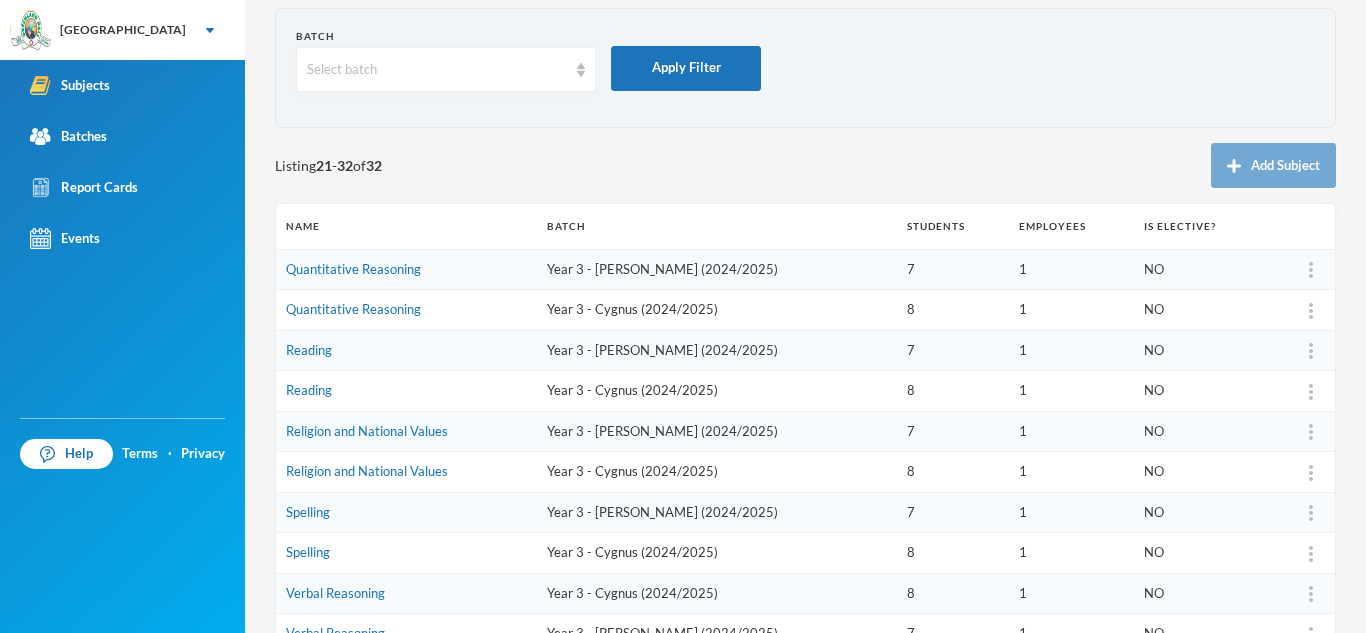 click on "Spelling" at bounding box center (406, 512) 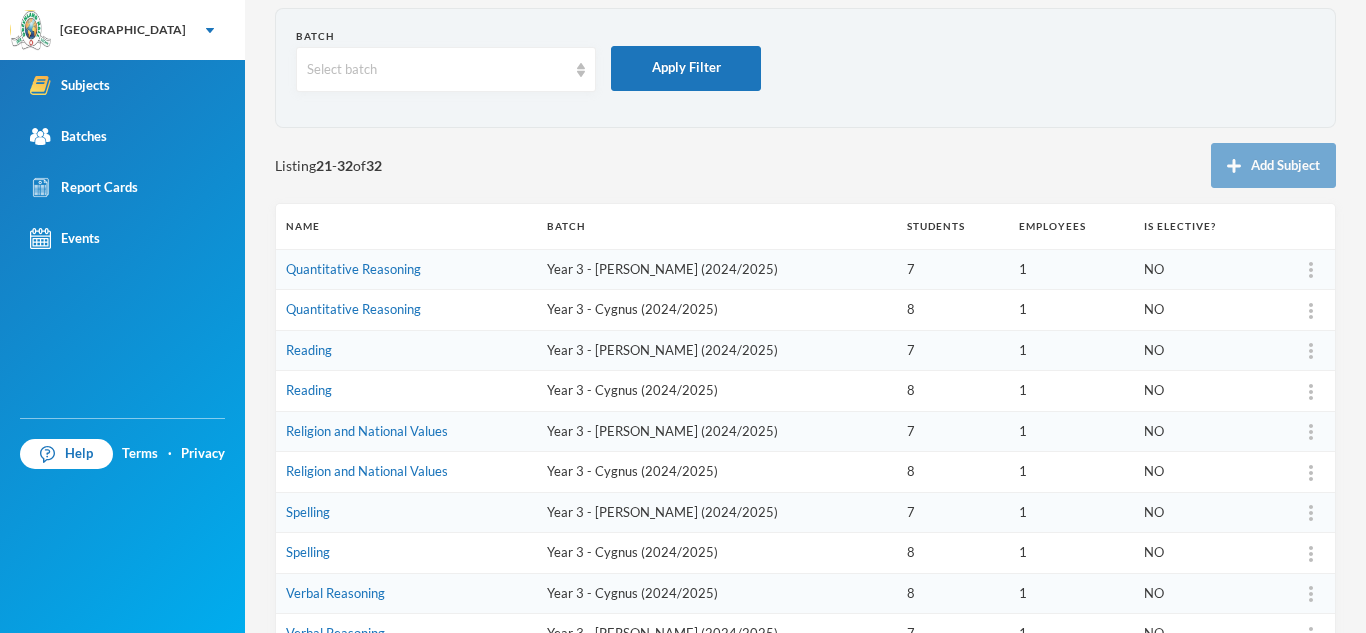 click on "Religion and National Values" at bounding box center (406, 472) 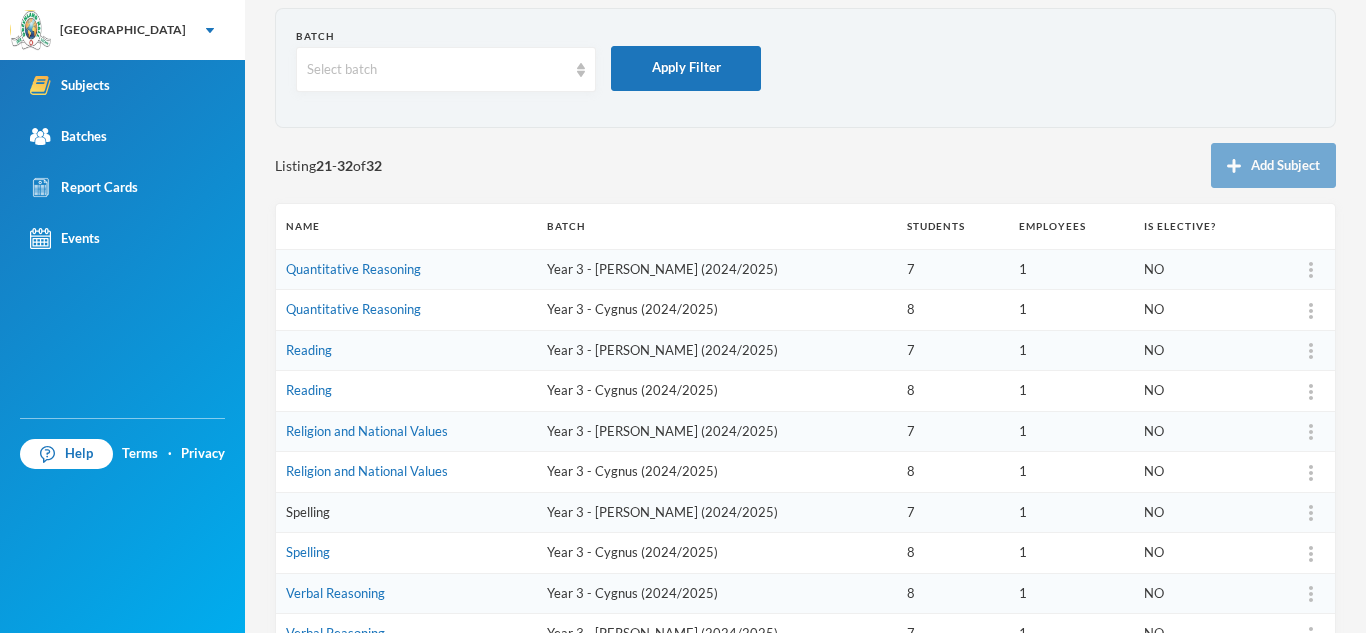 click on "Spelling" at bounding box center [308, 512] 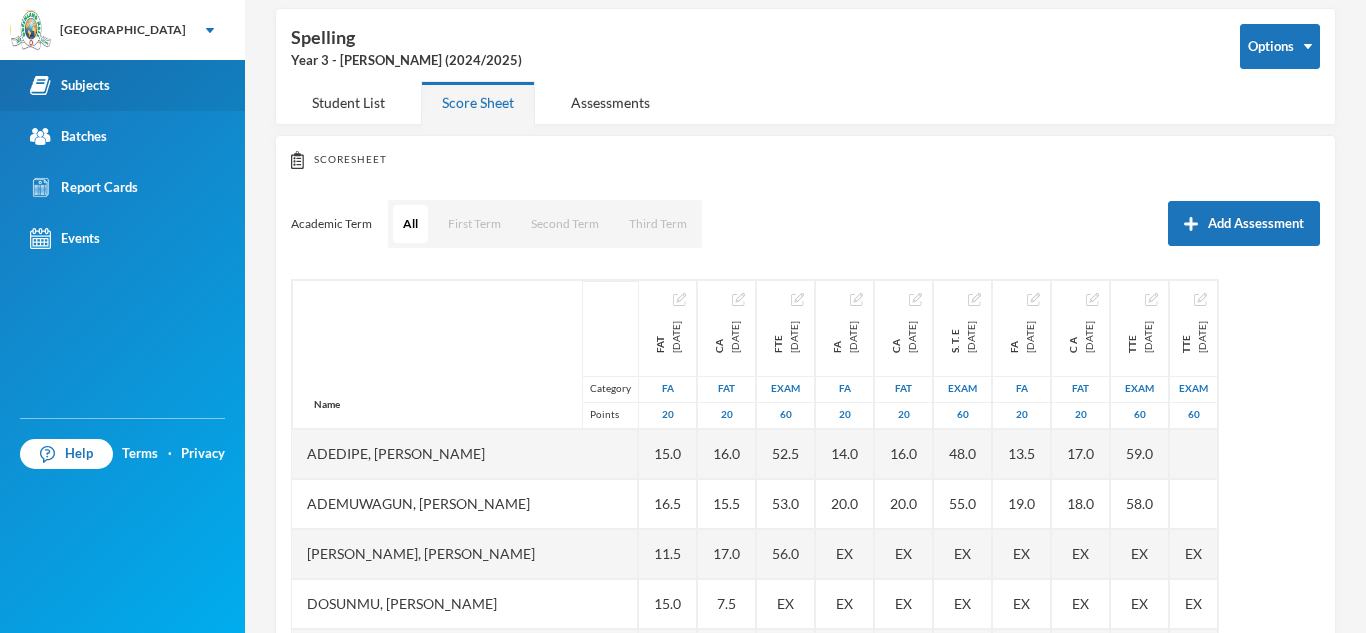 click on "Subjects" at bounding box center (122, 85) 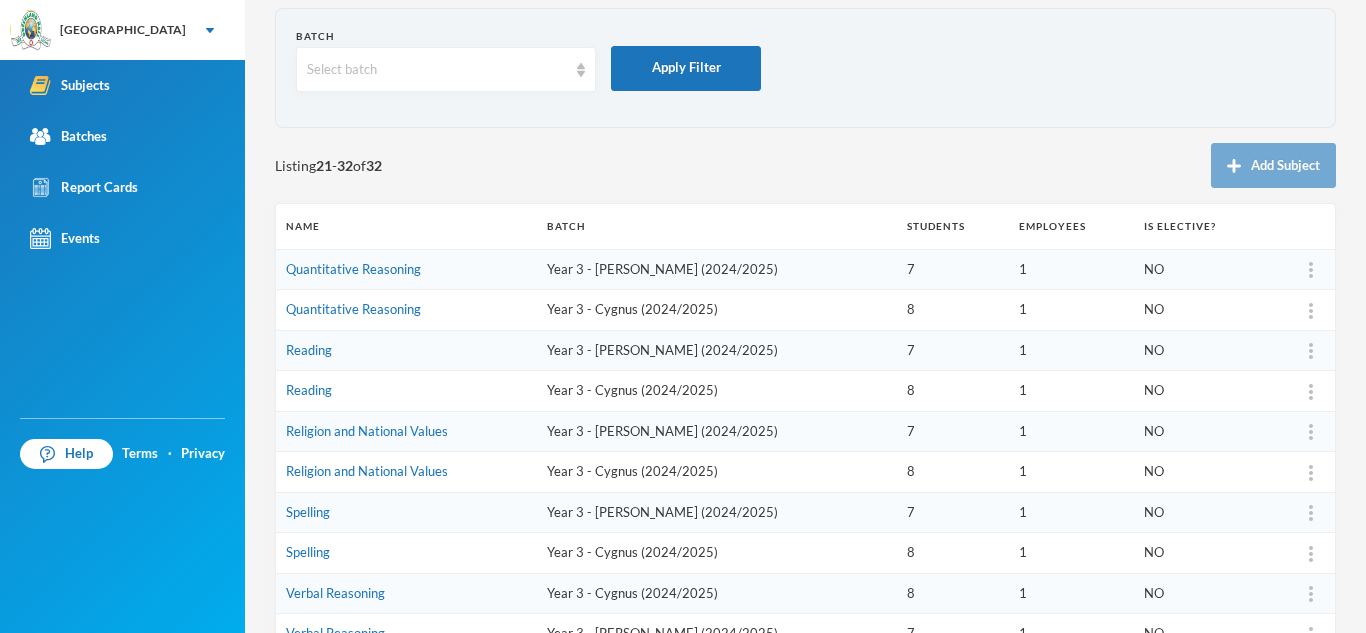 click on "Religion and National Values" at bounding box center (406, 472) 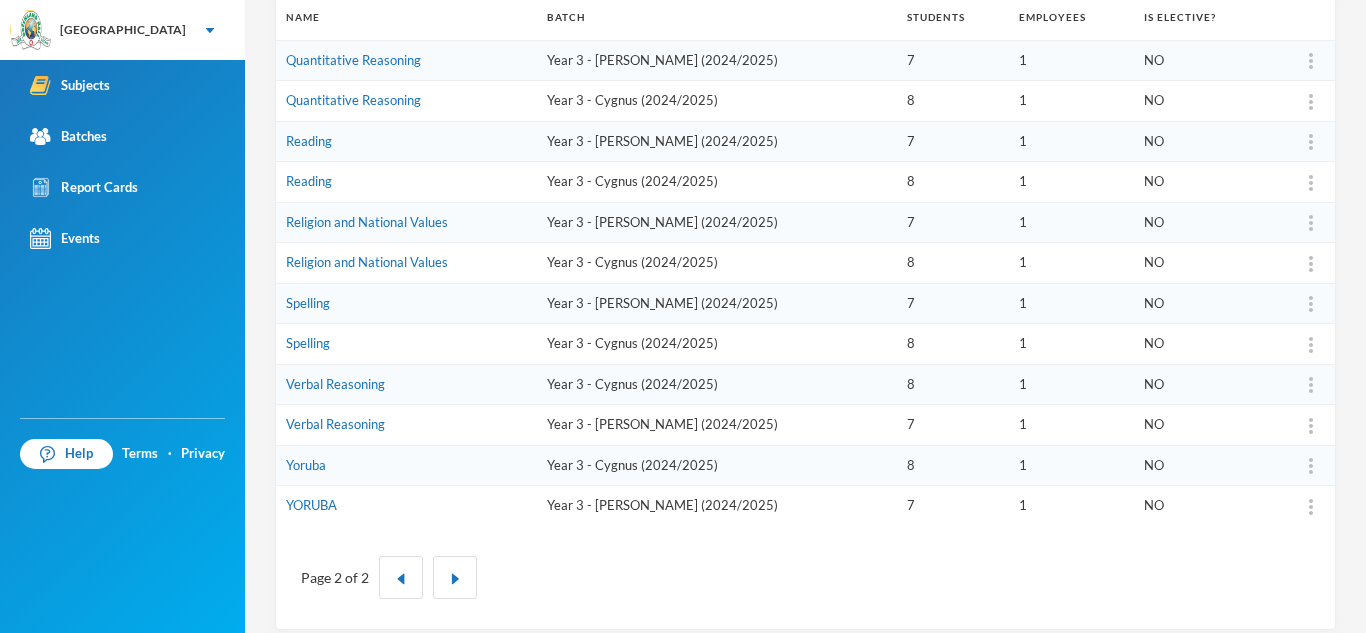 scroll, scrollTop: 313, scrollLeft: 0, axis: vertical 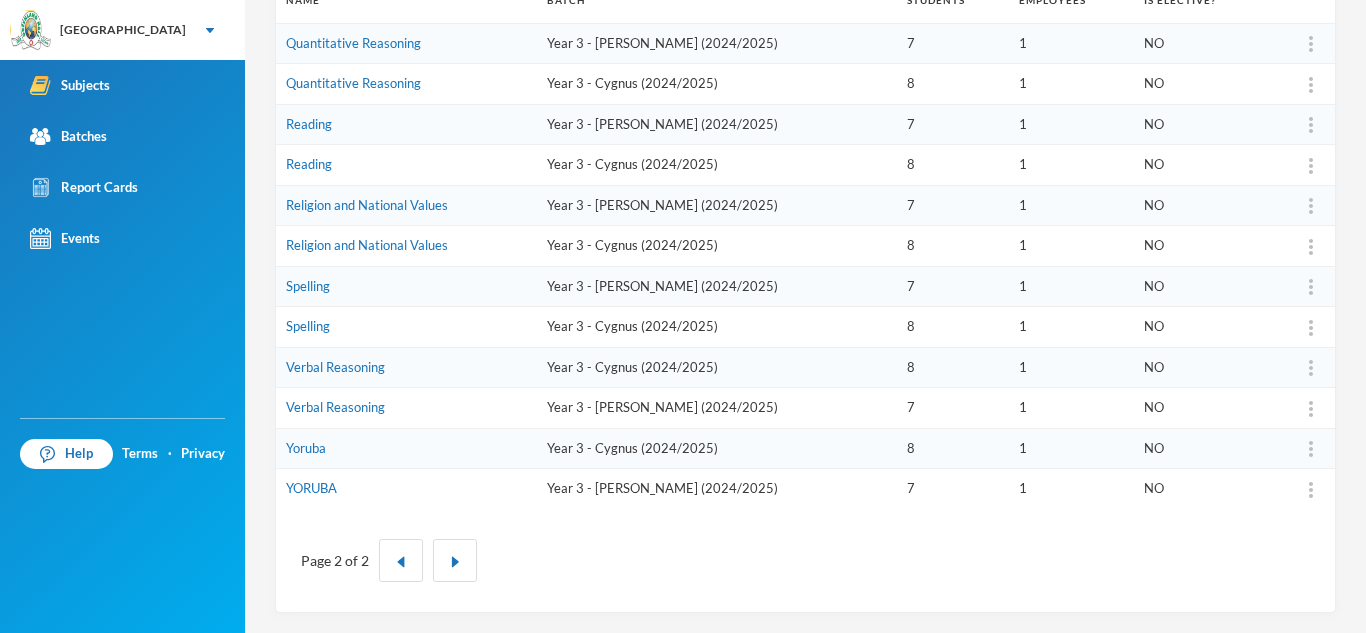 click on "Verbal Reasoning" at bounding box center (406, 367) 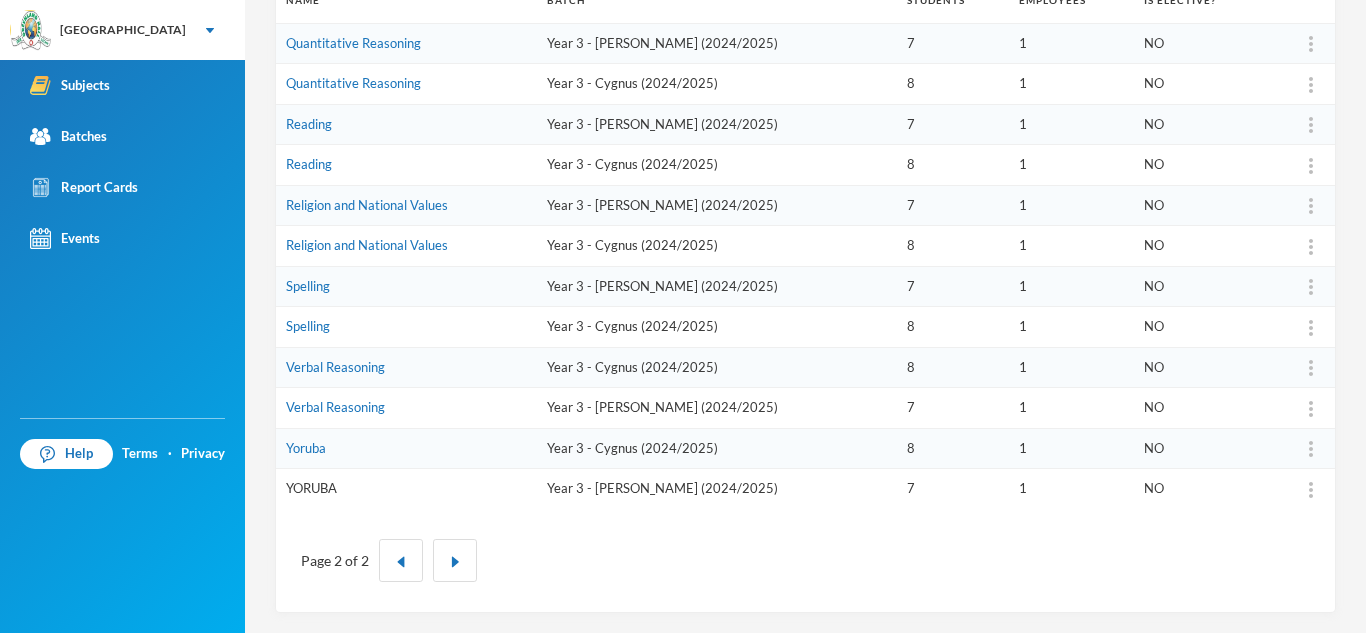 click on "YORUBA" at bounding box center (311, 488) 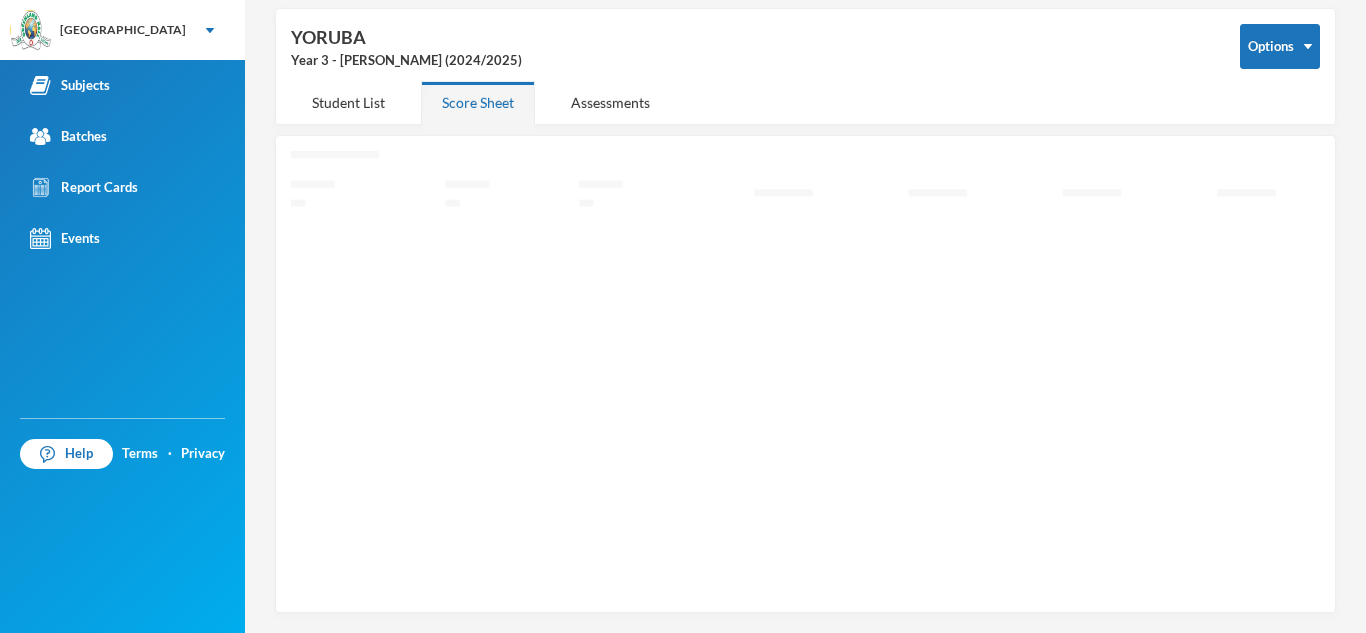 scroll, scrollTop: 87, scrollLeft: 0, axis: vertical 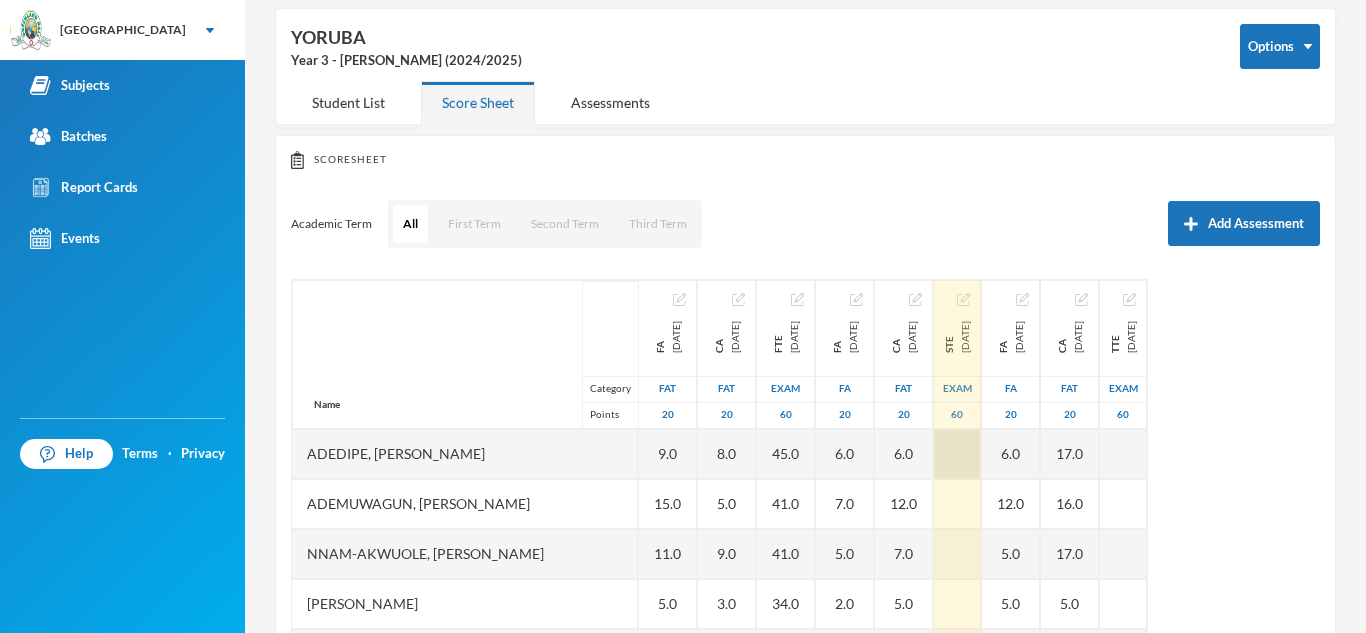 click at bounding box center [957, 454] 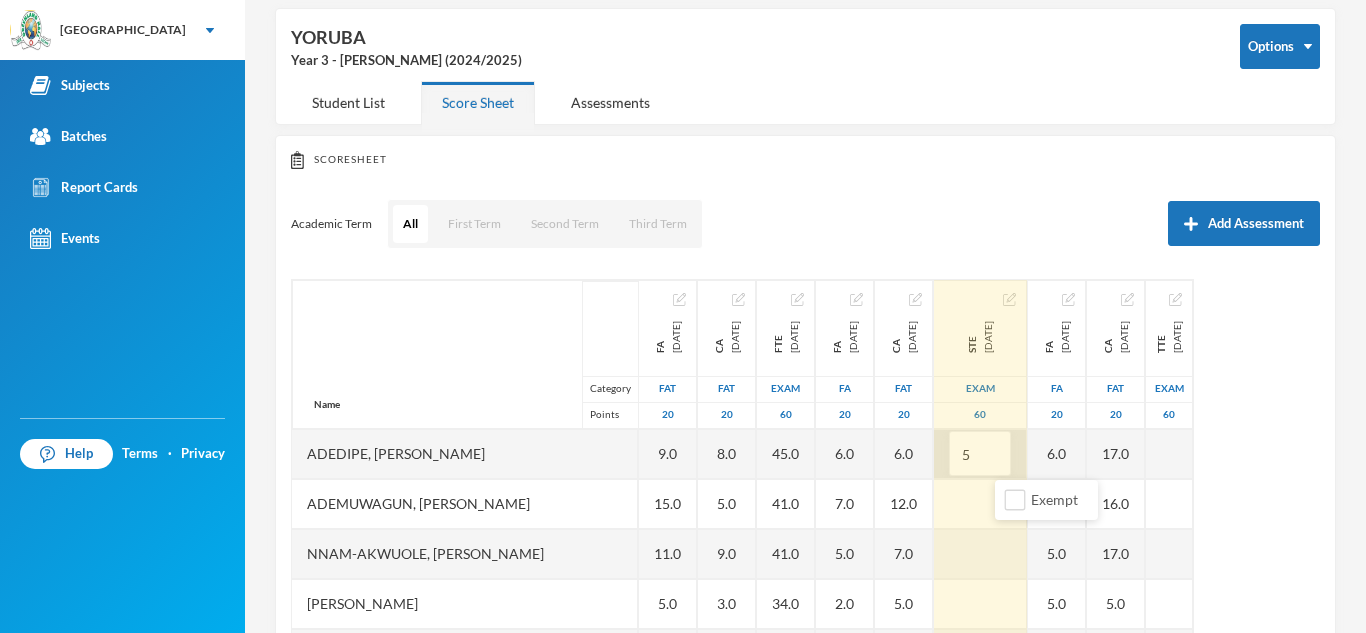 type on "55" 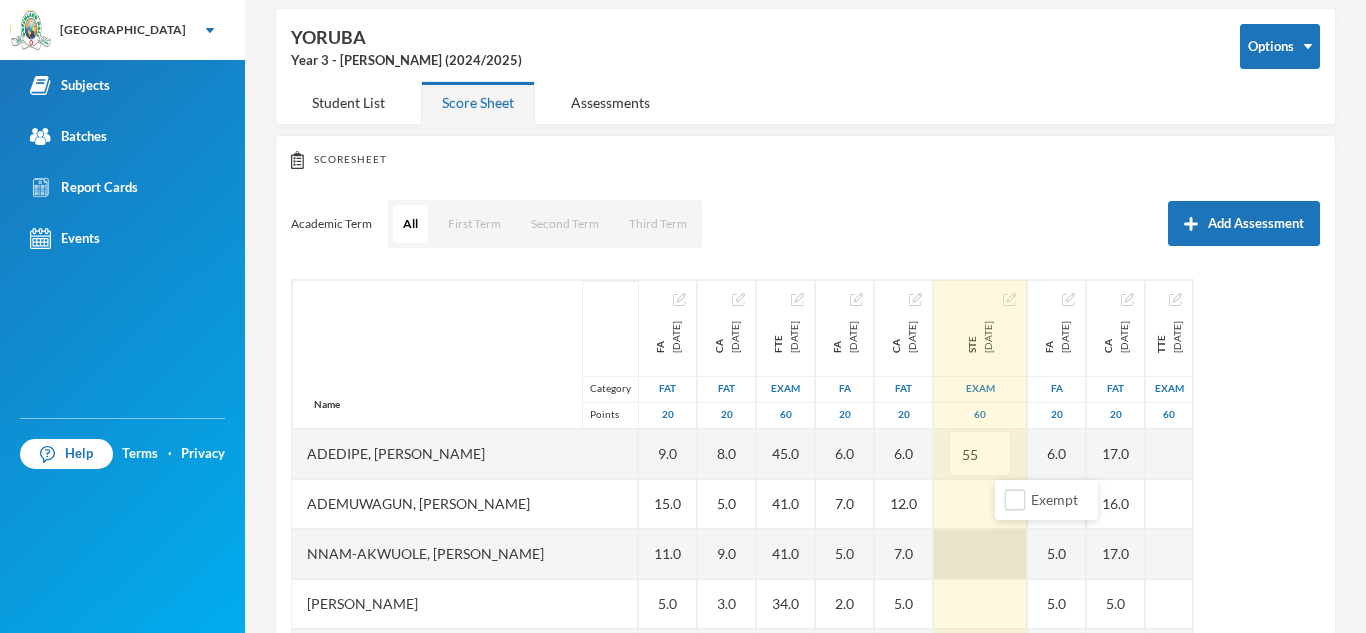 click at bounding box center (980, 554) 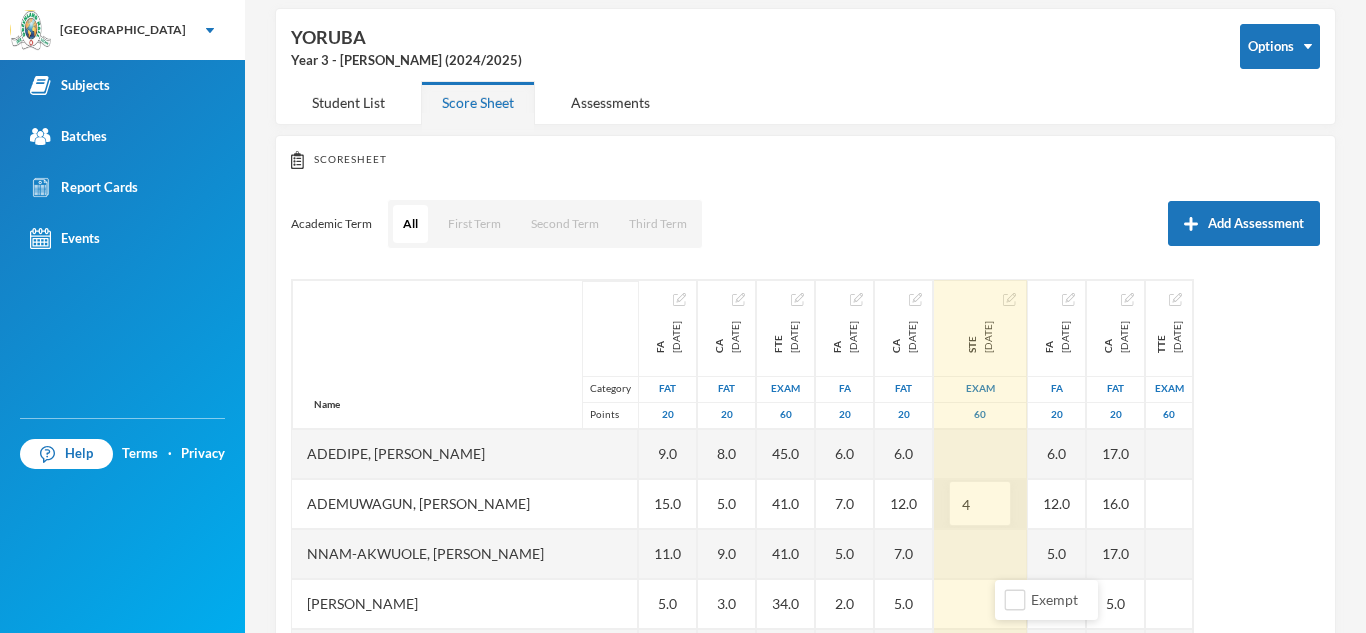 type on "45" 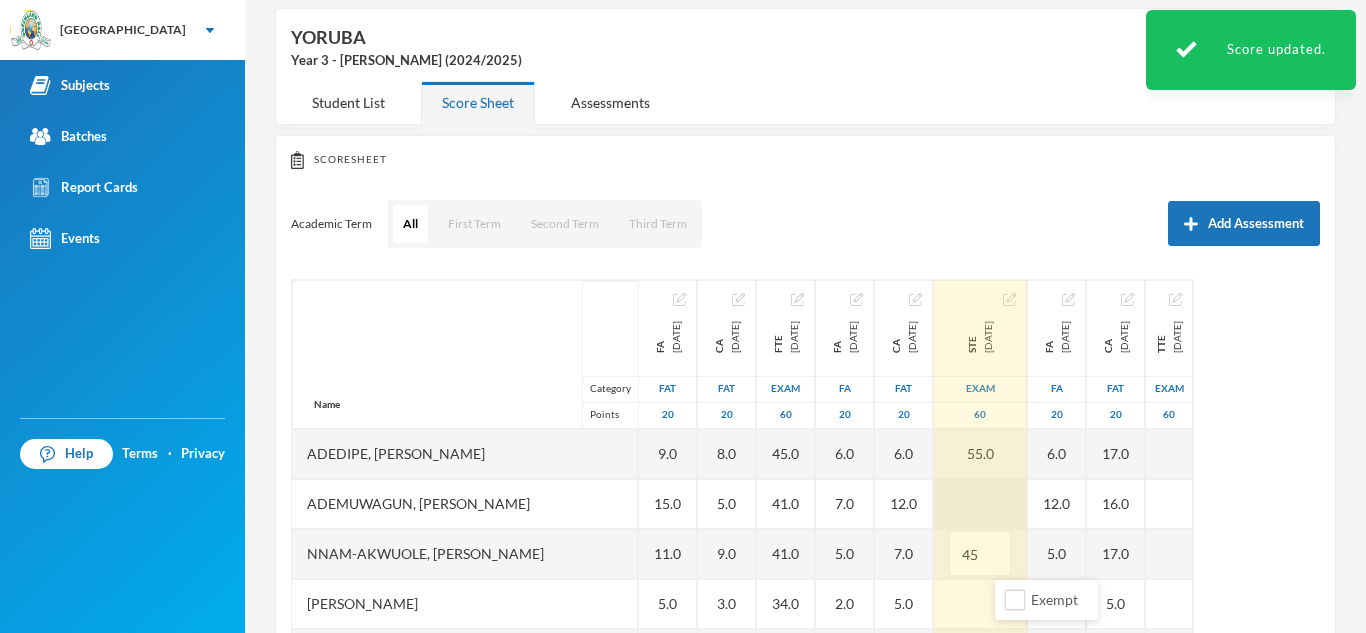 click at bounding box center [980, 504] 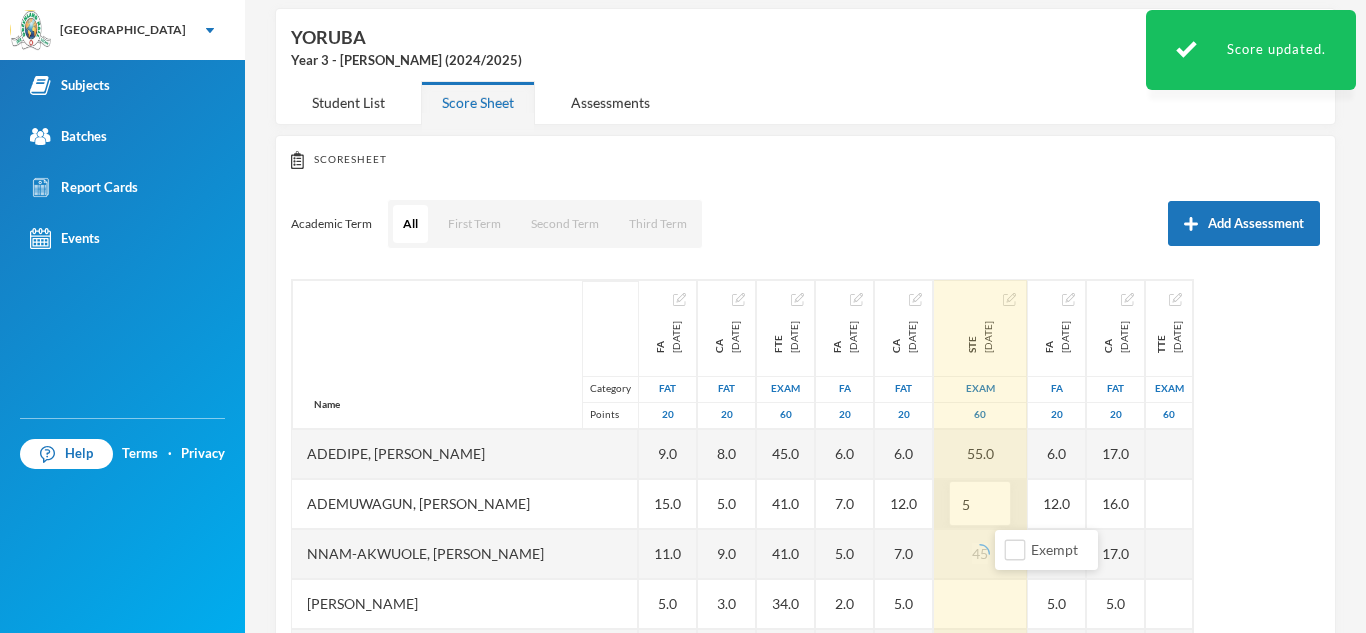 type on "55" 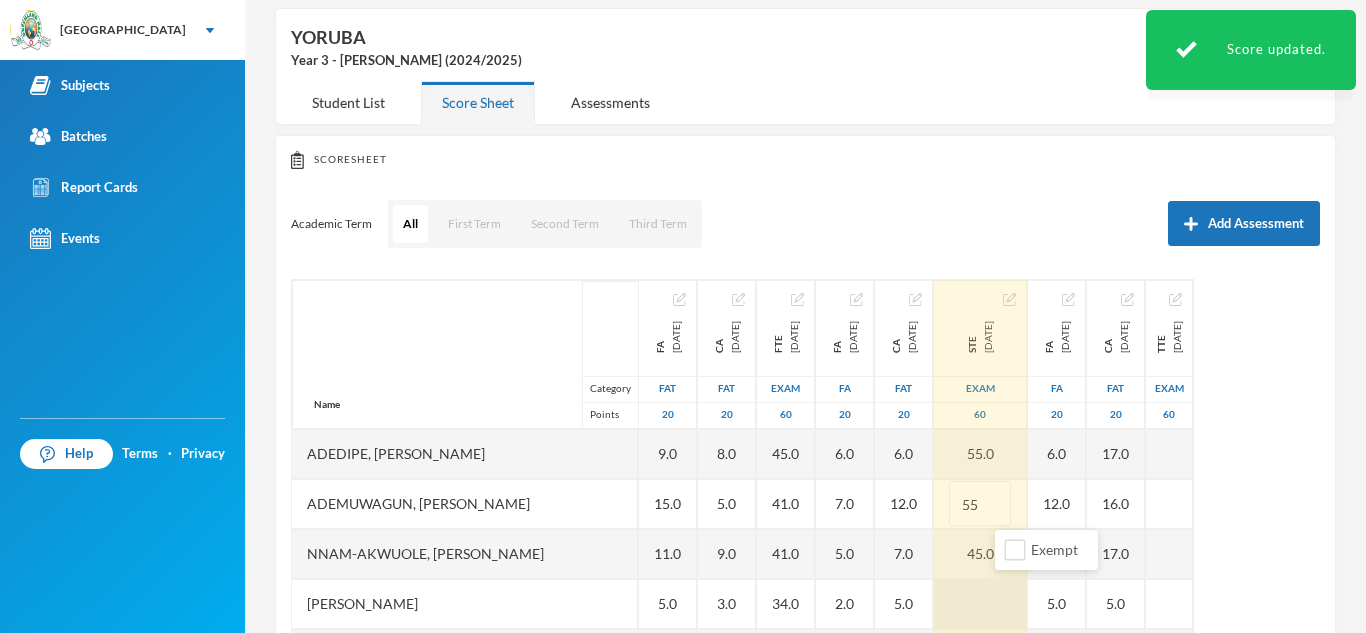 click at bounding box center (980, 604) 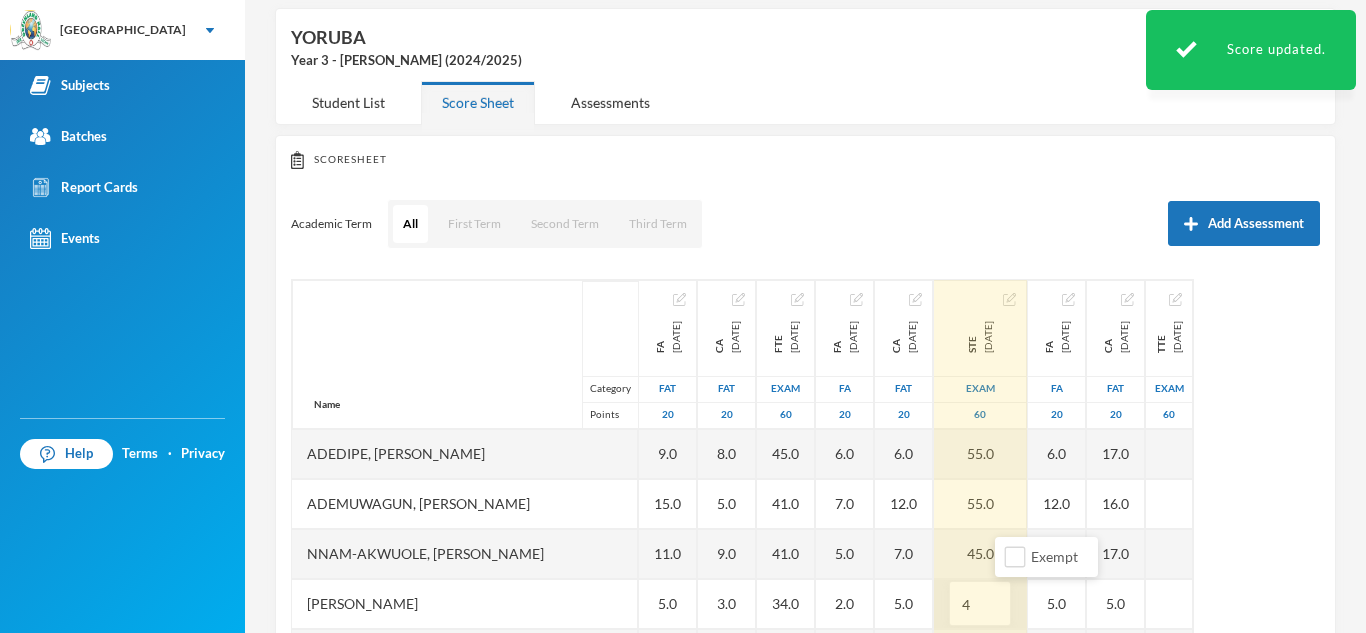 type on "40" 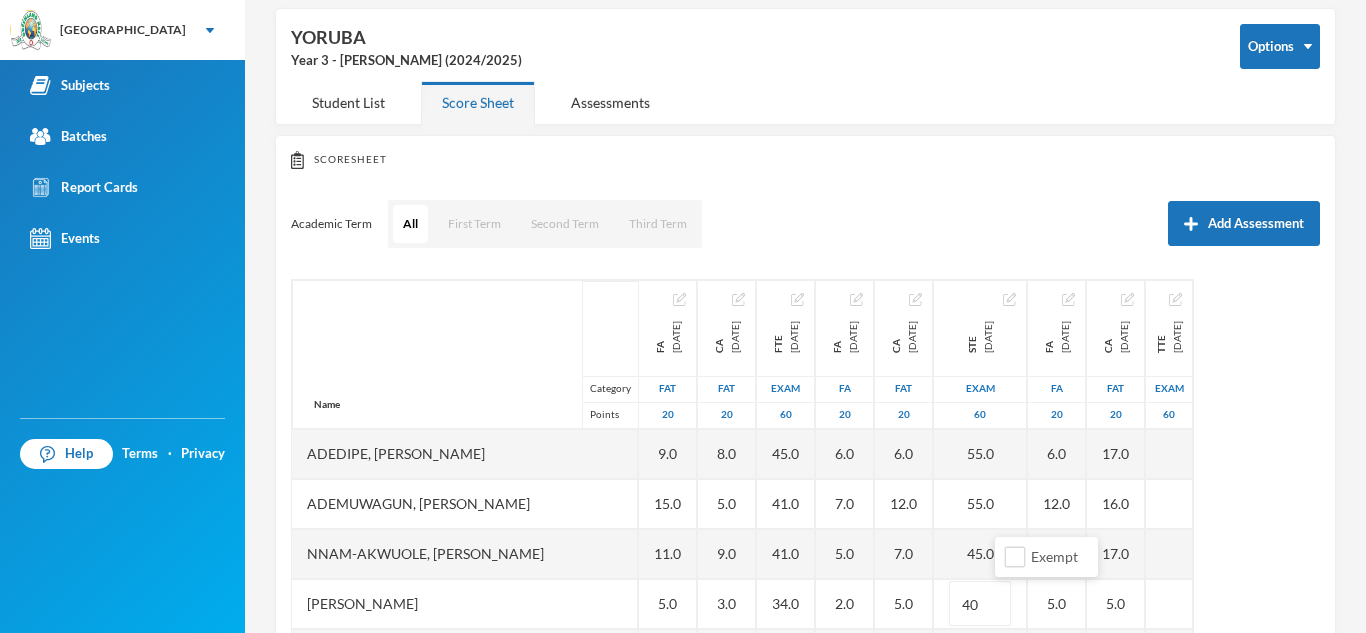 click on "Scoresheet Academic Term All First Term Second Term Third Term Add Assessment Name   Category Points Adedipe, Iseoluwa Lael Ademuwagun, Keshinro Samson Nnam-akwuole, Catherine Chiwendu Ogedengbe, James Ozauogwu Owodolu, Oluwaferanmi Kunle Shekoni, Mumeen Gbolahan Victor-idowu, Oluwadarasimi Goodness FA 2024-10-09 FAT 20 9.0 15.0 11.0 5.0 5.0 17.0 18.0 CA 2024-11-29 FAT 20 8.0 5.0 9.0 3.0 5.0 16.0 16.0 FTE 2024-12-13 Exam 60 45.0 41.0 41.0 34.0 39.0 58.0 57.0 FA 2025-01-31 FA 20 6.0 7.0 5.0 2.0 18.0 17.0 16.0 CA 2025-03-07 FAT 20 6.0 12.0 7.0 5.0 19.0 18.0 14.0 STE 2025-03-28 Exam 60 55.0 55.0 45.0 40 FA 2025-05-23 FA 20 6.0 12.0 5.0 5.0 14.0 11.0 10.0 CA 2025-06-26 FAT 20 17.0 16.0 17.0 5.0 15.0 19.0 20.0 TTE 2025-07-18 Exam 60" at bounding box center (805, 465) 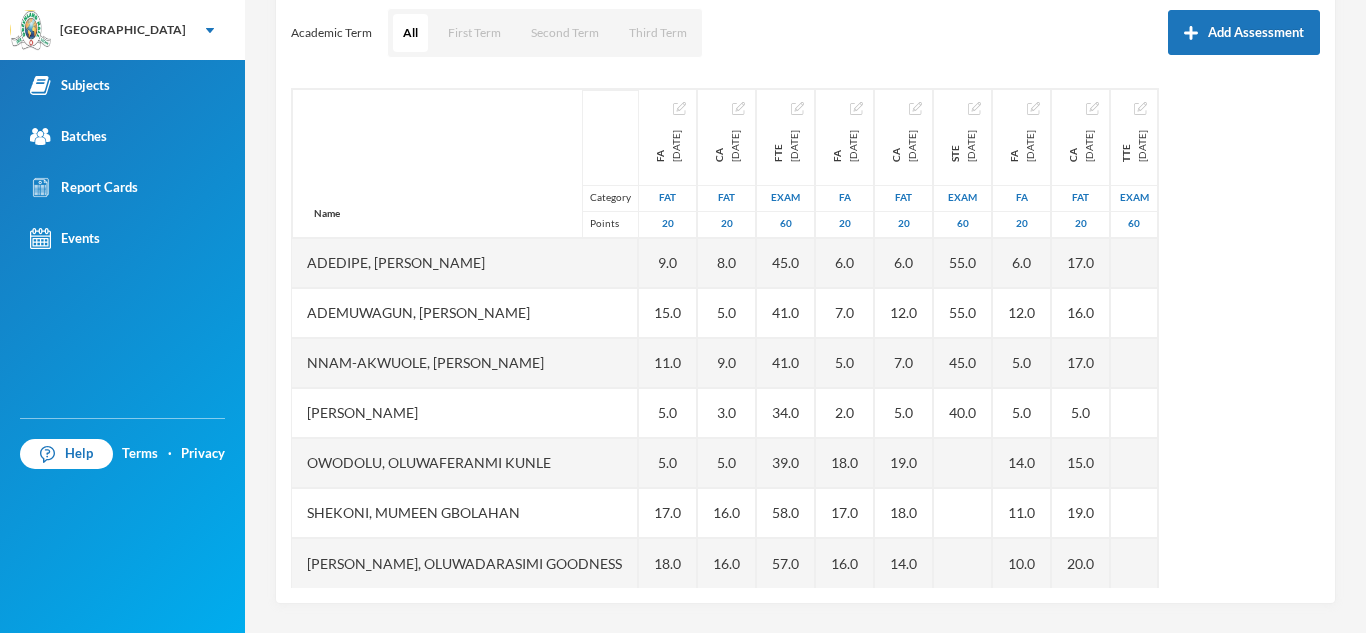scroll, scrollTop: 279, scrollLeft: 0, axis: vertical 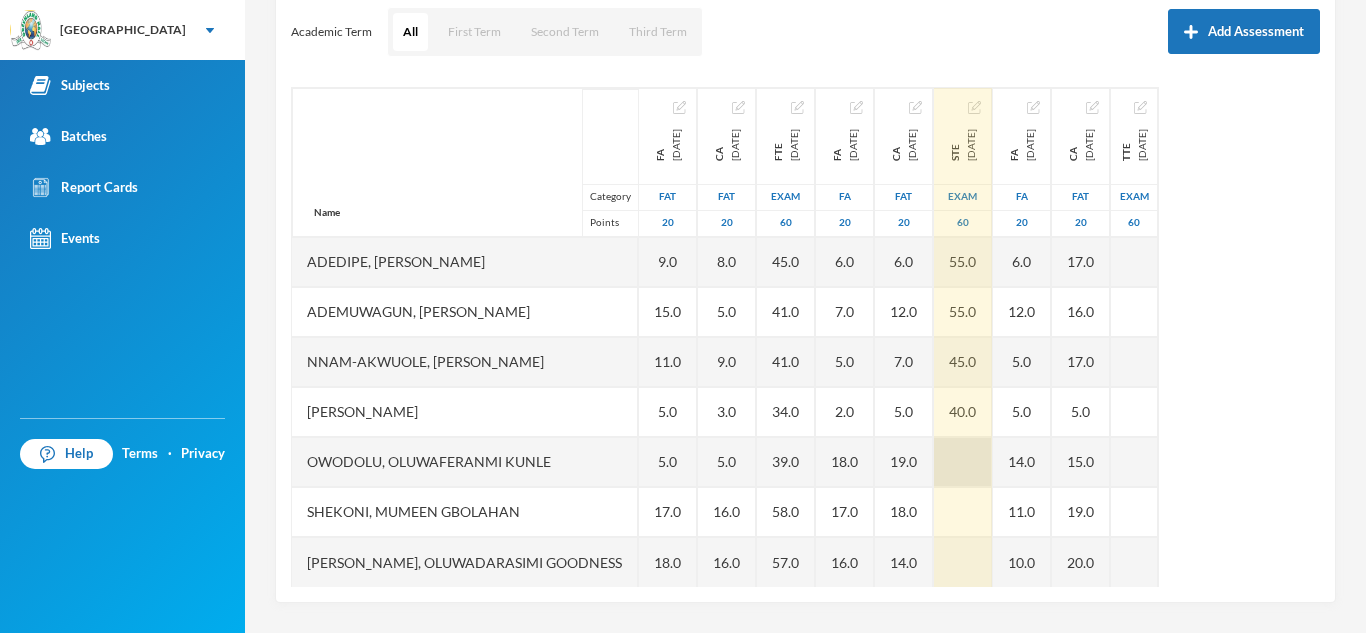 click at bounding box center (963, 462) 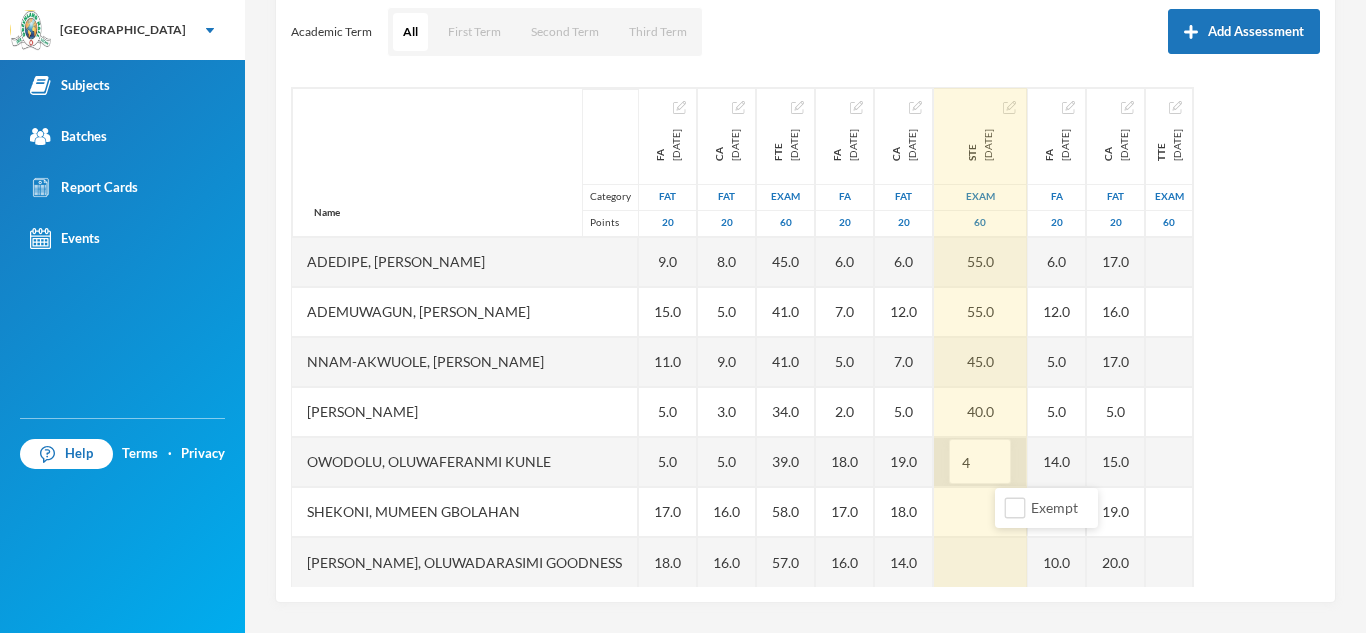 type on "40" 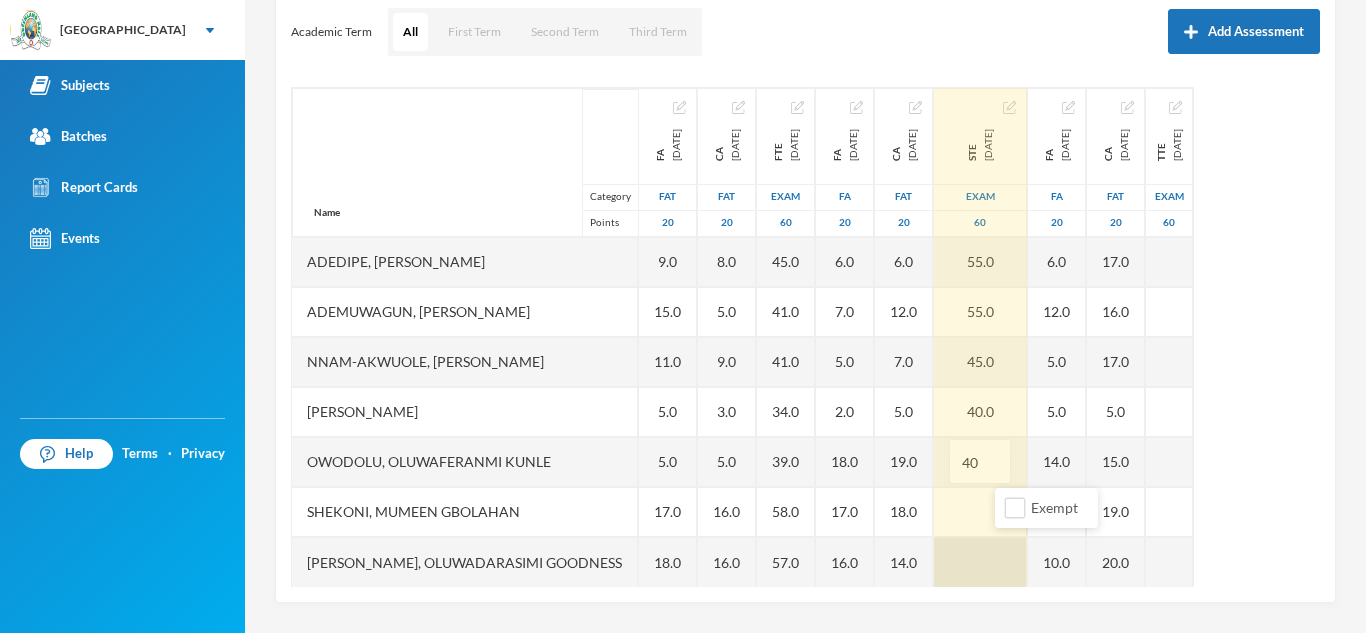 click at bounding box center (980, 562) 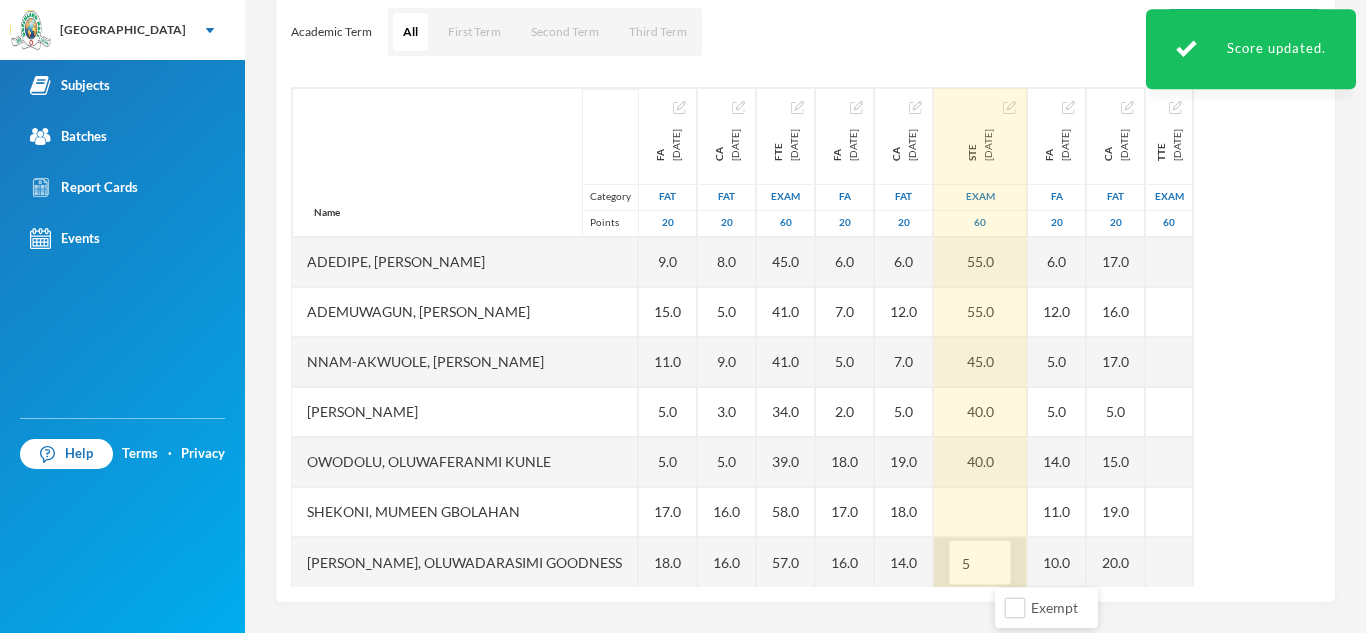 type on "58" 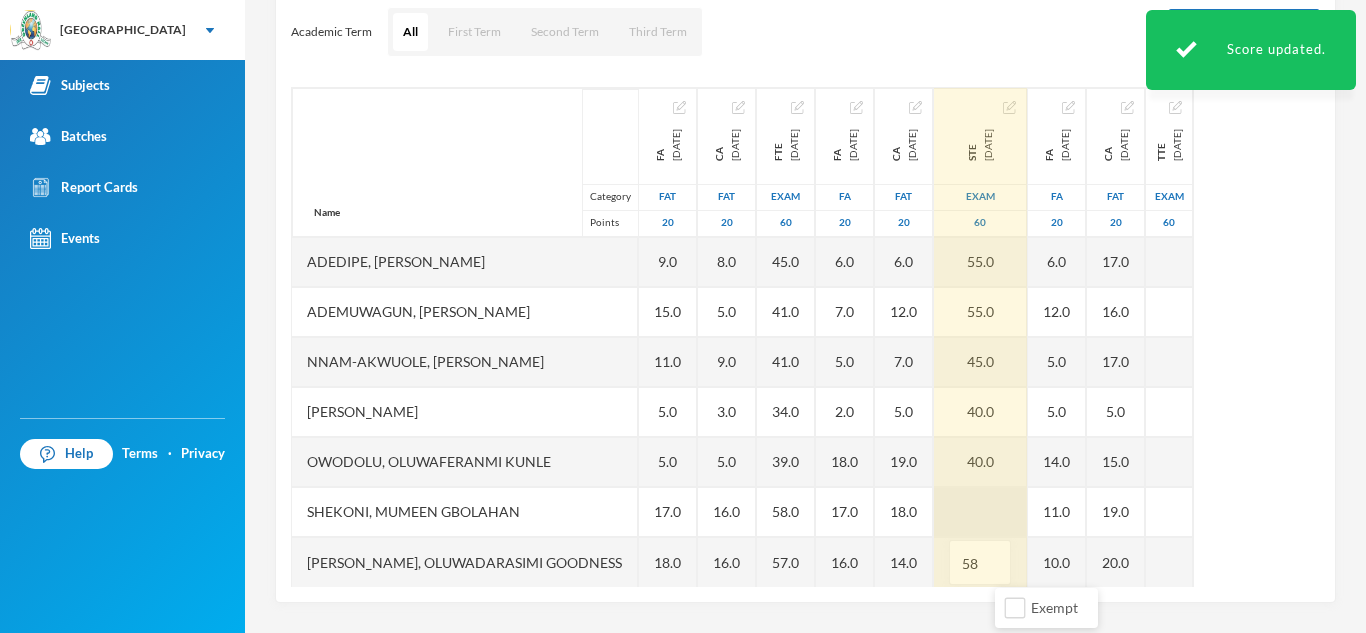 click at bounding box center (980, 512) 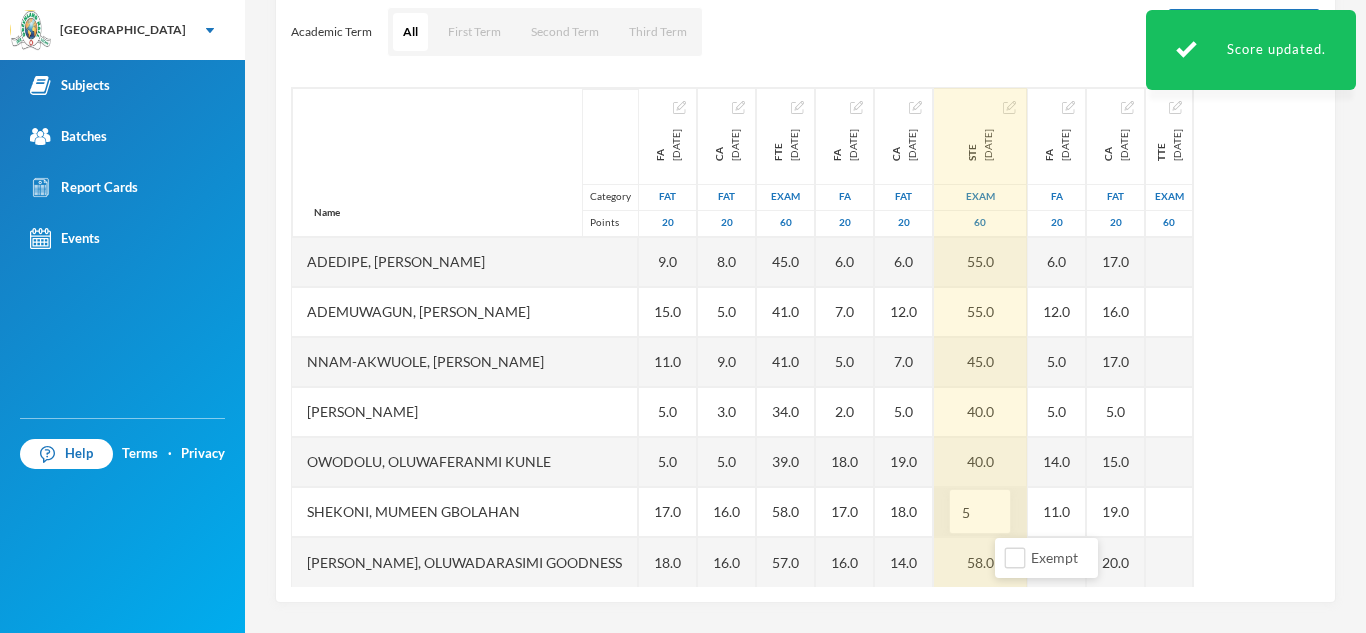 type on "58" 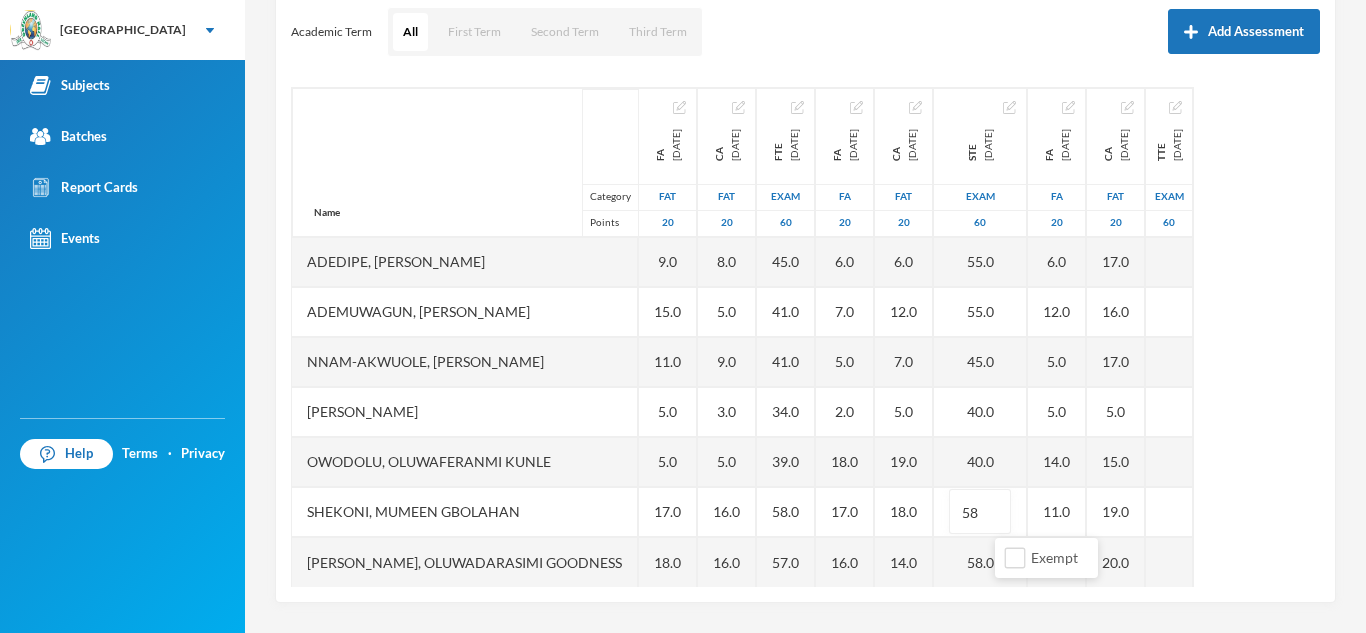 click on "Academic Term All First Term Second Term Third Term Add Assessment" at bounding box center (805, 32) 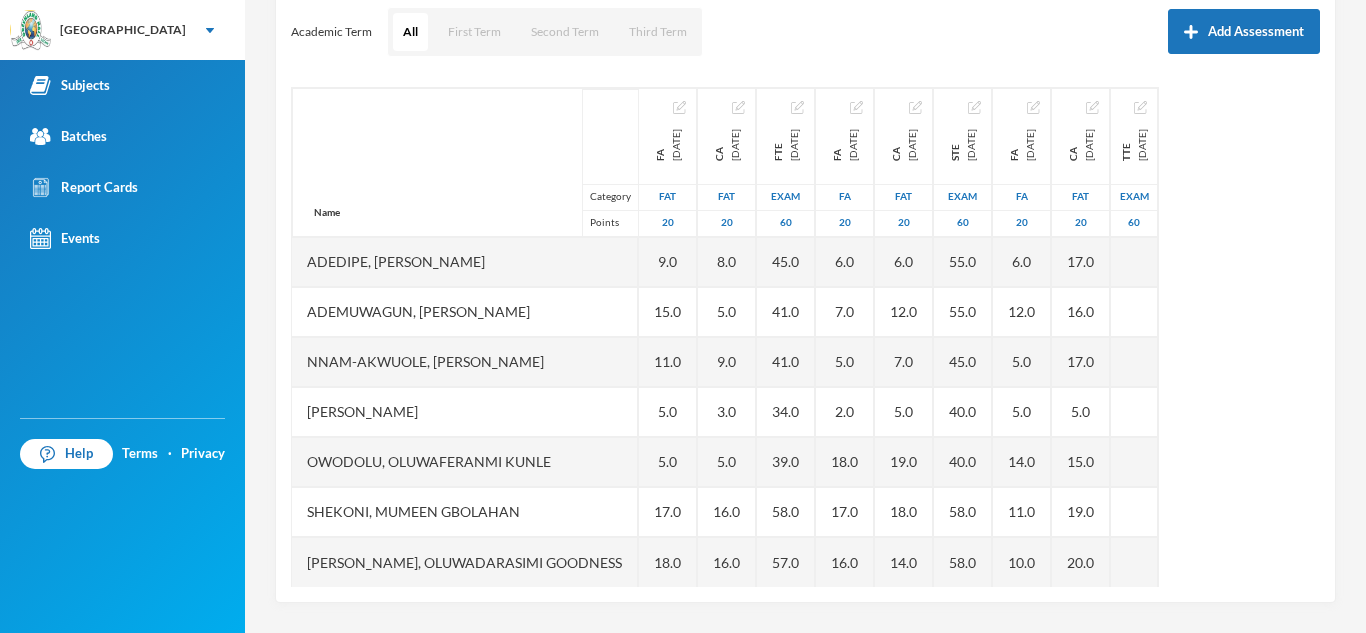 click on "Academic Term All First Term Second Term Third Term Add Assessment" at bounding box center [805, 32] 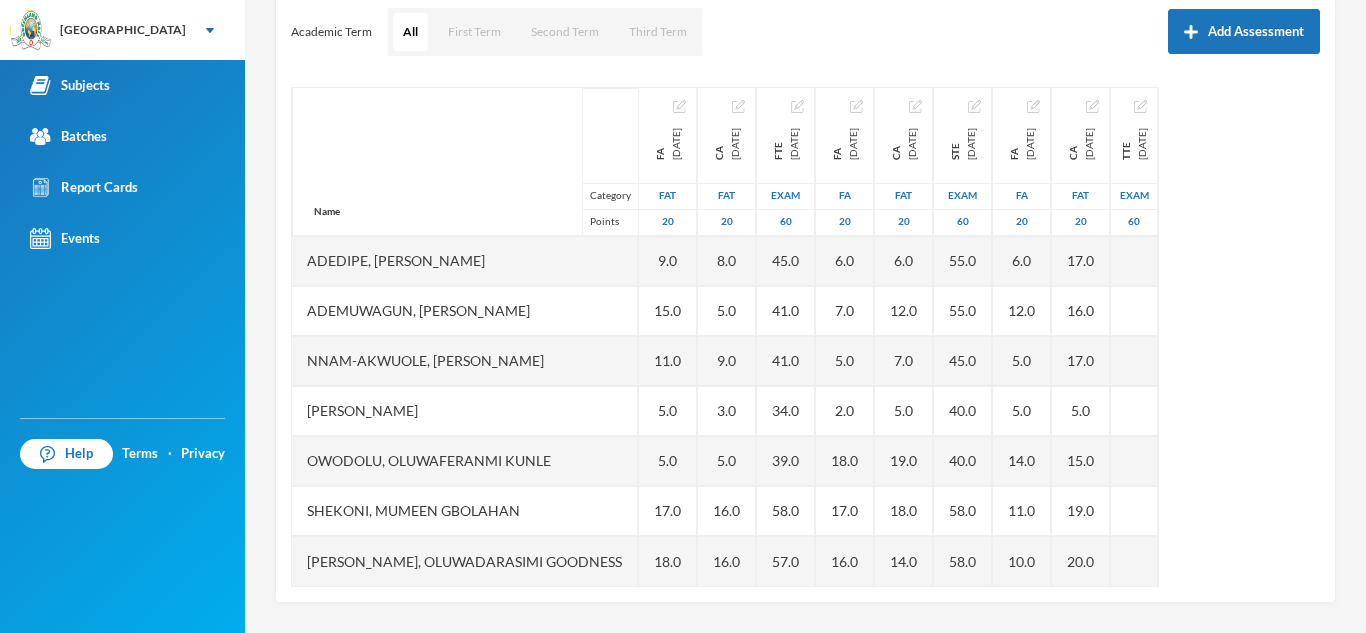 click on "Name   Category Points Adedipe, Iseoluwa Lael Ademuwagun, Keshinro Samson Nnam-akwuole, Catherine Chiwendu Ogedengbe, James Ozauogwu Owodolu, Oluwaferanmi Kunle Shekoni, Mumeen Gbolahan Victor-idowu, Oluwadarasimi Goodness FA 2024-10-09 FAT 20 9.0 15.0 11.0 5.0 5.0 17.0 18.0 CA 2024-11-29 FAT 20 8.0 5.0 9.0 3.0 5.0 16.0 16.0 FTE 2024-12-13 Exam 60 45.0 41.0 41.0 34.0 39.0 58.0 57.0 FA 2025-01-31 FA 20 6.0 7.0 5.0 2.0 18.0 17.0 16.0 CA 2025-03-07 FAT 20 6.0 12.0 7.0 5.0 19.0 18.0 14.0 STE 2025-03-28 Exam 60 55.0 55.0 45.0 40.0 40.0 58.0 58.0 FA 2025-05-23 FA 20 6.0 12.0 5.0 5.0 14.0 11.0 10.0 CA 2025-06-26 FAT 20 17.0 16.0 17.0 5.0 15.0 19.0 20.0 TTE 2025-07-18 Exam 60" at bounding box center (805, 337) 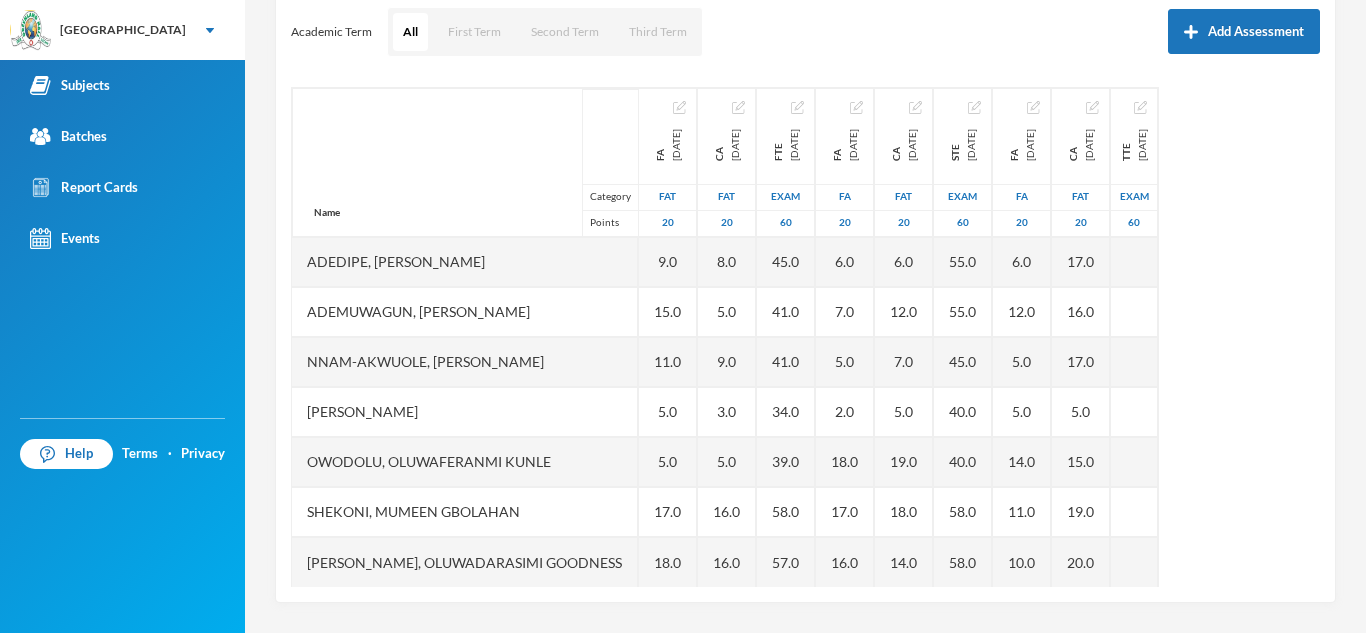 scroll, scrollTop: 239, scrollLeft: 0, axis: vertical 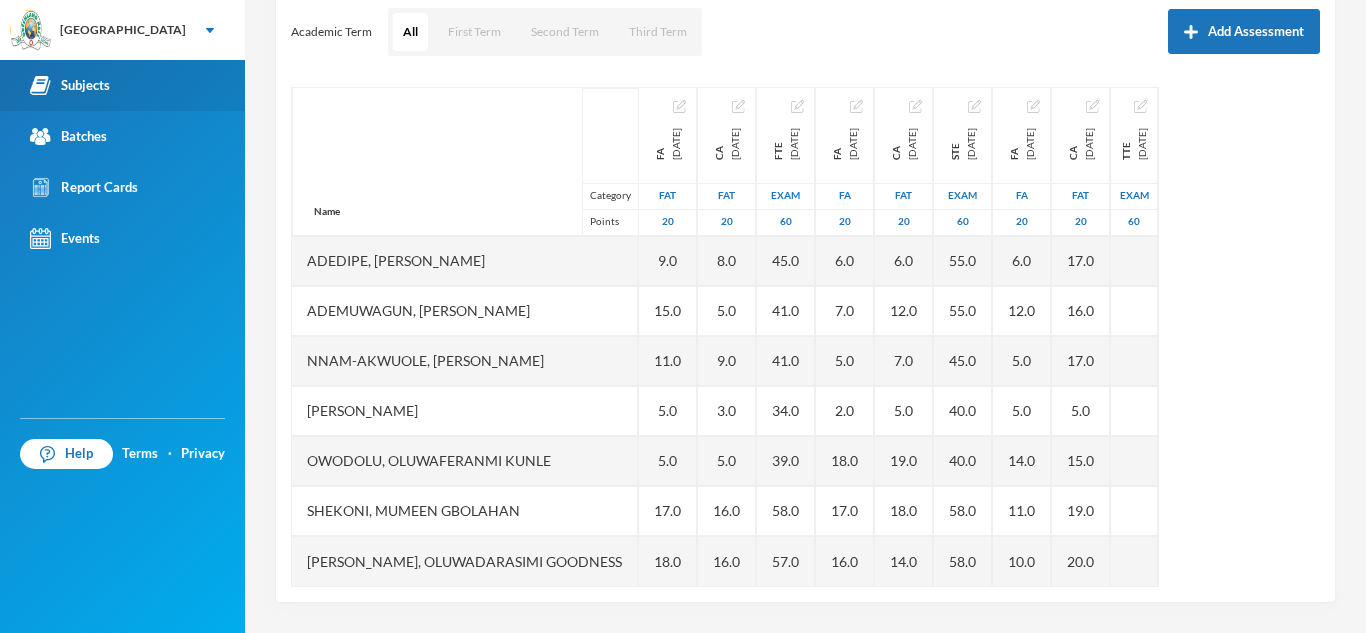 click on "Subjects" at bounding box center (122, 85) 